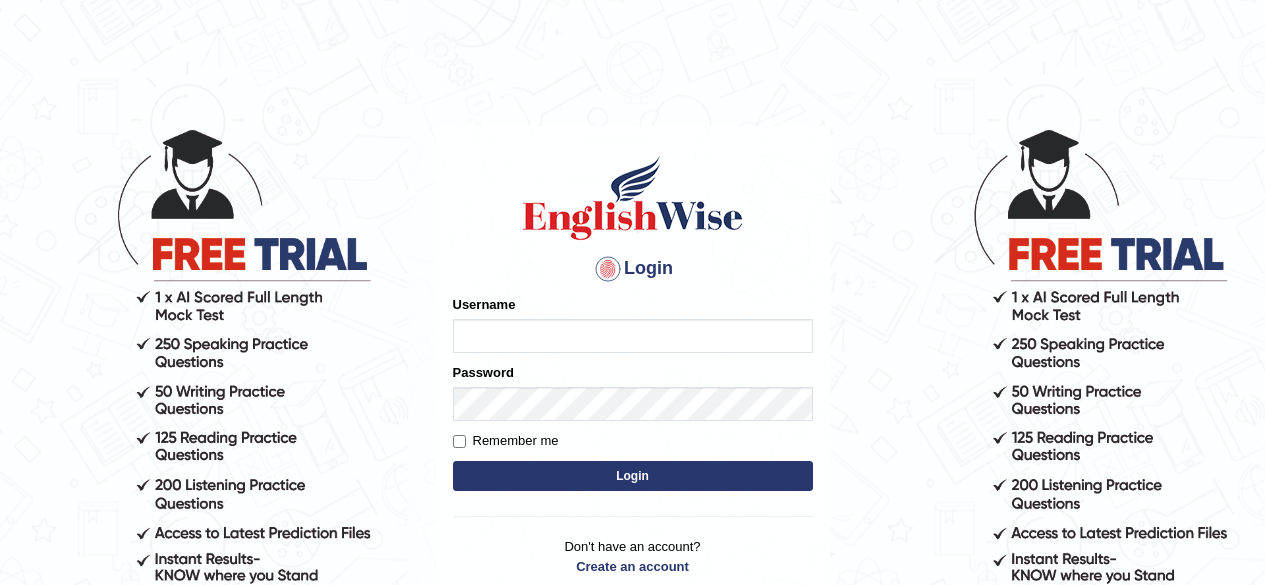 scroll, scrollTop: 0, scrollLeft: 0, axis: both 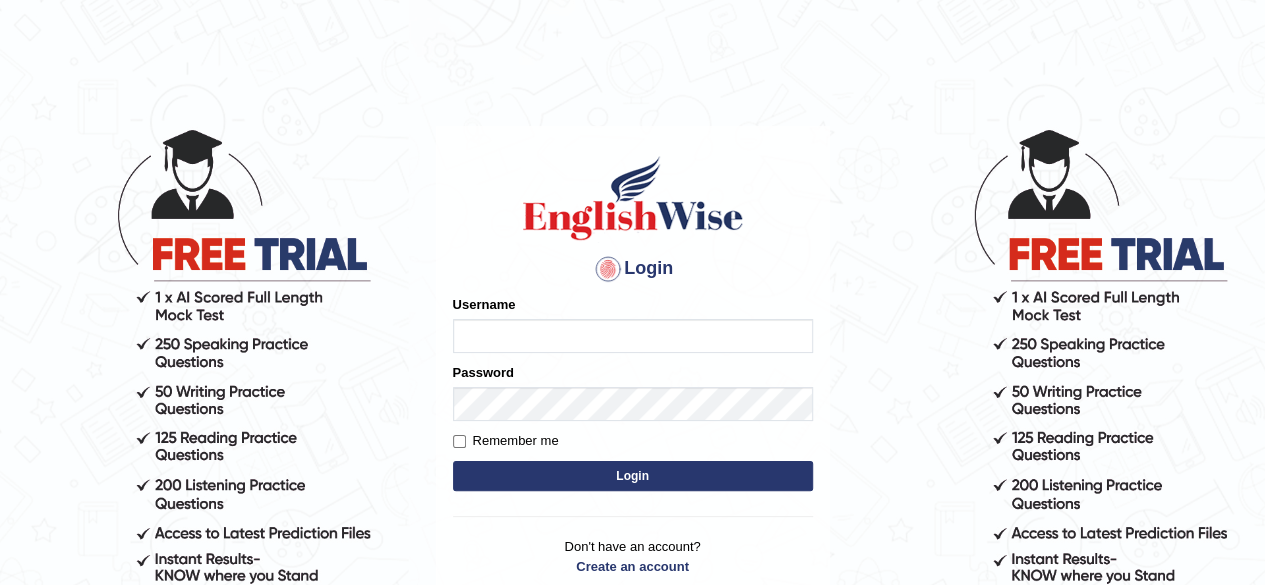 click on "Username" at bounding box center [633, 336] 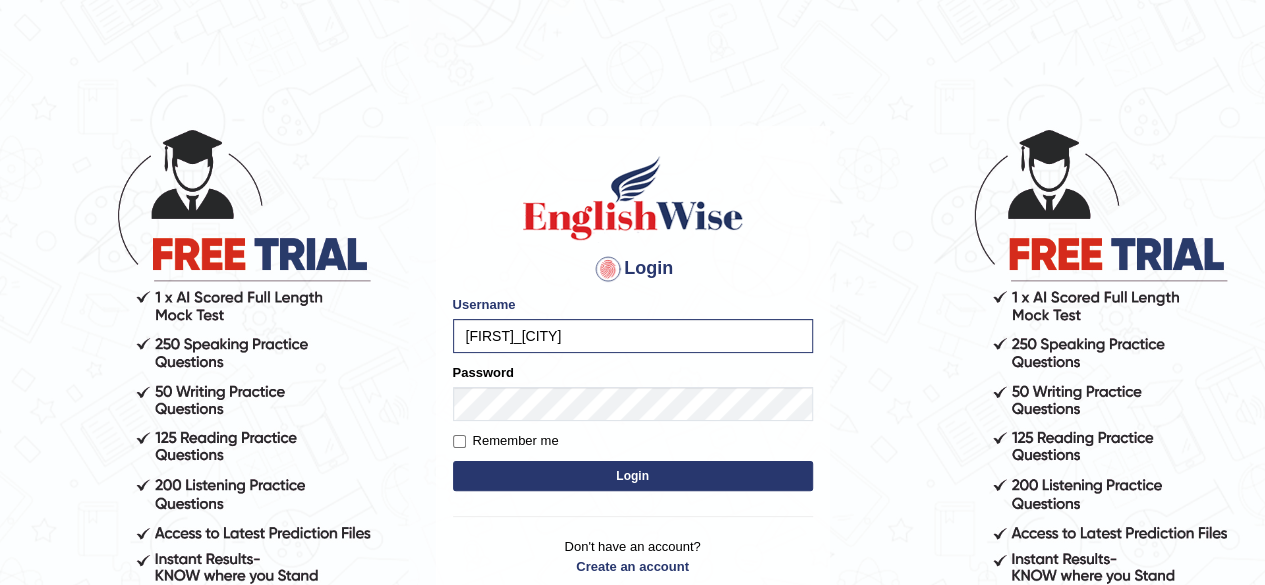 click on "Remember me" at bounding box center (506, 441) 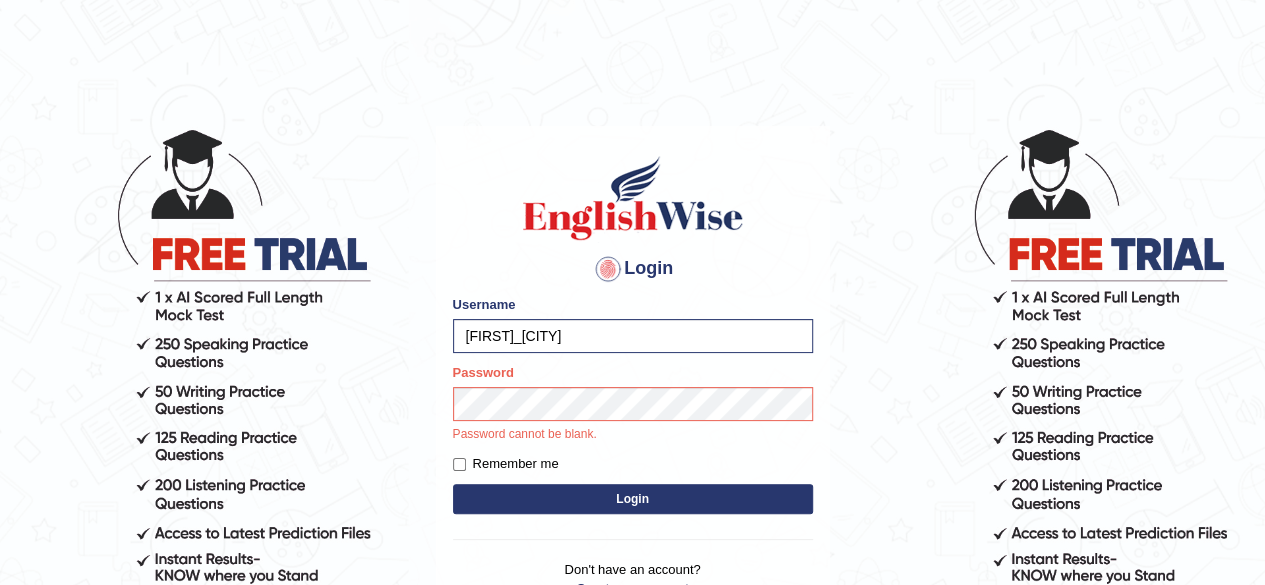 click on "Remember me" at bounding box center (506, 464) 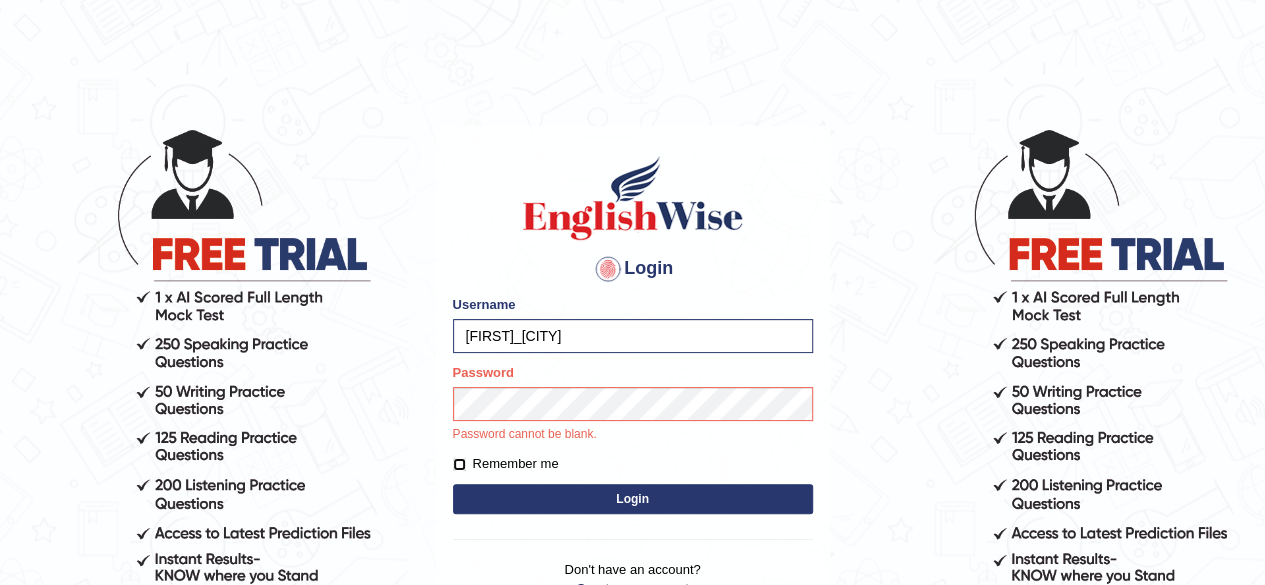 click on "Remember me" at bounding box center (459, 464) 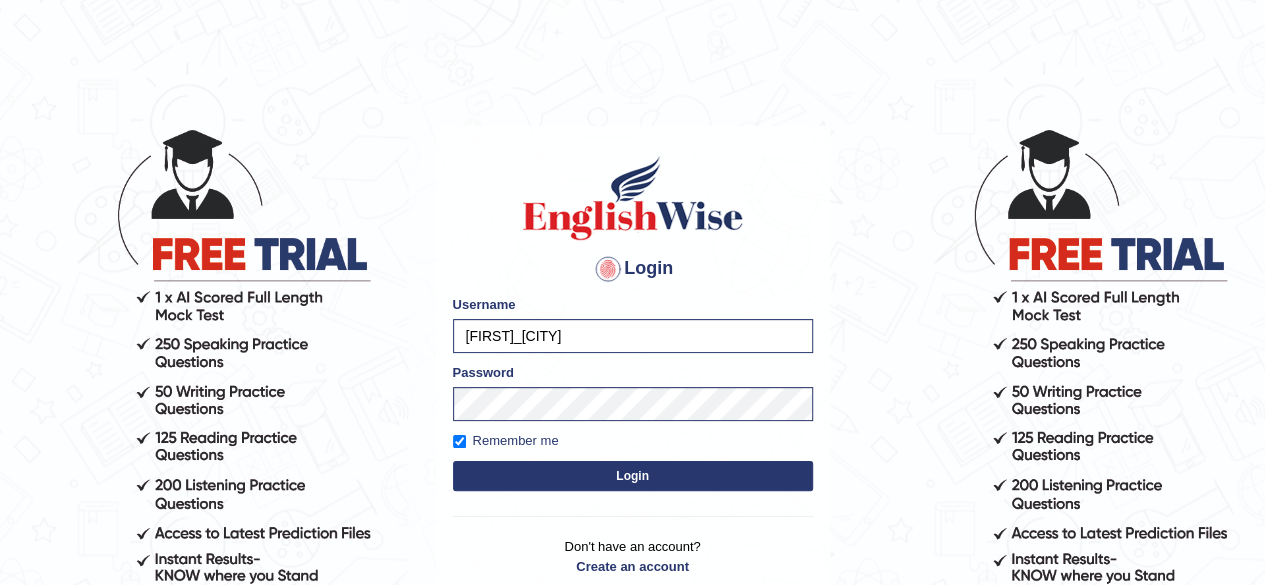 click on "Login" at bounding box center (633, 476) 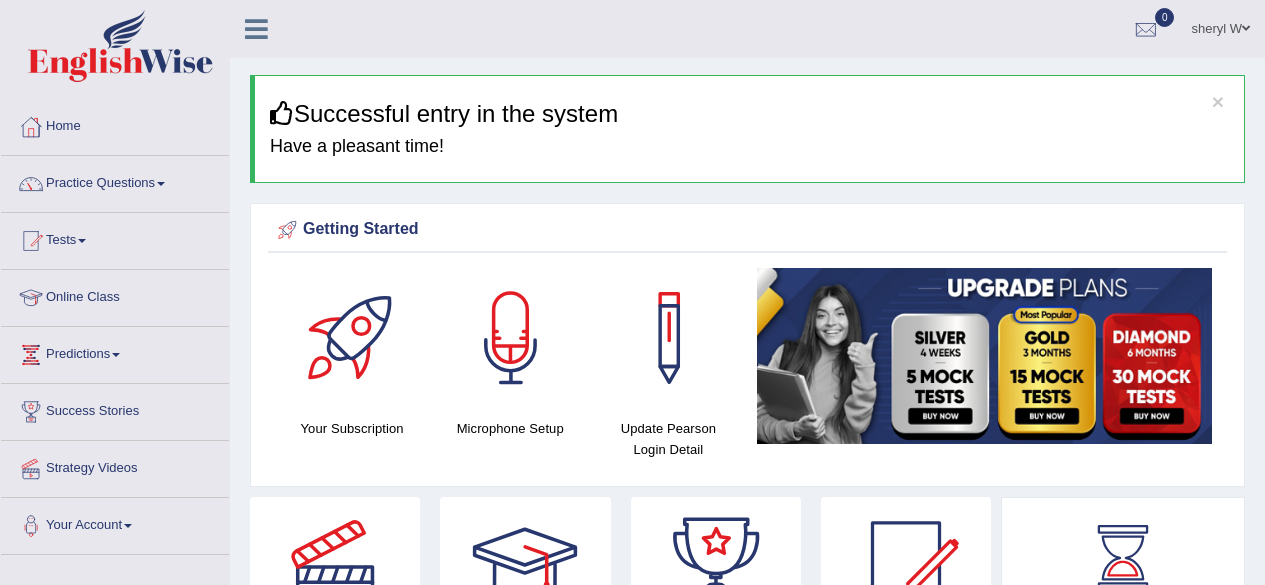 scroll, scrollTop: 0, scrollLeft: 0, axis: both 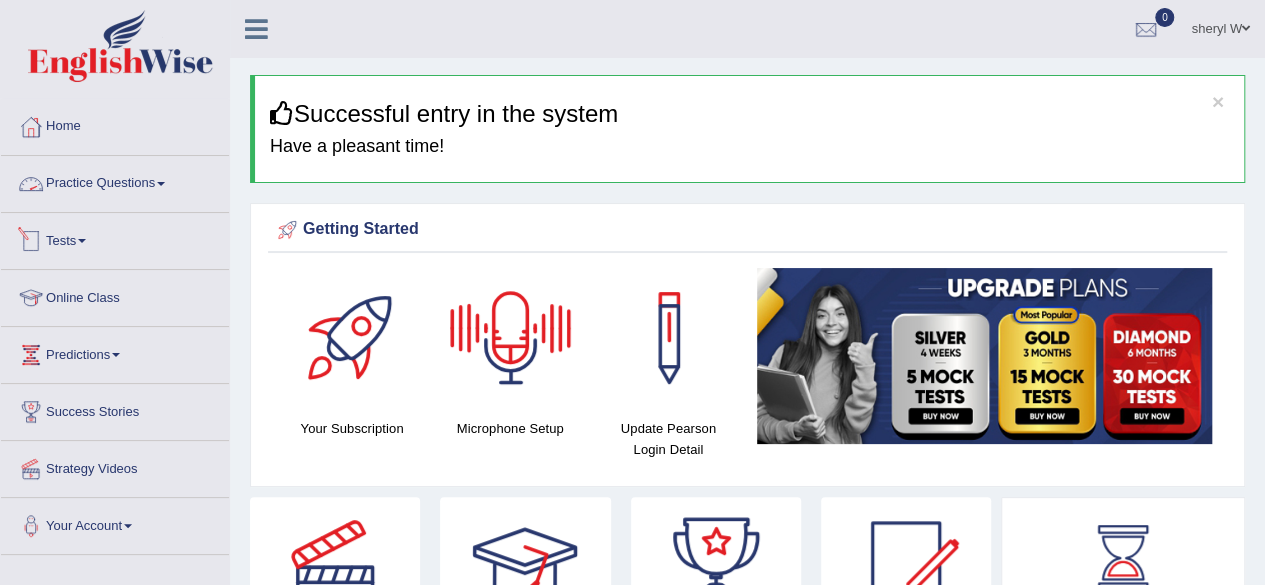 click on "Practice Questions" at bounding box center [115, 181] 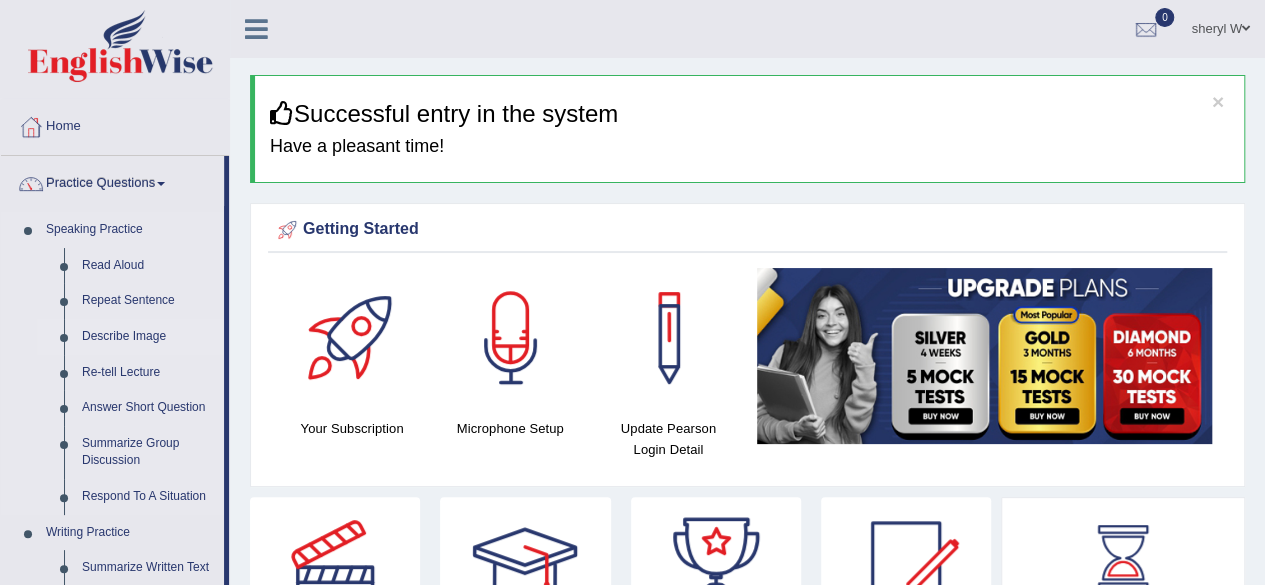 click on "Describe Image" at bounding box center [148, 337] 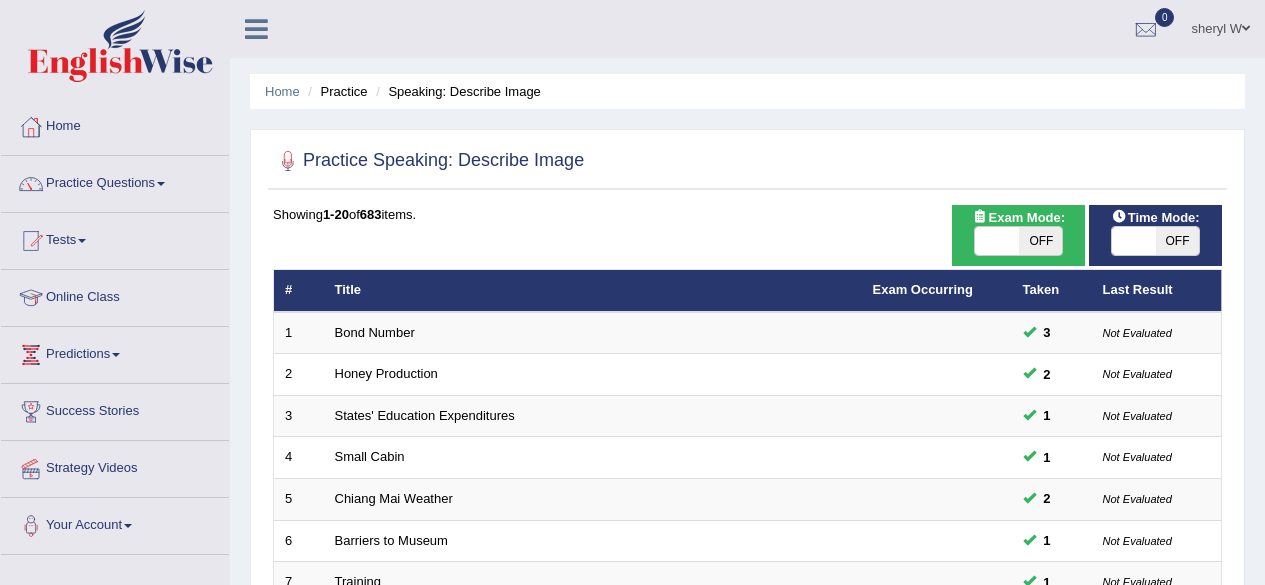 scroll, scrollTop: 0, scrollLeft: 0, axis: both 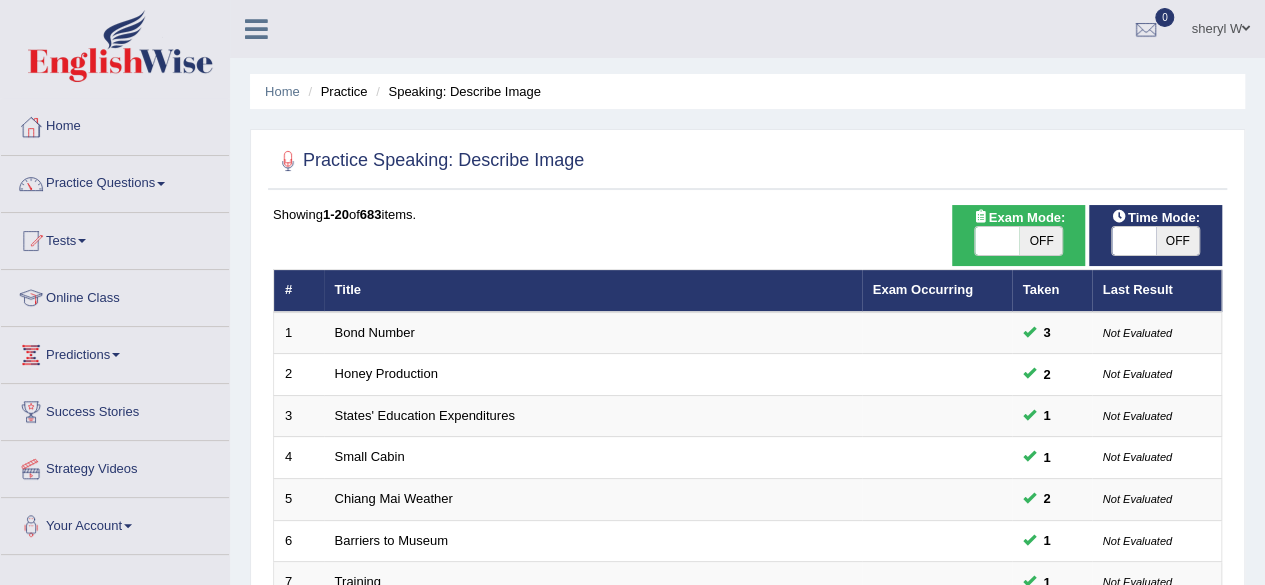 click at bounding box center (997, 241) 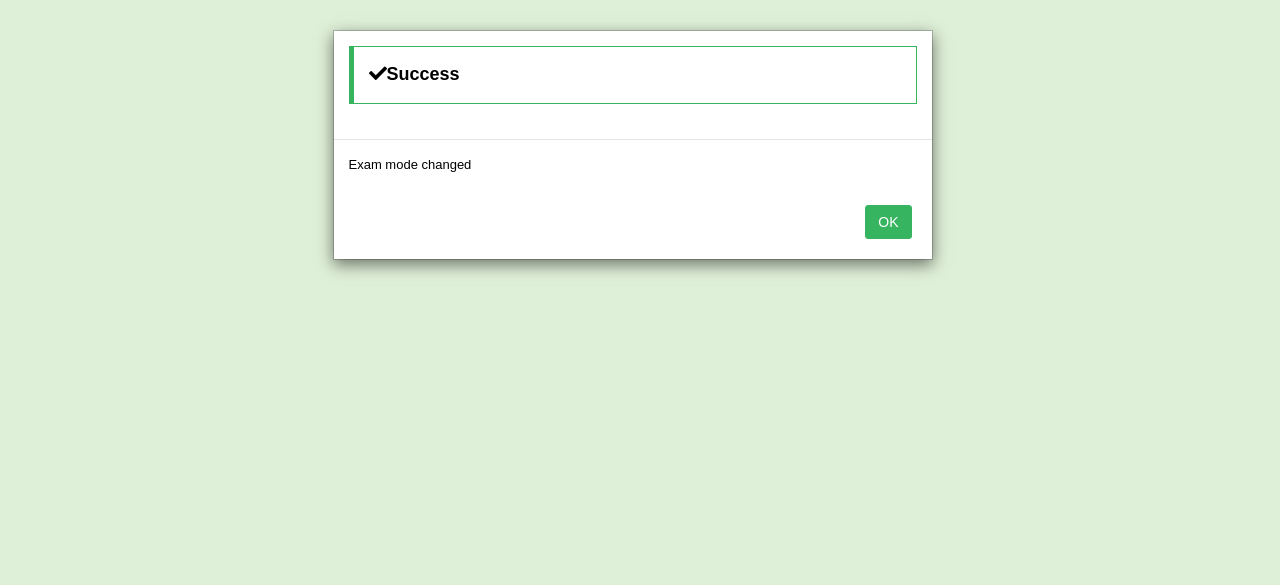 click on "OK" at bounding box center [888, 222] 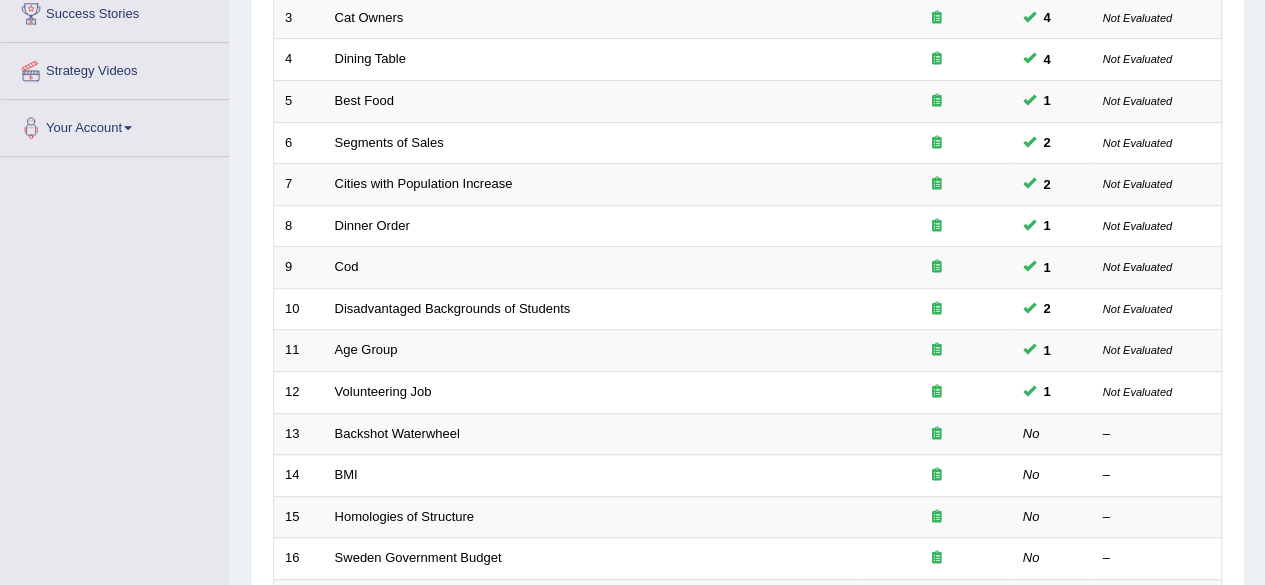 scroll, scrollTop: 0, scrollLeft: 0, axis: both 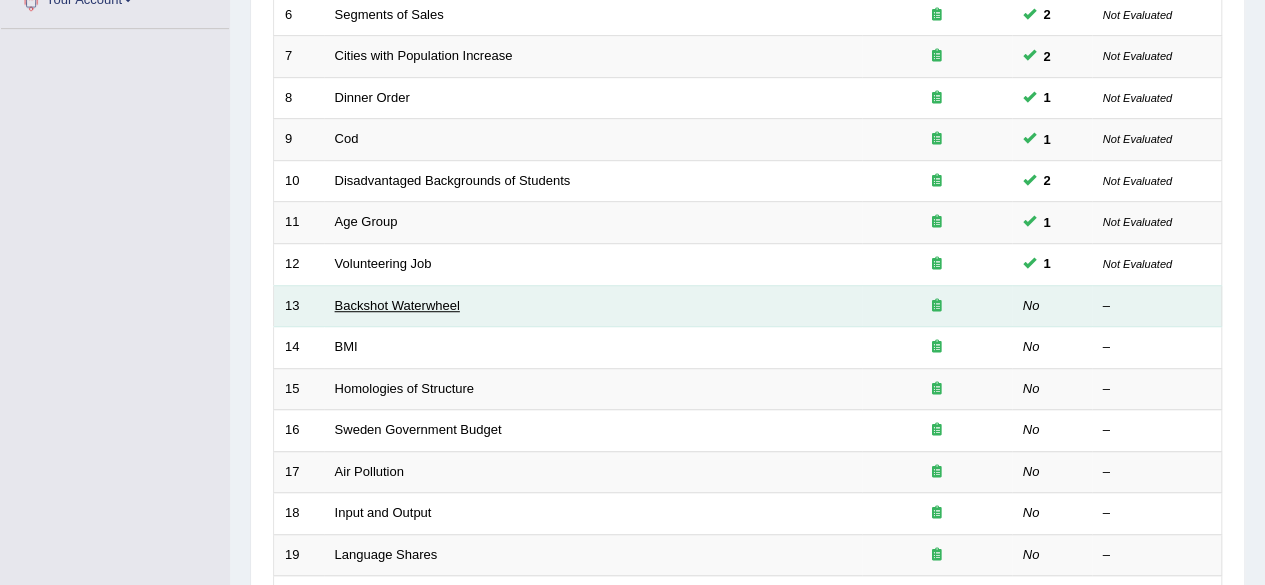 click on "Backshot Waterwheel" at bounding box center (397, 305) 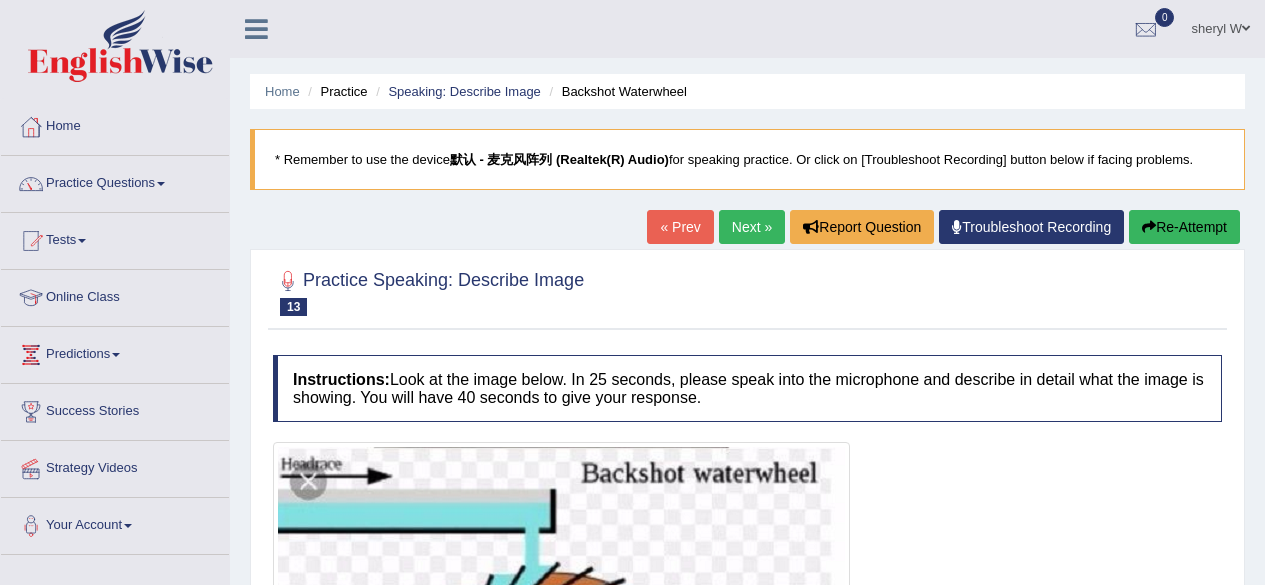 scroll, scrollTop: 100, scrollLeft: 0, axis: vertical 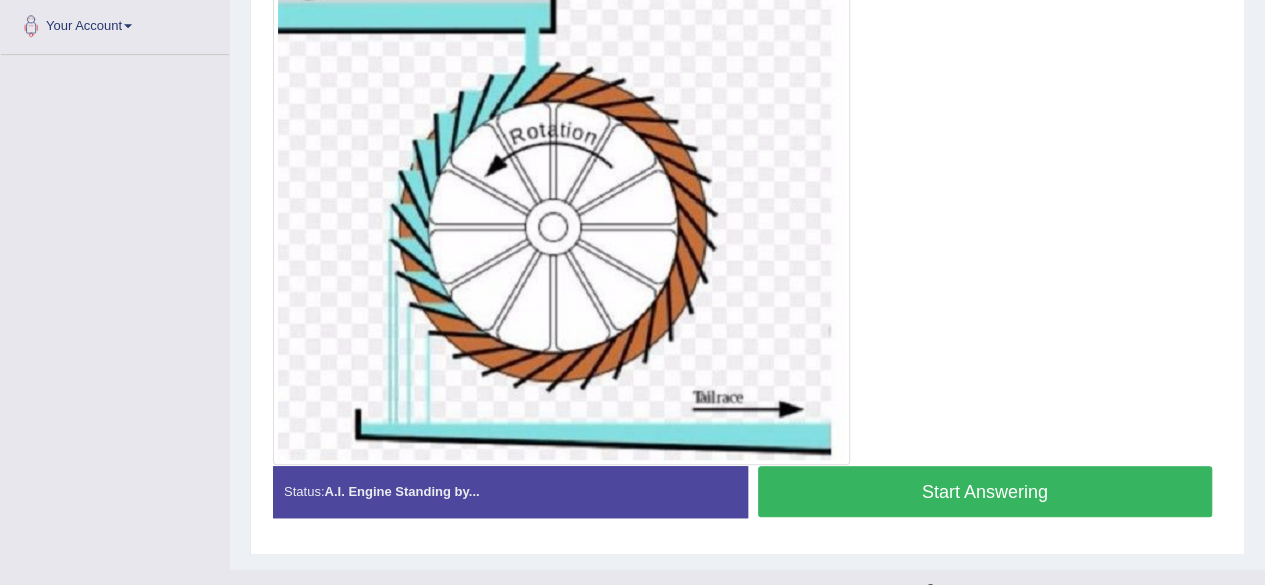 click on "Start Answering" at bounding box center (985, 491) 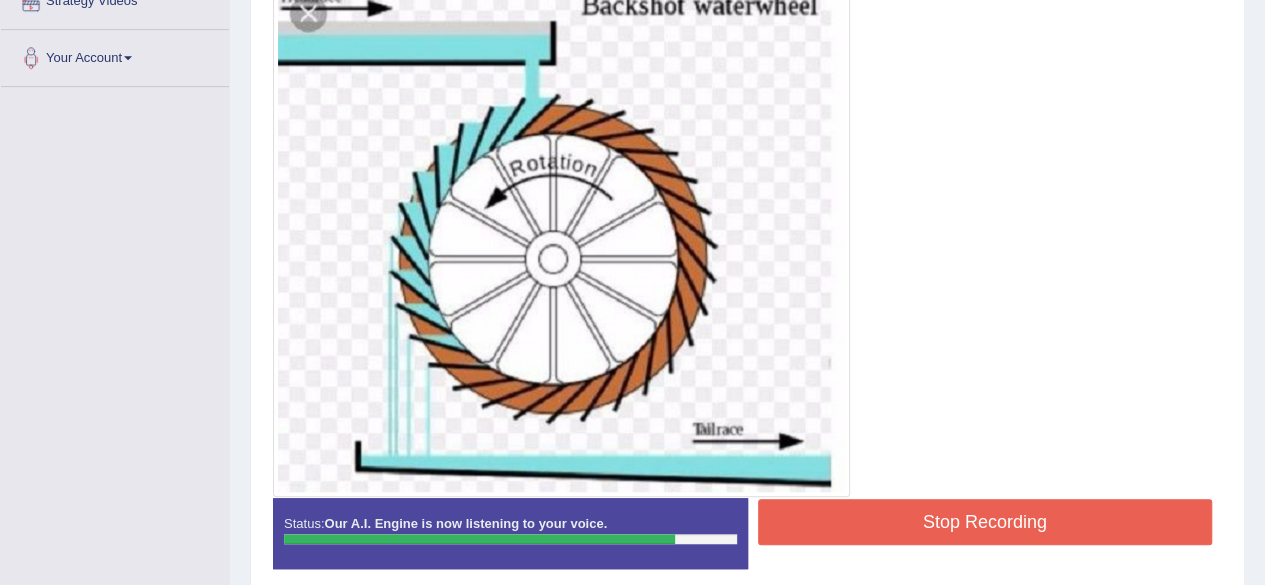 scroll, scrollTop: 500, scrollLeft: 0, axis: vertical 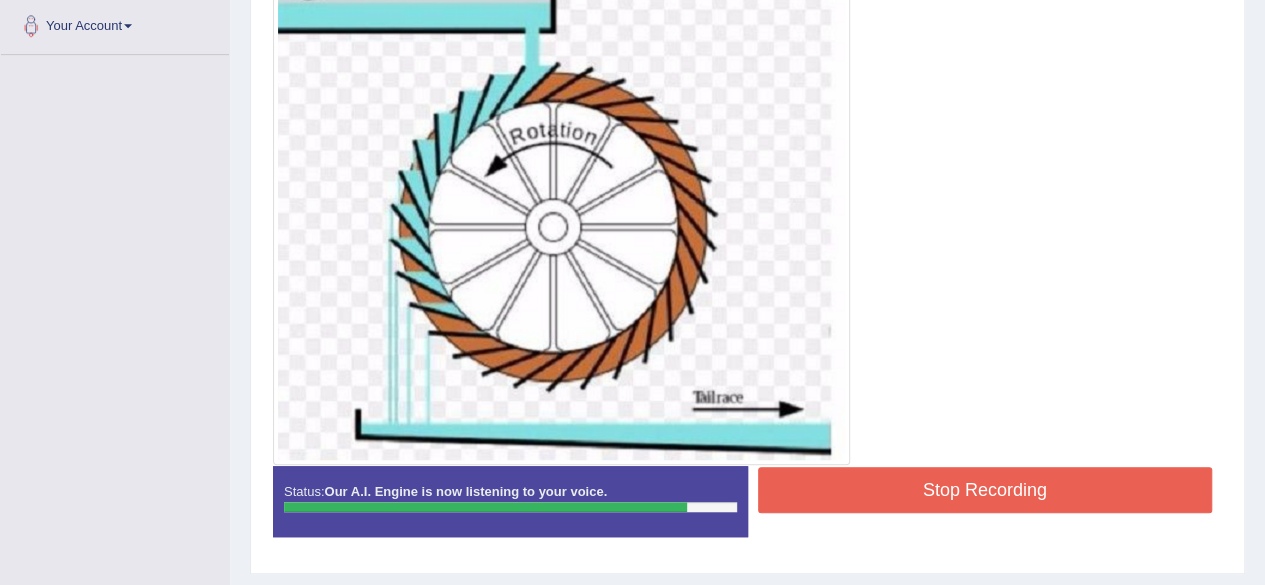 click on "Stop Recording" at bounding box center (985, 490) 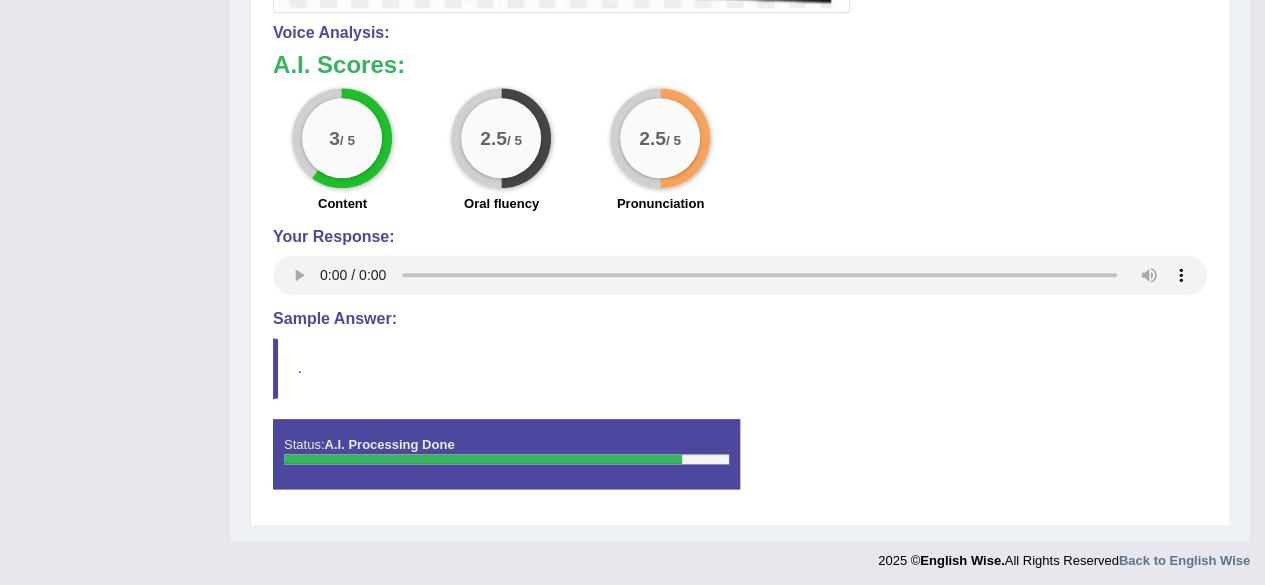 scroll, scrollTop: 953, scrollLeft: 0, axis: vertical 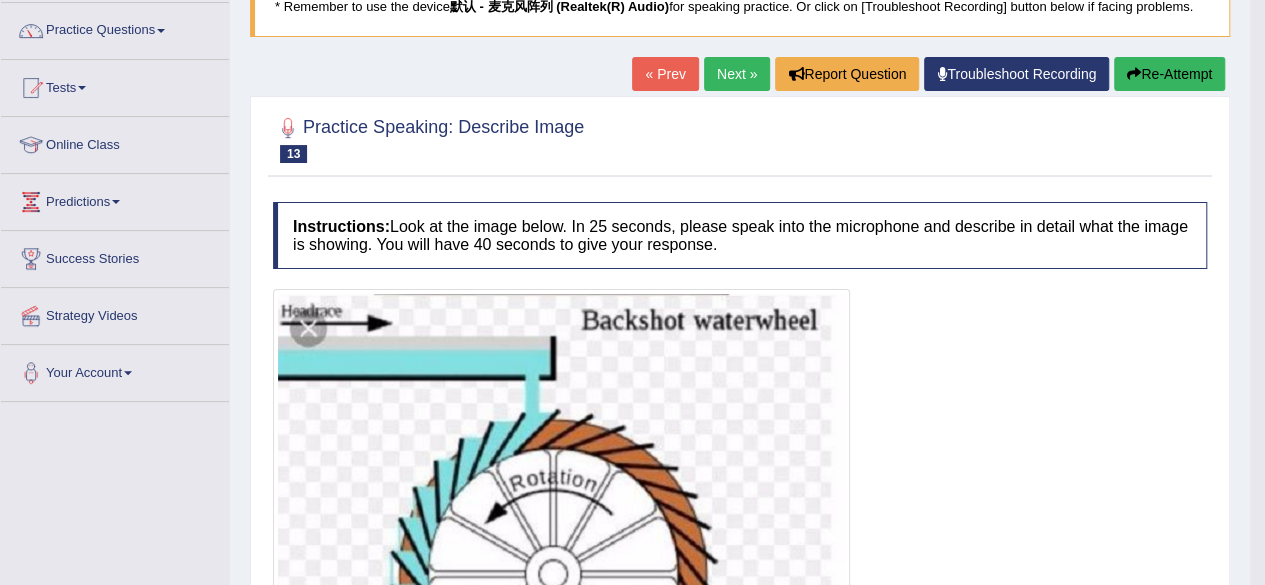 click on "Re-Attempt" at bounding box center (1169, 74) 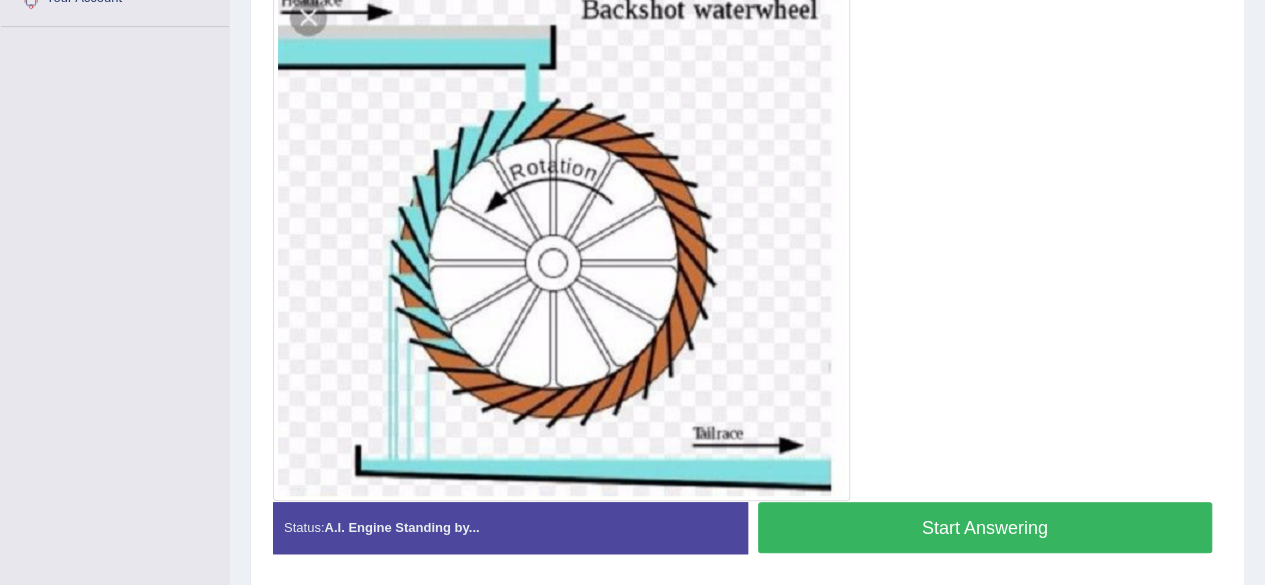scroll, scrollTop: 0, scrollLeft: 0, axis: both 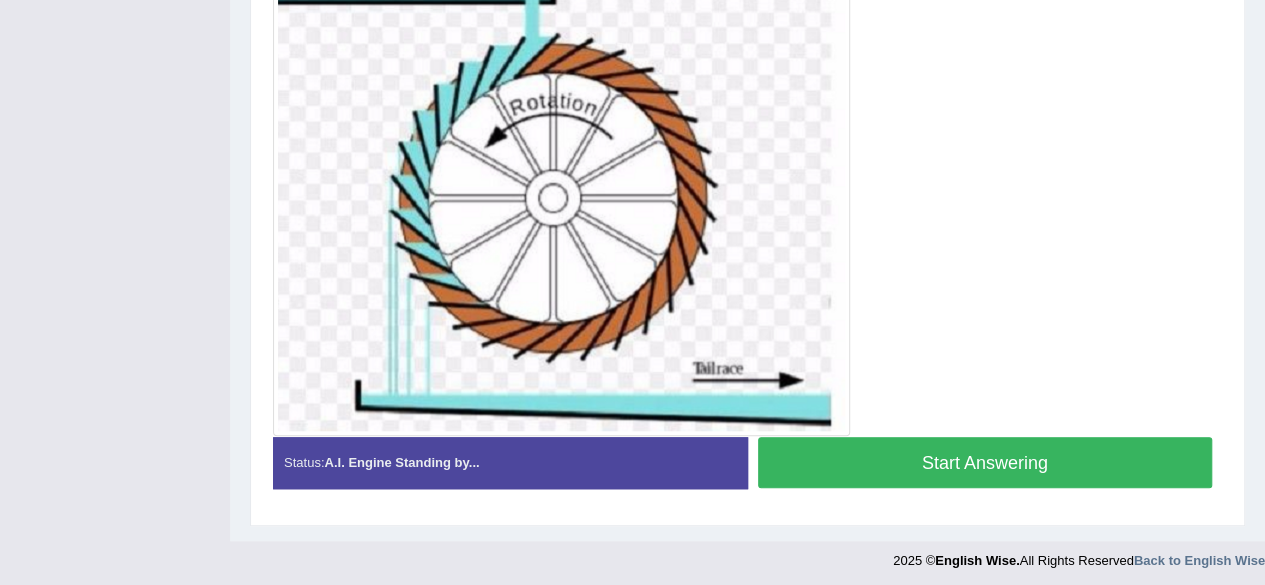 click on "A.I. Engine Standing by..." at bounding box center [401, 462] 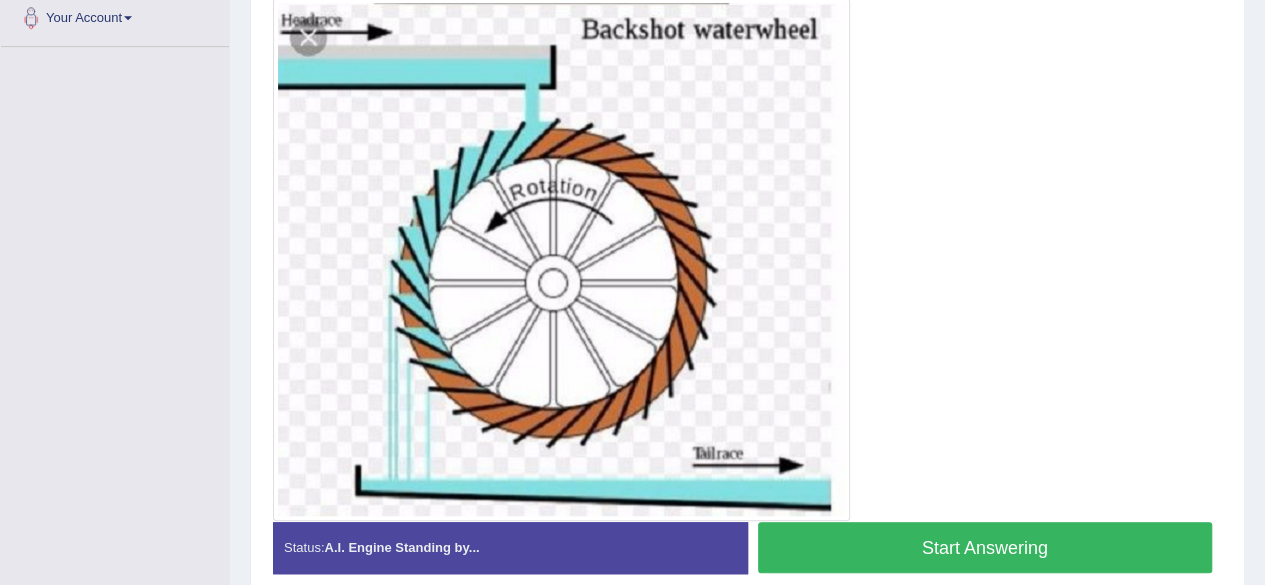 scroll, scrollTop: 393, scrollLeft: 0, axis: vertical 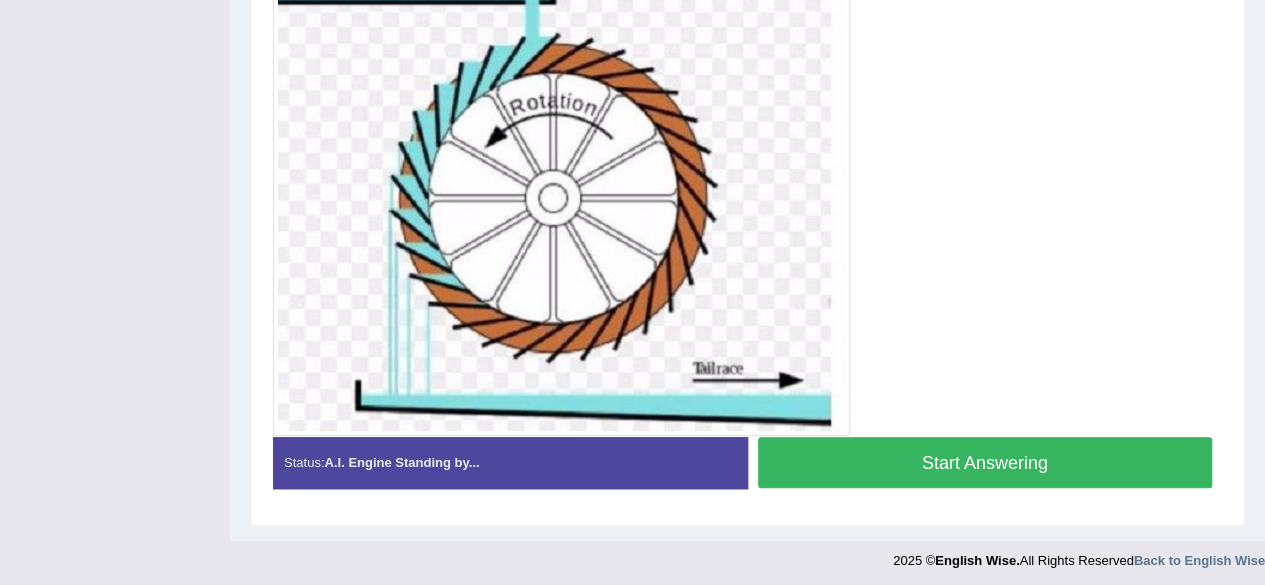 click on "Start Answering" at bounding box center (985, 462) 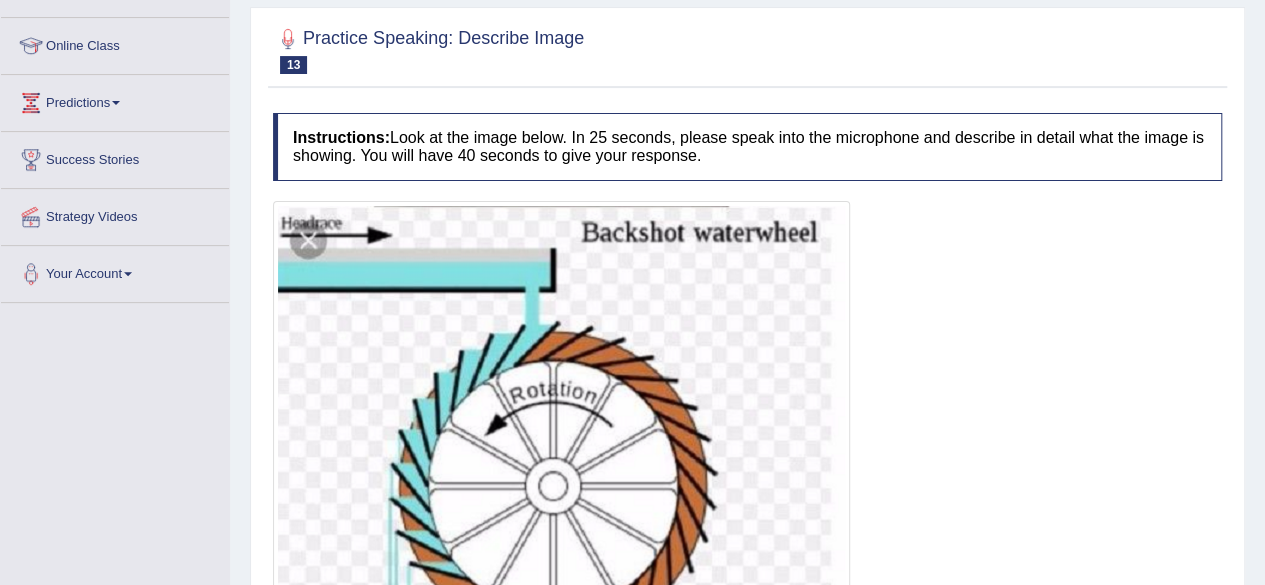scroll, scrollTop: 140, scrollLeft: 0, axis: vertical 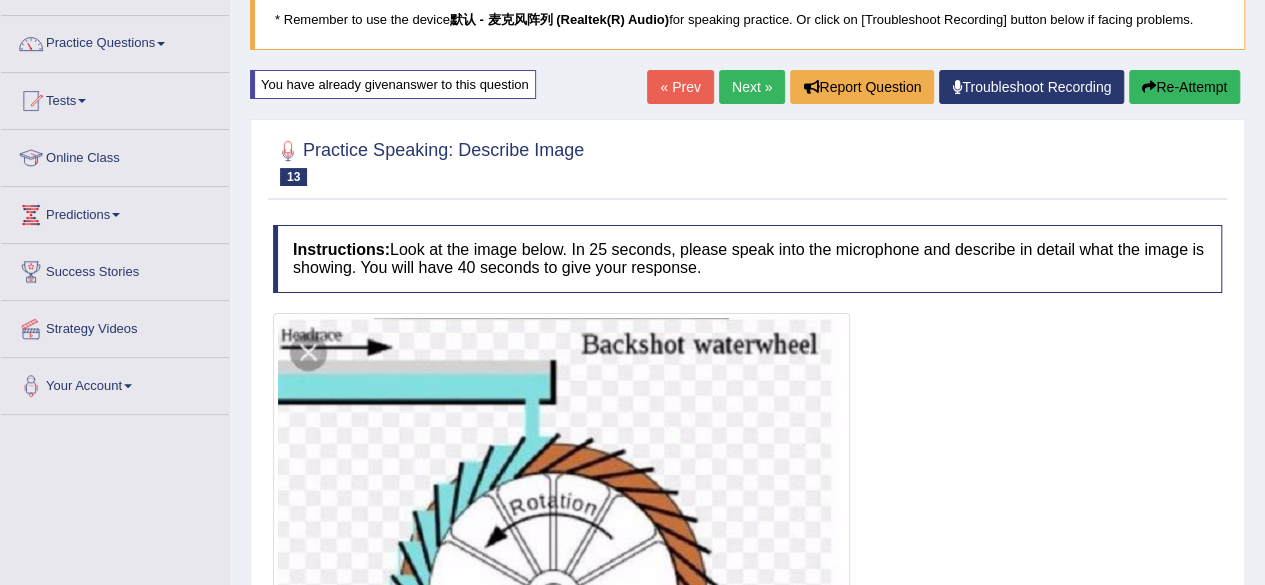 click on "Re-Attempt" at bounding box center [1184, 87] 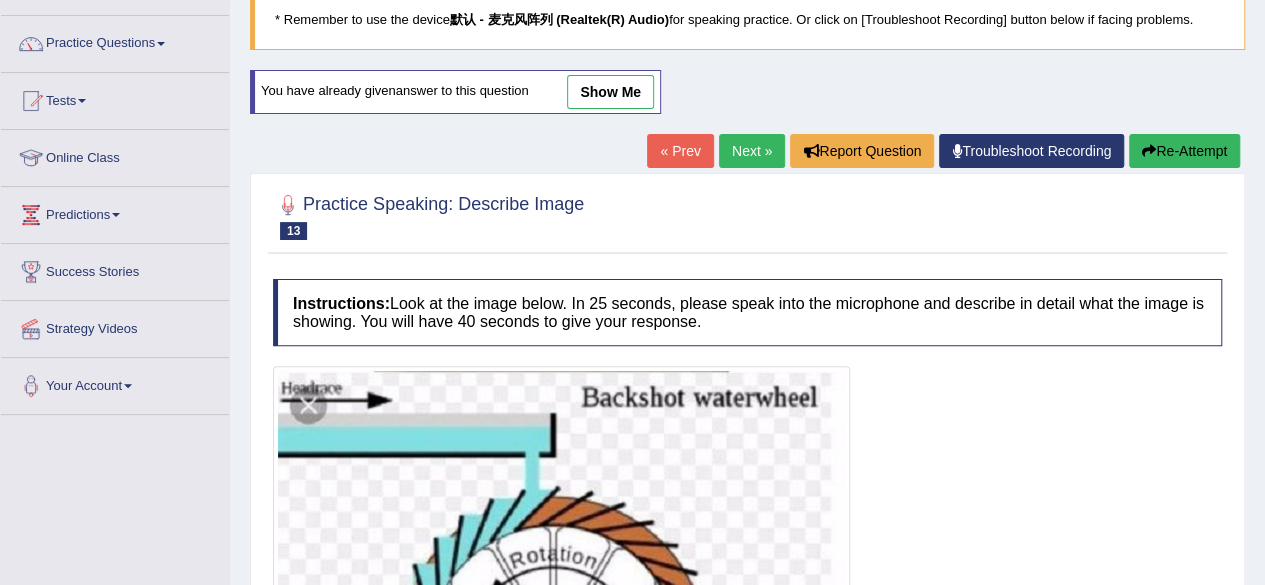 scroll, scrollTop: 339, scrollLeft: 0, axis: vertical 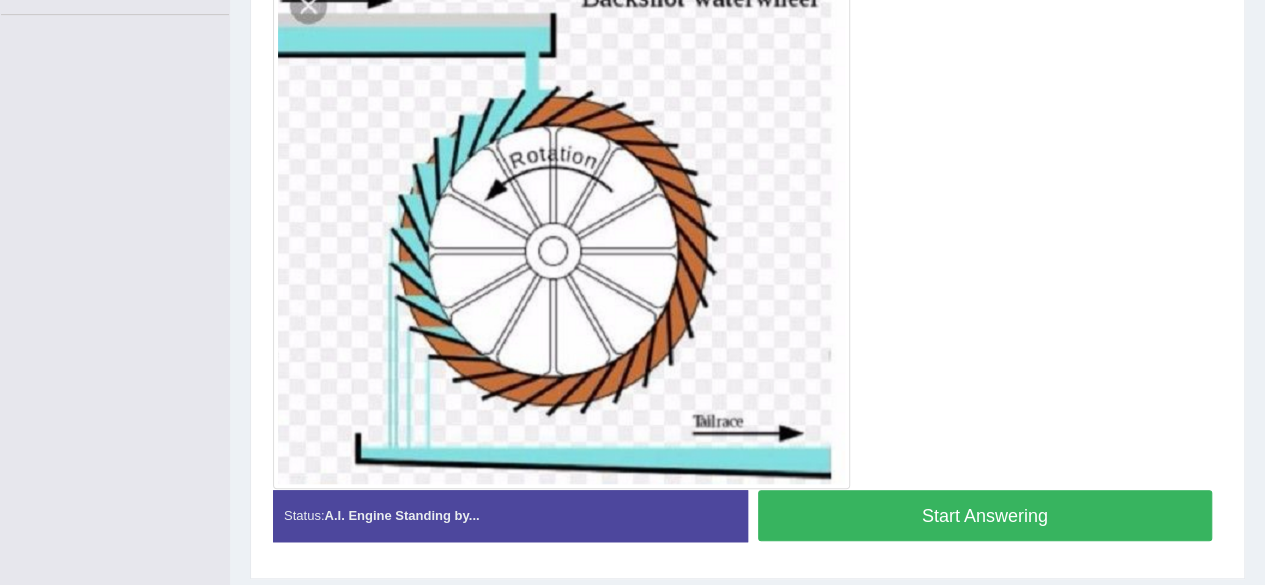 click on "Start Answering" at bounding box center [985, 515] 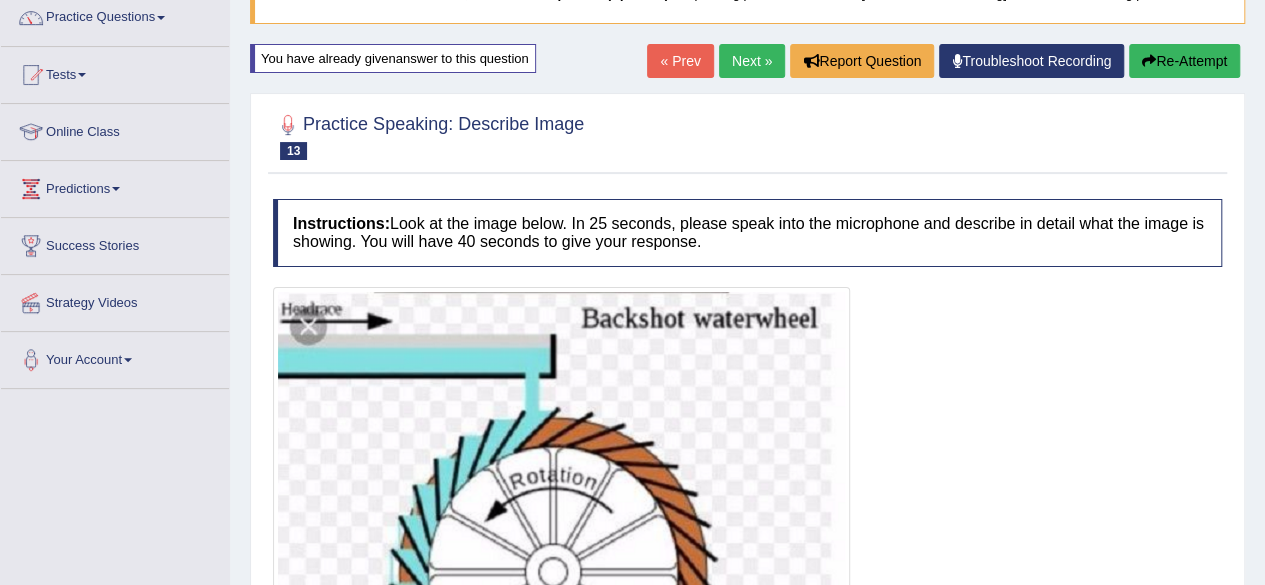 scroll, scrollTop: 0, scrollLeft: 0, axis: both 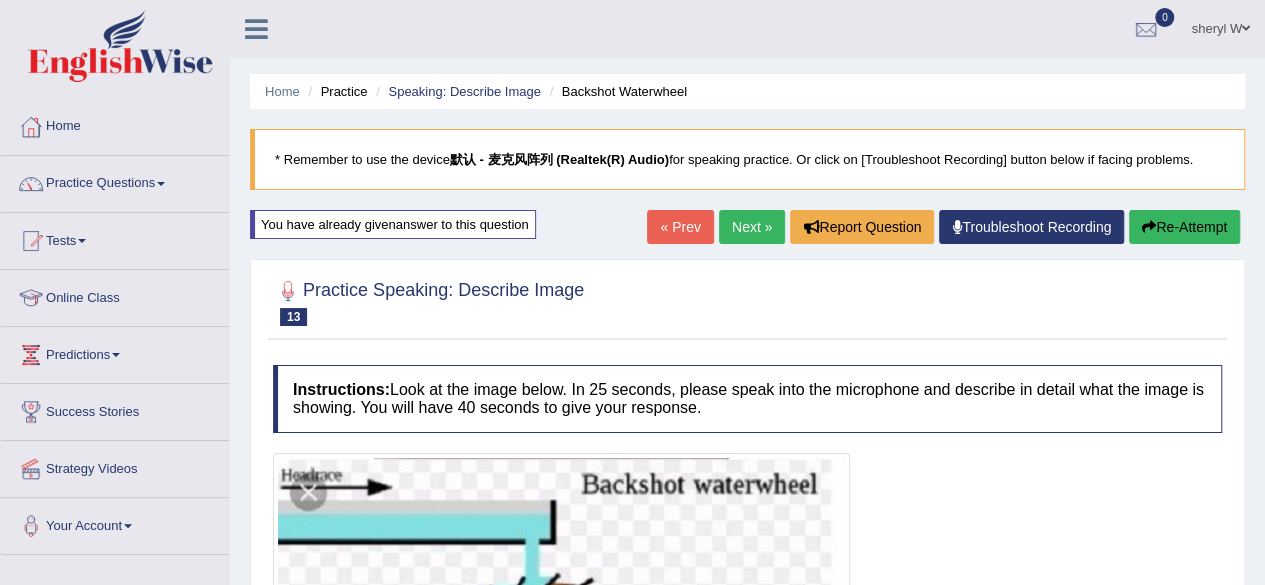 click on "Re-Attempt" at bounding box center (1184, 227) 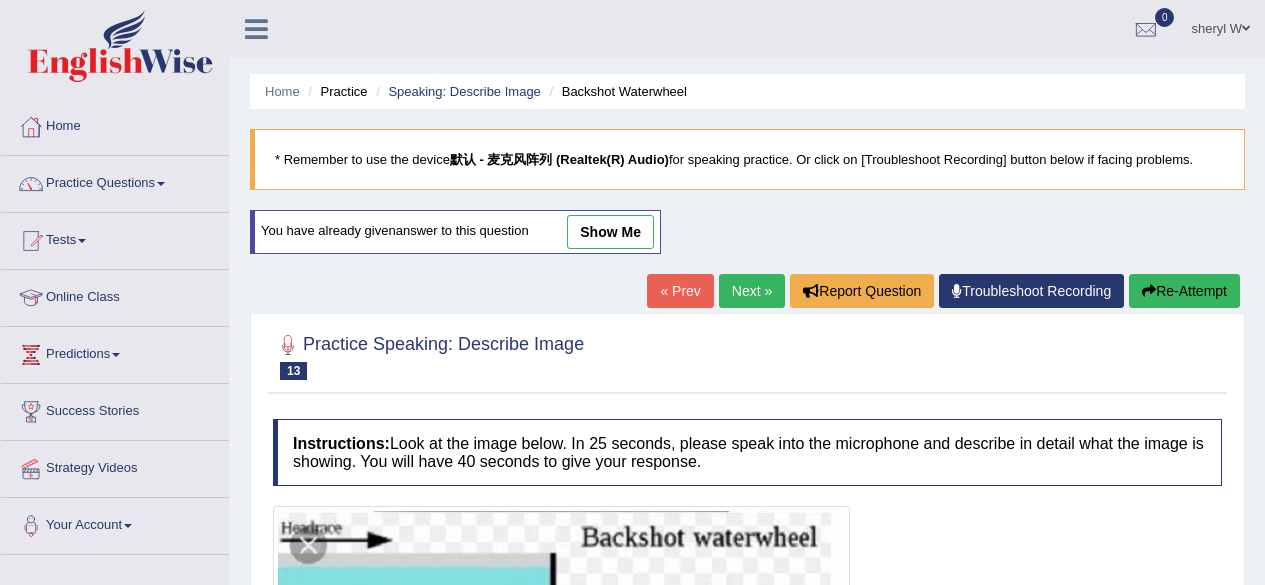 scroll, scrollTop: 0, scrollLeft: 0, axis: both 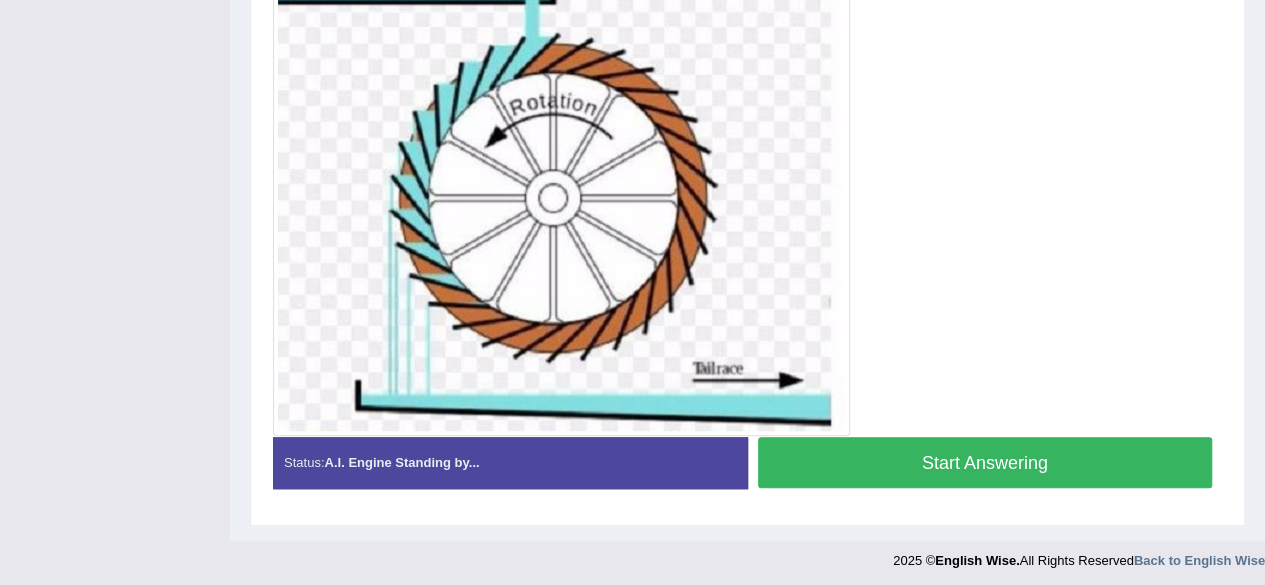 click on "Start Answering" at bounding box center [985, 462] 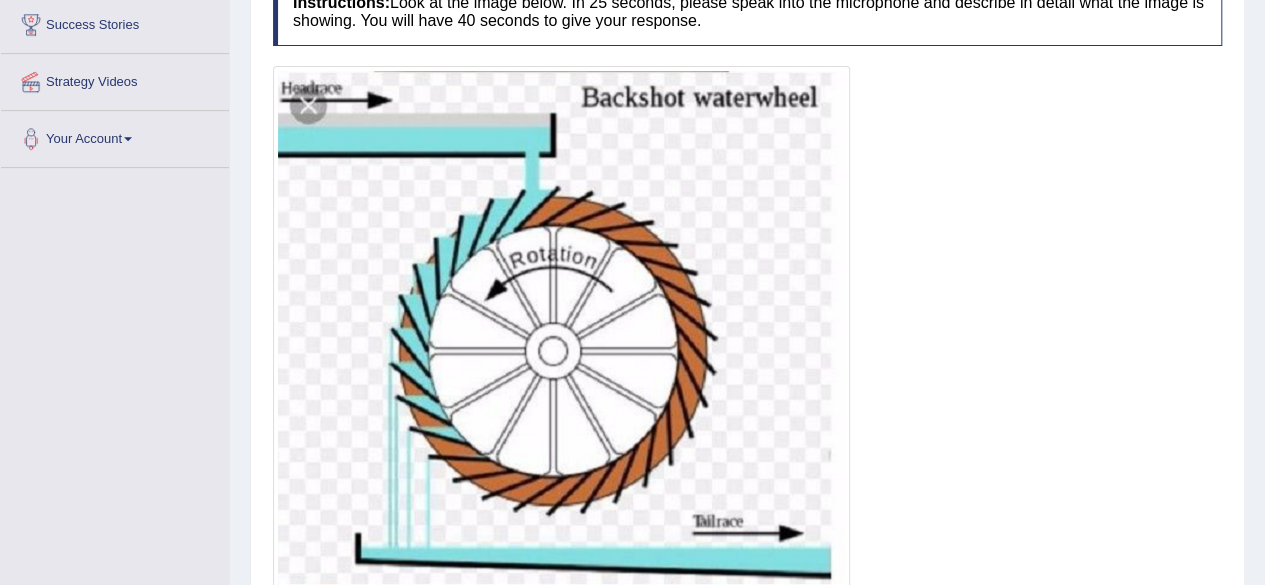 scroll, scrollTop: 540, scrollLeft: 0, axis: vertical 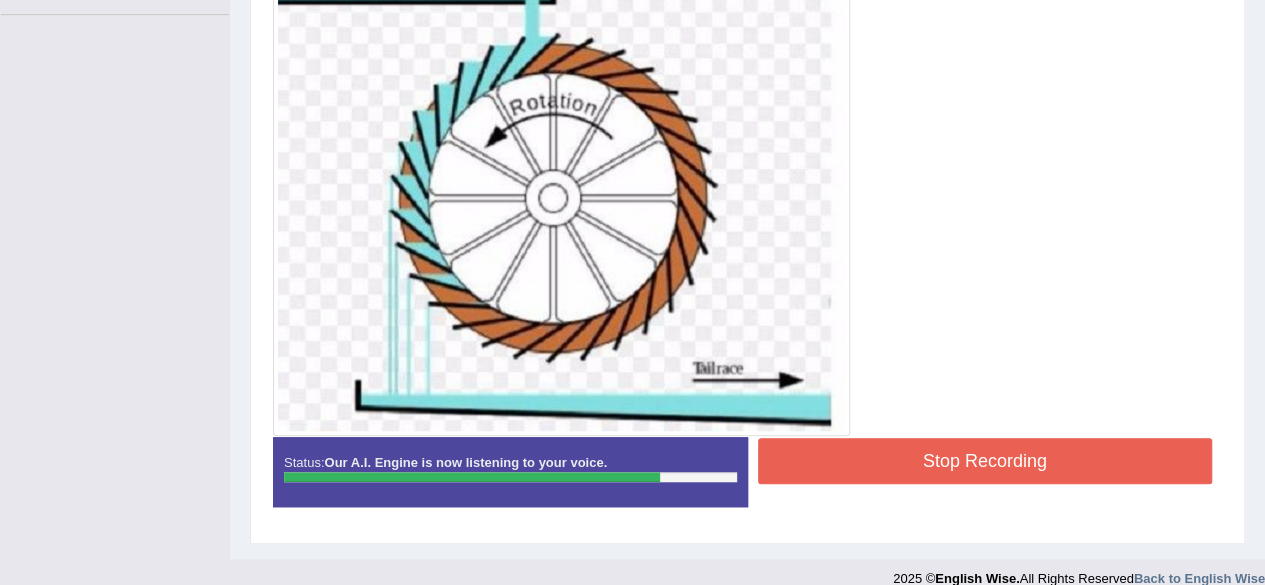 click on "Stop Recording" at bounding box center [985, 461] 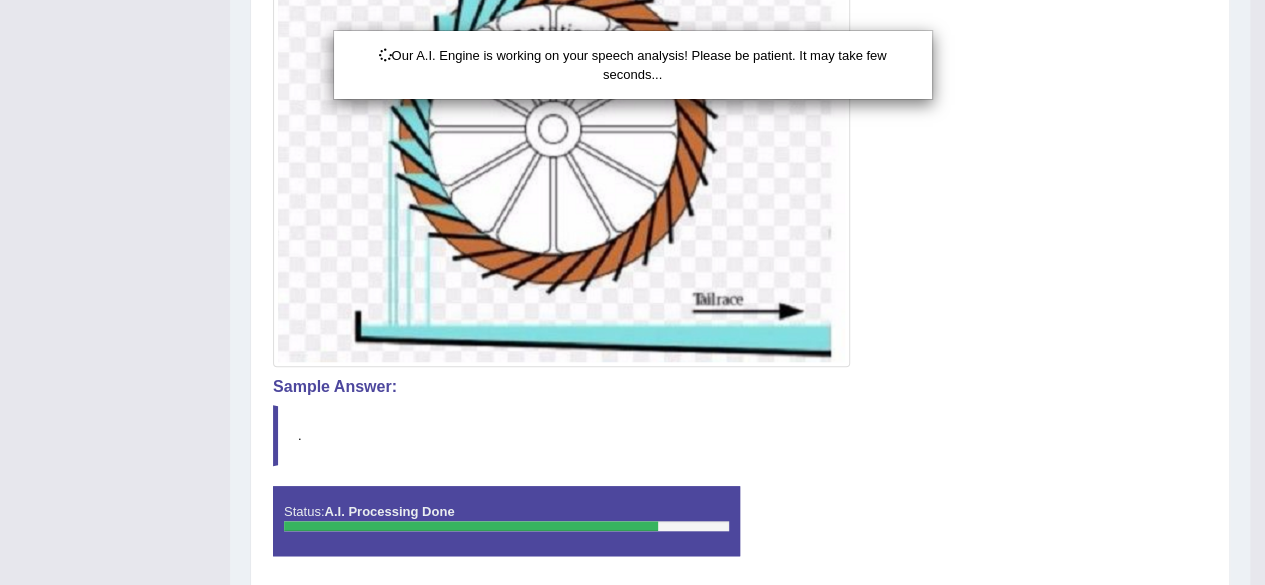 scroll, scrollTop: 640, scrollLeft: 0, axis: vertical 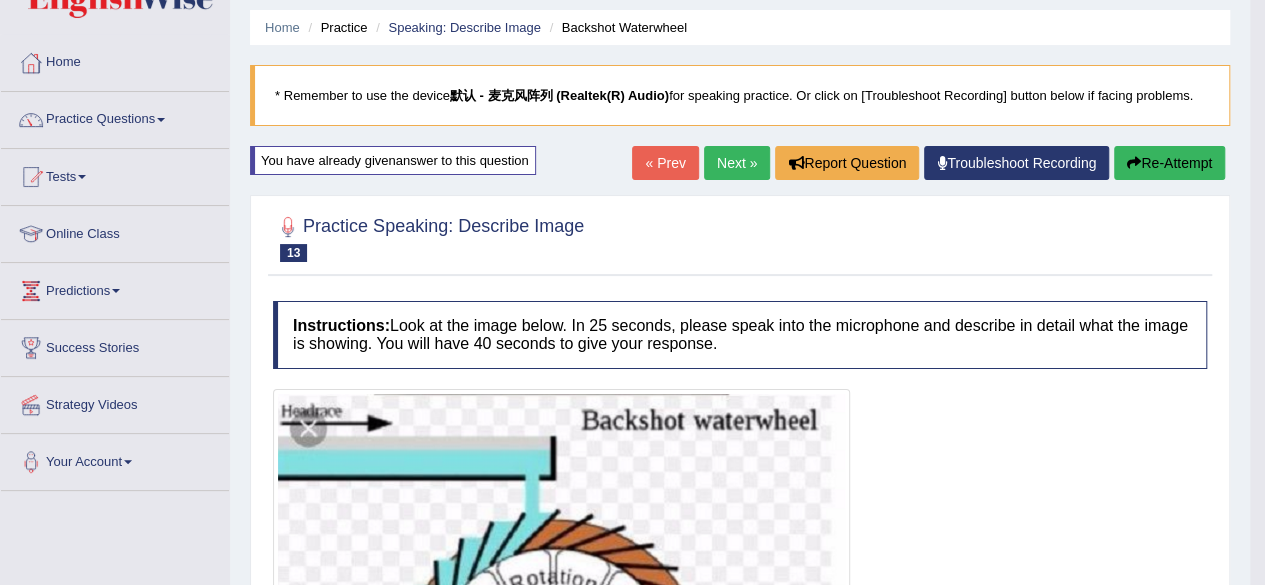 click on "Re-Attempt" at bounding box center (1169, 163) 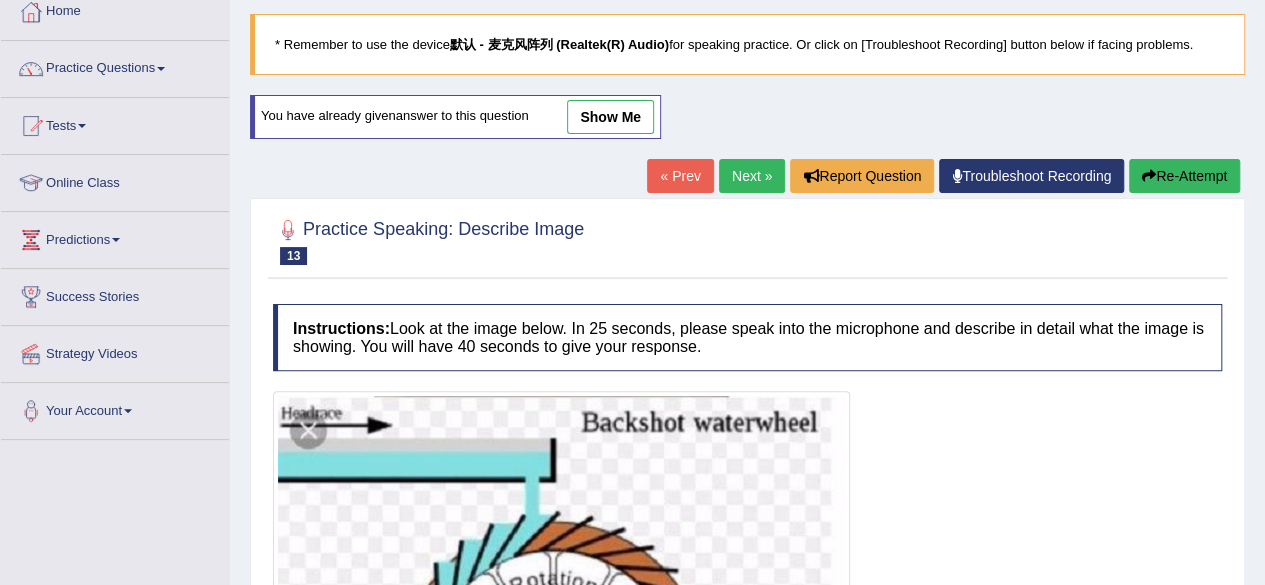 scroll, scrollTop: 0, scrollLeft: 0, axis: both 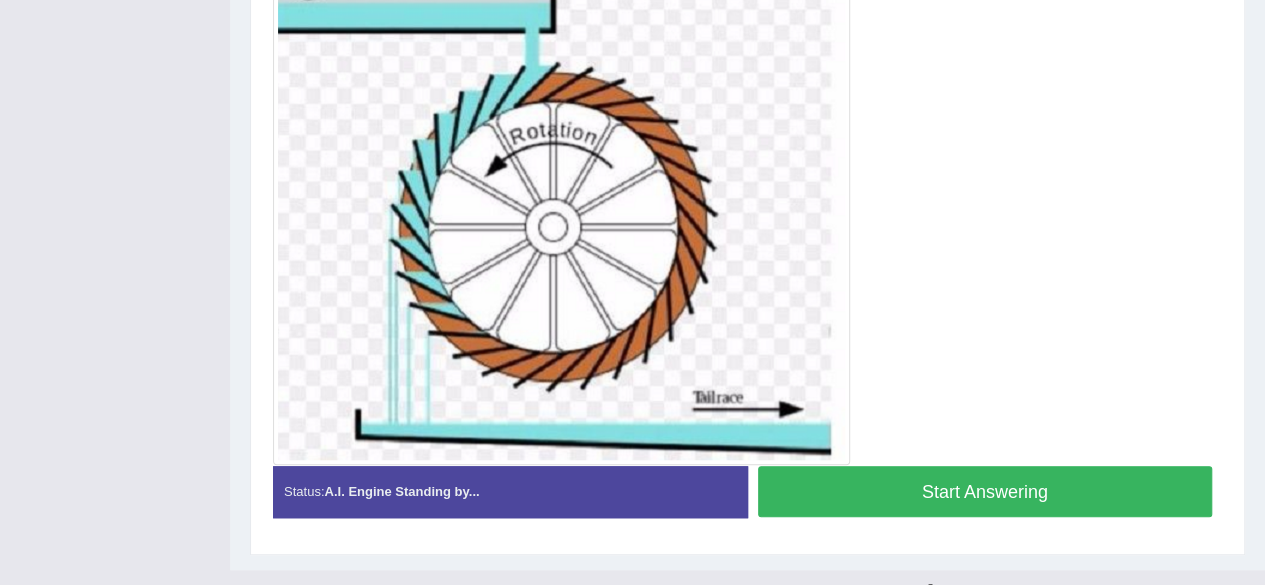 click on "Start Answering" at bounding box center [985, 491] 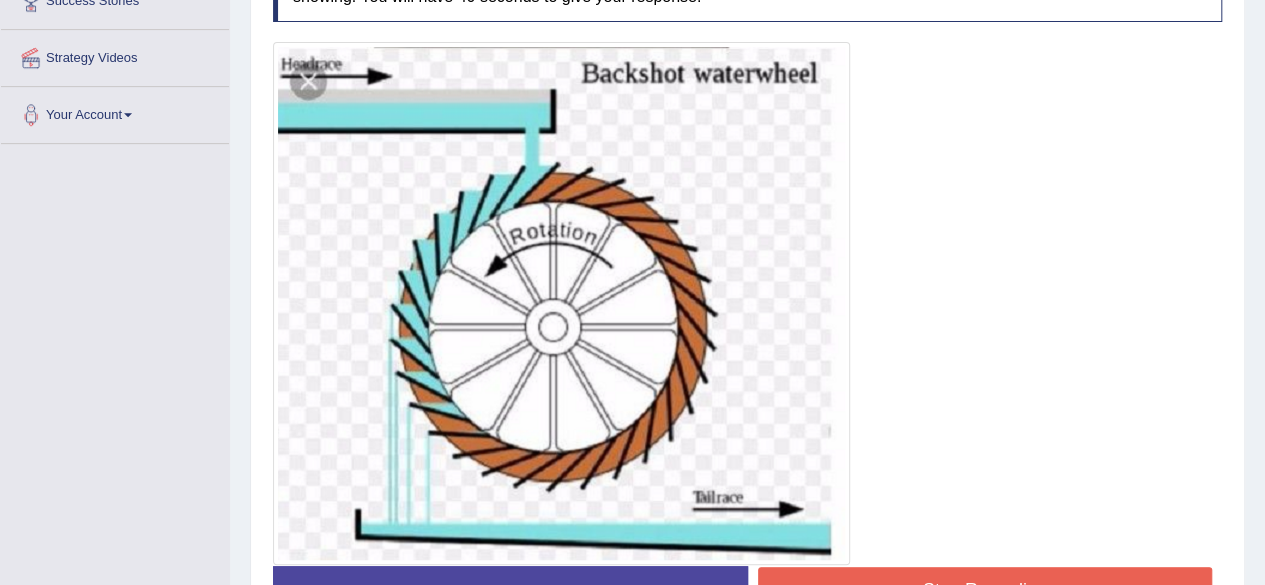 scroll, scrollTop: 511, scrollLeft: 0, axis: vertical 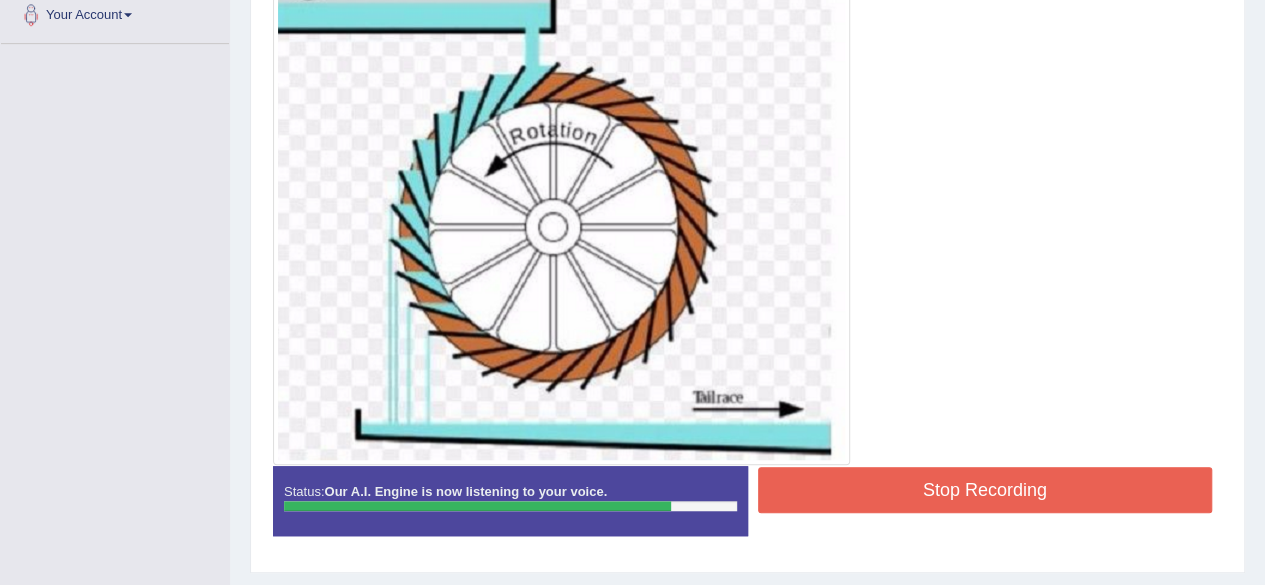 click on "Stop Recording" at bounding box center (985, 490) 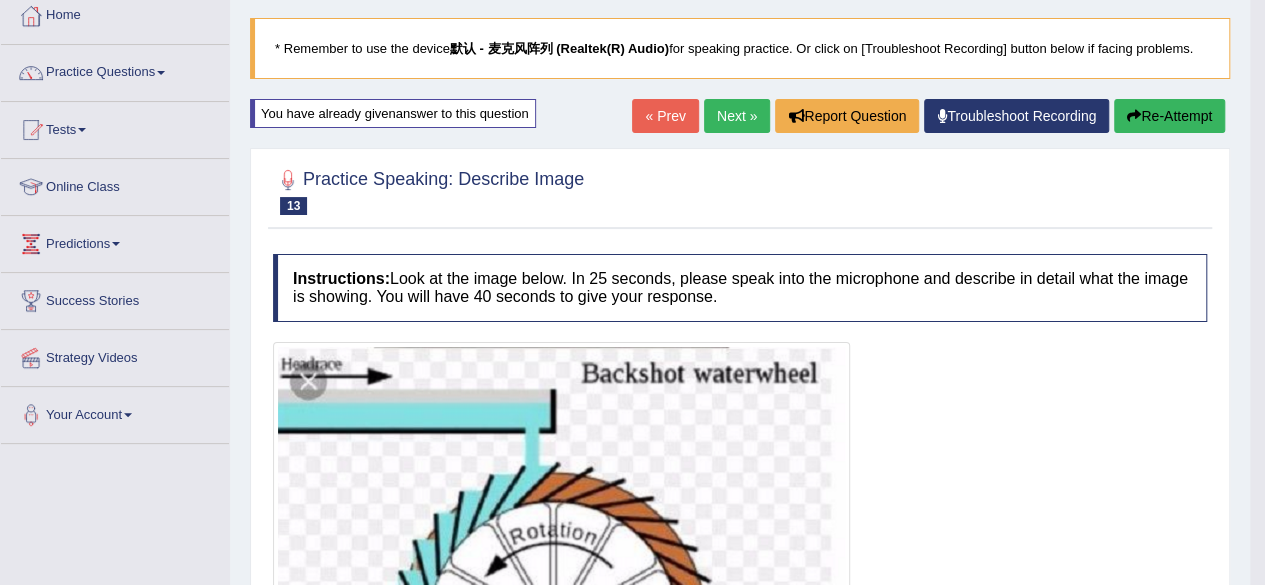 scroll, scrollTop: 11, scrollLeft: 0, axis: vertical 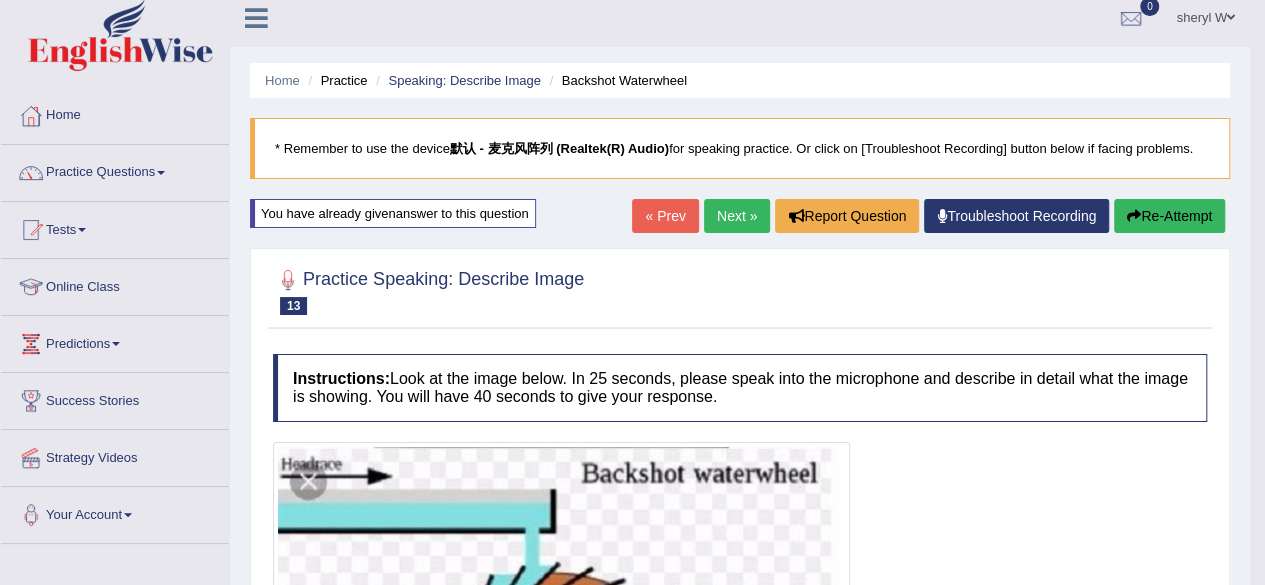 click on "Re-Attempt" at bounding box center (1169, 216) 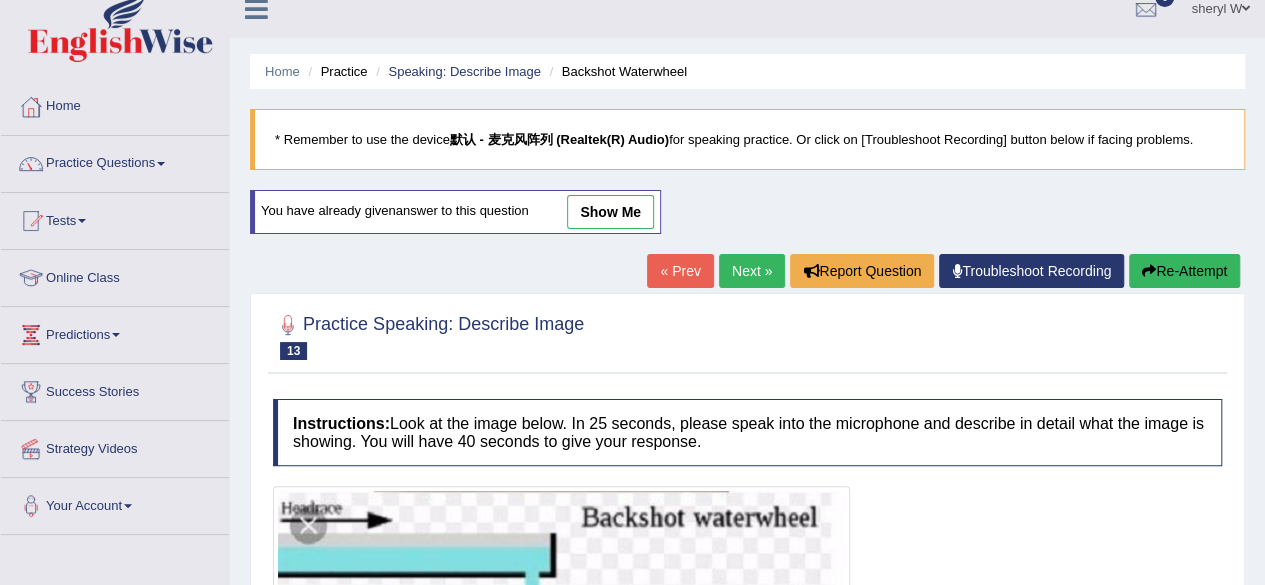 scroll, scrollTop: 137, scrollLeft: 0, axis: vertical 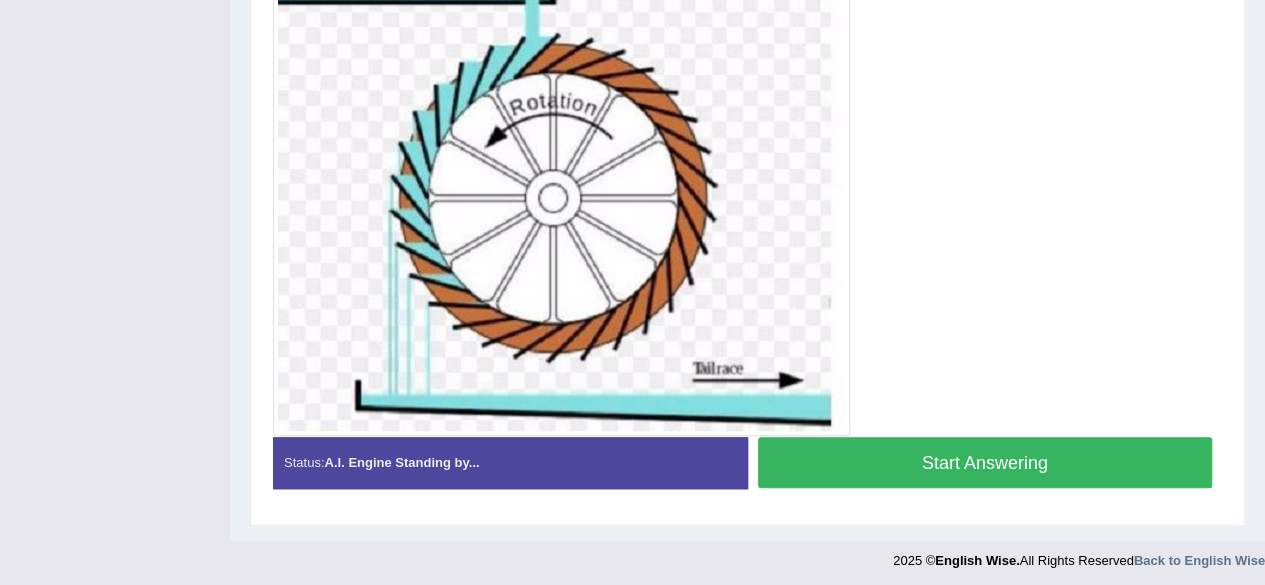 click on "Start Answering" at bounding box center [985, 462] 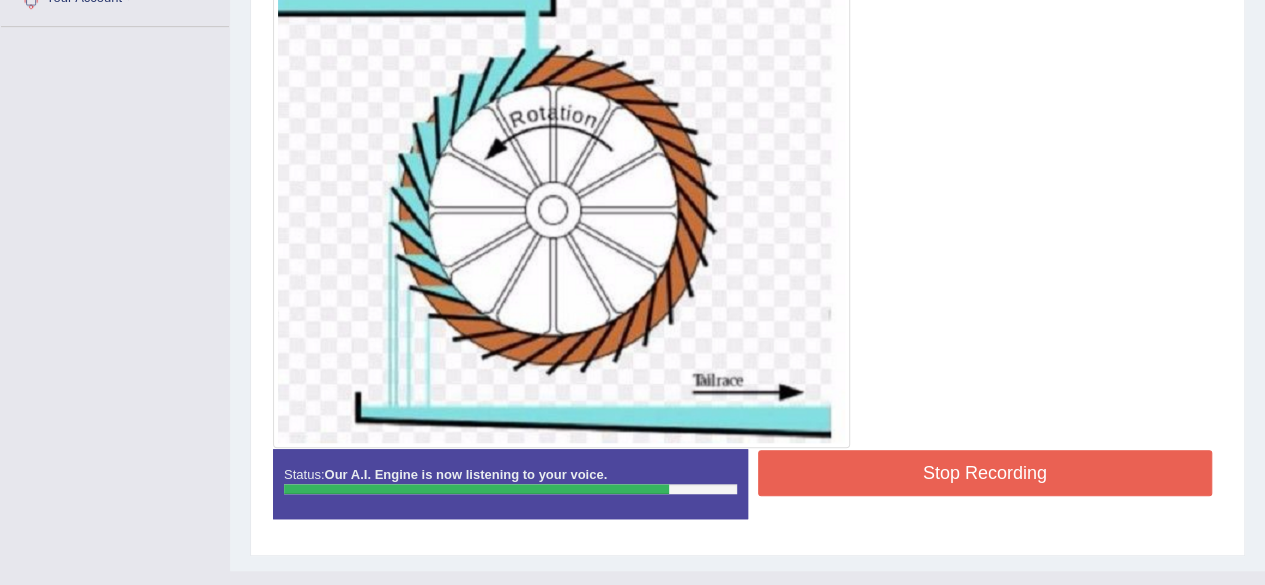 scroll, scrollTop: 560, scrollLeft: 0, axis: vertical 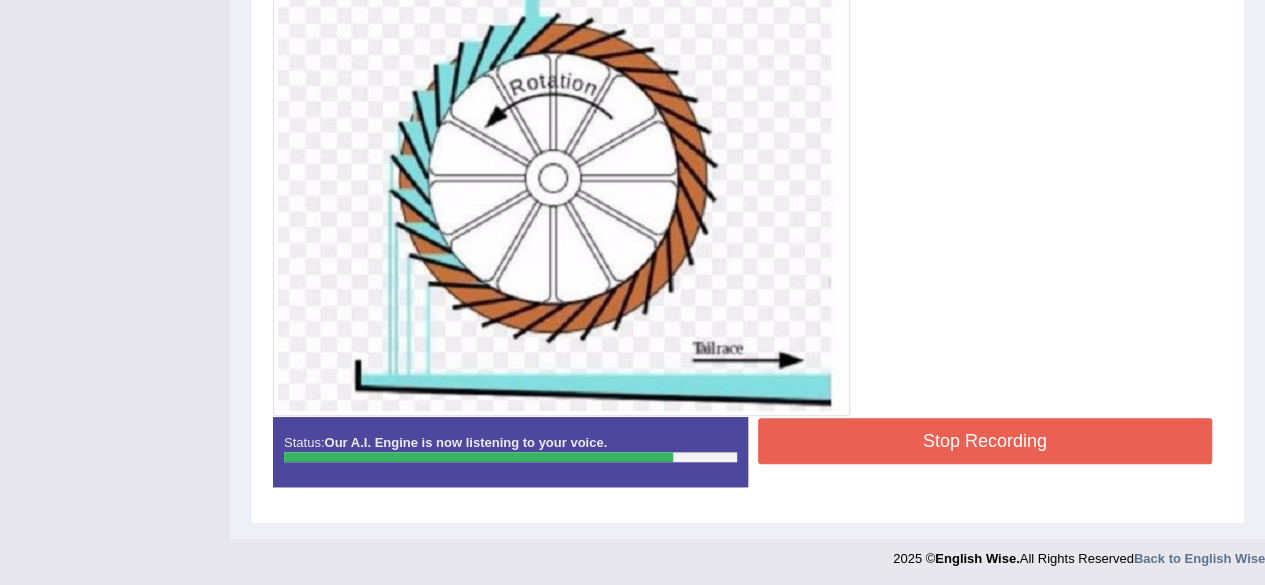 click on "Stop Recording" at bounding box center [985, 441] 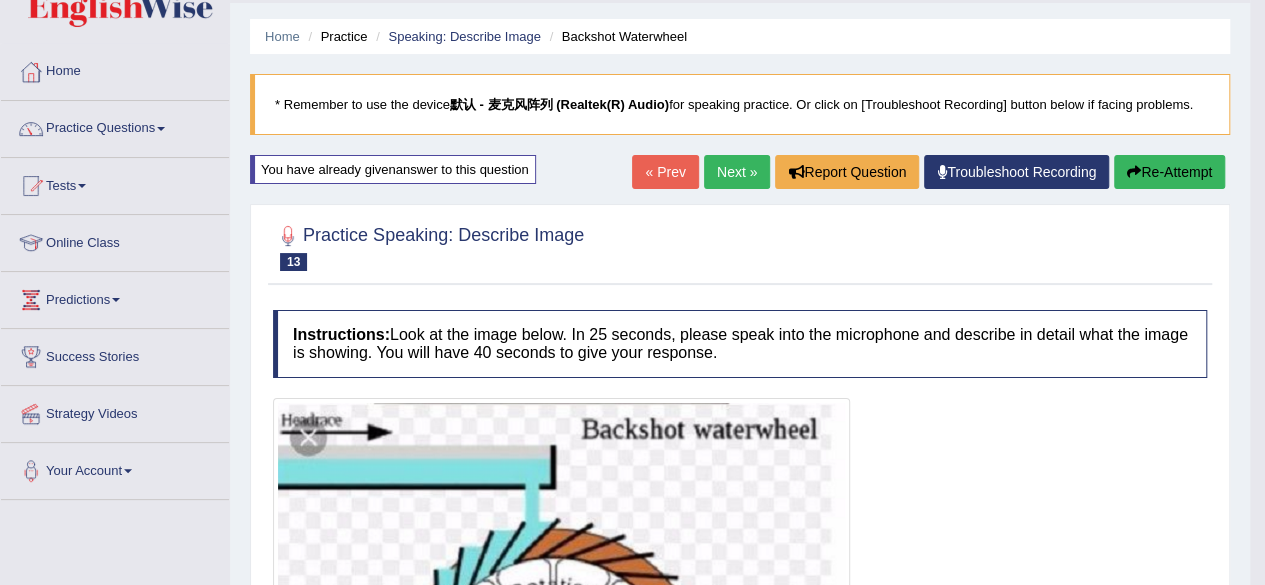 scroll, scrollTop: 0, scrollLeft: 0, axis: both 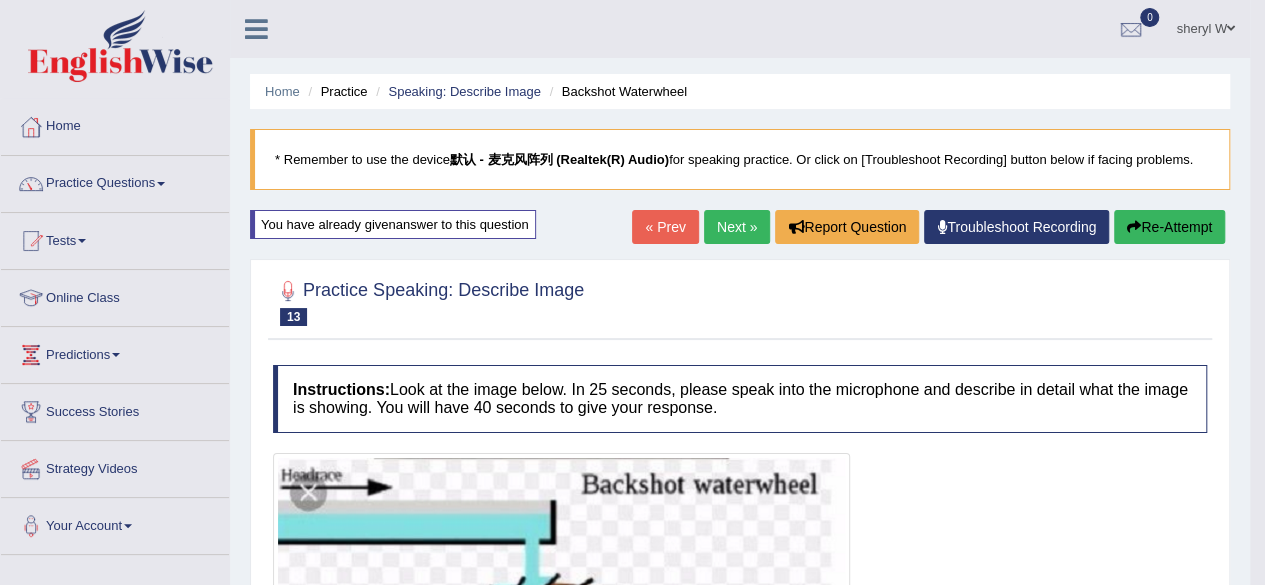 click on "Re-Attempt" at bounding box center [1169, 227] 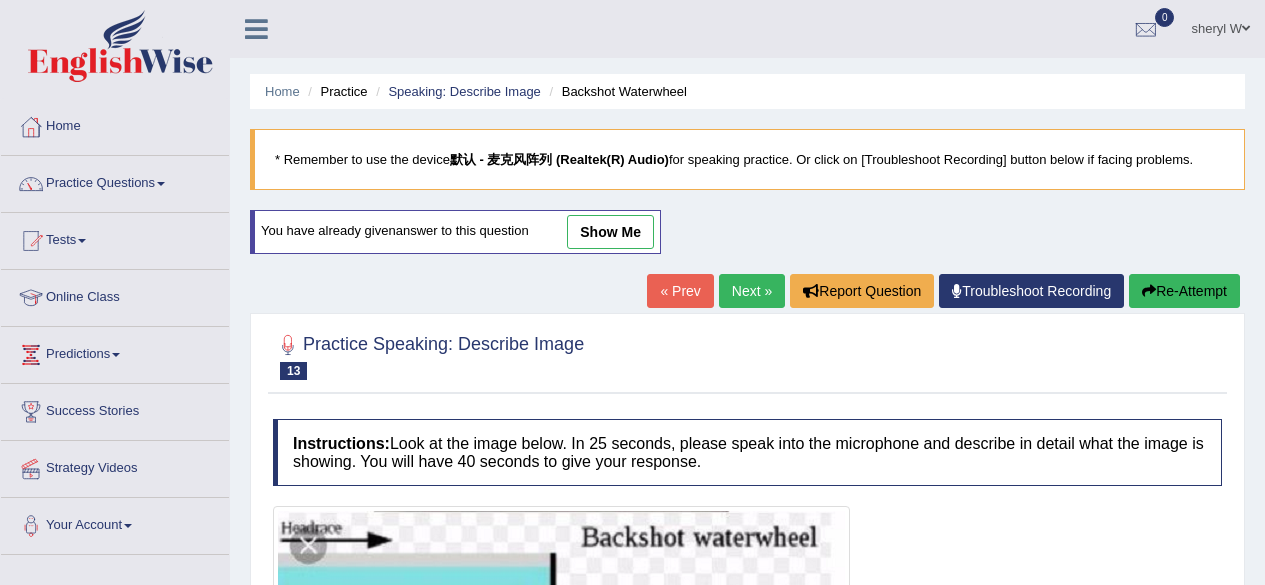 scroll, scrollTop: 0, scrollLeft: 0, axis: both 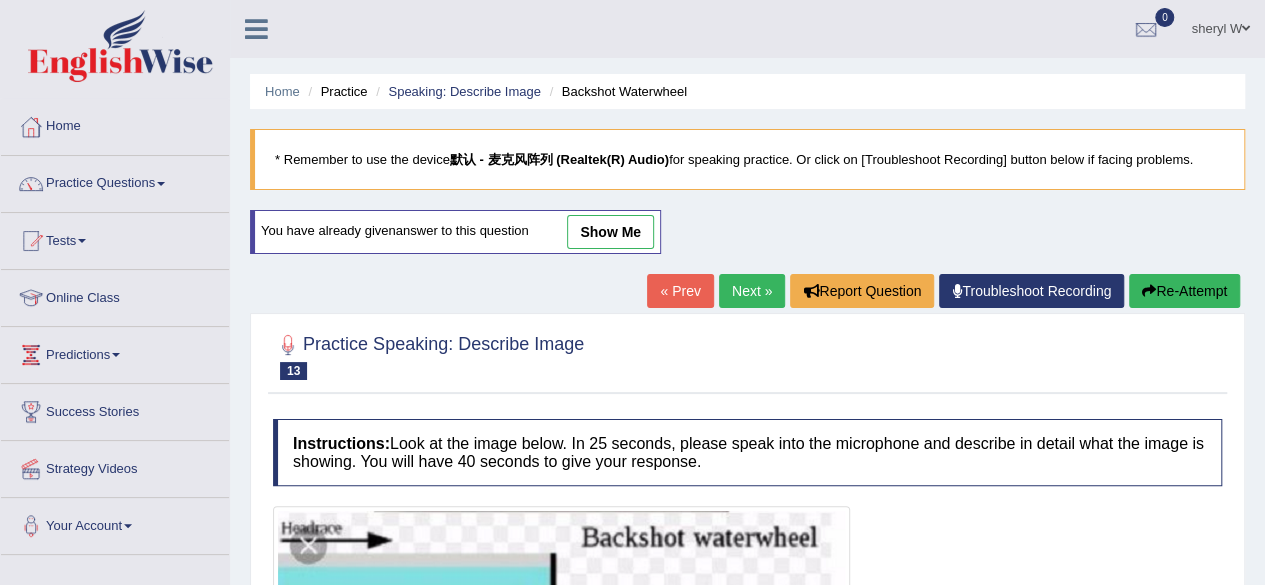 click on "Re-Attempt" at bounding box center [1184, 291] 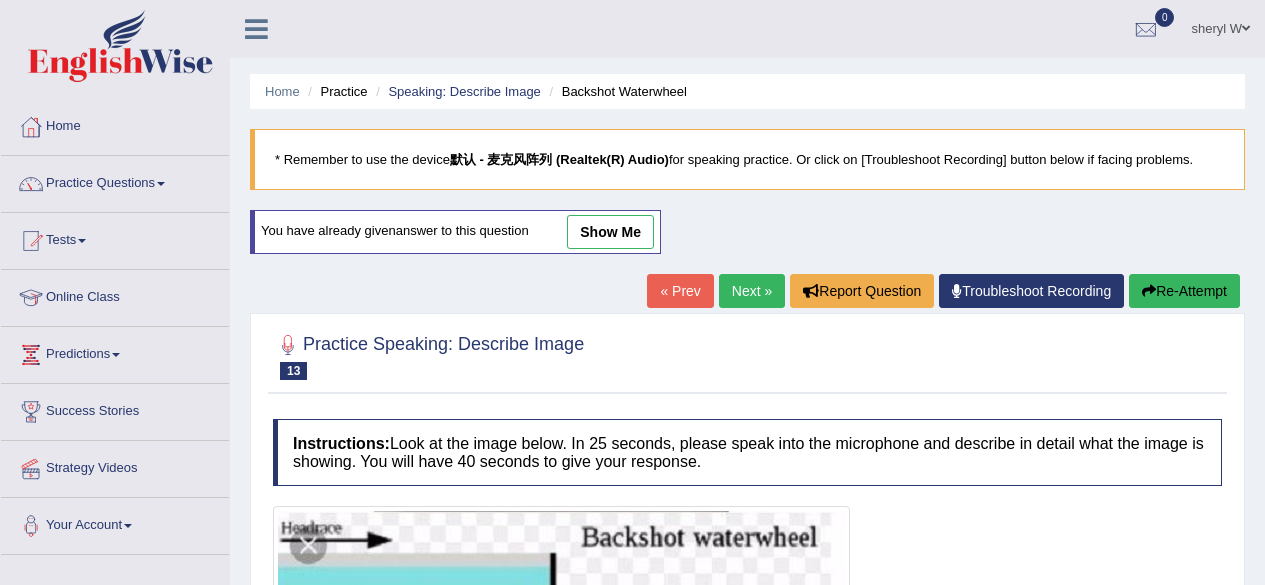 scroll, scrollTop: 0, scrollLeft: 0, axis: both 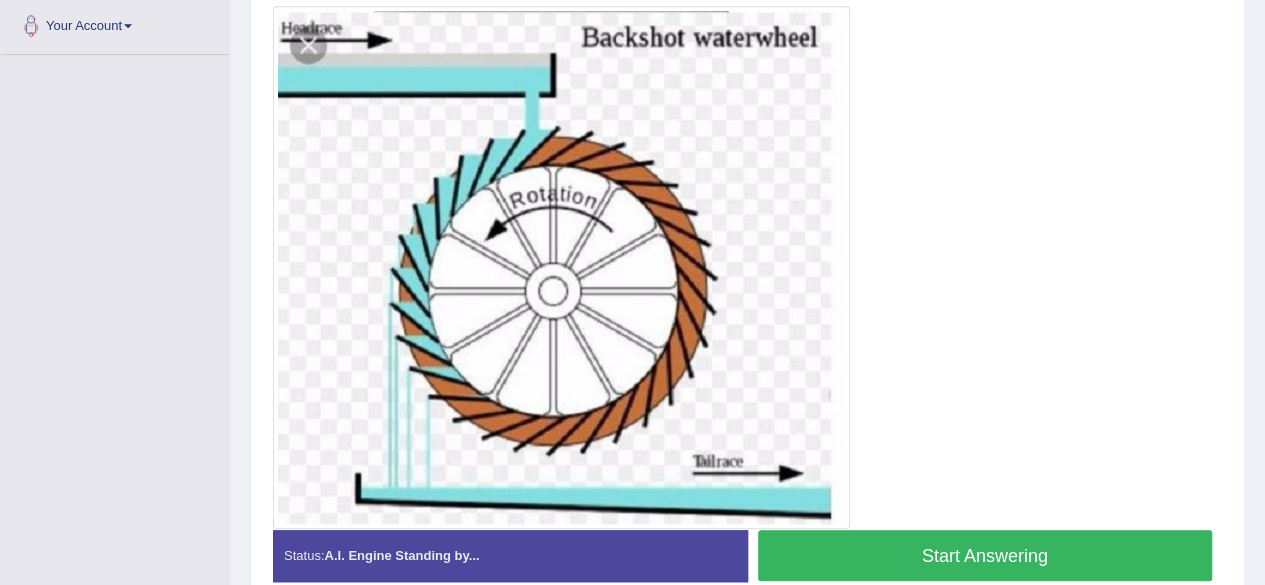 click on "Start Answering" at bounding box center (985, 555) 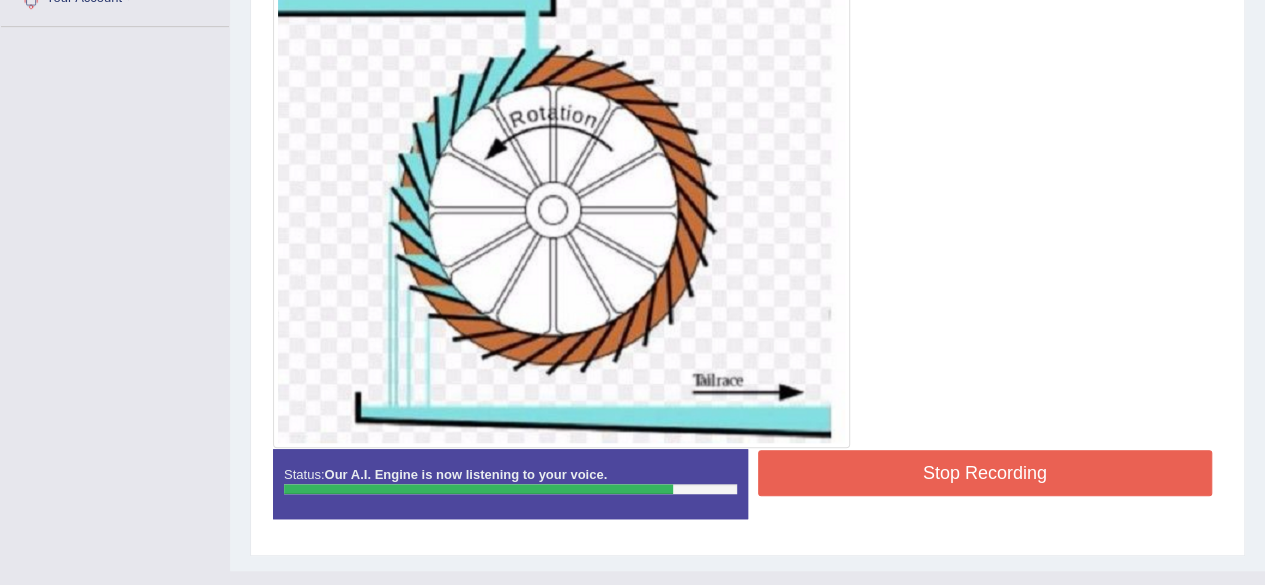 scroll, scrollTop: 560, scrollLeft: 0, axis: vertical 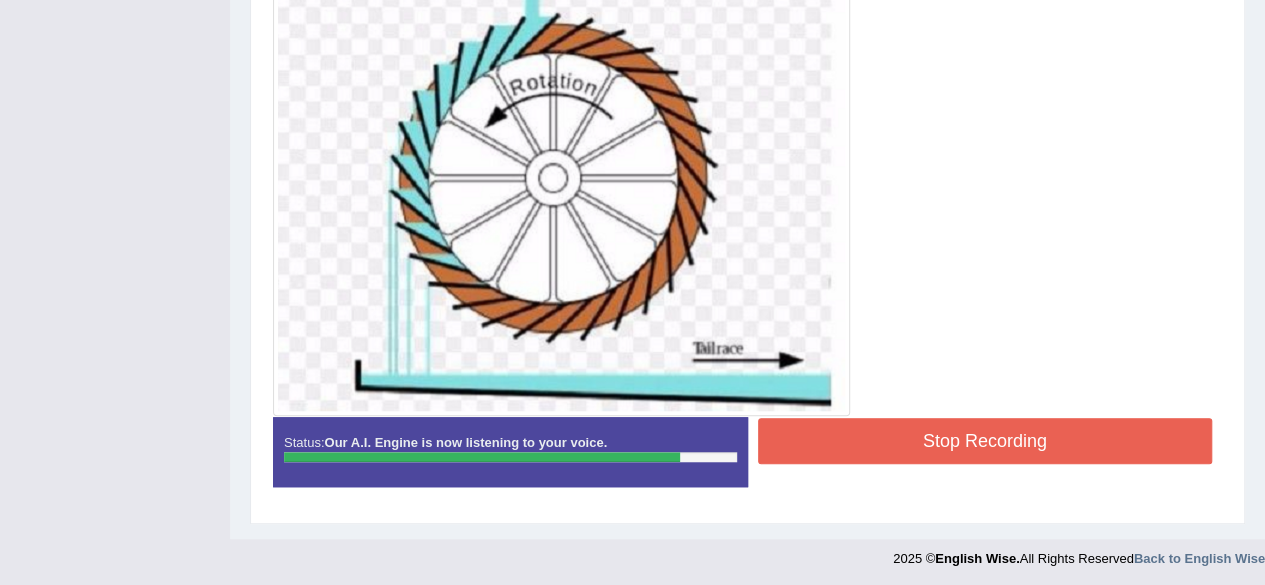 click on "Stop Recording" at bounding box center (985, 441) 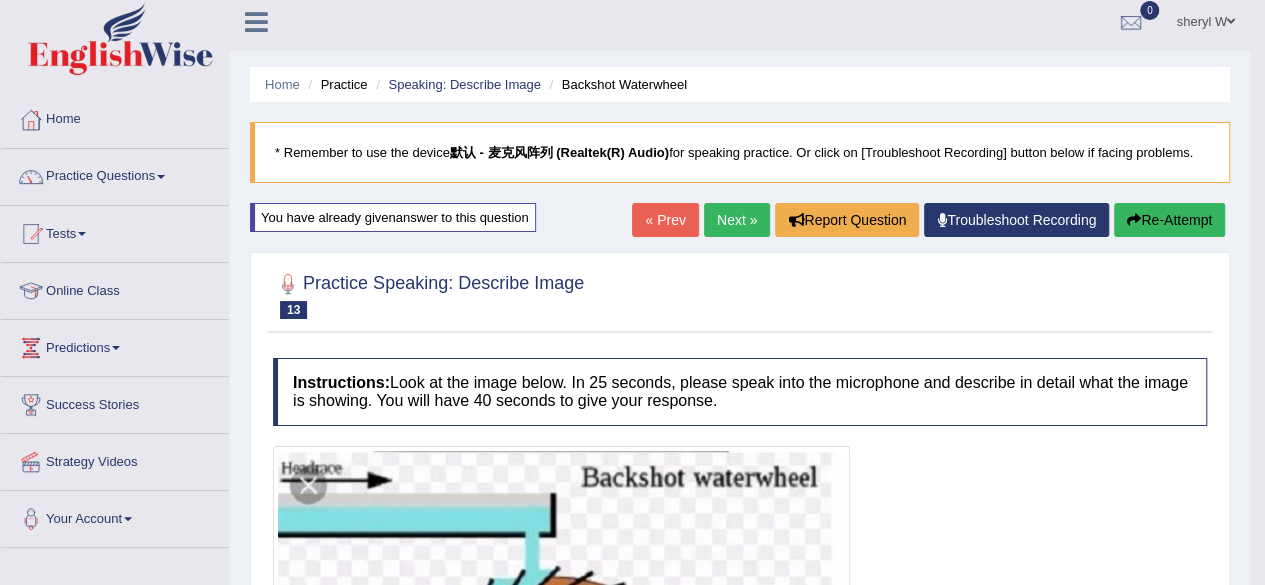 scroll, scrollTop: 0, scrollLeft: 0, axis: both 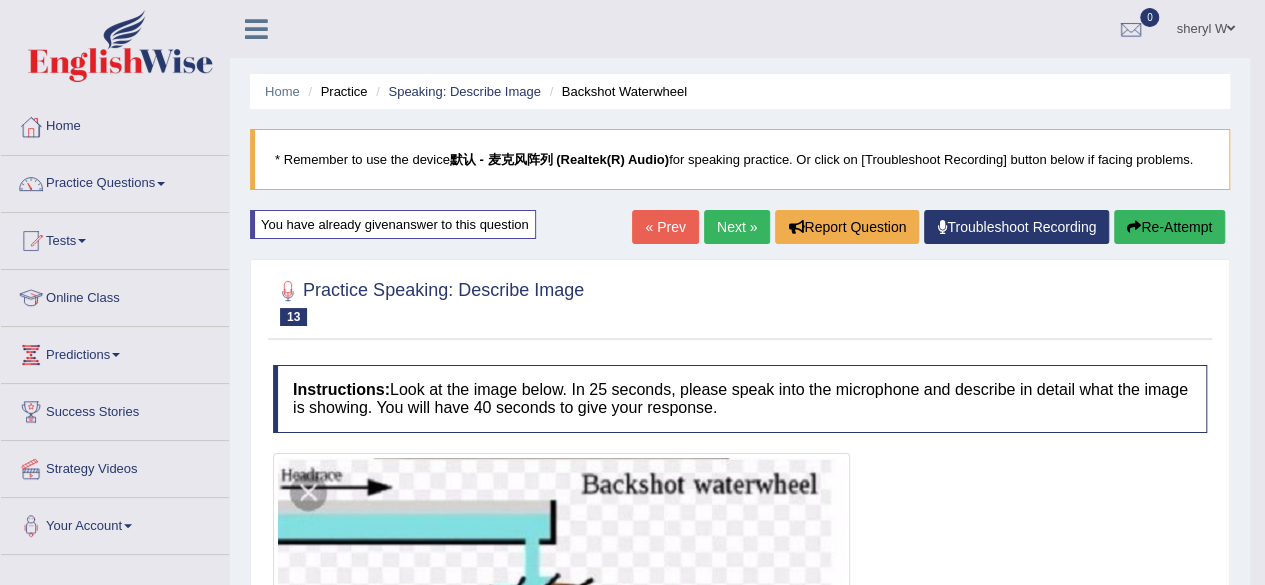 click on "Re-Attempt" at bounding box center [1169, 227] 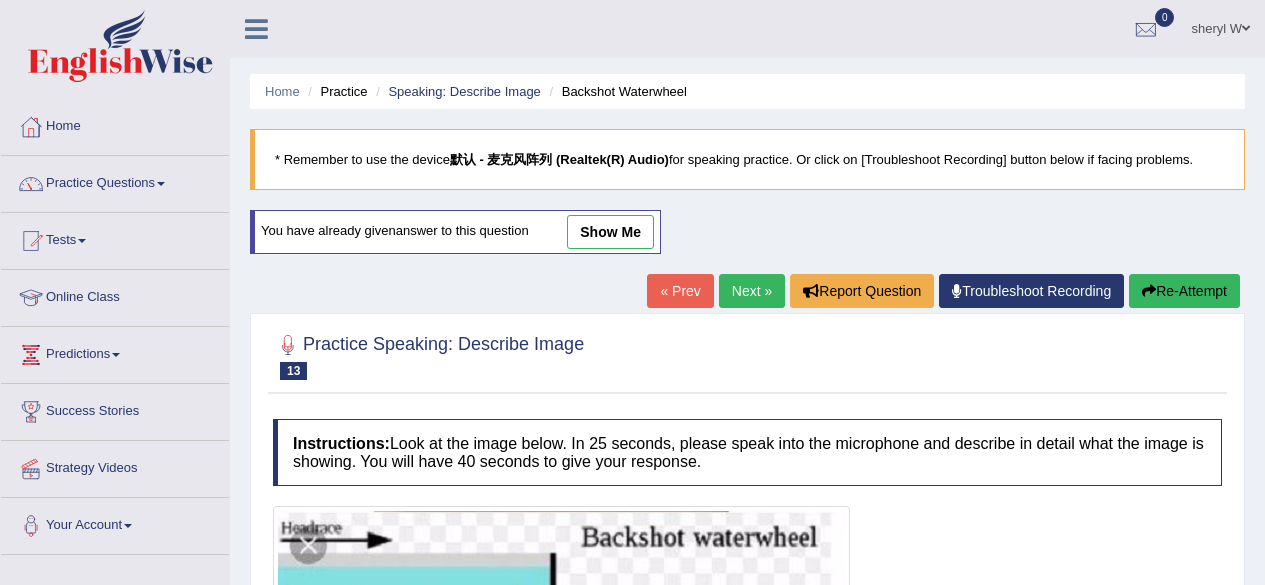scroll, scrollTop: 0, scrollLeft: 0, axis: both 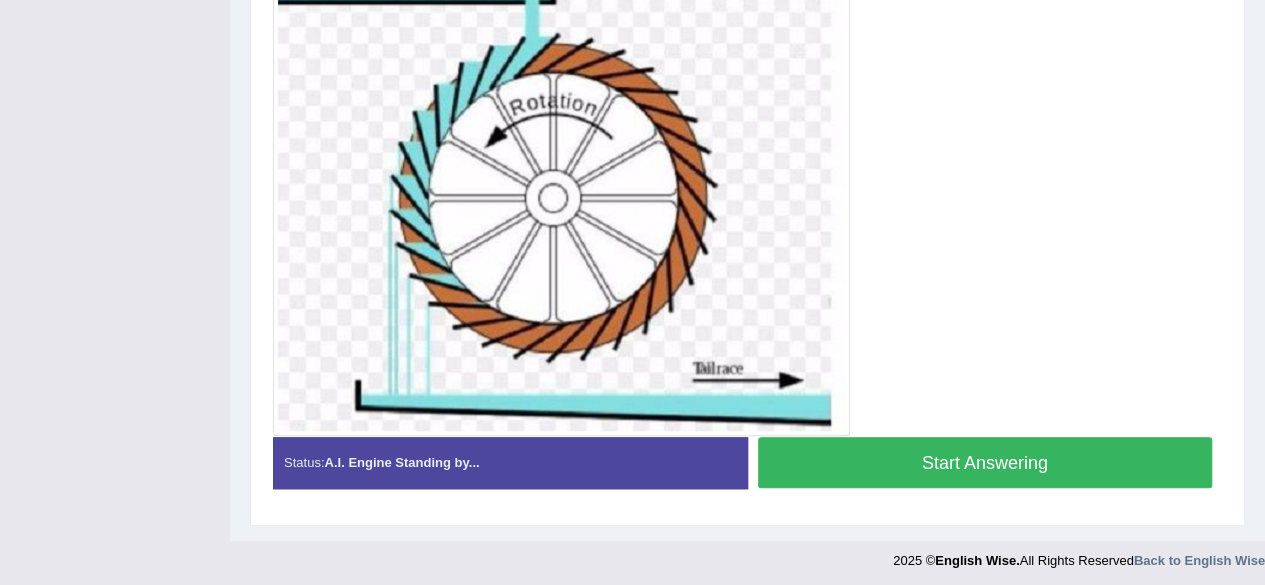click on "Start Answering" at bounding box center [985, 462] 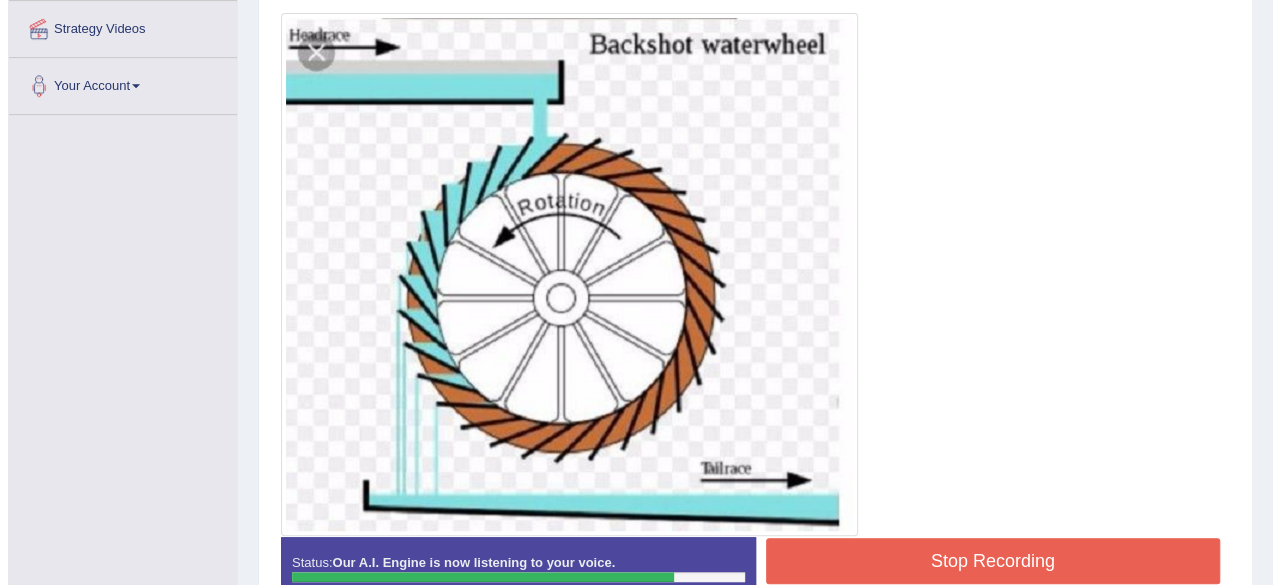 scroll, scrollTop: 540, scrollLeft: 0, axis: vertical 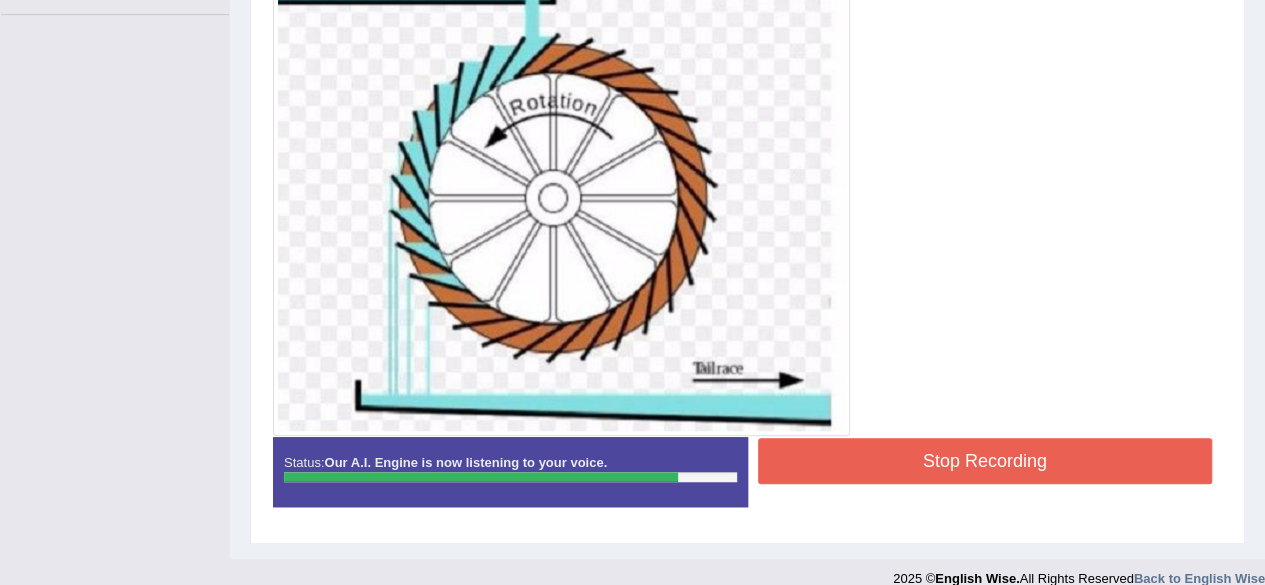 click on "Stop Recording" at bounding box center (985, 461) 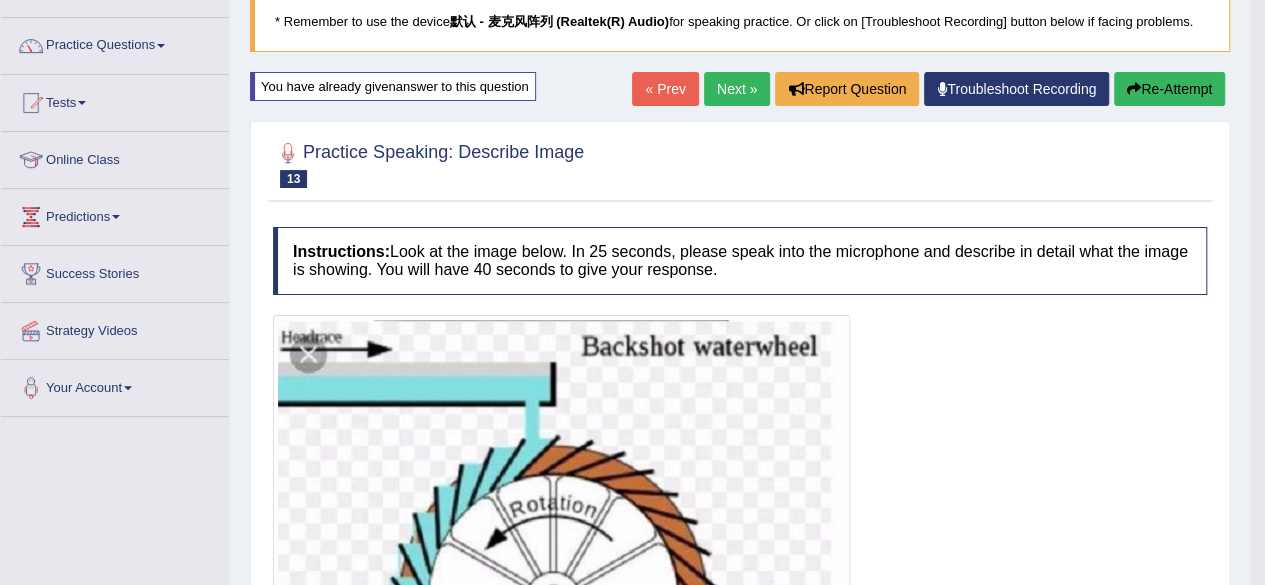 scroll, scrollTop: 0, scrollLeft: 0, axis: both 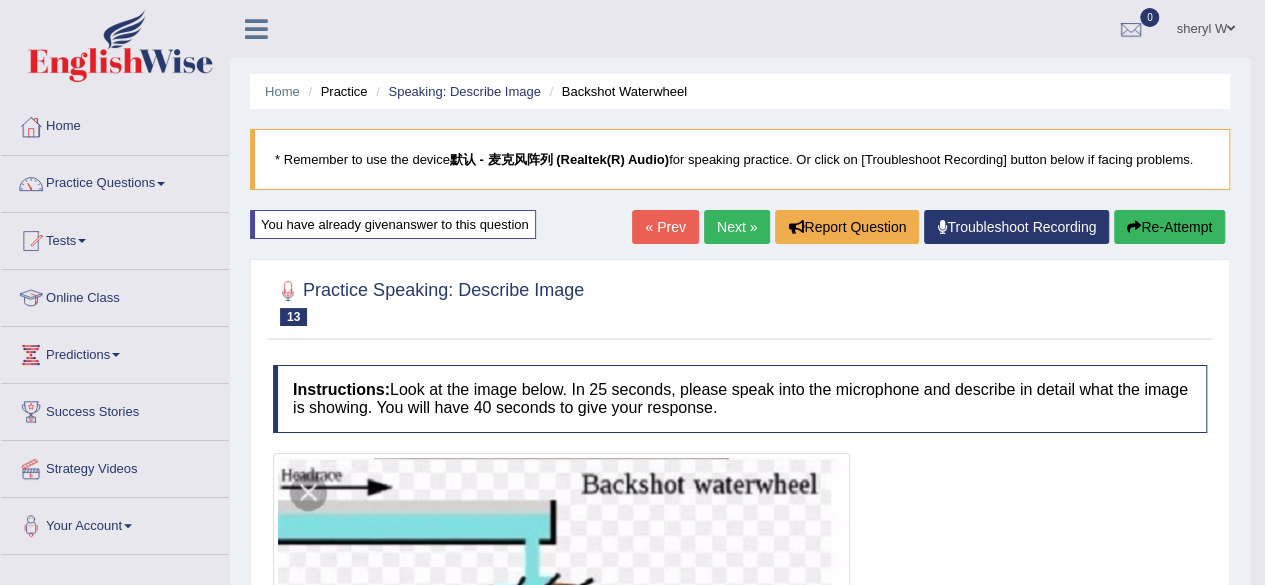 click on "Next »" at bounding box center [737, 227] 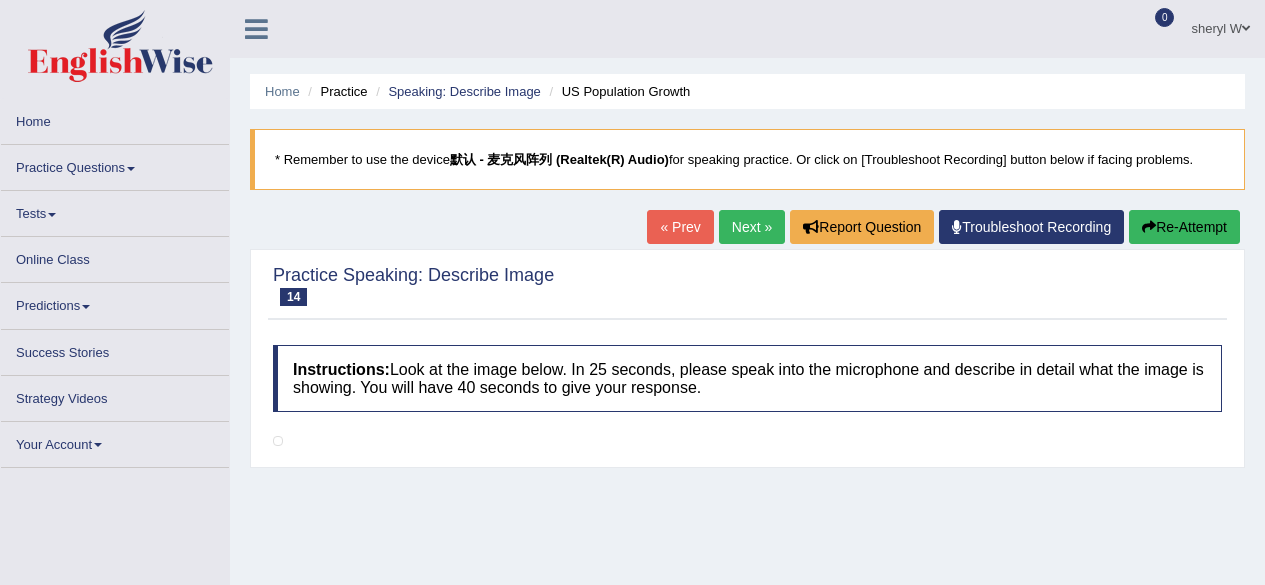 scroll, scrollTop: 0, scrollLeft: 0, axis: both 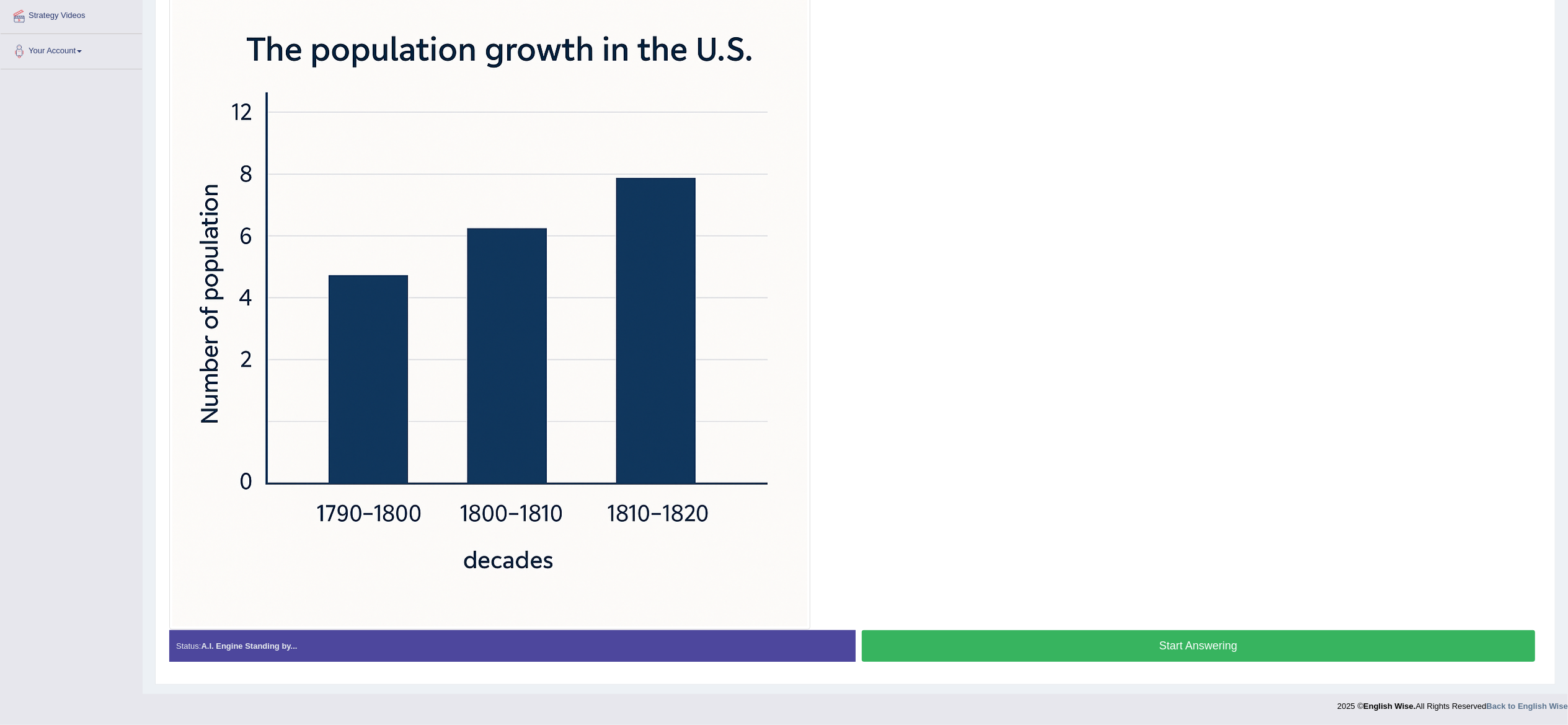 click on "Start Answering" at bounding box center (1198, 646) 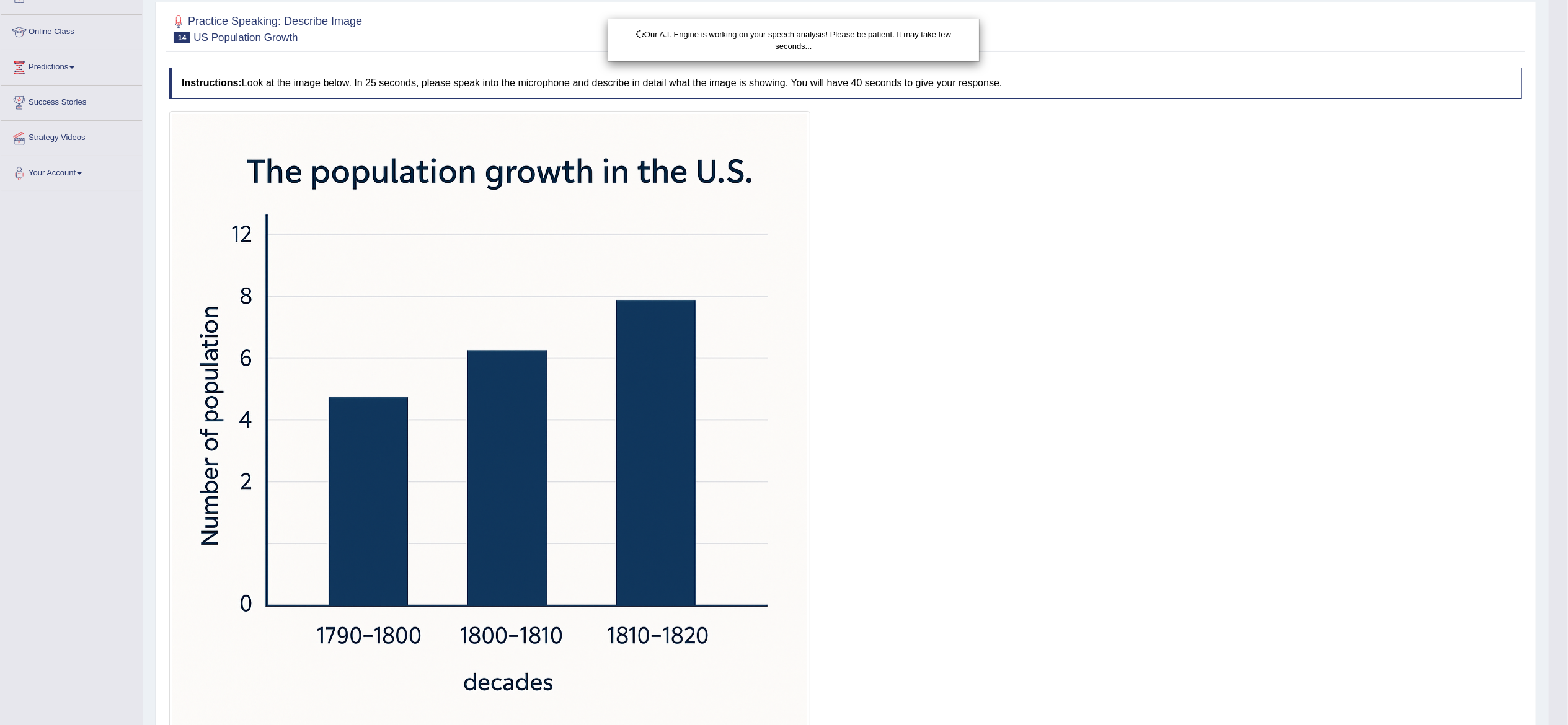 scroll, scrollTop: 362, scrollLeft: 0, axis: vertical 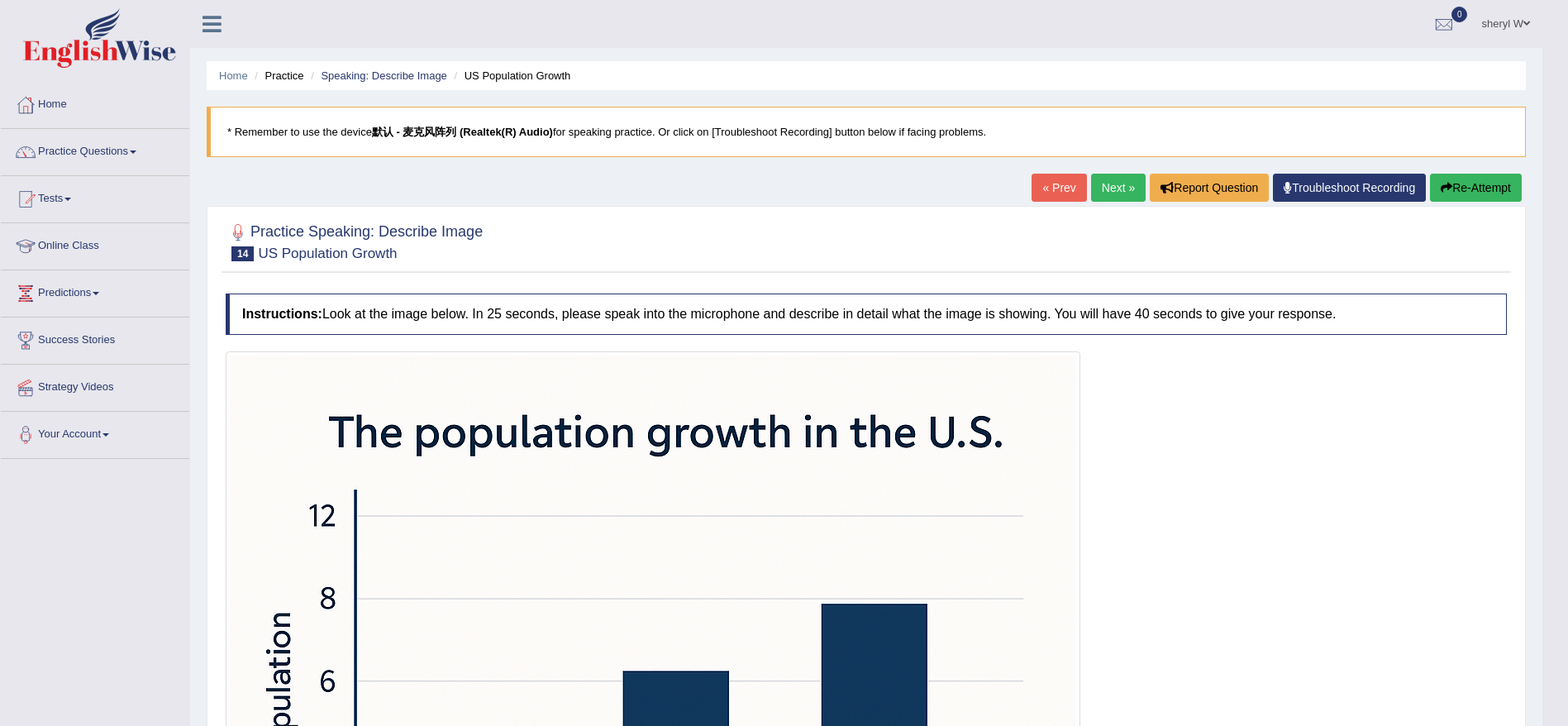 click on "Re-Attempt" at bounding box center (1475, 188) 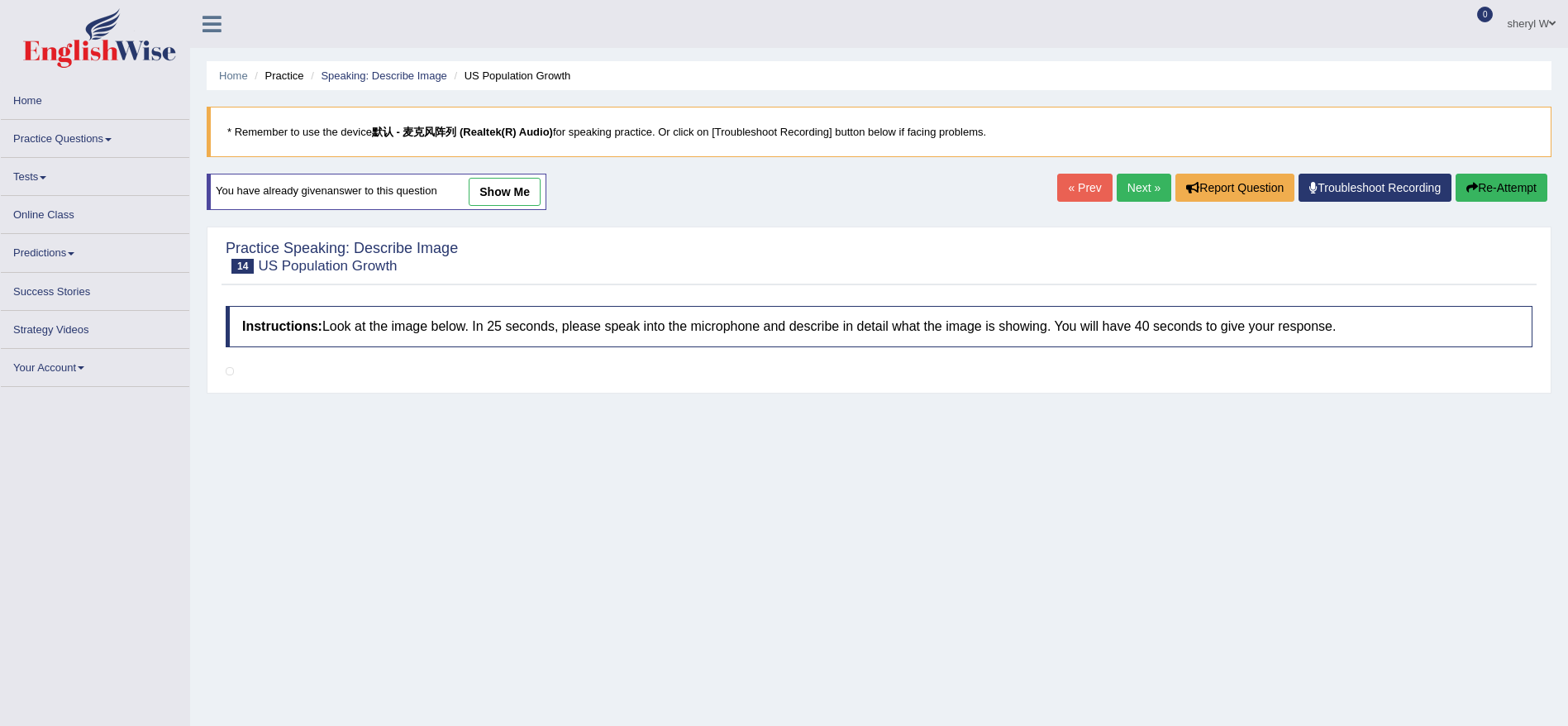 scroll, scrollTop: 0, scrollLeft: 0, axis: both 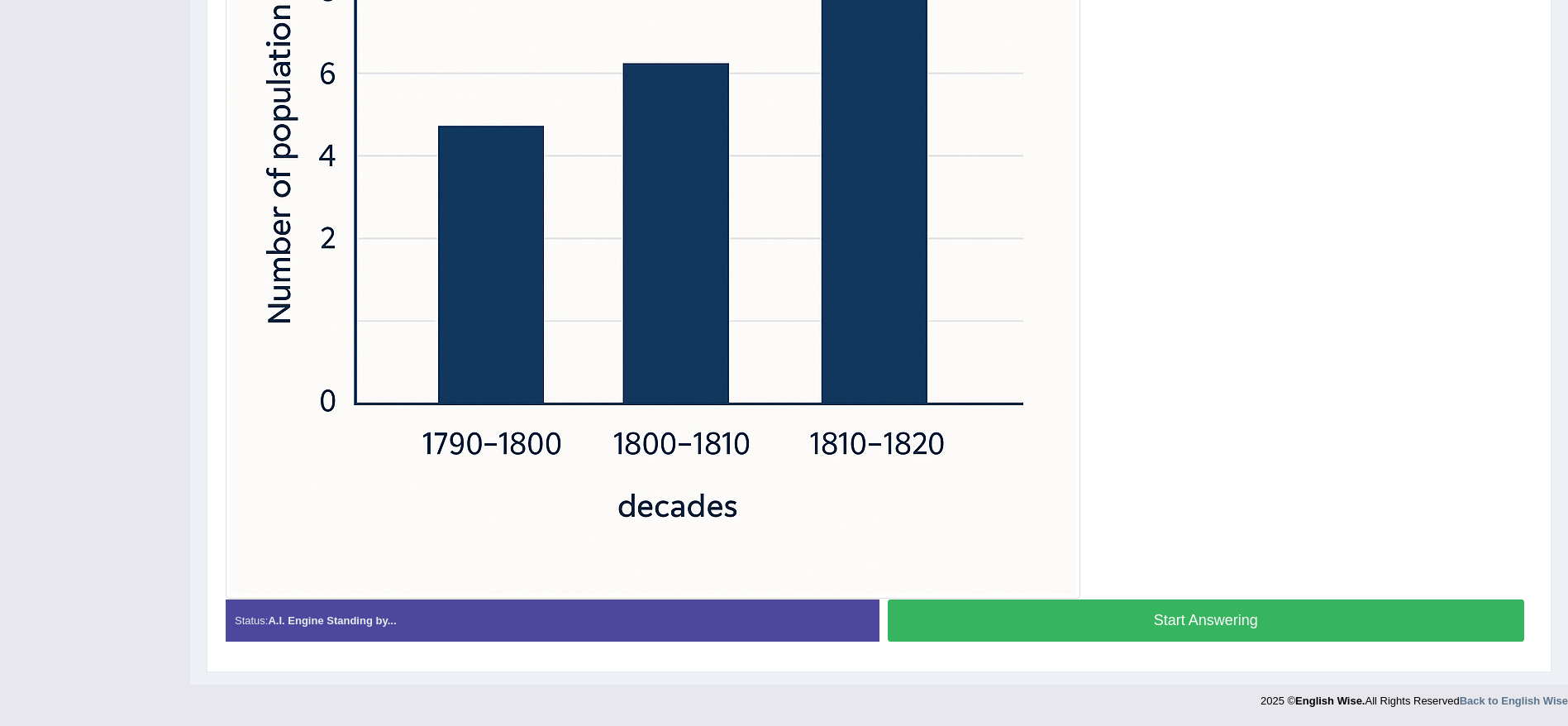 click on "Start Answering" at bounding box center [1206, 620] 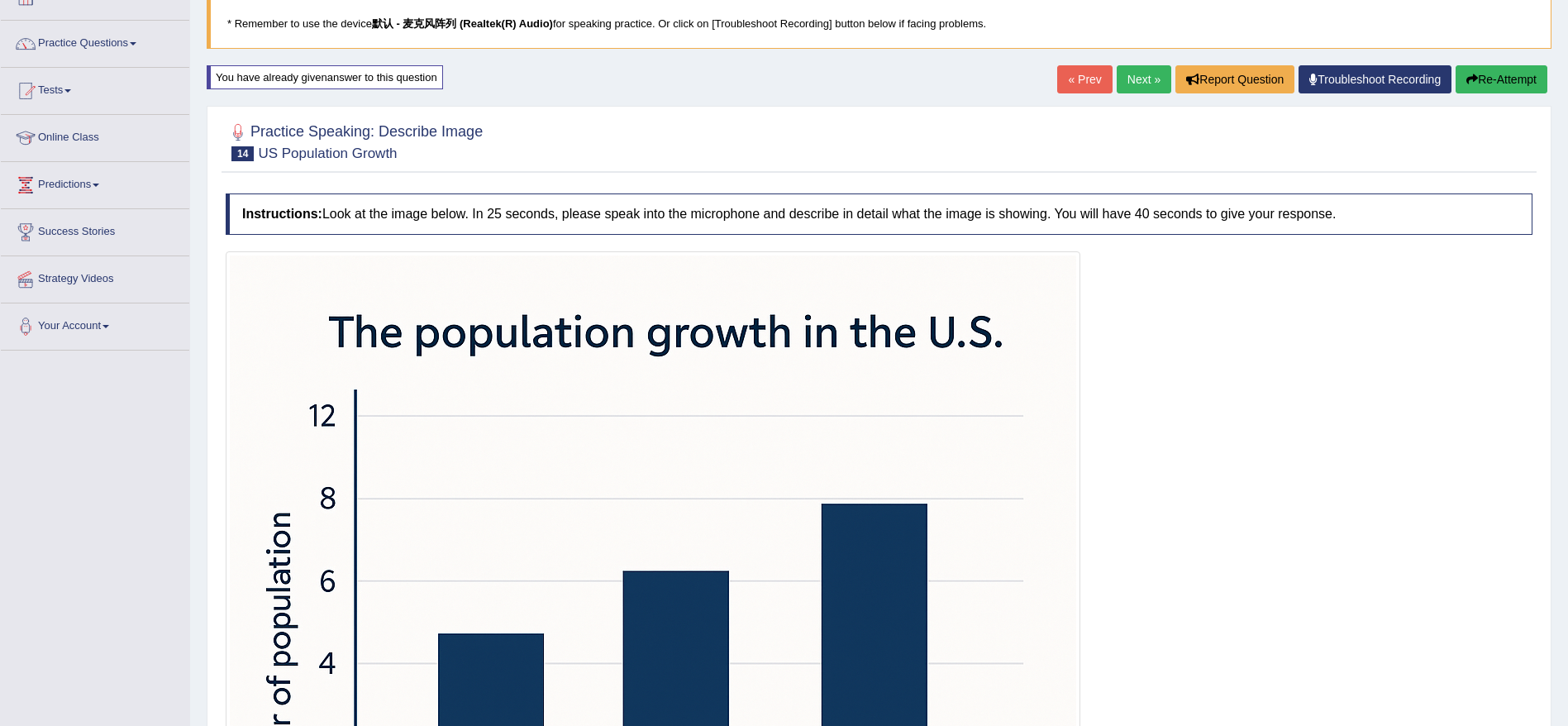 scroll, scrollTop: 0, scrollLeft: 0, axis: both 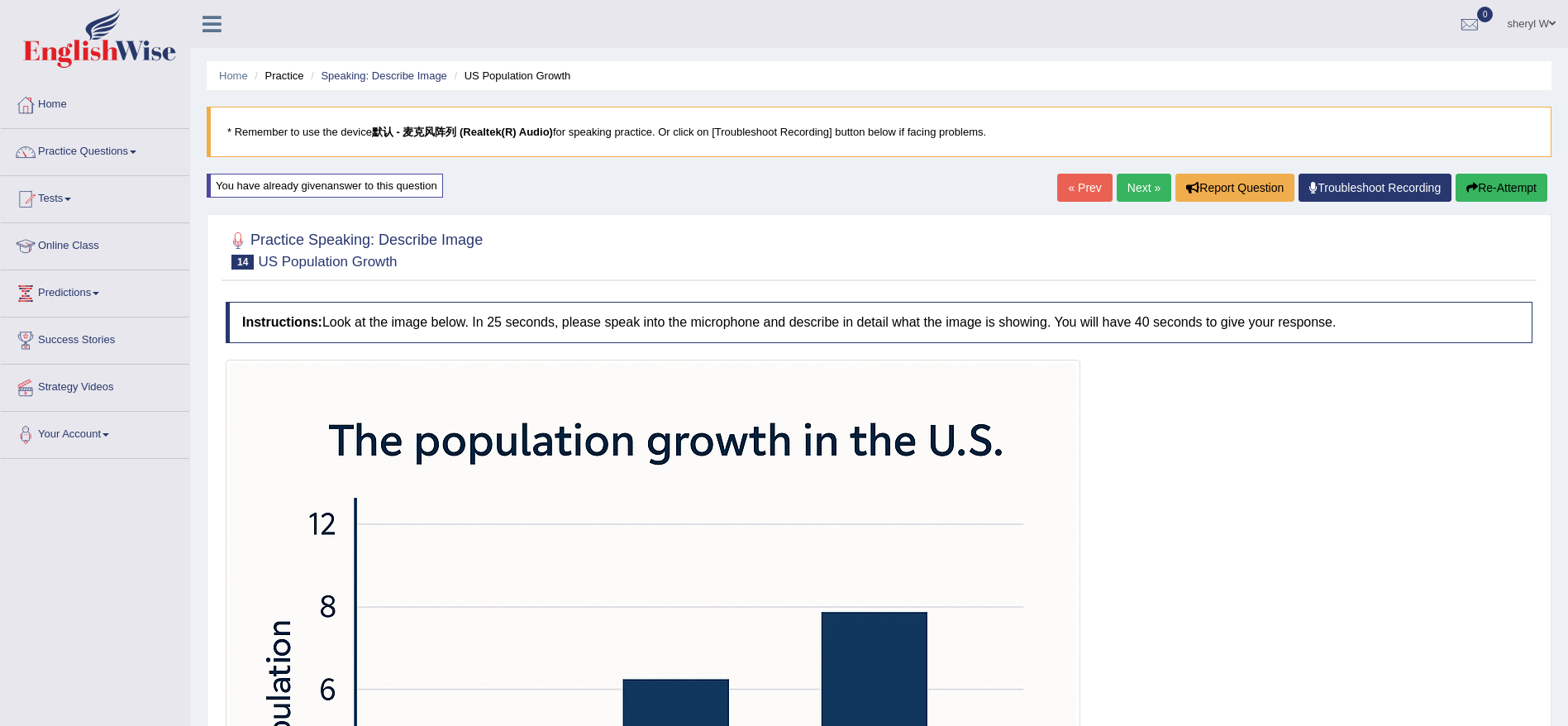 click on "Re-Attempt" at bounding box center [1501, 188] 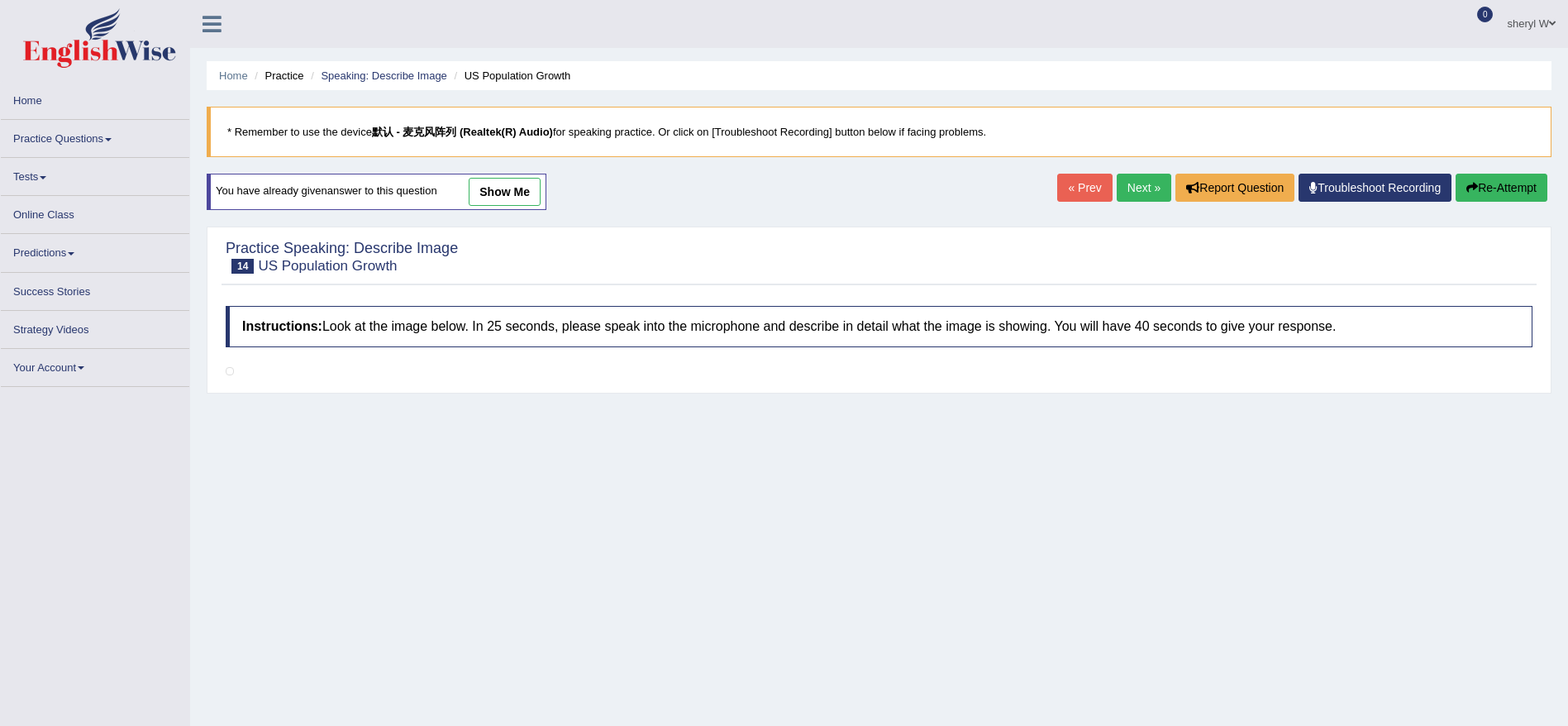 scroll, scrollTop: 0, scrollLeft: 0, axis: both 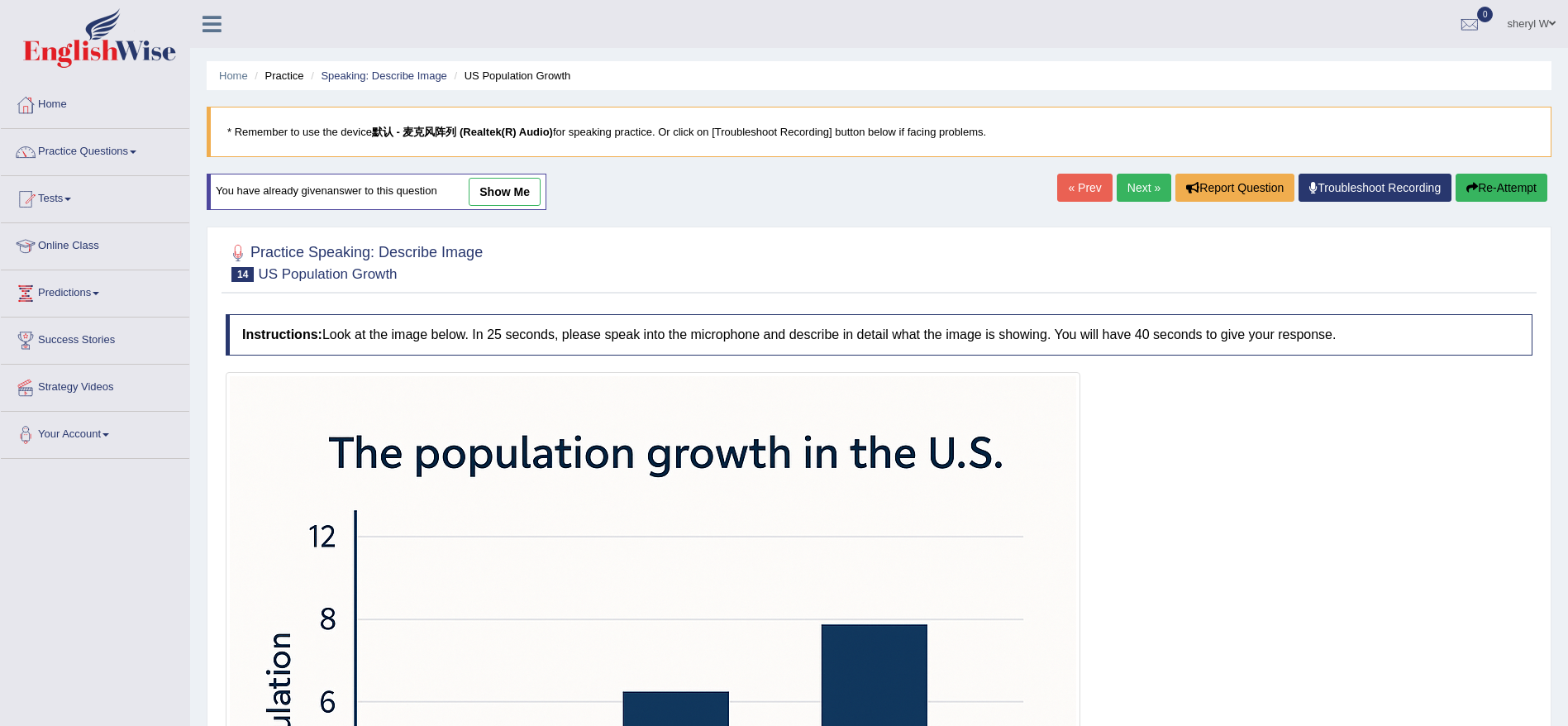 drag, startPoint x: 1499, startPoint y: 189, endPoint x: 1484, endPoint y: 205, distance: 21.93171 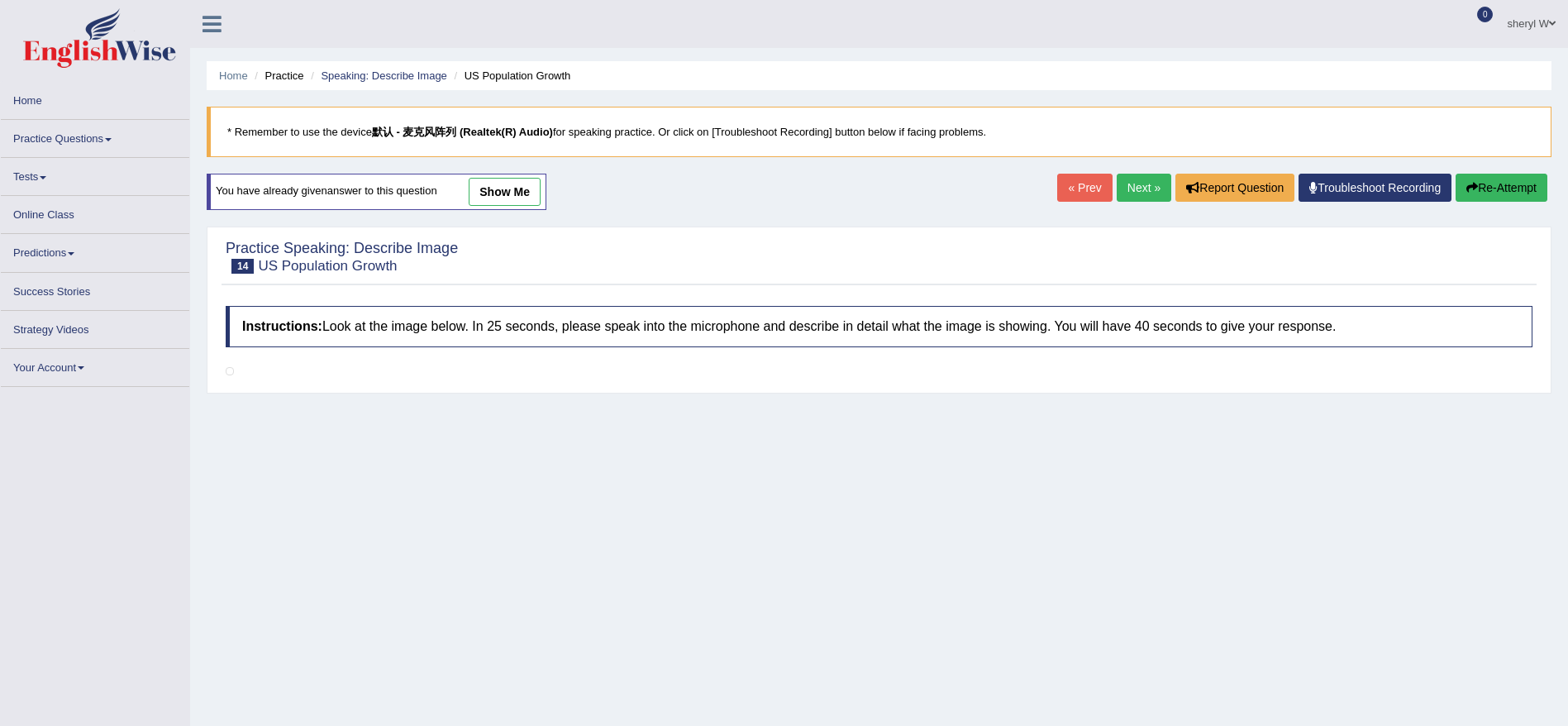 scroll, scrollTop: 0, scrollLeft: 0, axis: both 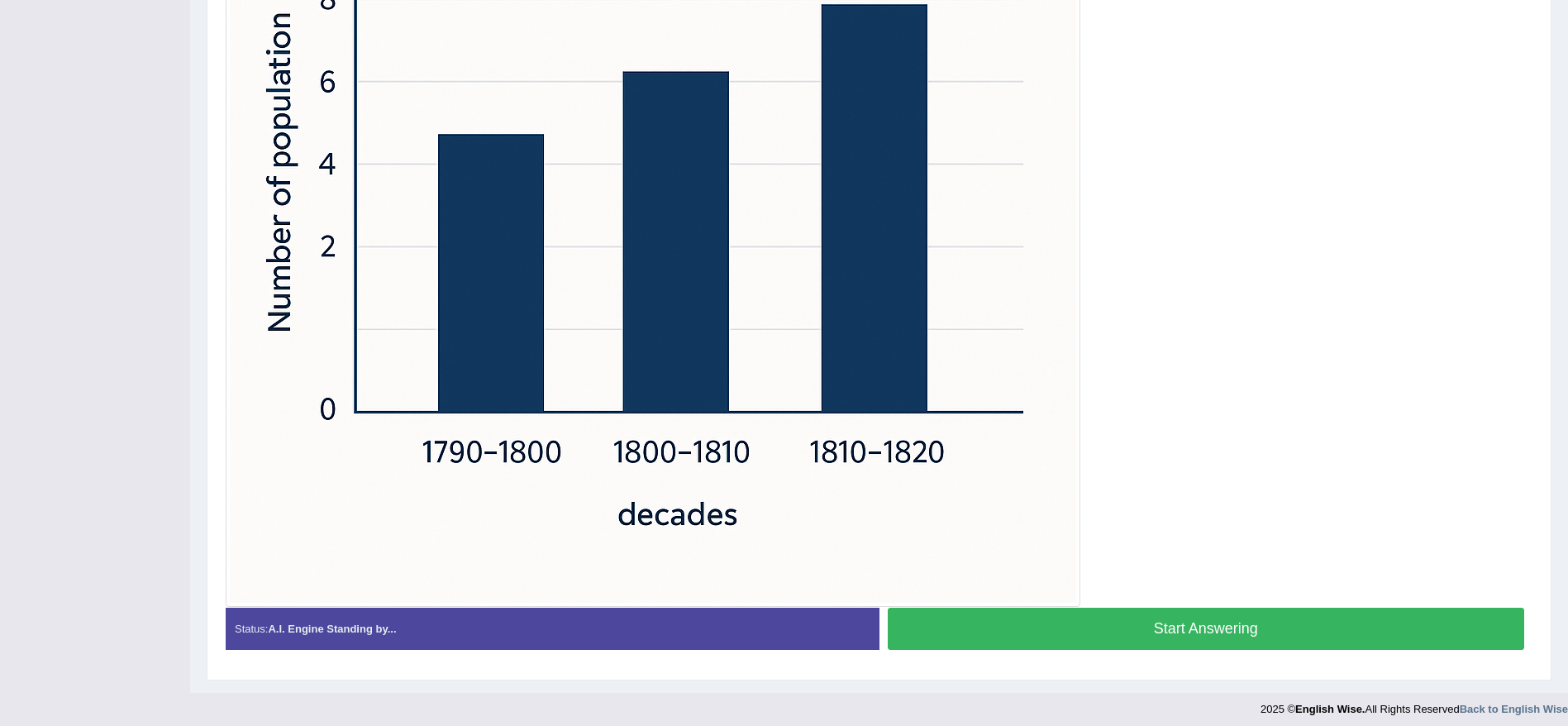 drag, startPoint x: 1242, startPoint y: 633, endPoint x: 1282, endPoint y: 560, distance: 83.240615 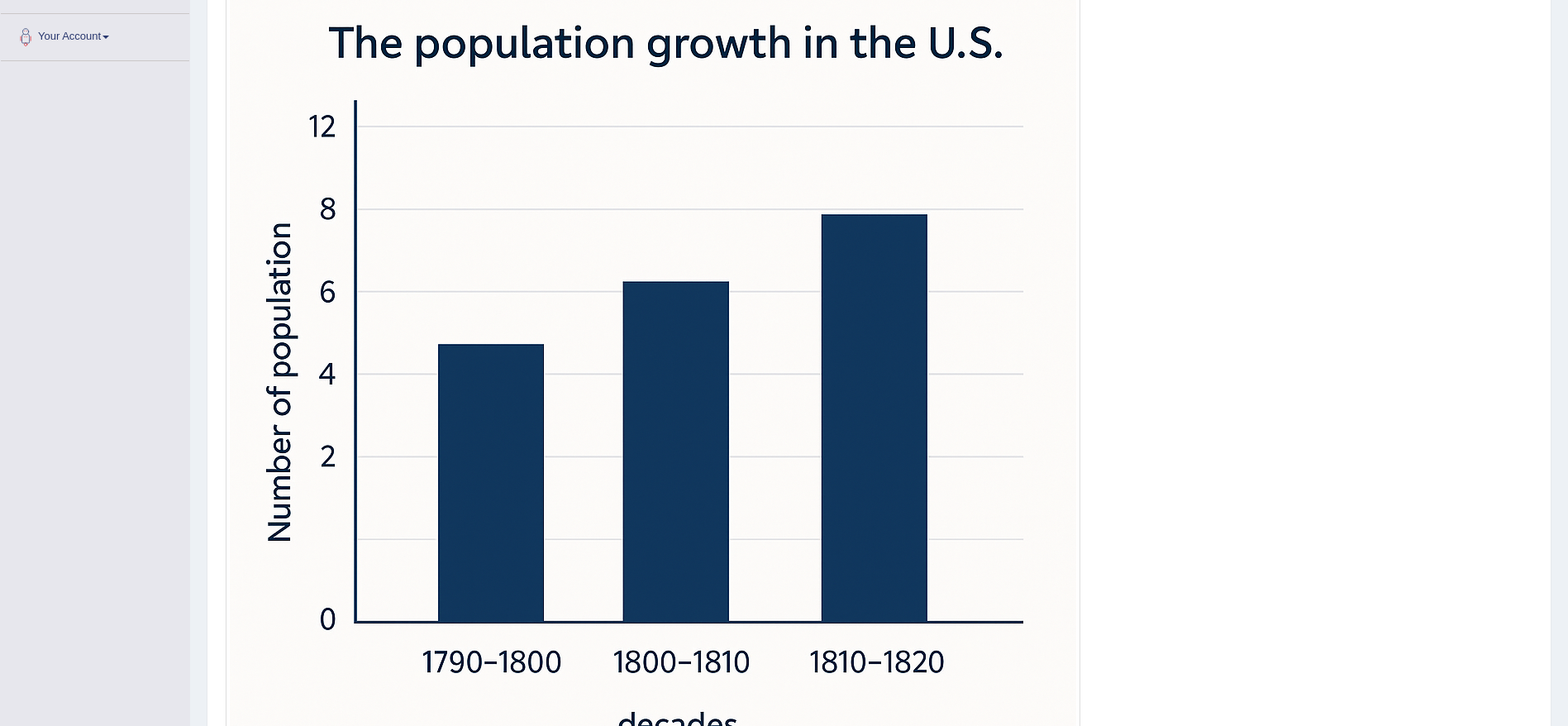 scroll, scrollTop: 360, scrollLeft: 0, axis: vertical 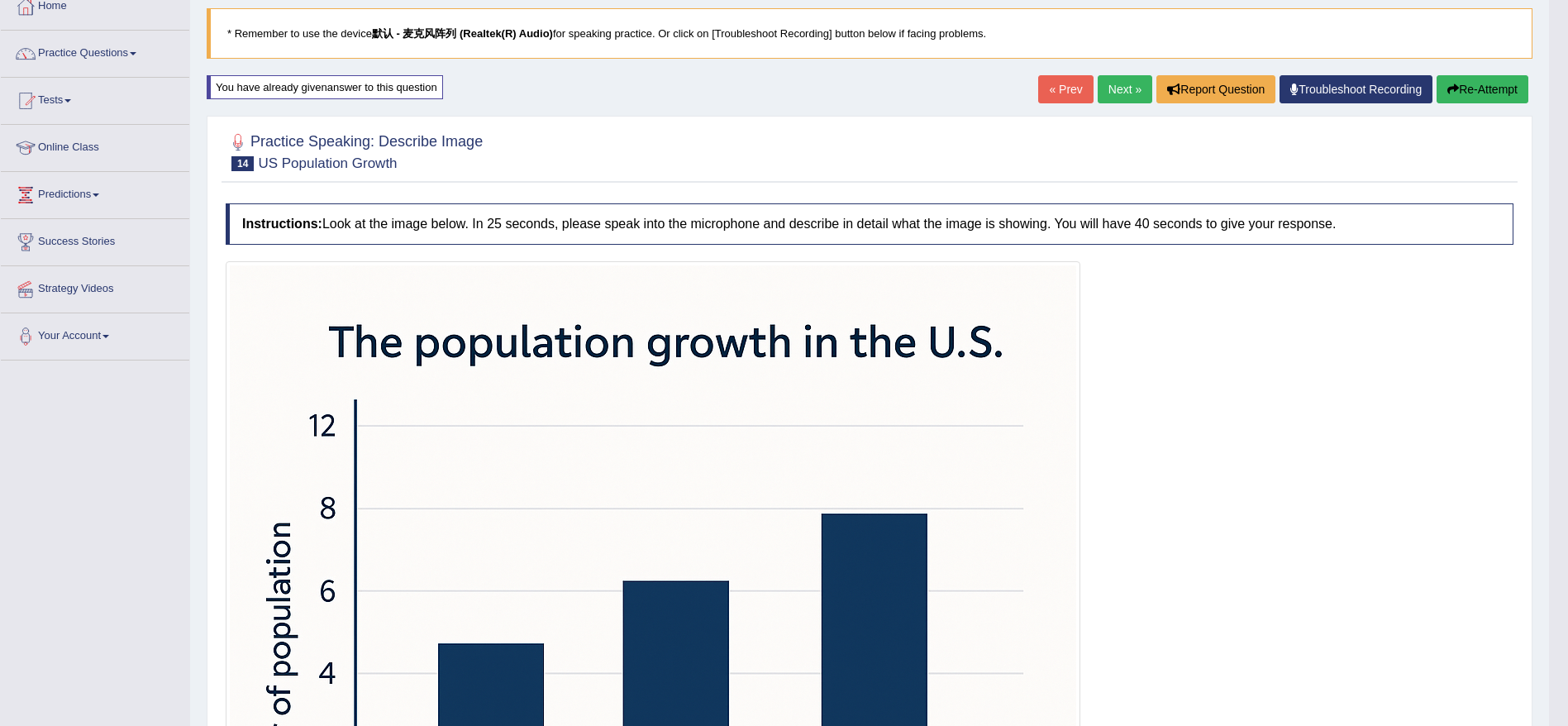 click on "Re-Attempt" at bounding box center [1482, 89] 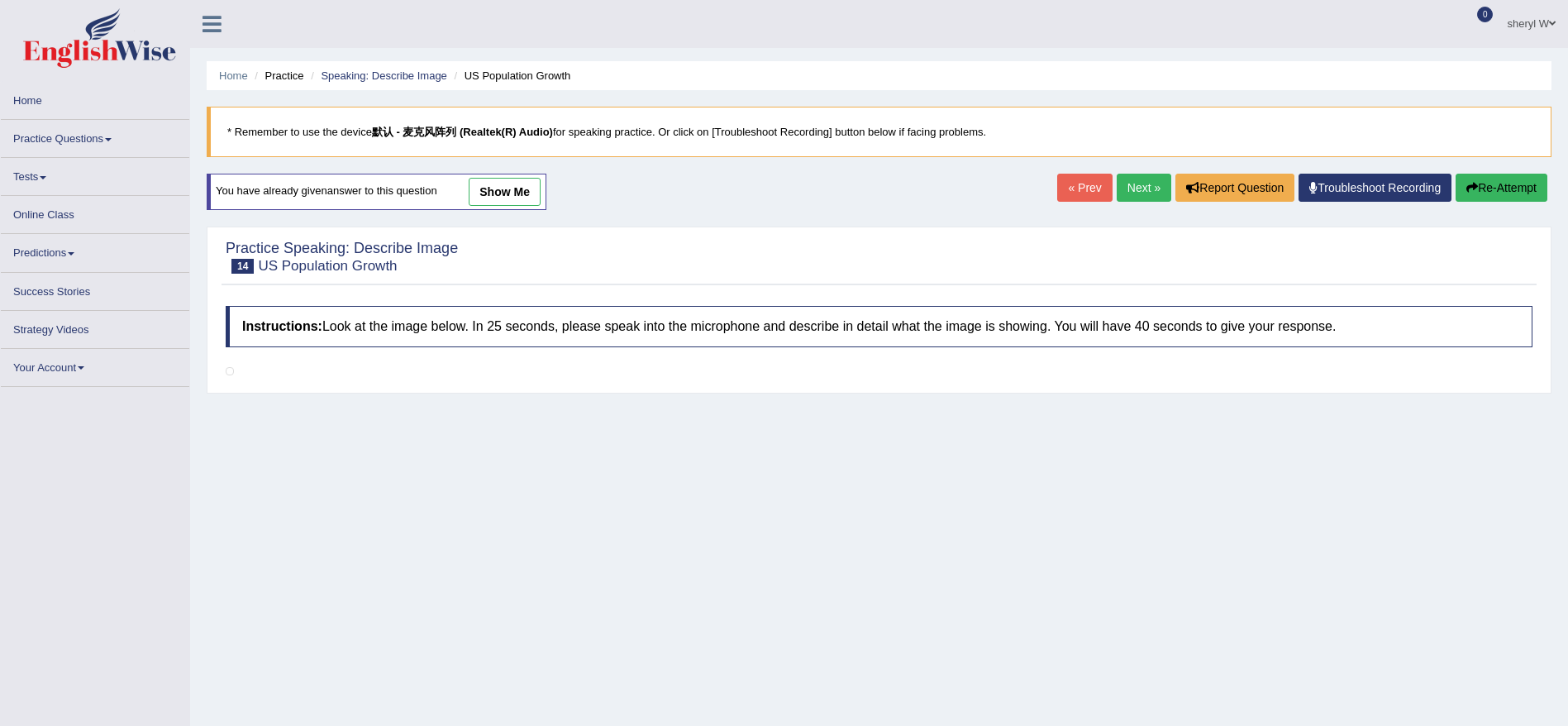 scroll, scrollTop: 98, scrollLeft: 0, axis: vertical 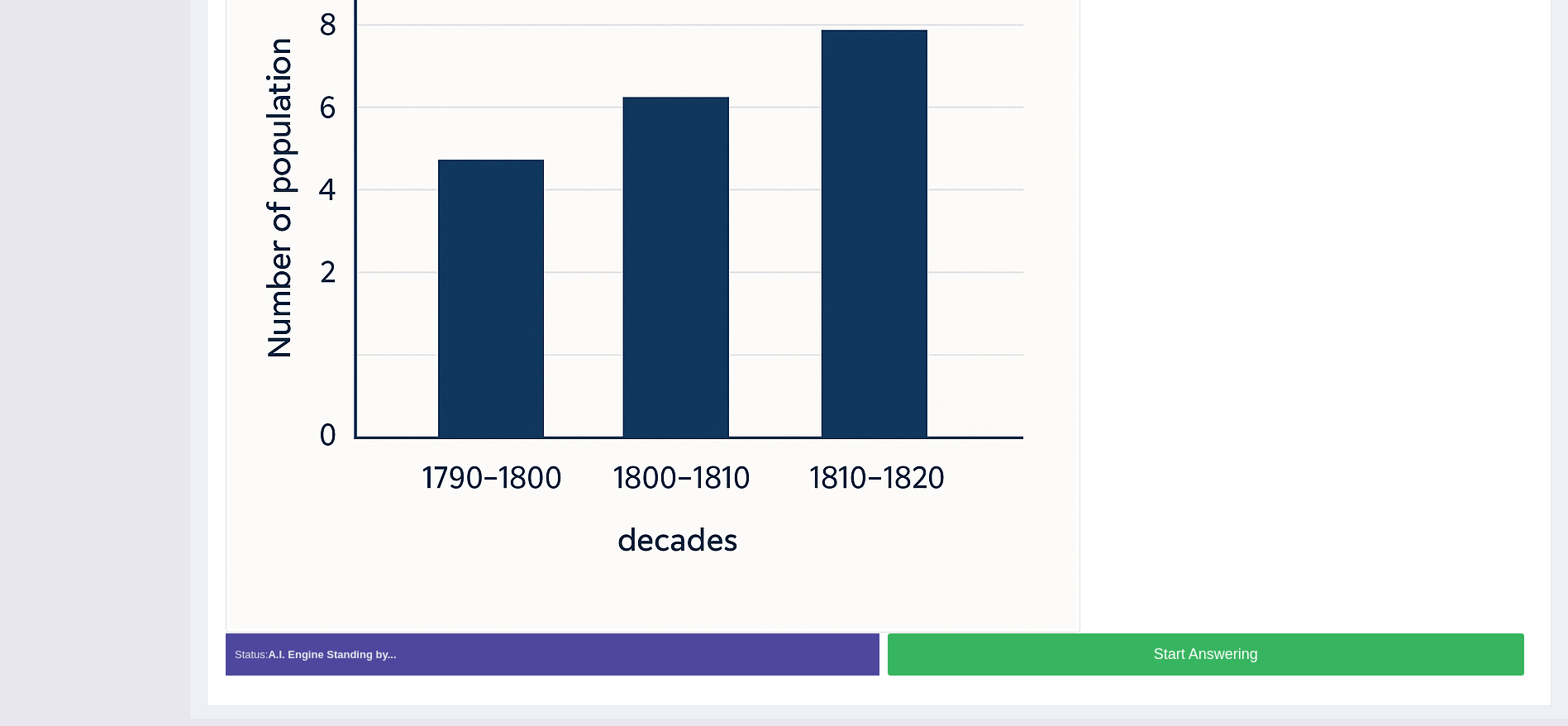 click on "Start Answering" at bounding box center [1206, 654] 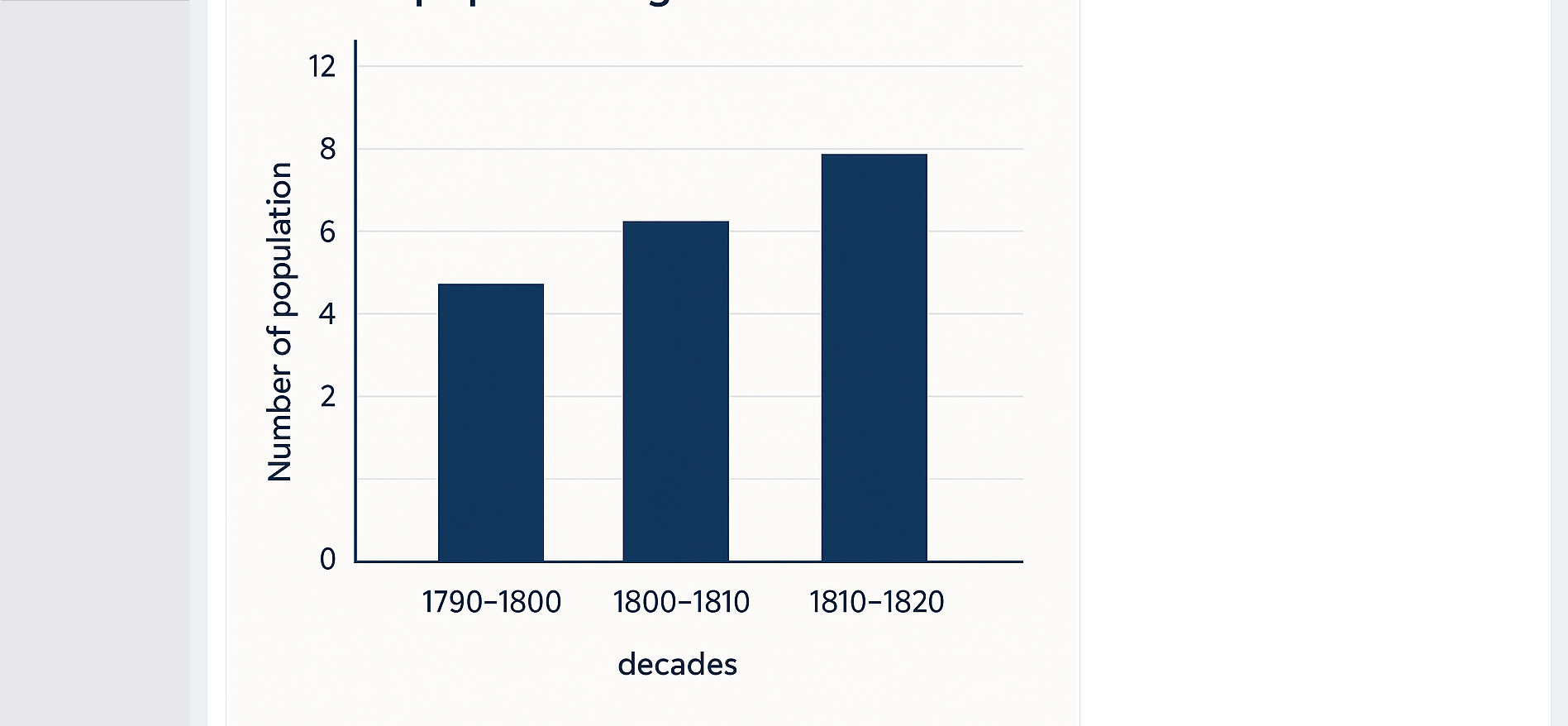 scroll, scrollTop: 582, scrollLeft: 0, axis: vertical 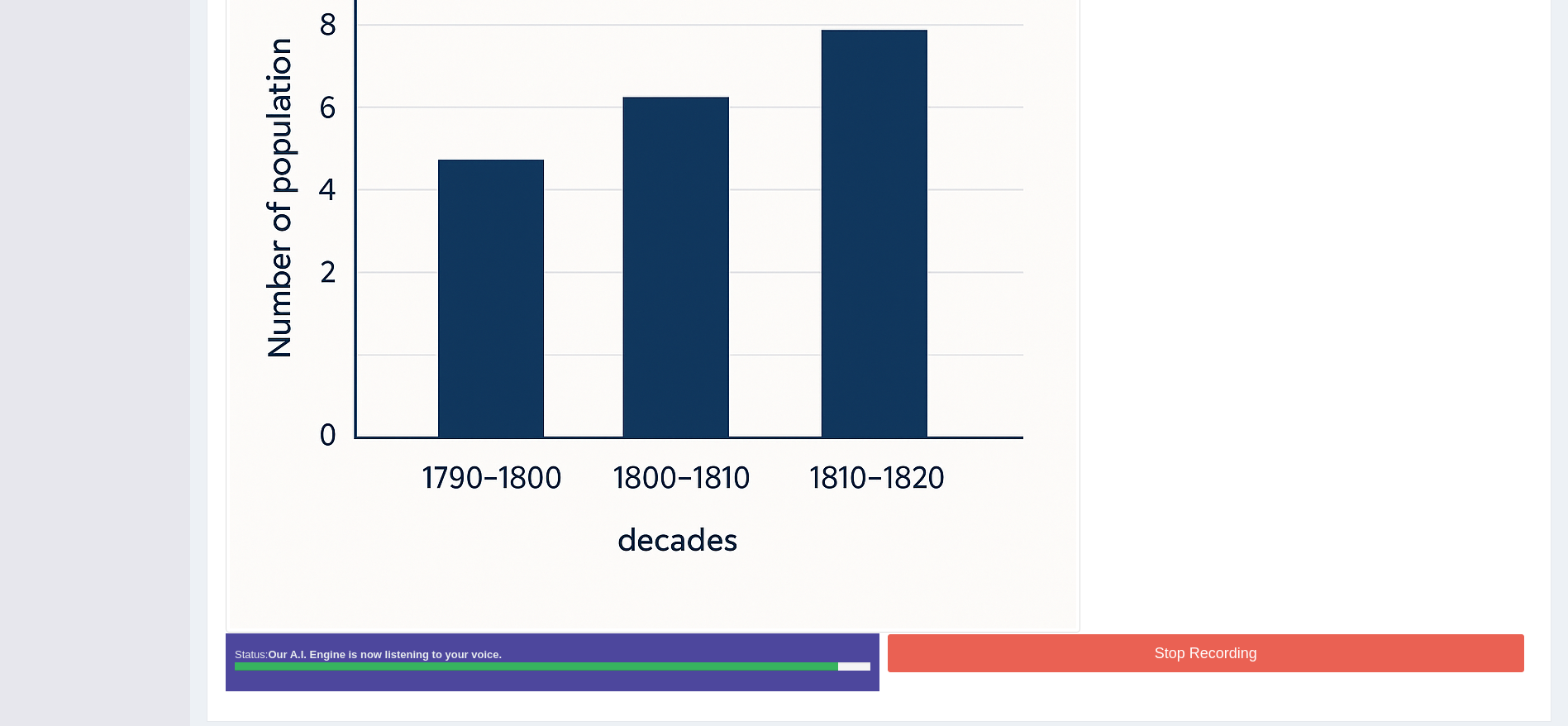 click on "Stop Recording" at bounding box center (1206, 653) 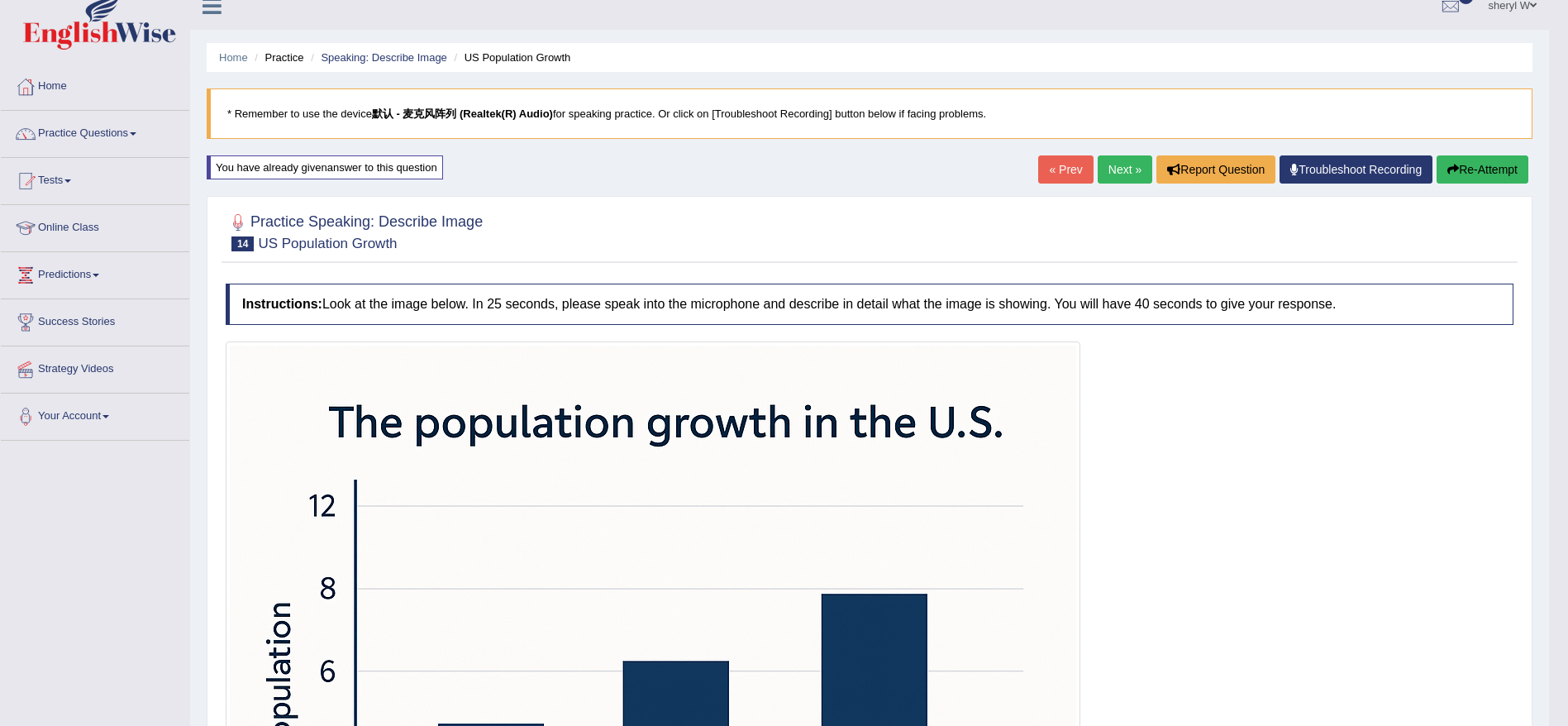 scroll, scrollTop: 0, scrollLeft: 0, axis: both 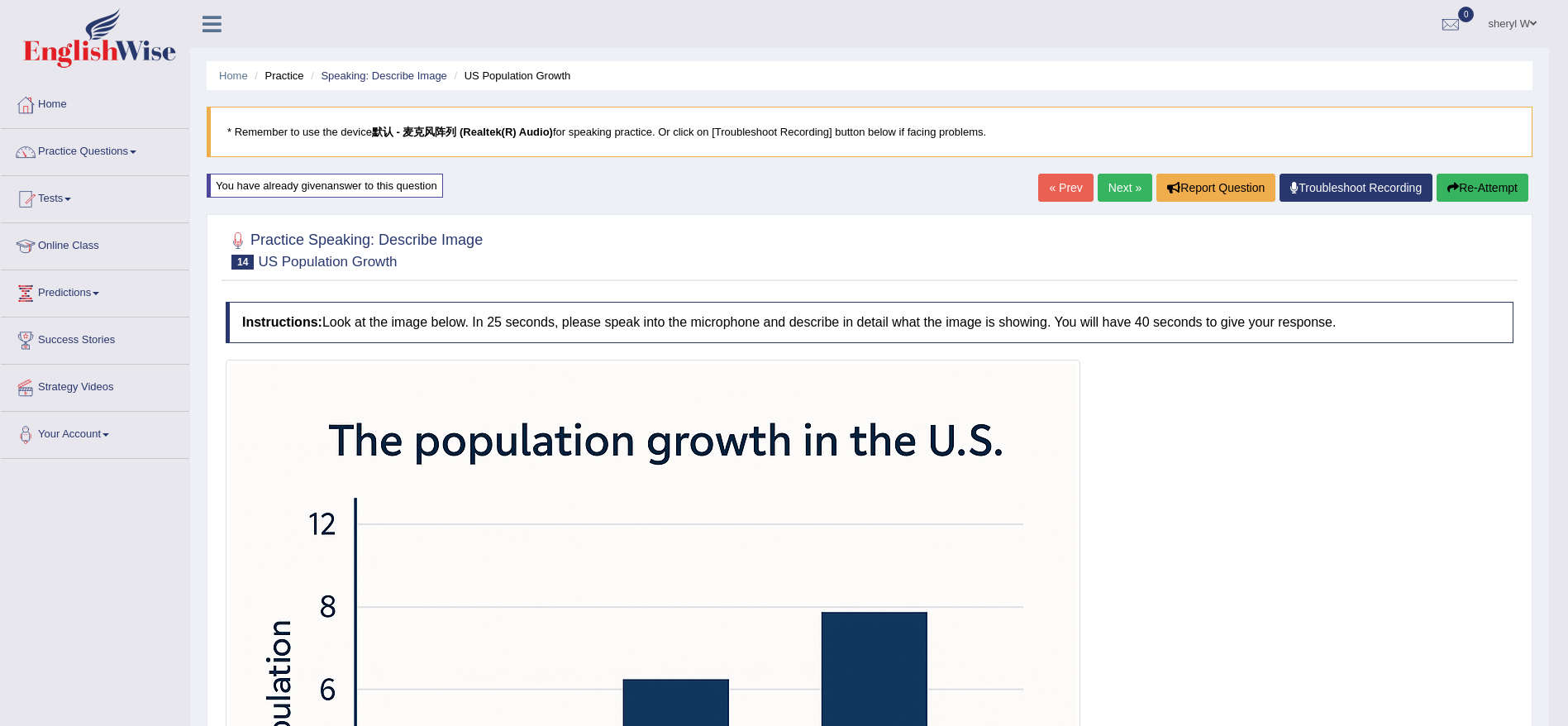 click on "Re-Attempt" at bounding box center [1482, 188] 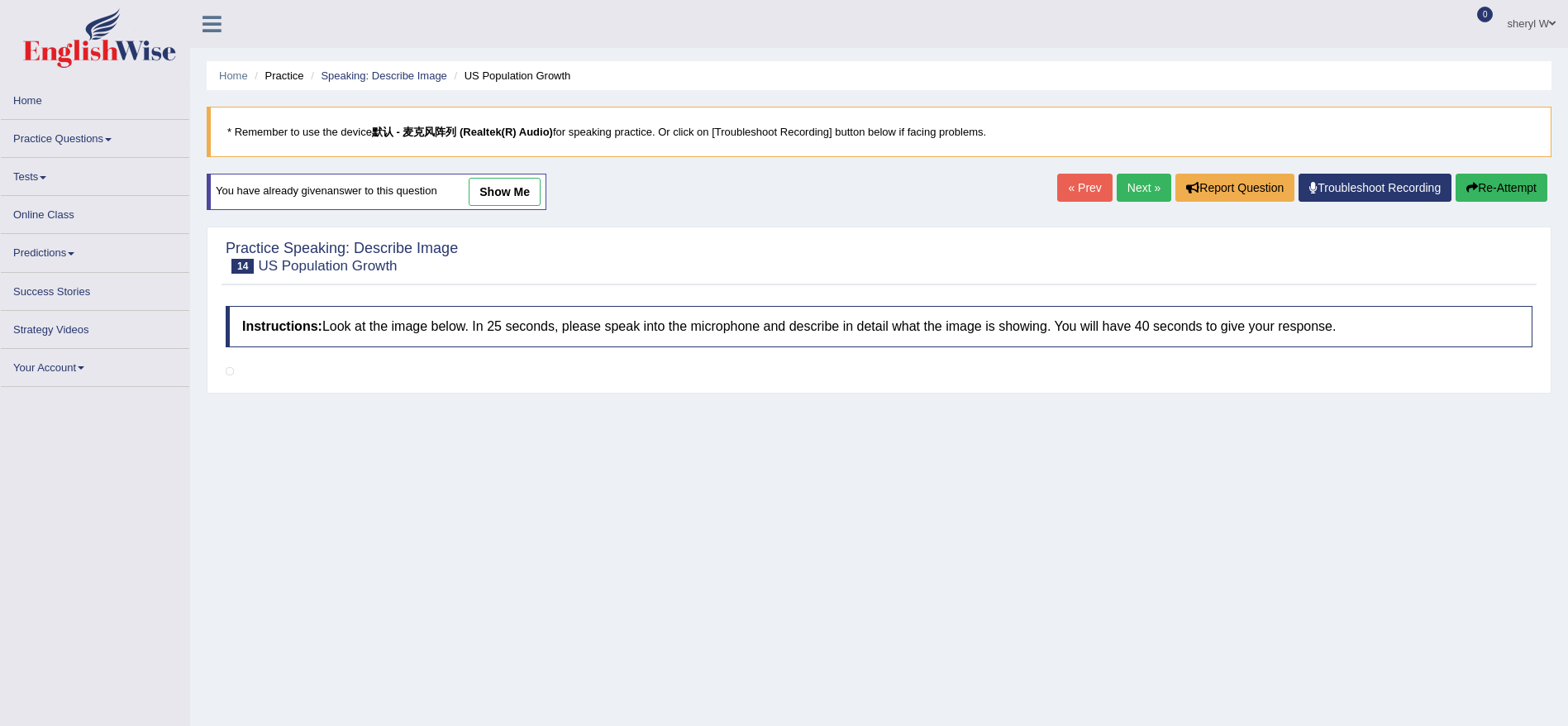 scroll, scrollTop: 0, scrollLeft: 0, axis: both 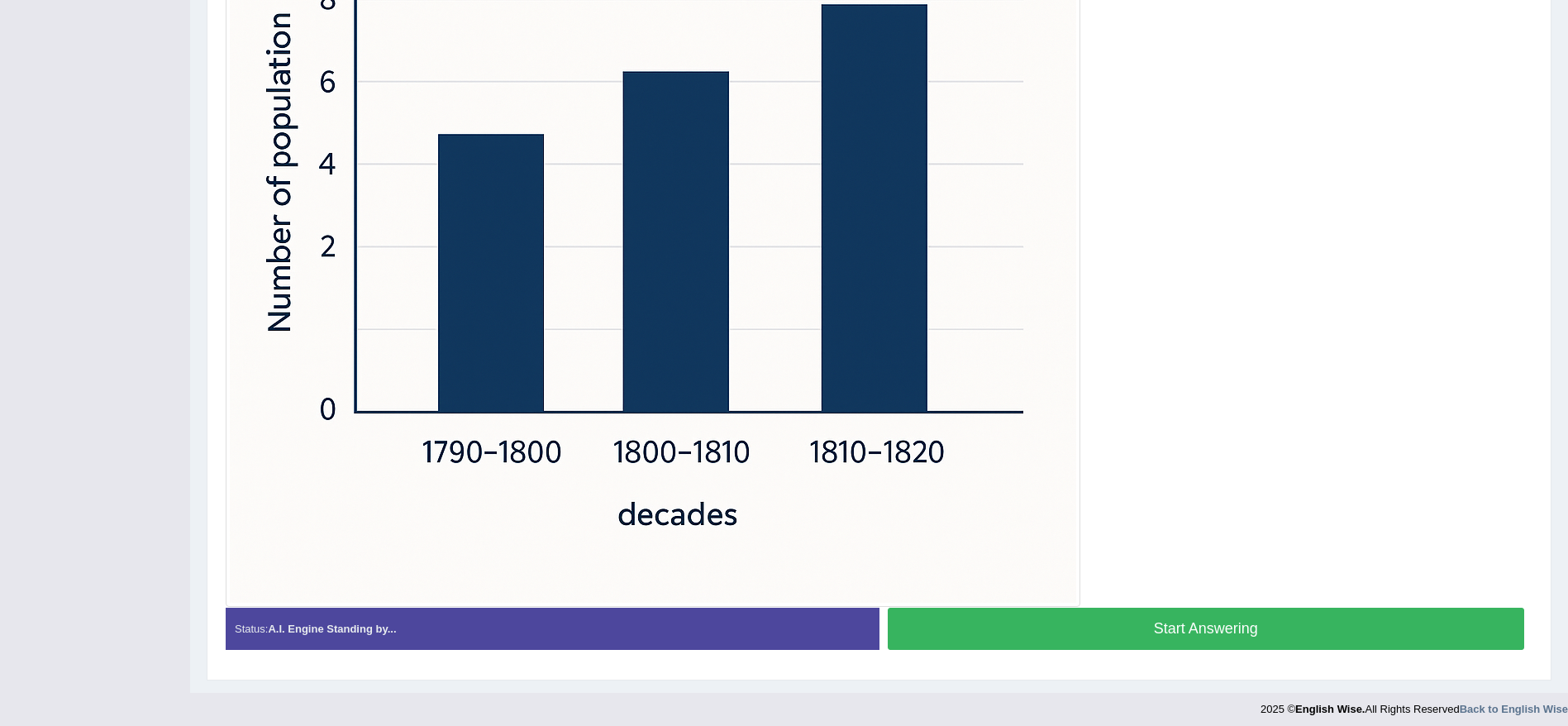 click on "Start Answering" at bounding box center [1206, 628] 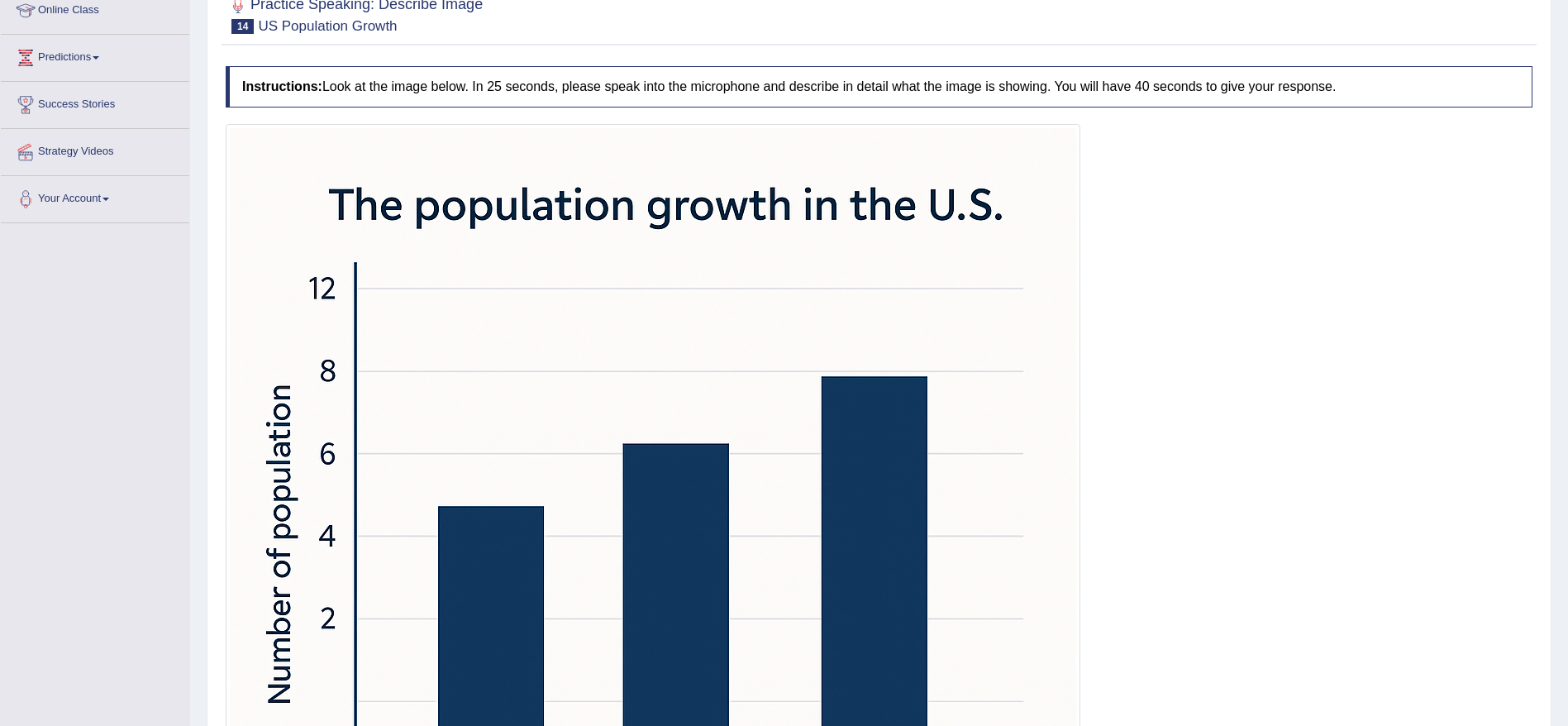 scroll, scrollTop: 0, scrollLeft: 0, axis: both 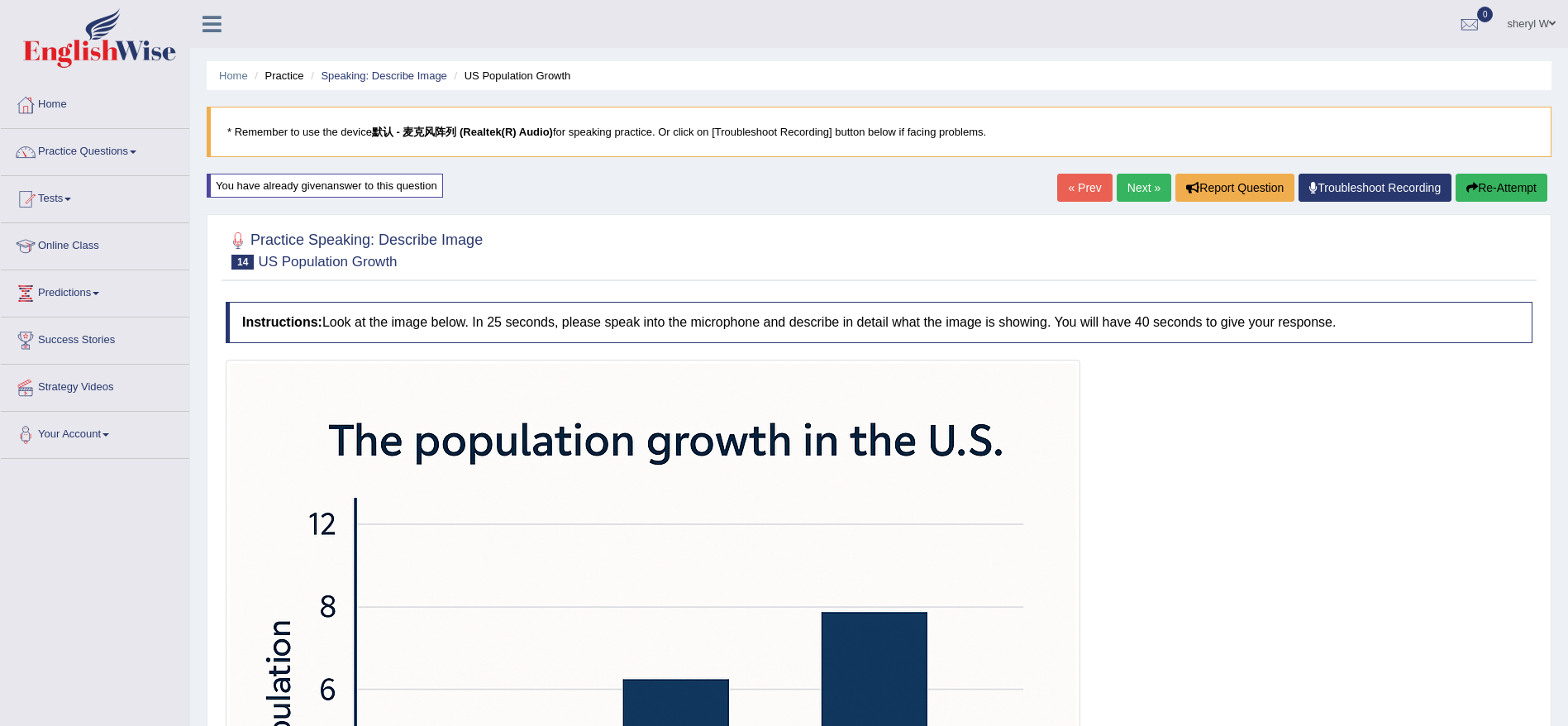 click on "Re-Attempt" at bounding box center [1501, 188] 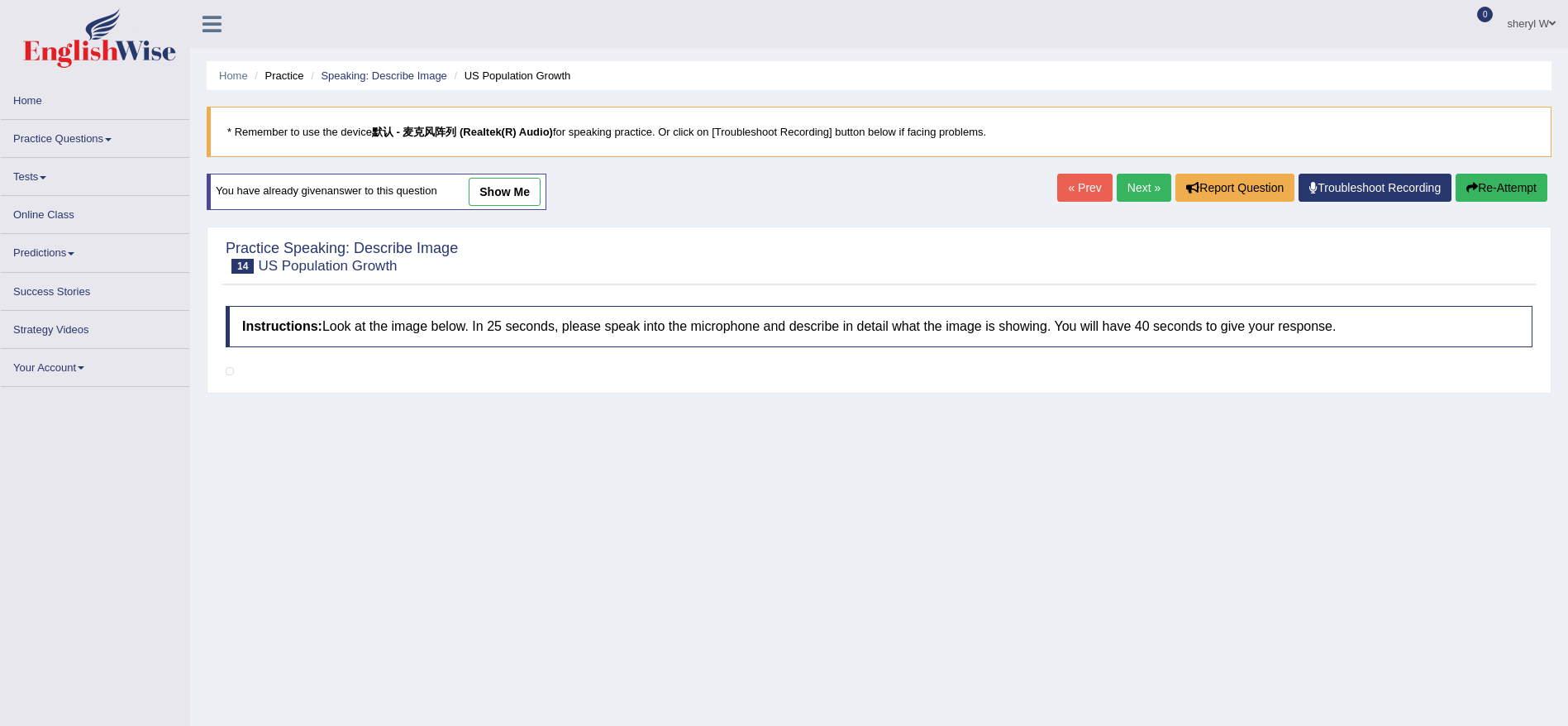 scroll, scrollTop: 0, scrollLeft: 0, axis: both 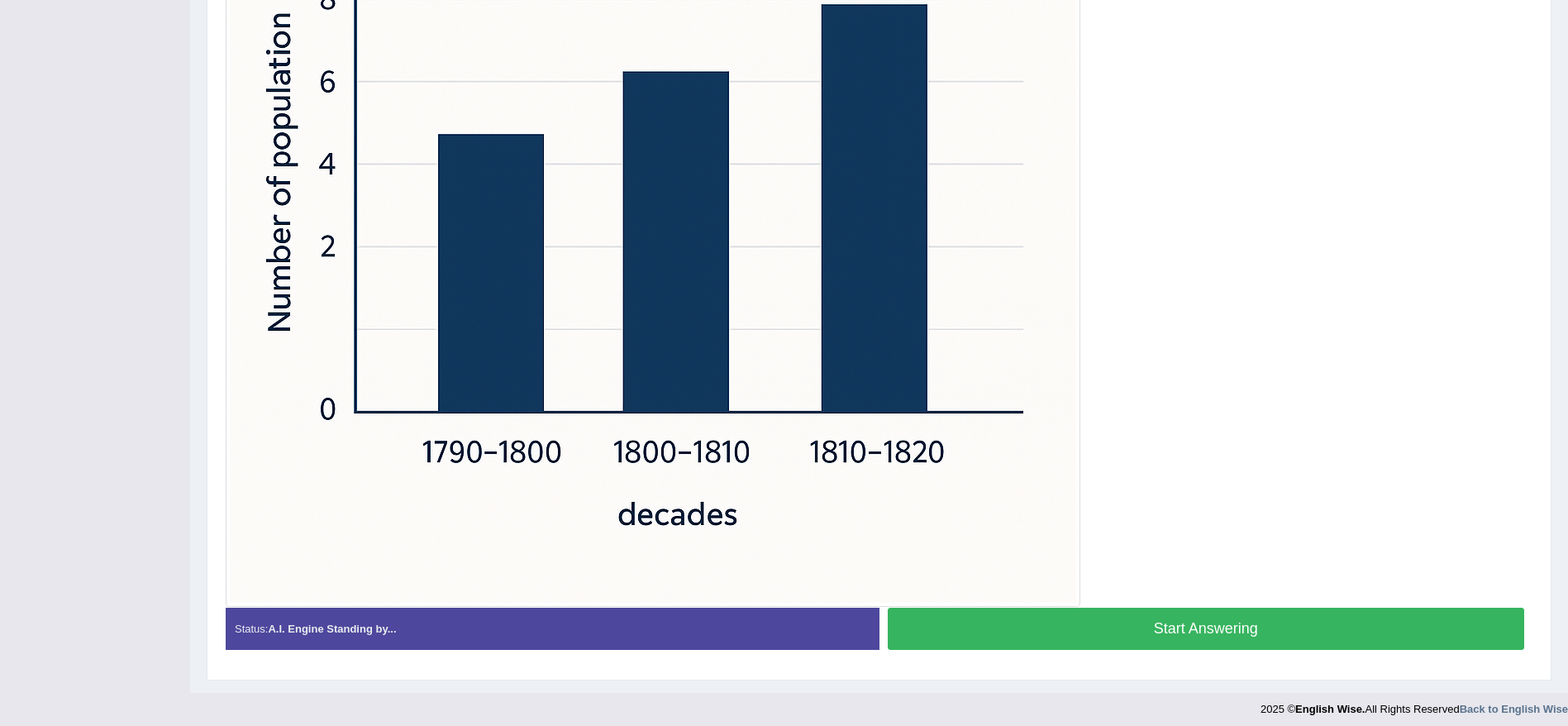click on "Start Answering" at bounding box center [1206, 628] 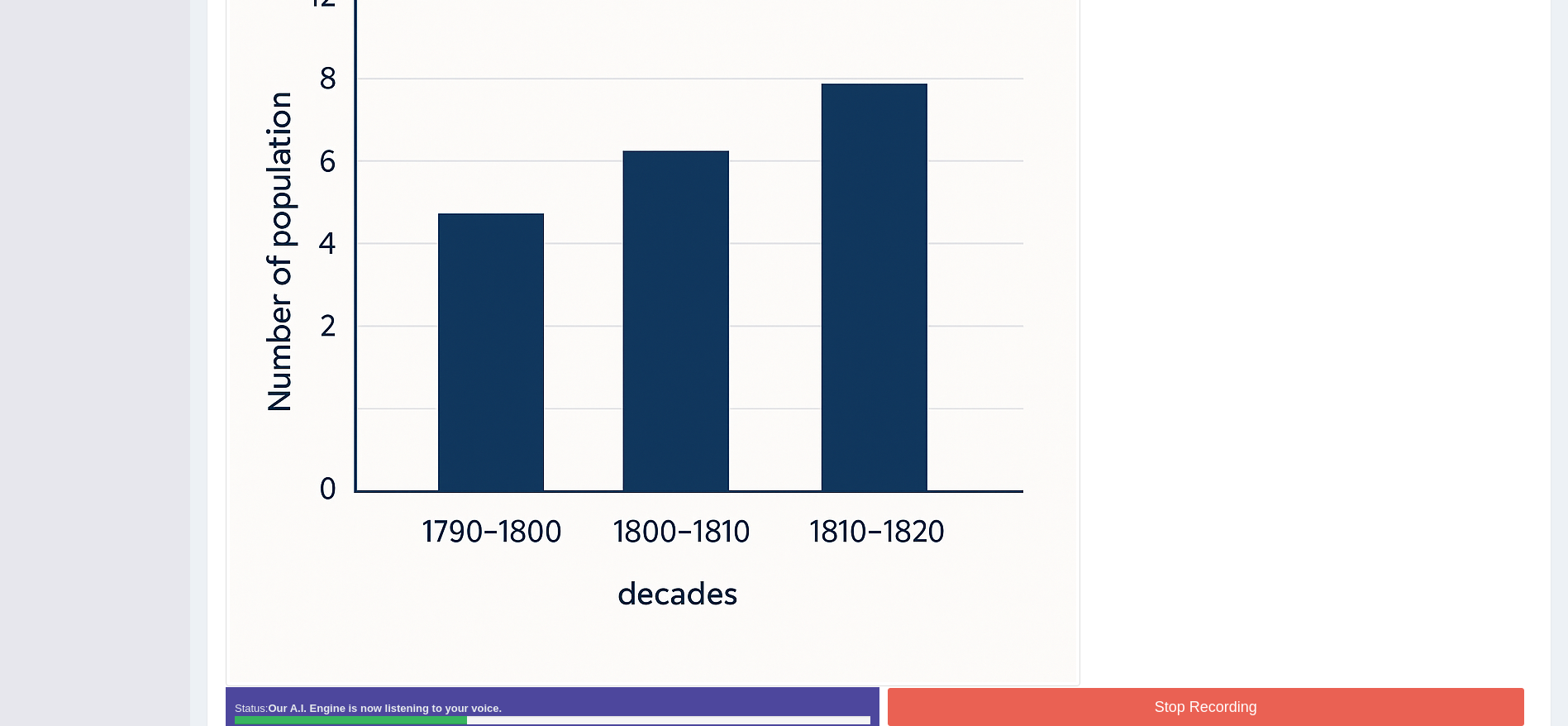 scroll, scrollTop: 632, scrollLeft: 0, axis: vertical 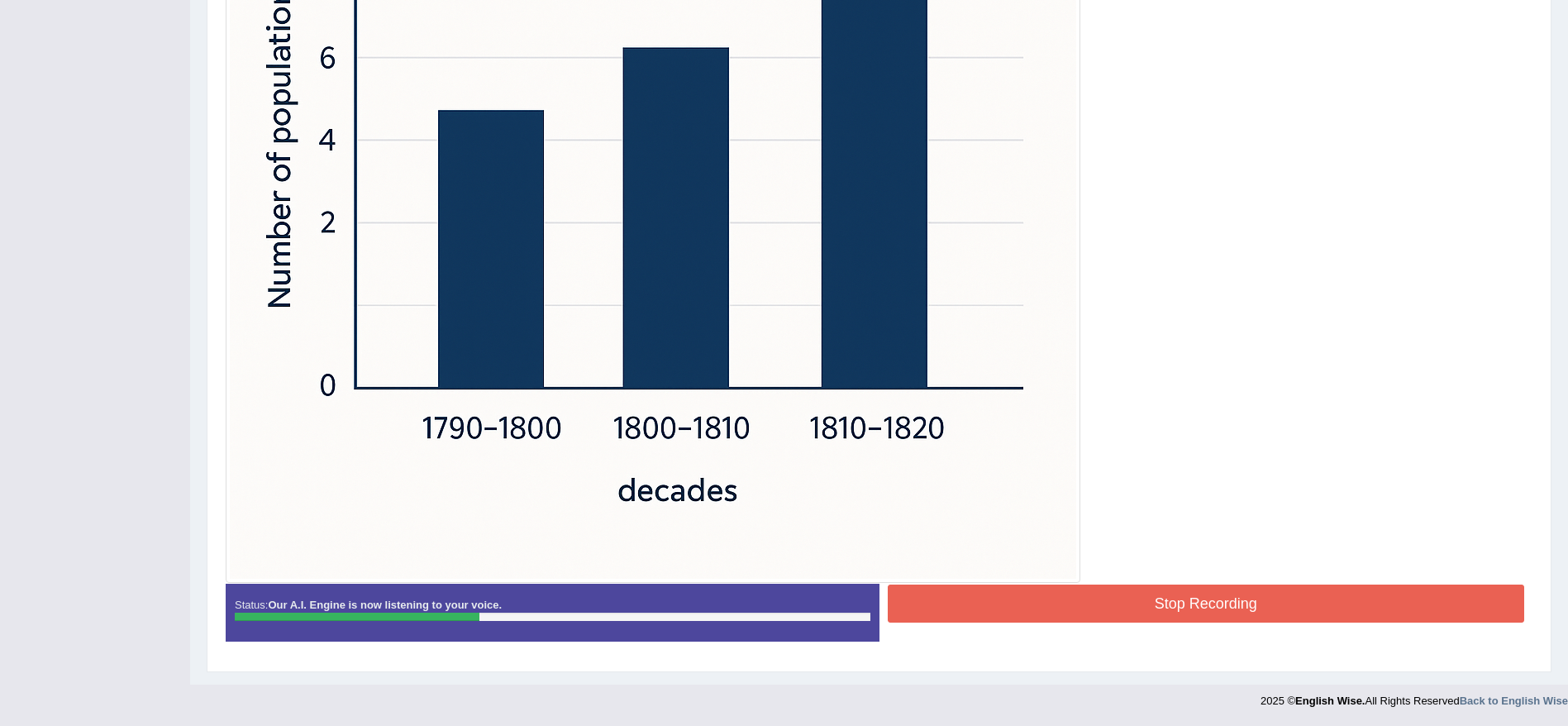 click on "Stop Recording" at bounding box center (1206, 604) 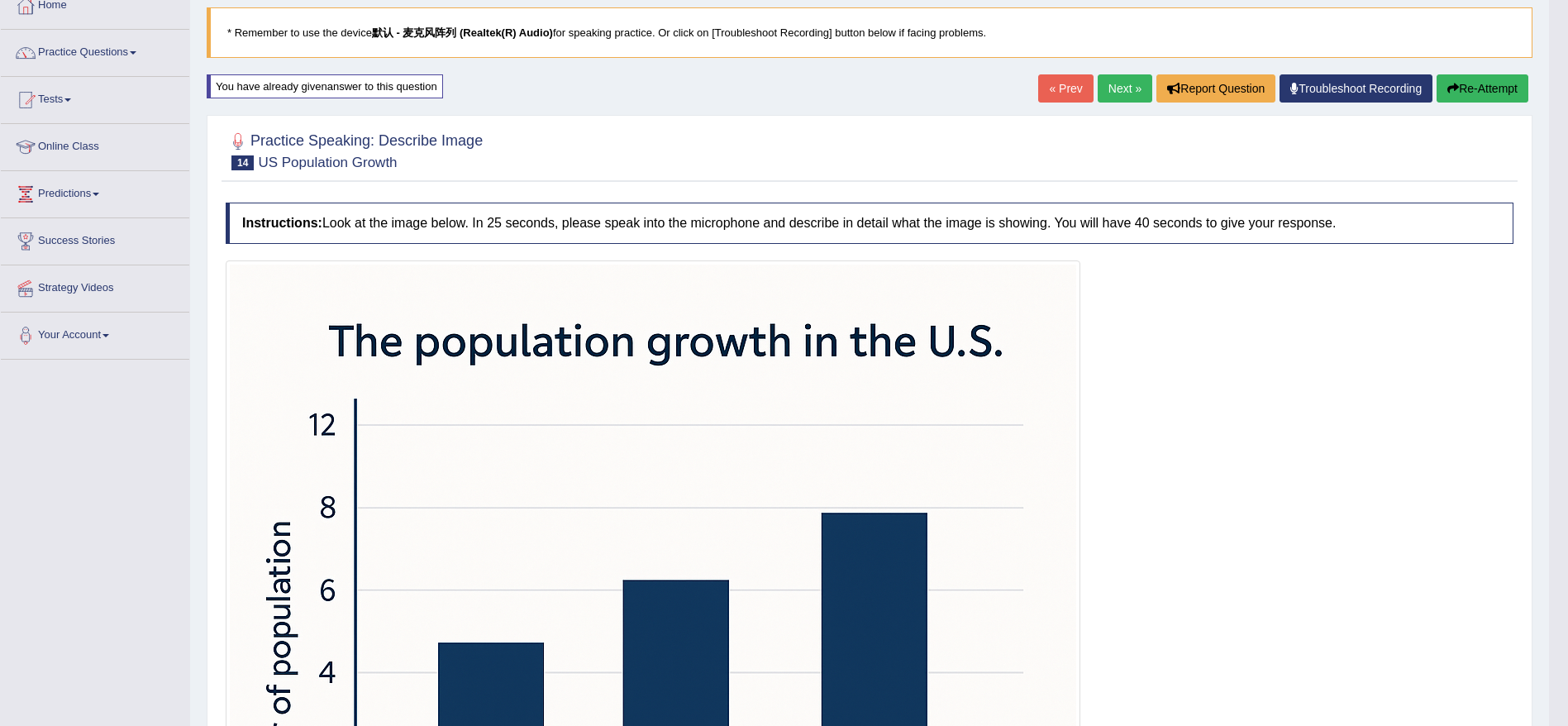 scroll, scrollTop: 98, scrollLeft: 0, axis: vertical 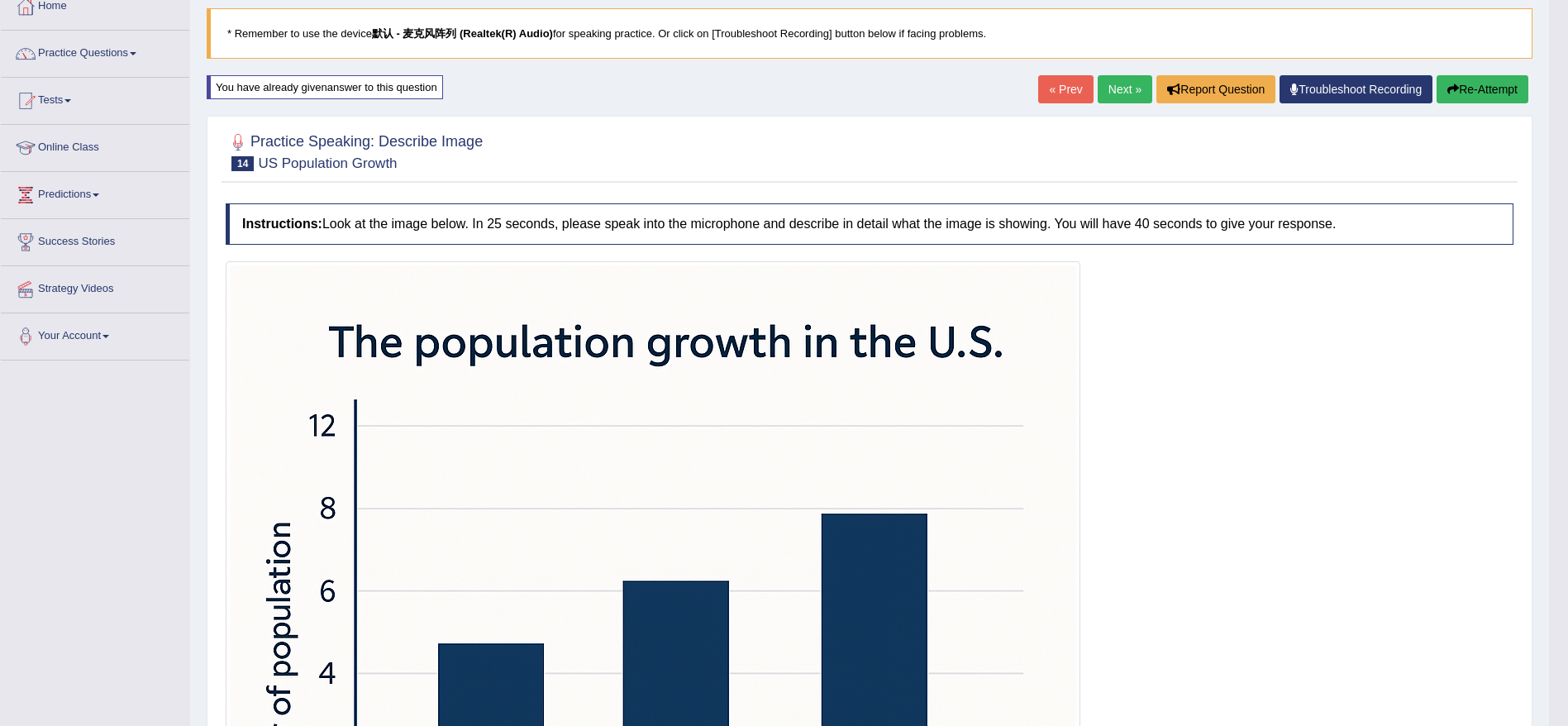 click on "Re-Attempt" at bounding box center (1482, 89) 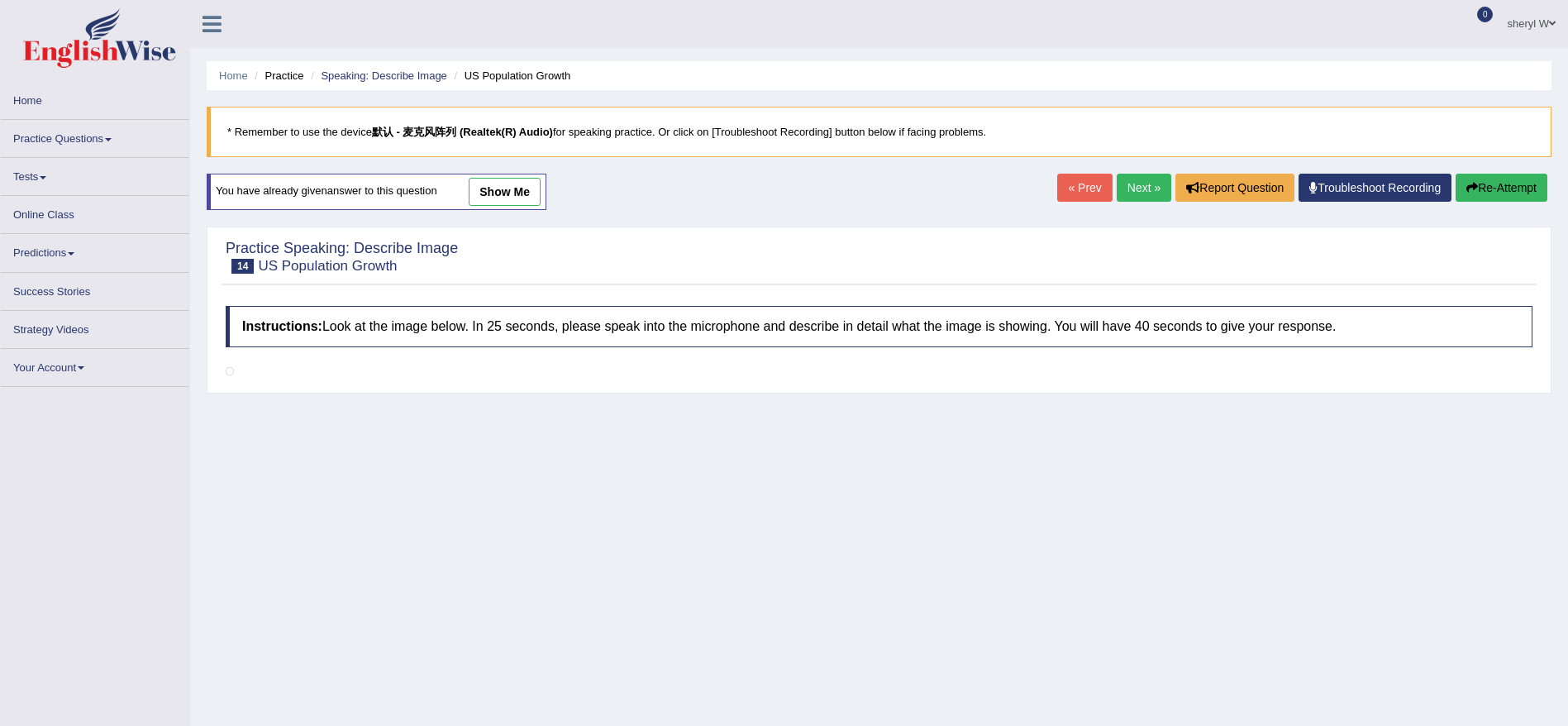 scroll, scrollTop: 98, scrollLeft: 0, axis: vertical 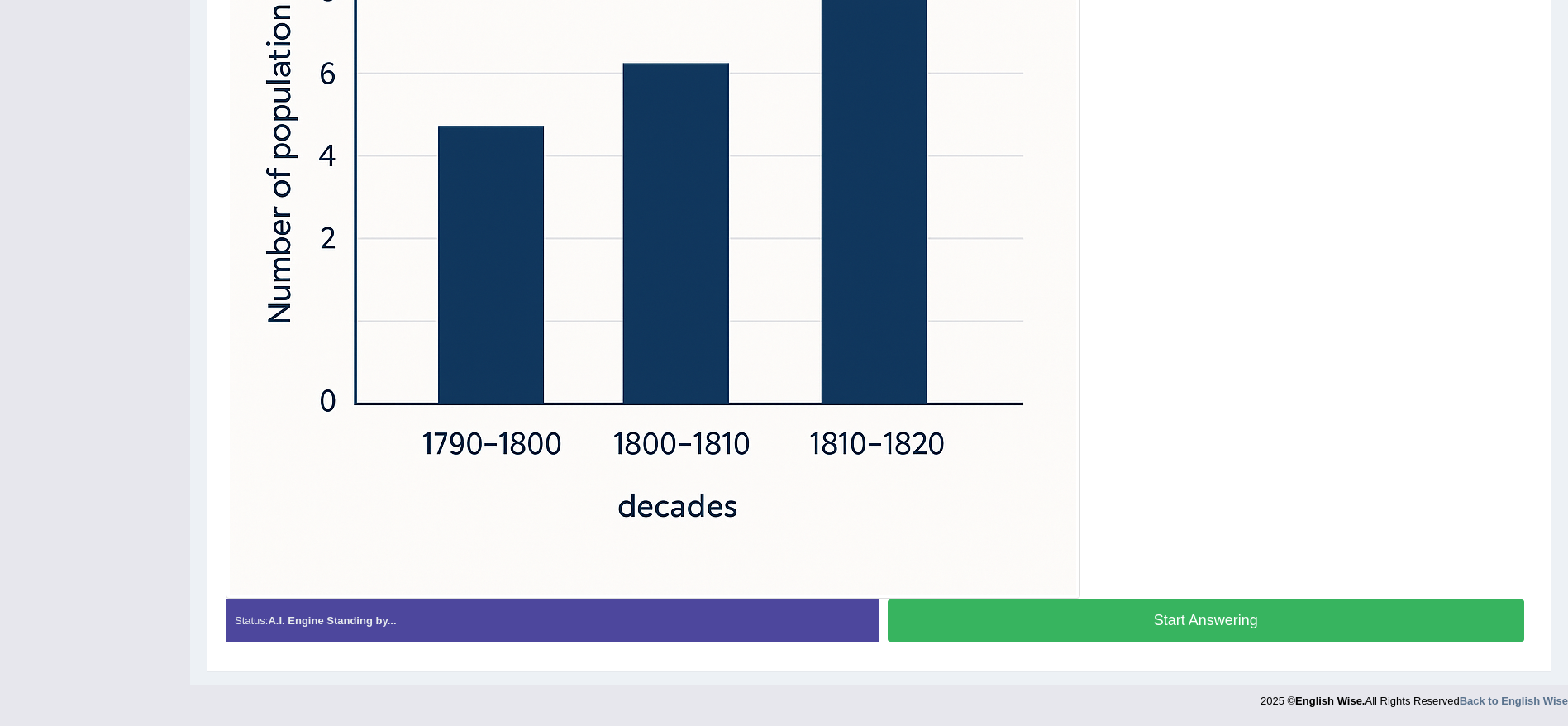 click on "Start Answering" at bounding box center (1206, 620) 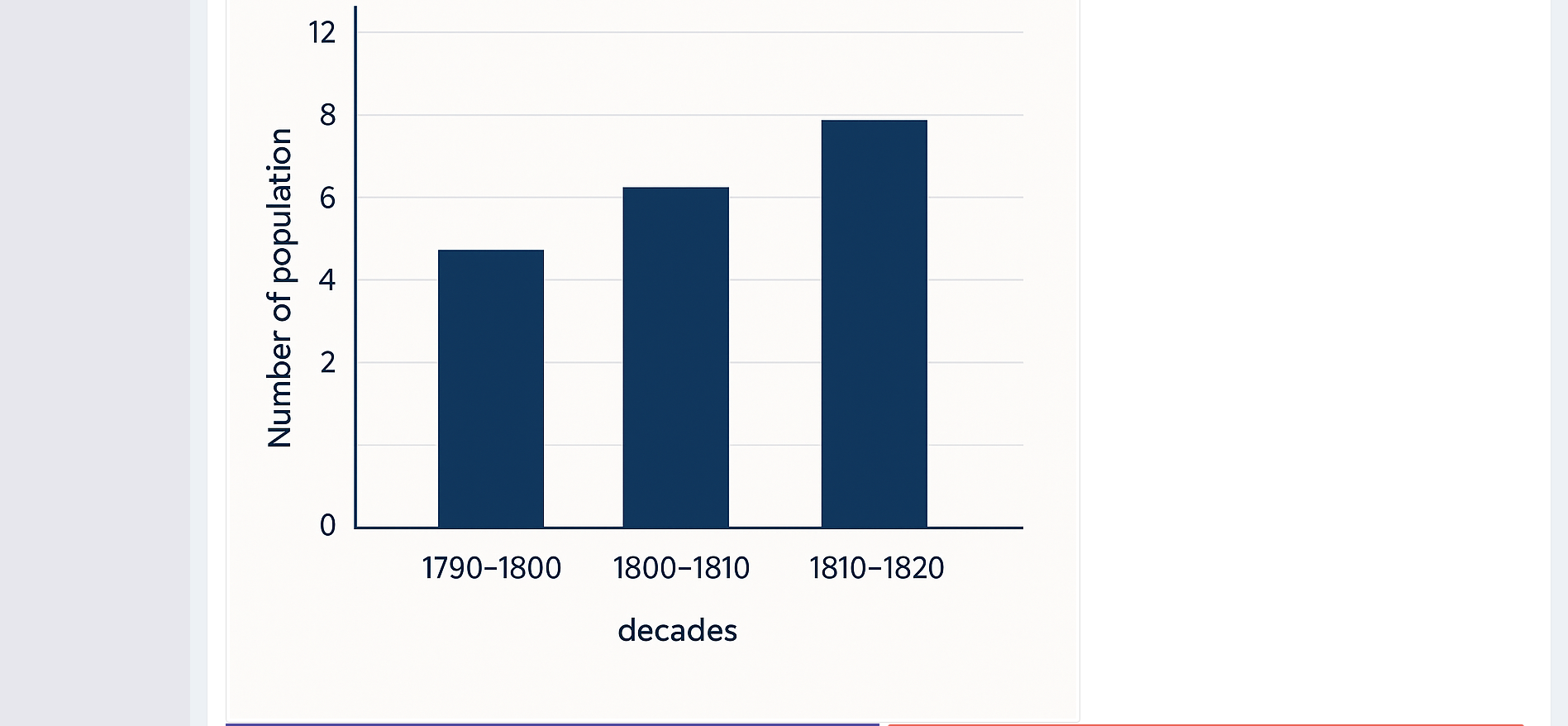 scroll, scrollTop: 616, scrollLeft: 0, axis: vertical 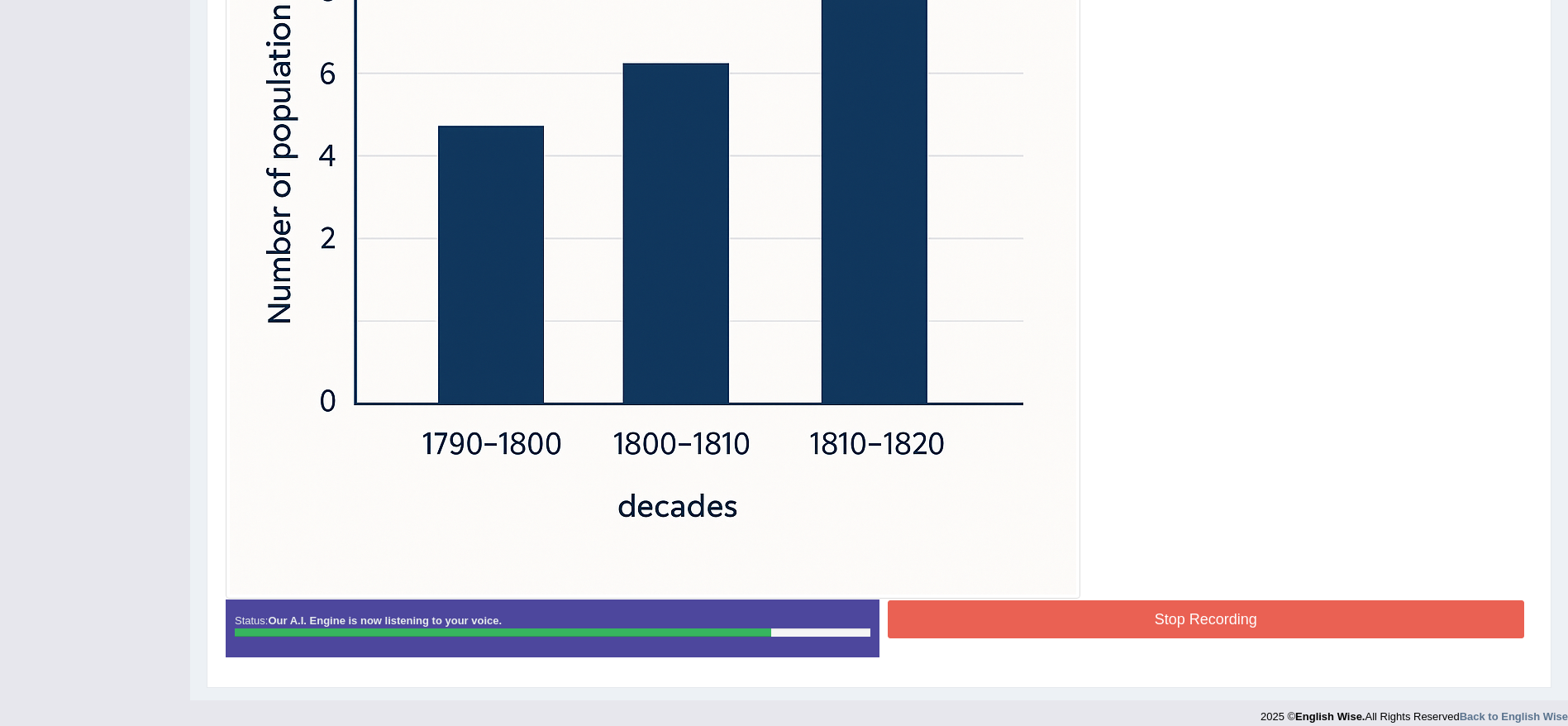 click on "Stop Recording" at bounding box center [1206, 619] 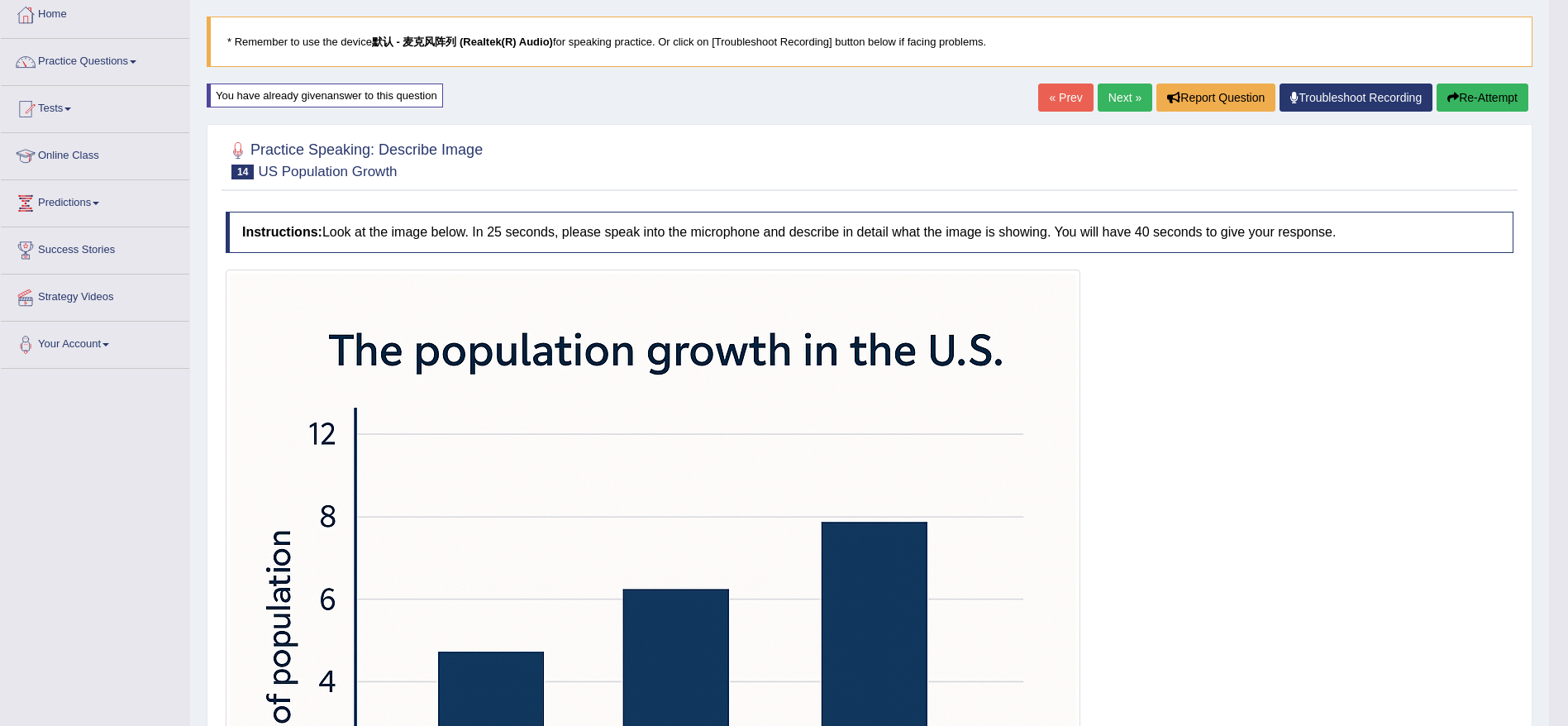 scroll, scrollTop: 0, scrollLeft: 0, axis: both 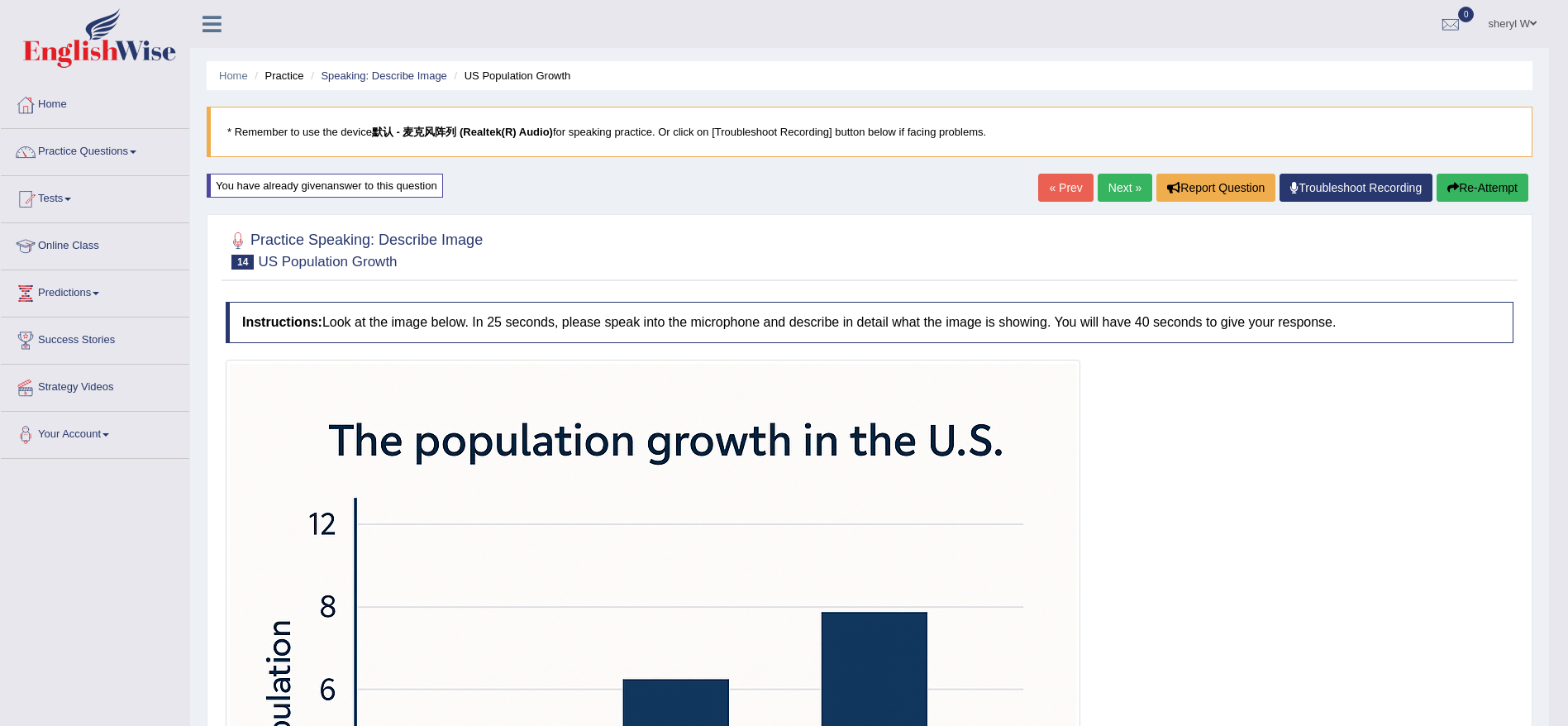 click on "Next »" at bounding box center [1125, 188] 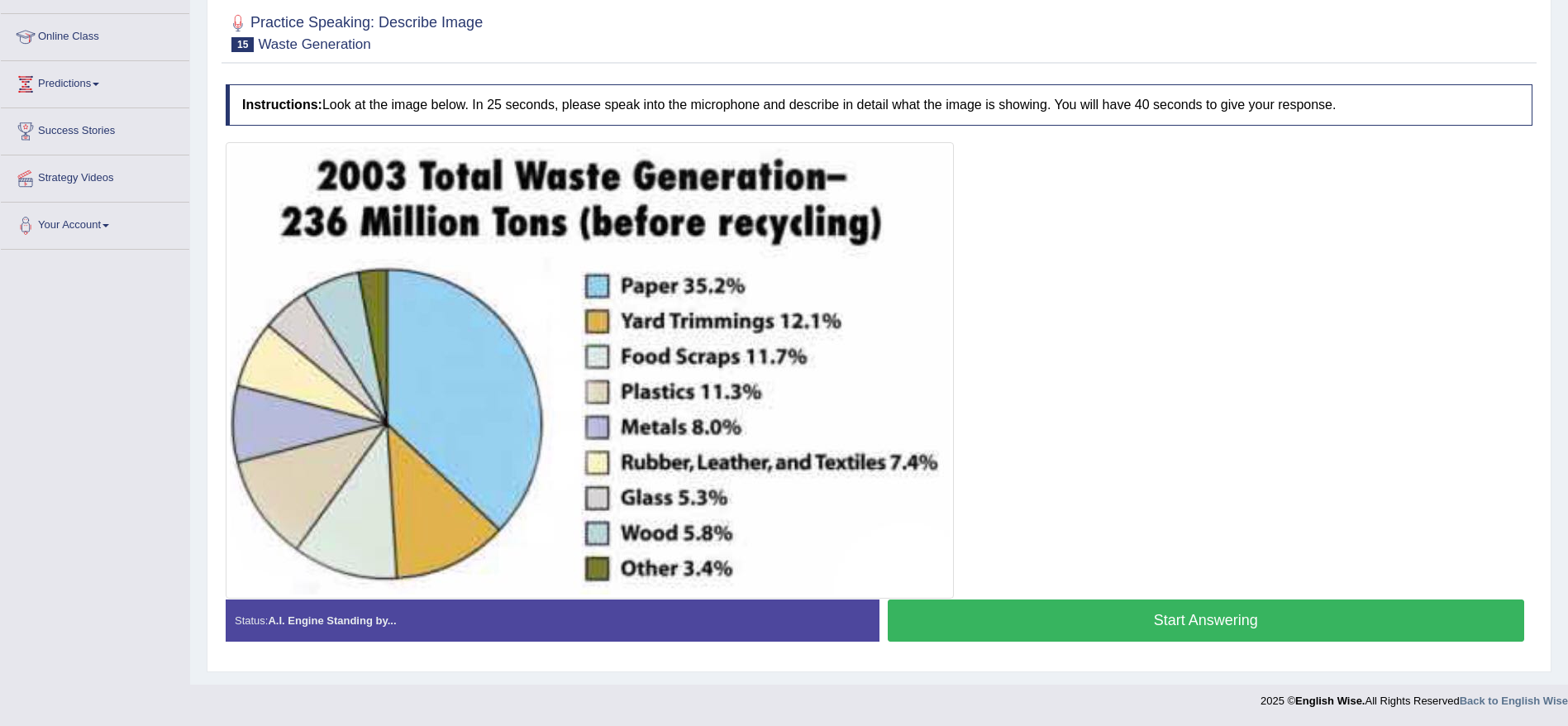 scroll, scrollTop: 209, scrollLeft: 0, axis: vertical 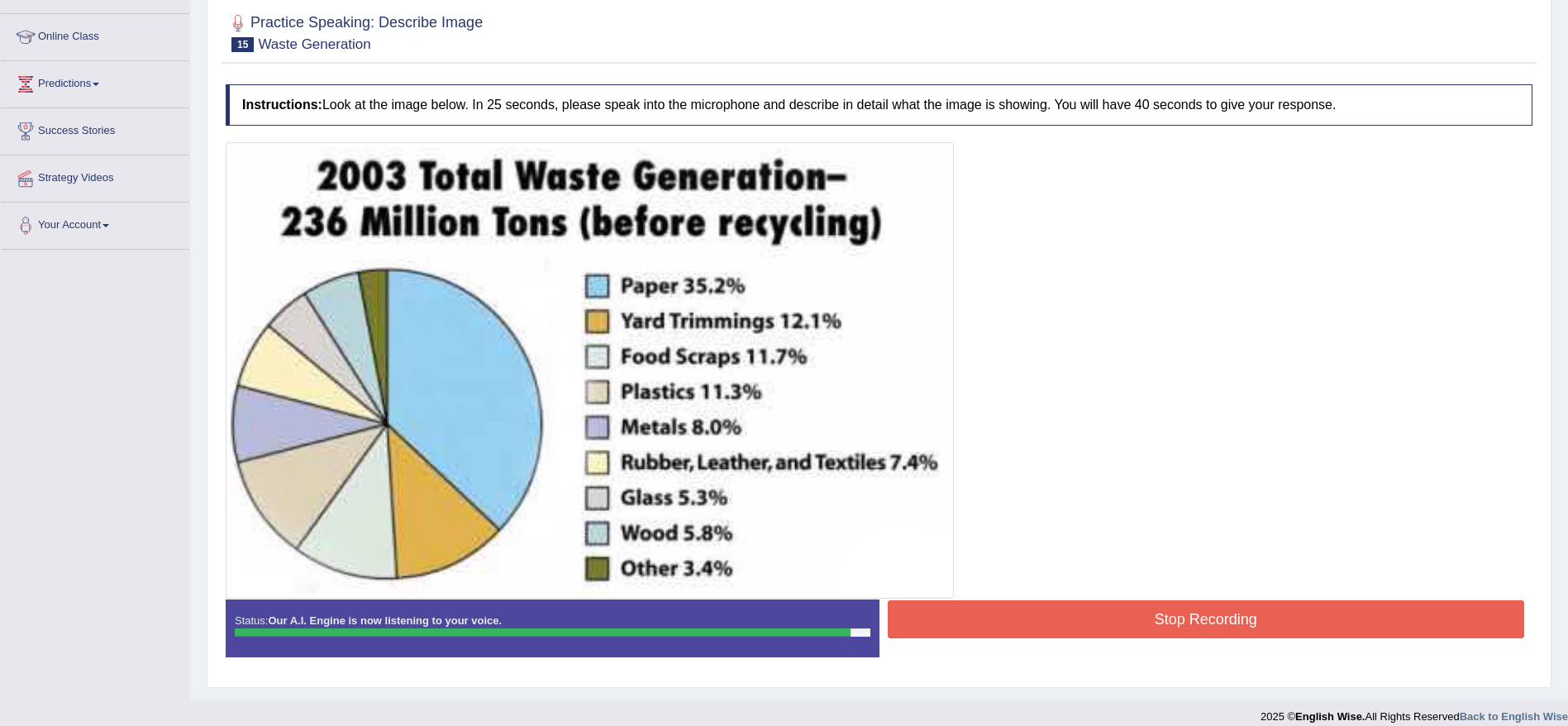 click on "Stop Recording" at bounding box center [1206, 619] 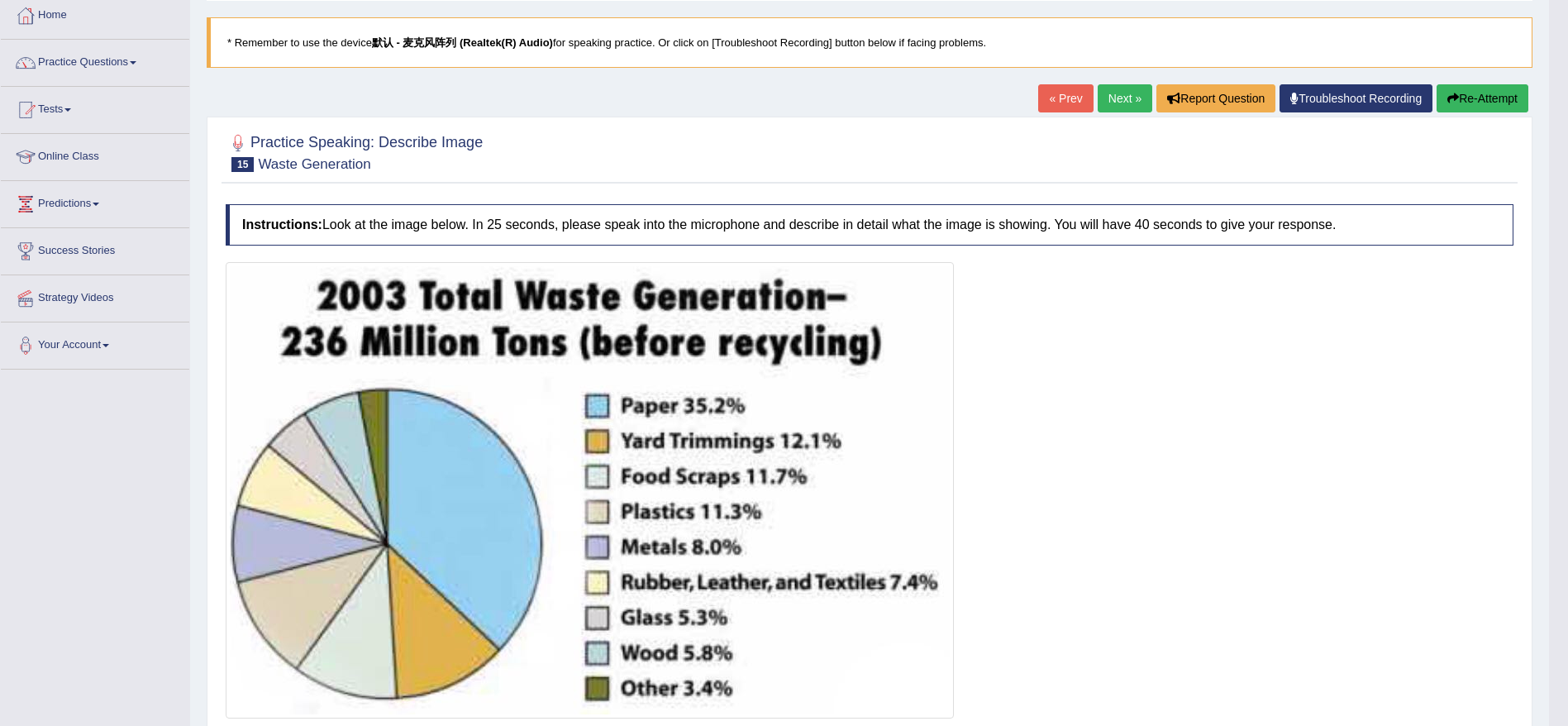 scroll, scrollTop: 0, scrollLeft: 0, axis: both 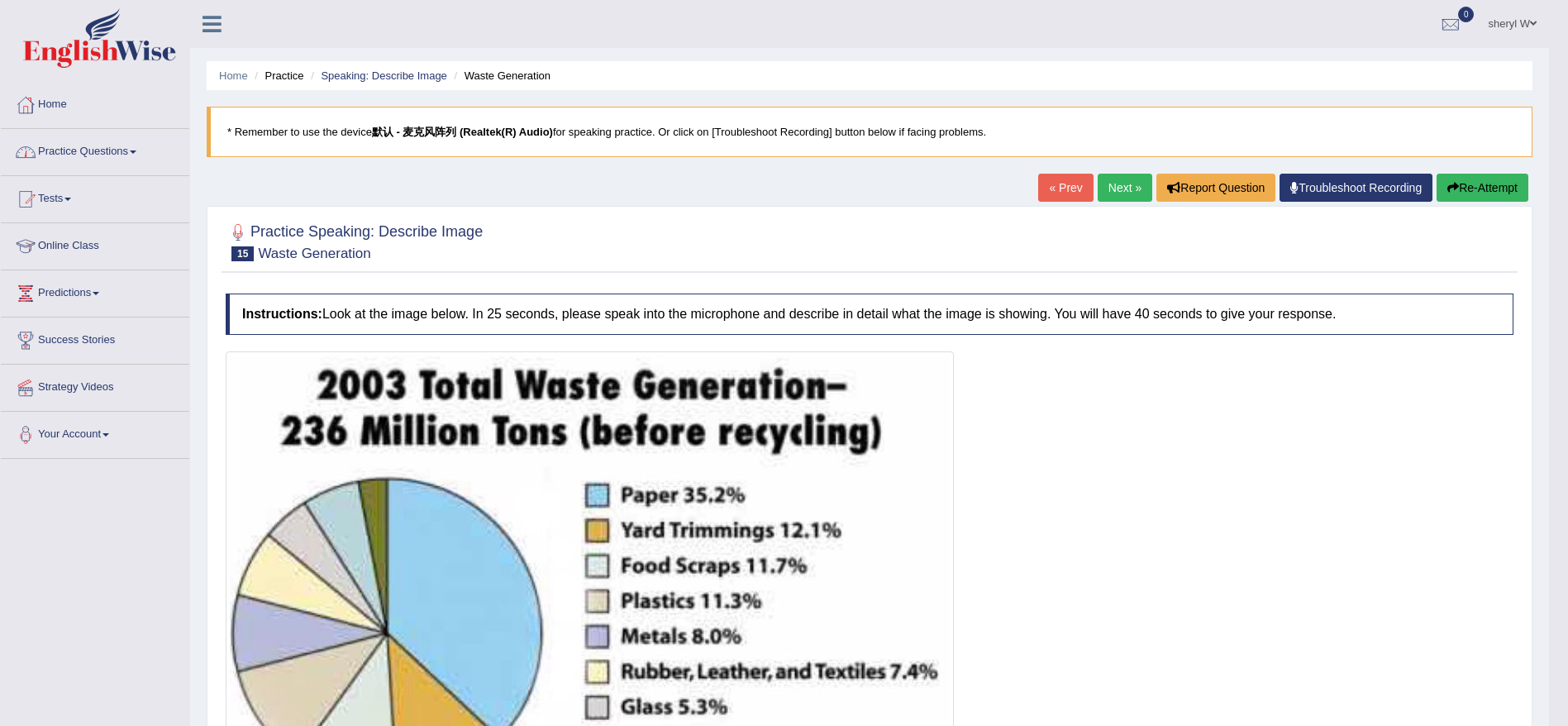 click on "Practice Questions" at bounding box center (95, 150) 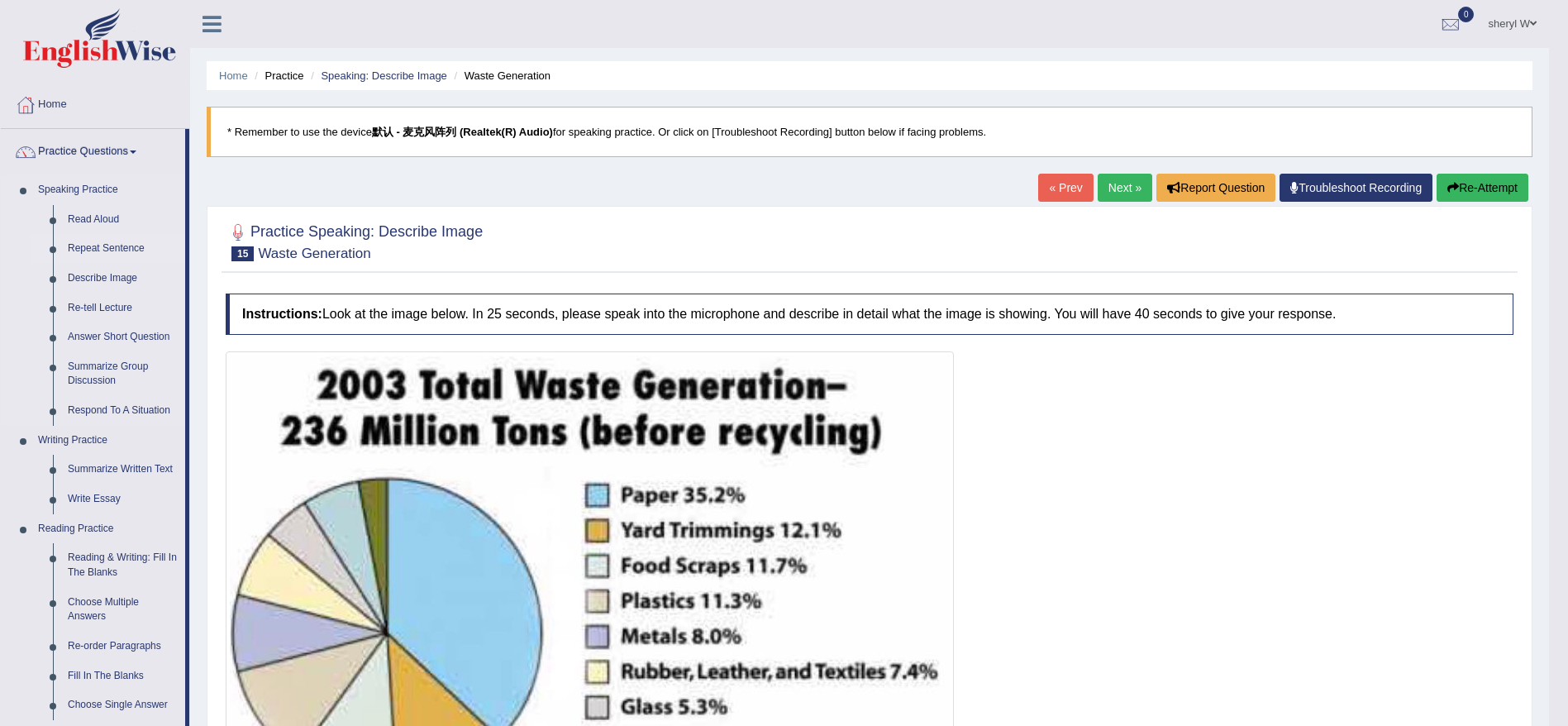 click on "Repeat Sentence" at bounding box center [122, 249] 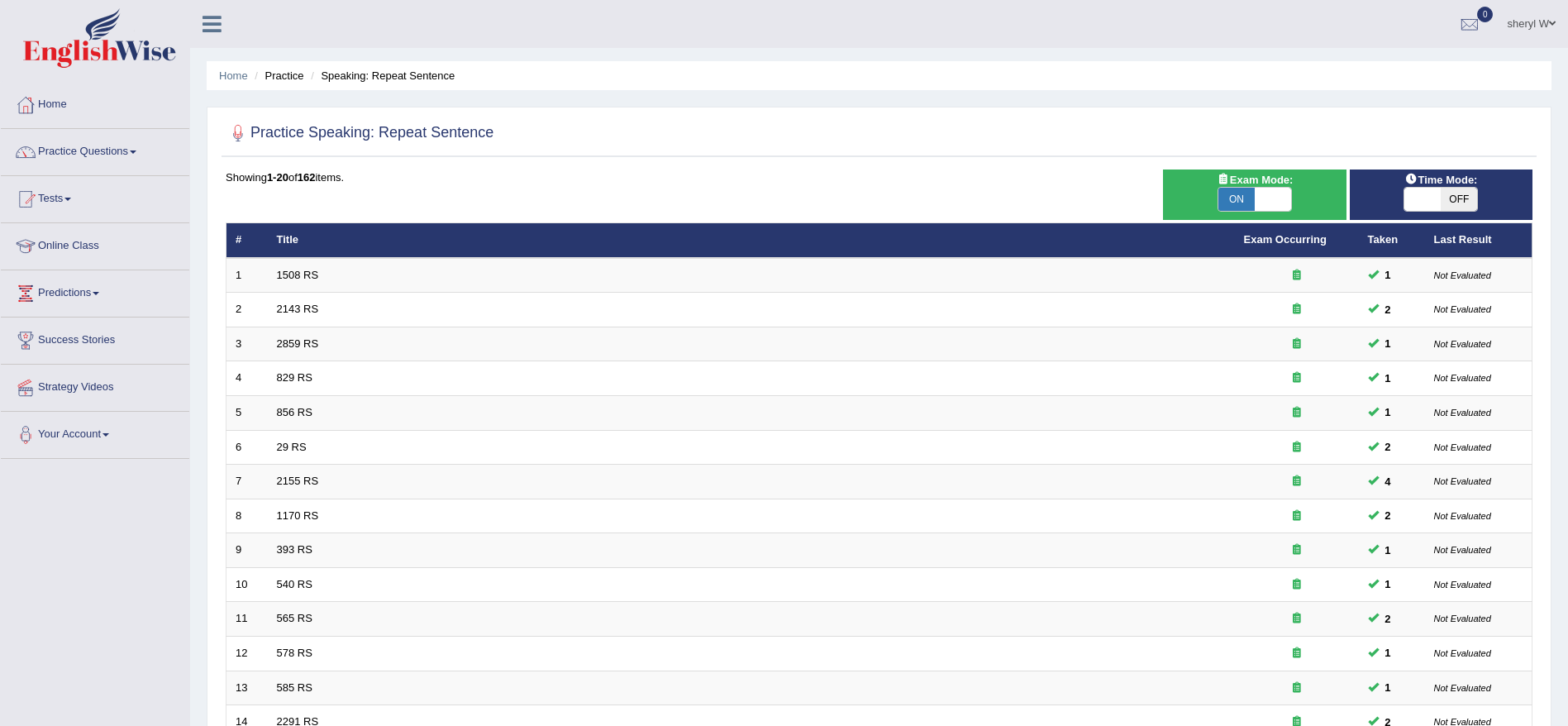 scroll, scrollTop: 0, scrollLeft: 0, axis: both 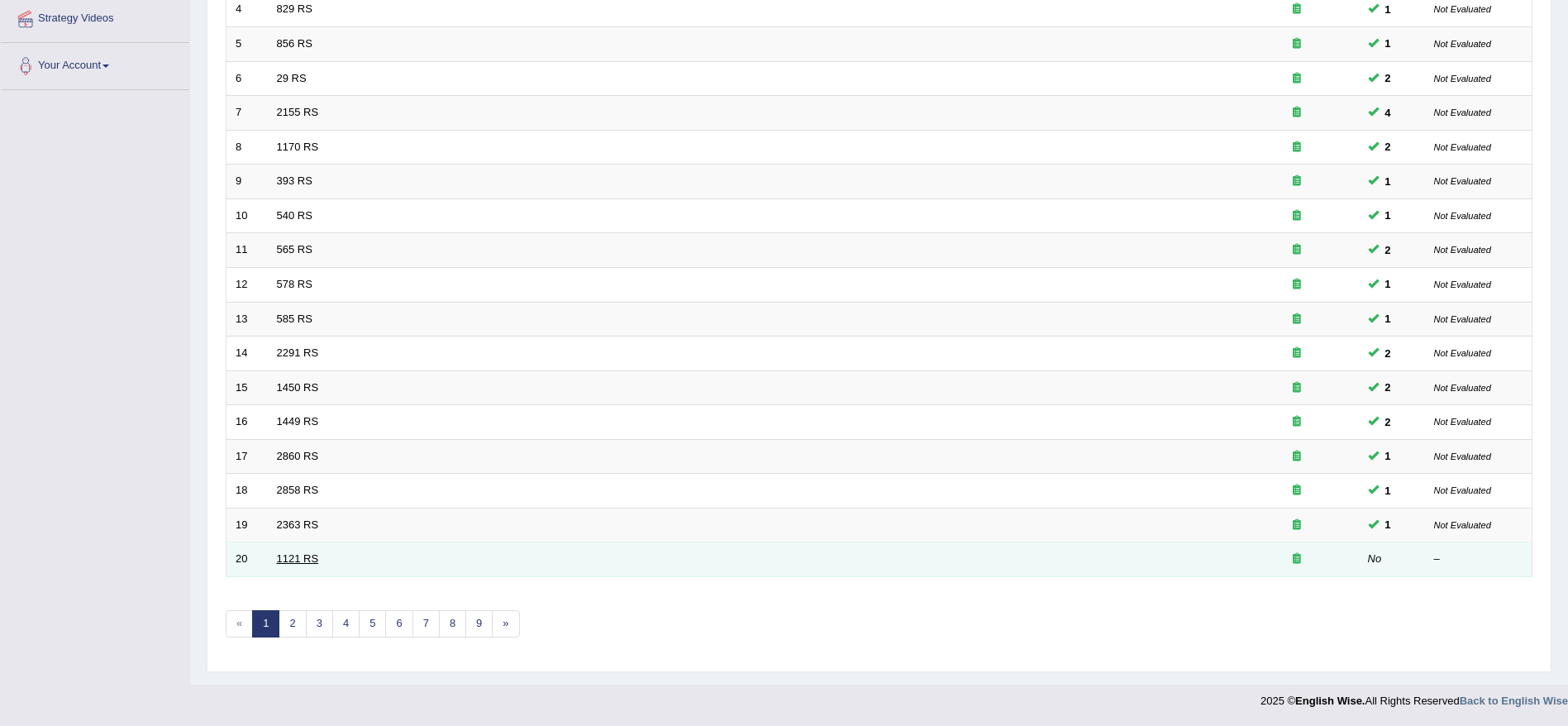 click on "1121 RS" at bounding box center [298, 558] 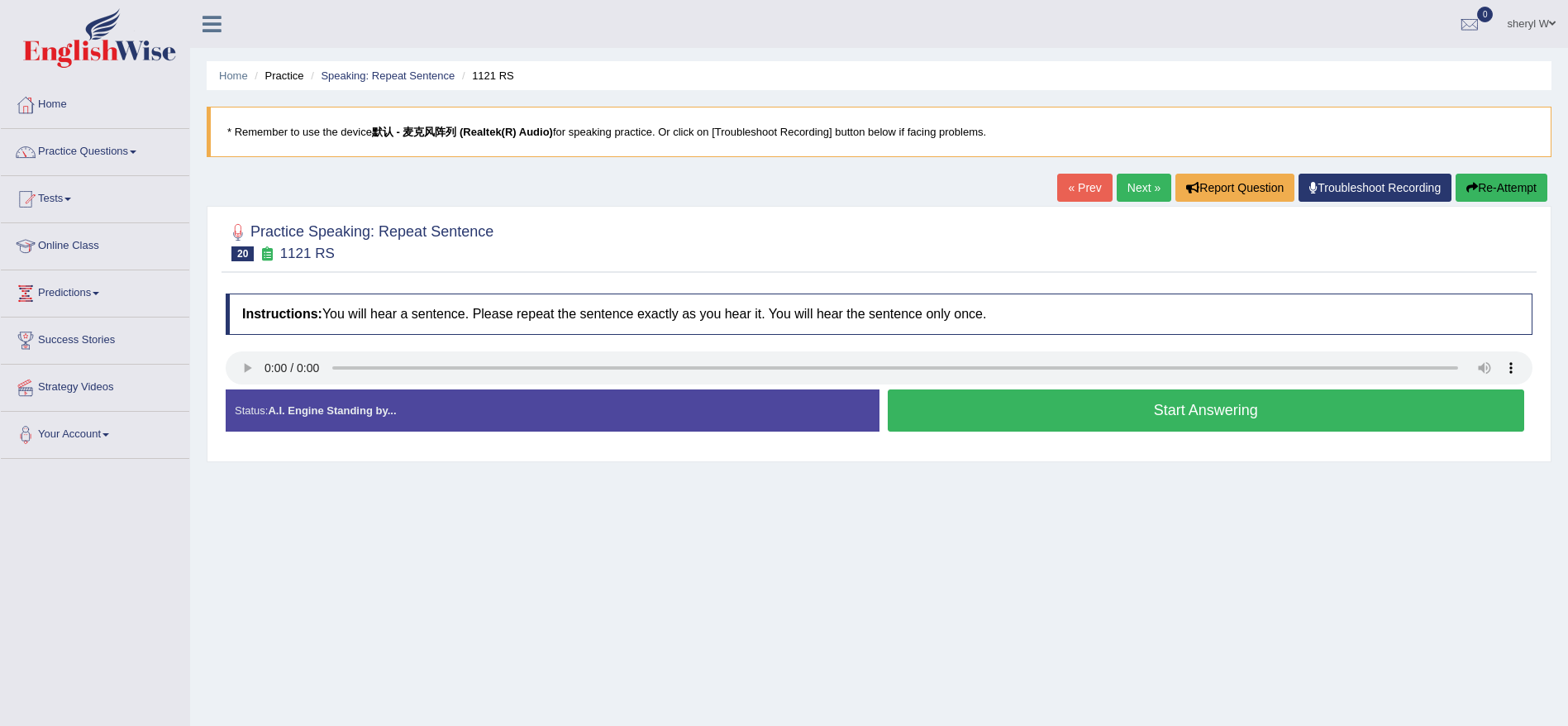 scroll, scrollTop: 0, scrollLeft: 0, axis: both 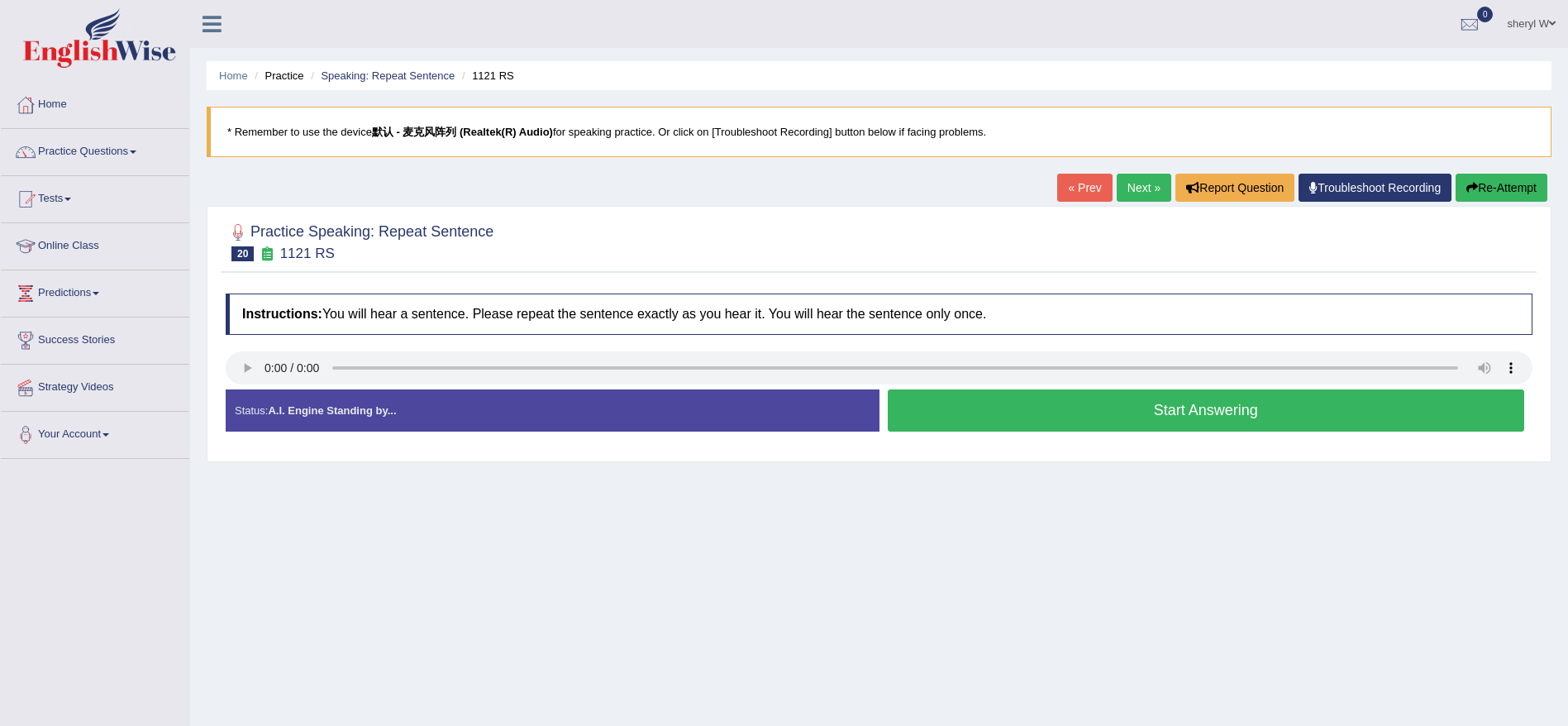 click on "Start Answering" at bounding box center (1206, 410) 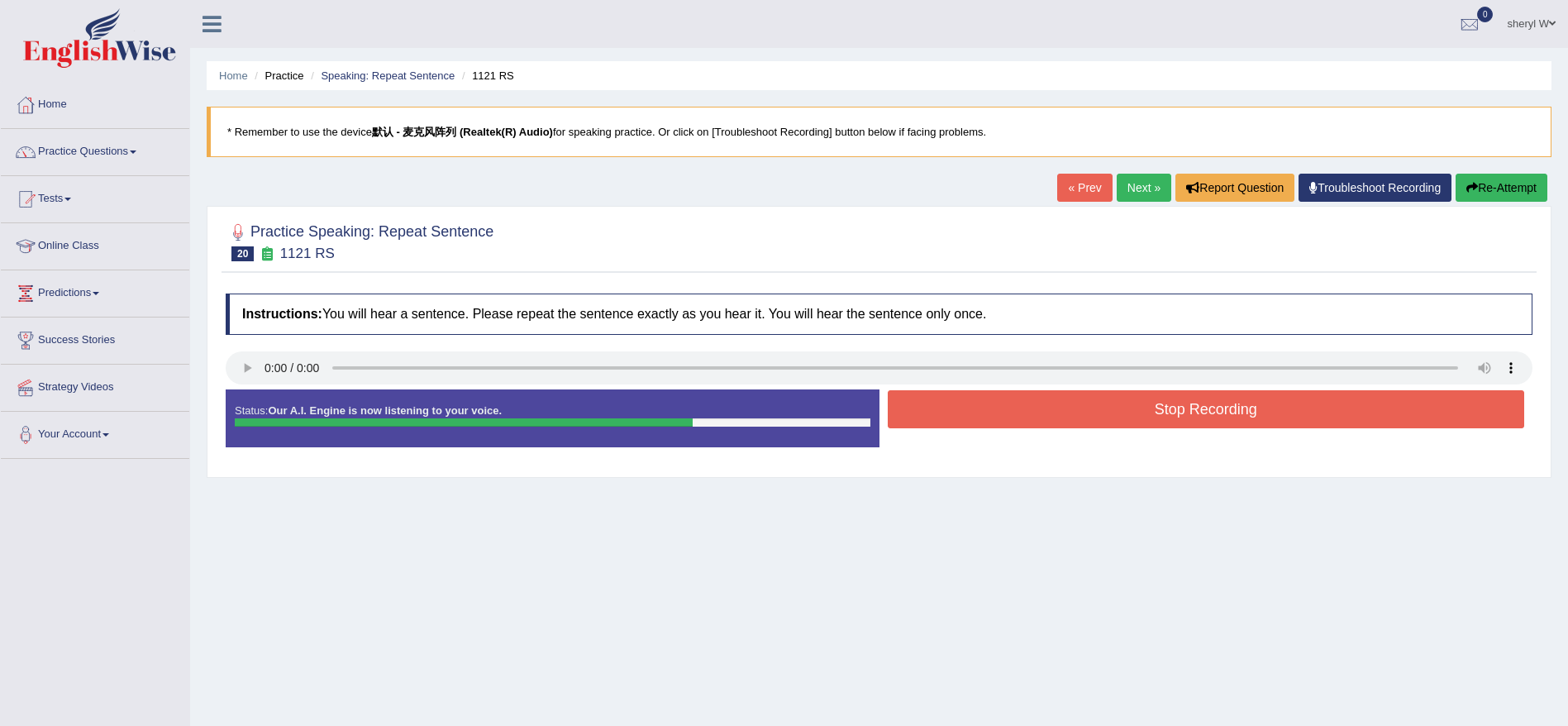 click on "Stop Recording" at bounding box center [1206, 409] 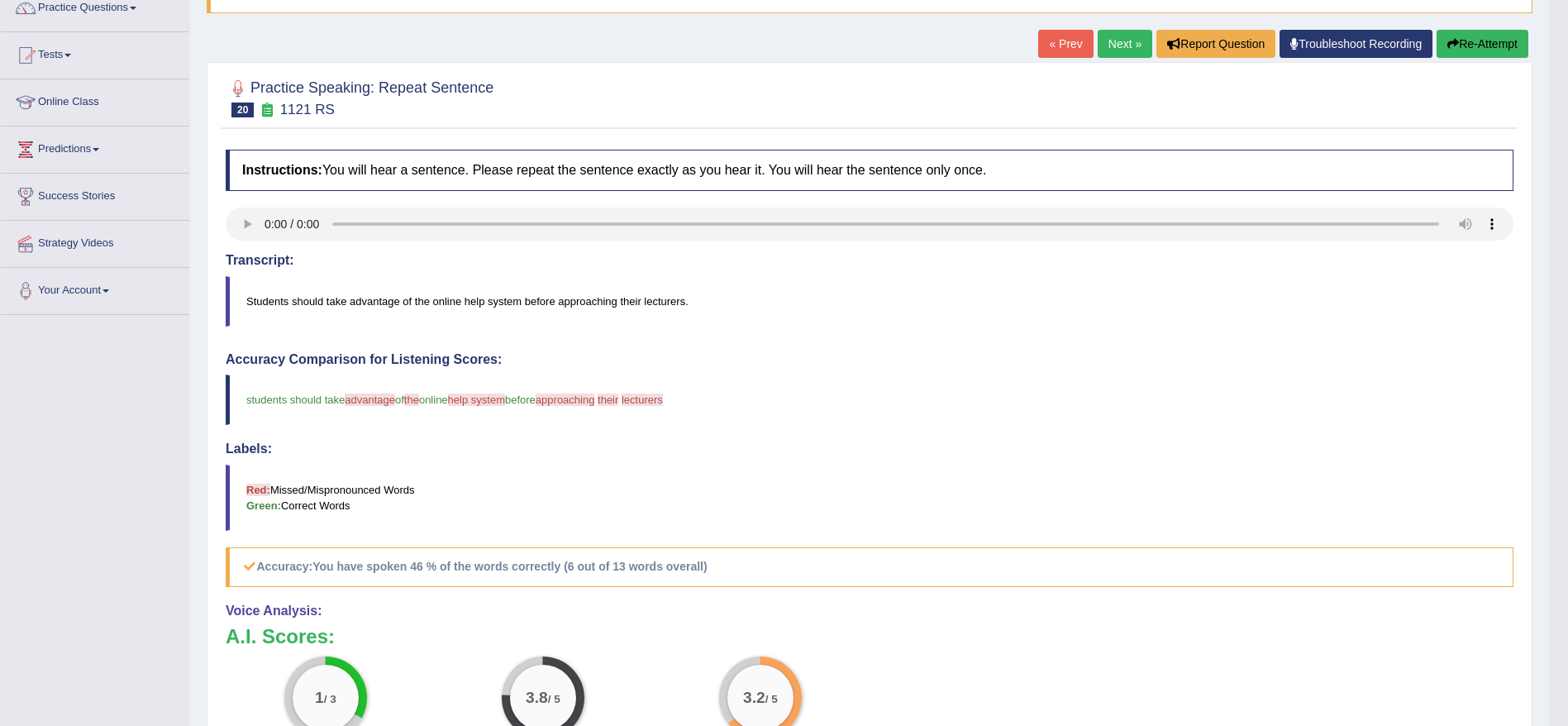 scroll, scrollTop: 20, scrollLeft: 0, axis: vertical 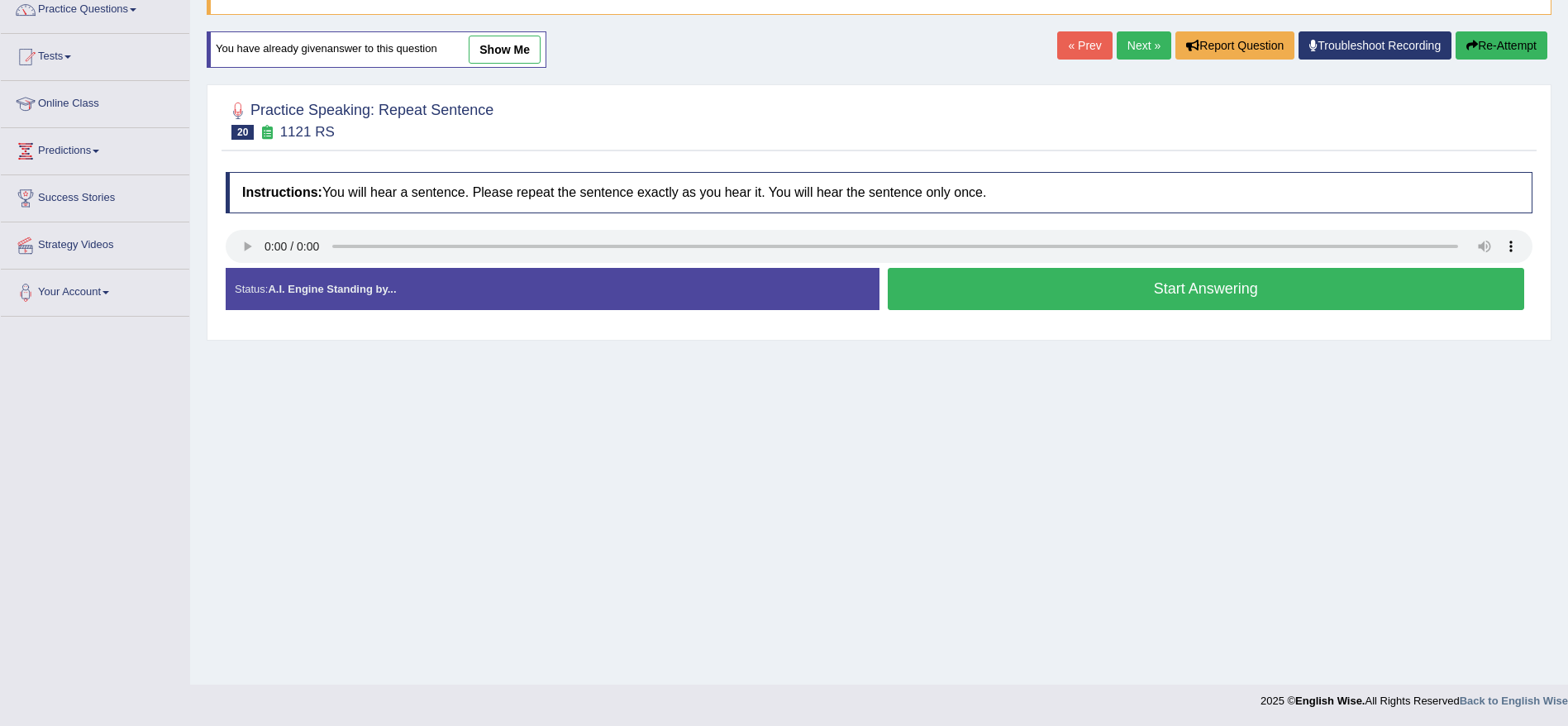 click on "Start Answering" at bounding box center [1206, 289] 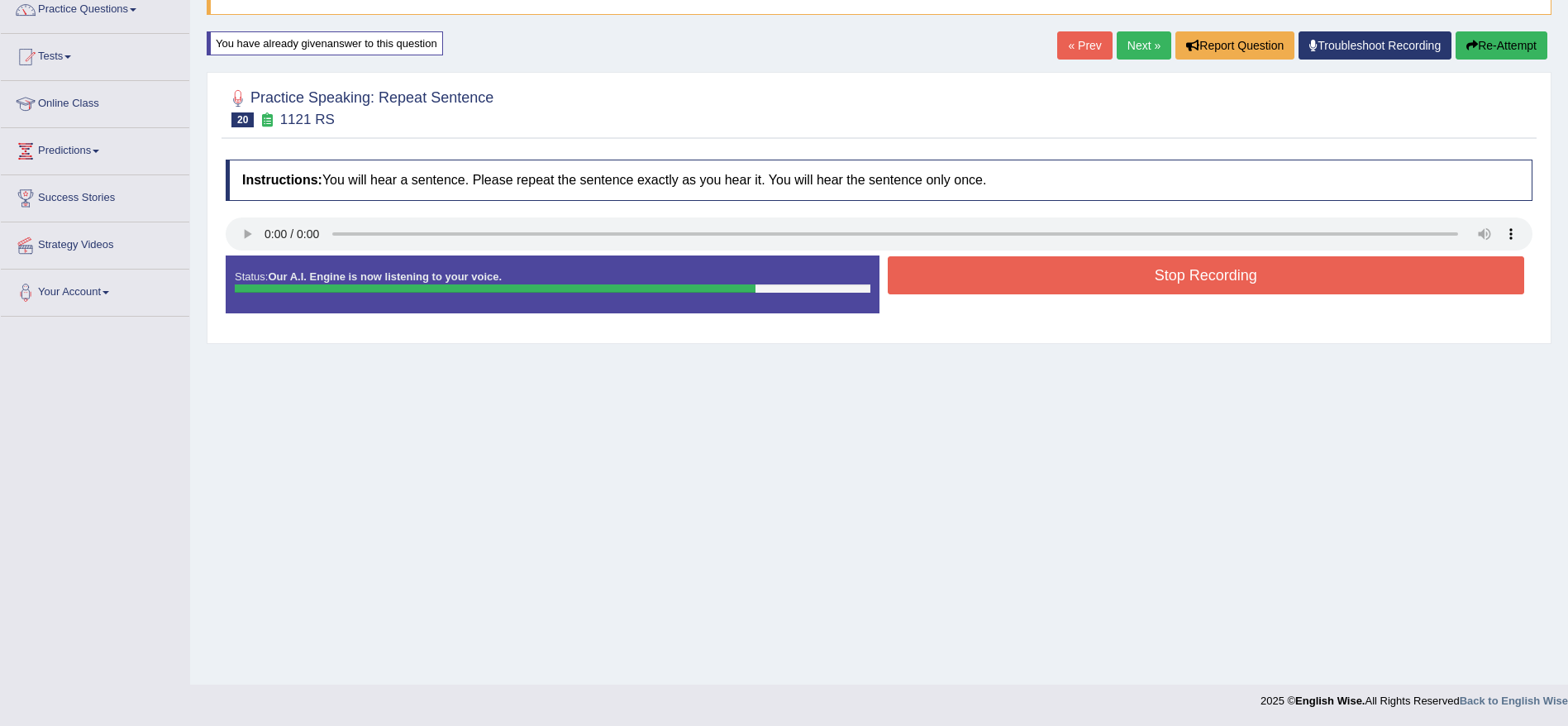 click on "Stop Recording" at bounding box center (1206, 275) 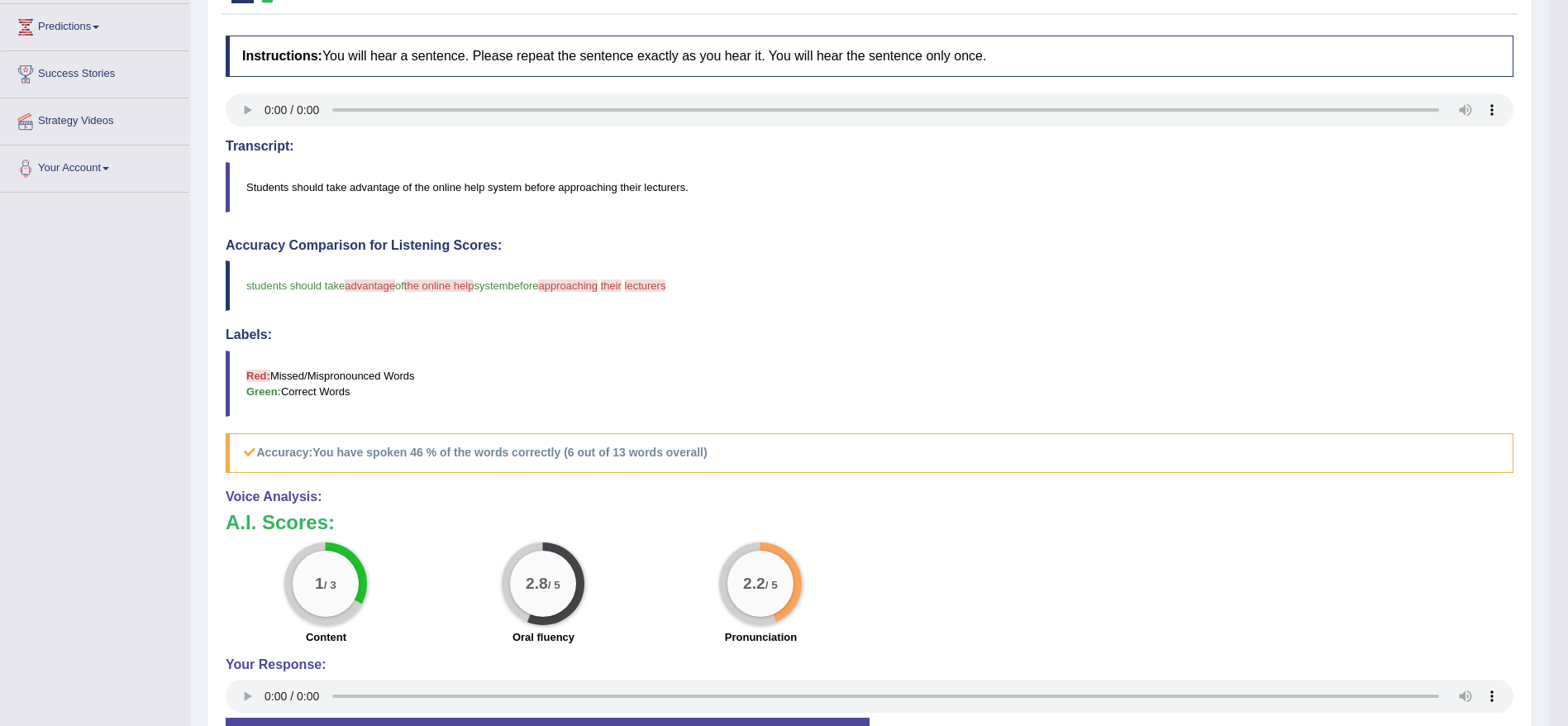 scroll, scrollTop: 0, scrollLeft: 0, axis: both 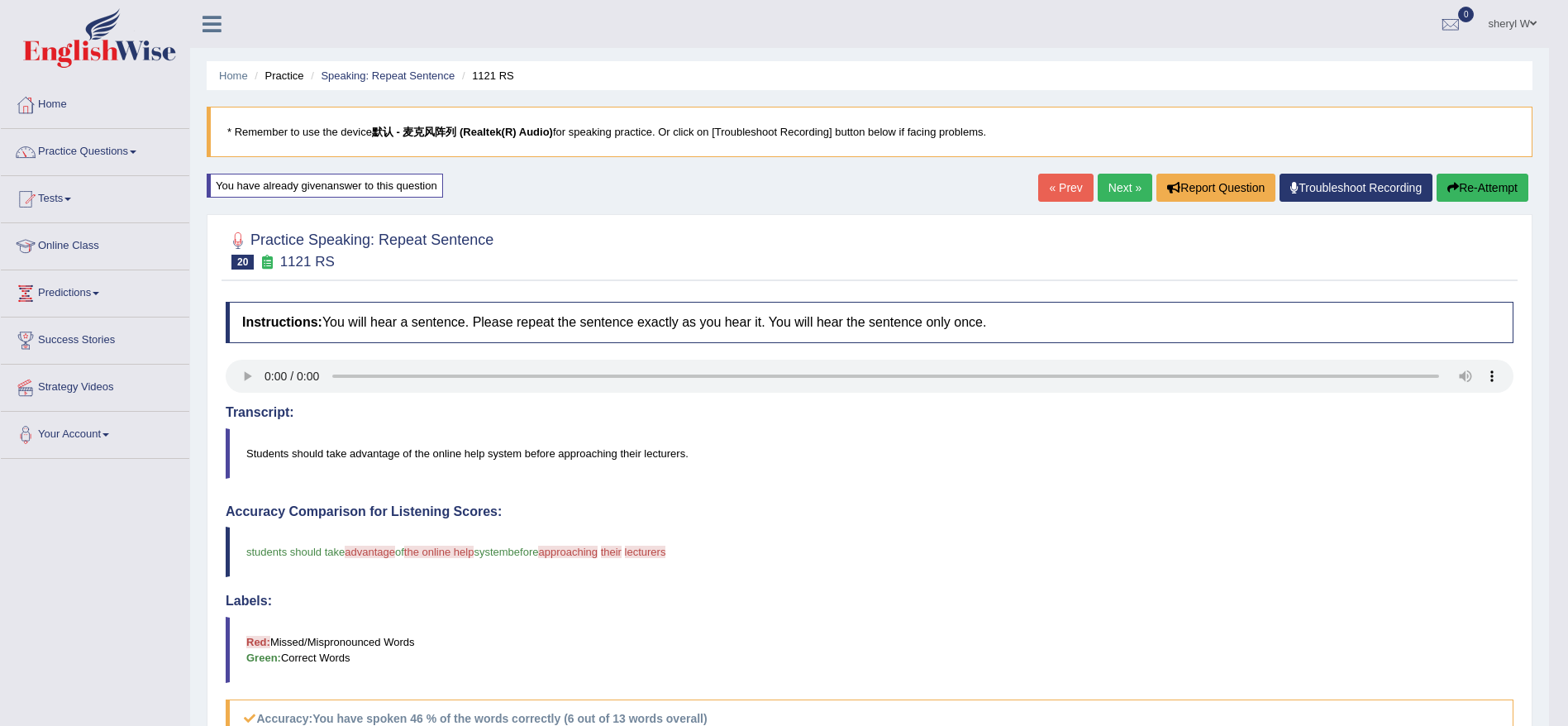 click on "Re-Attempt" at bounding box center [1482, 188] 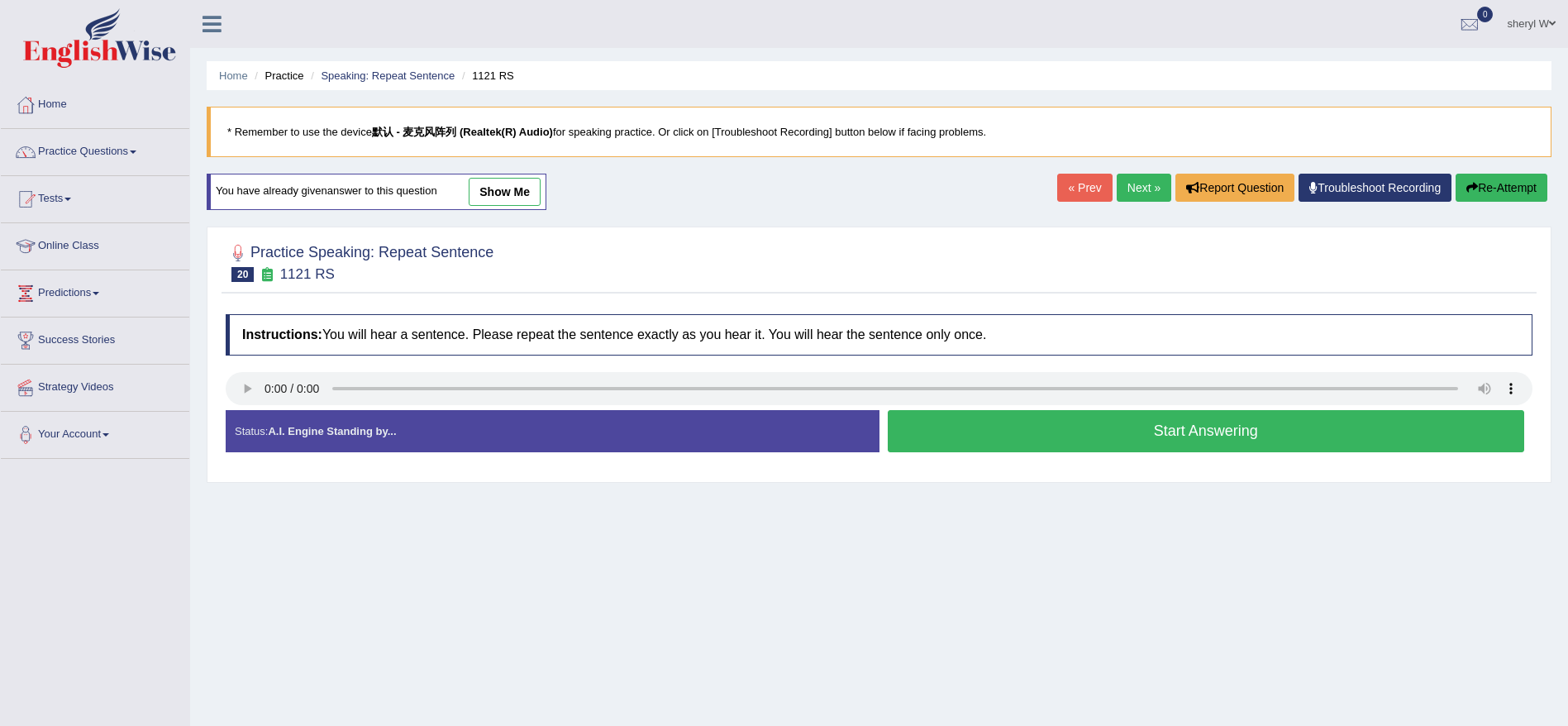 scroll, scrollTop: 0, scrollLeft: 0, axis: both 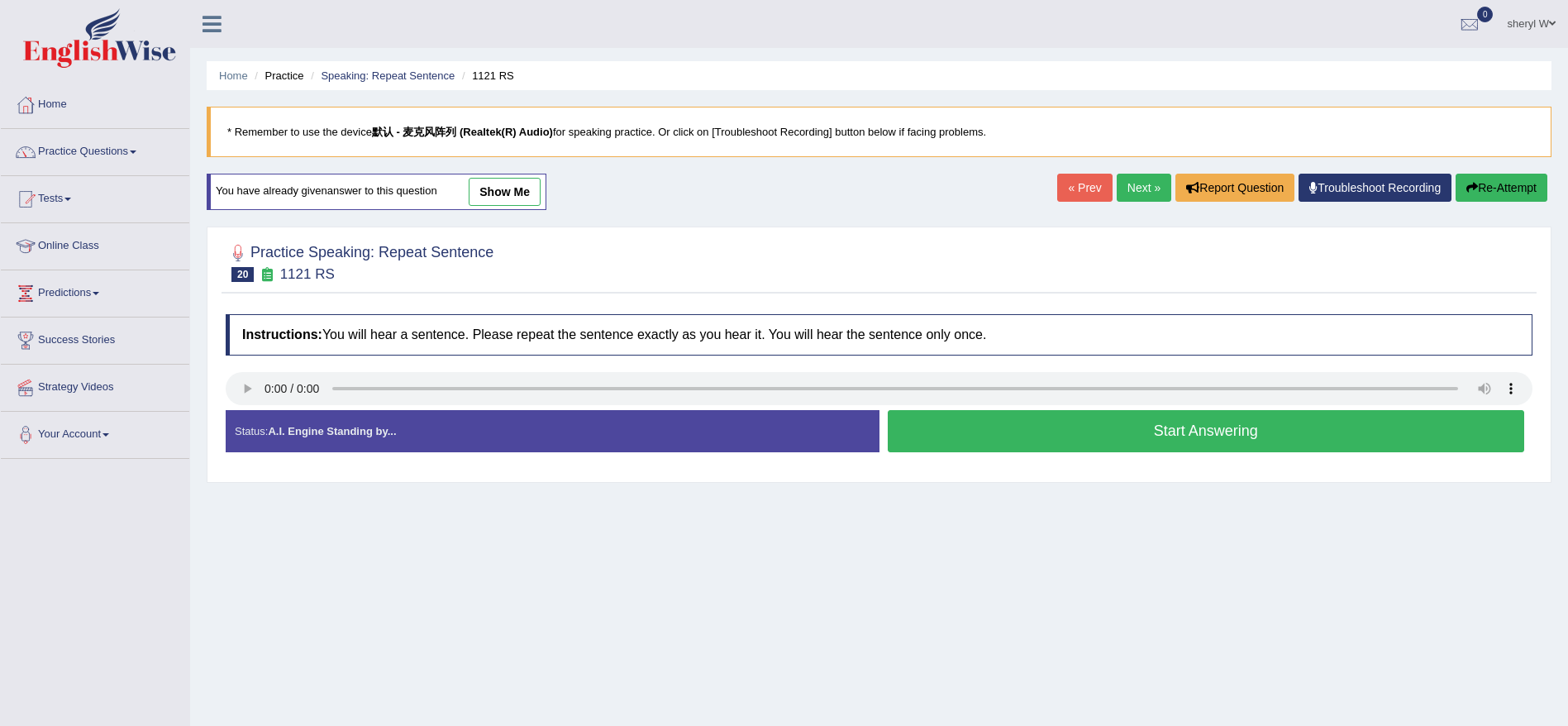 click on "Start Answering" at bounding box center [1206, 431] 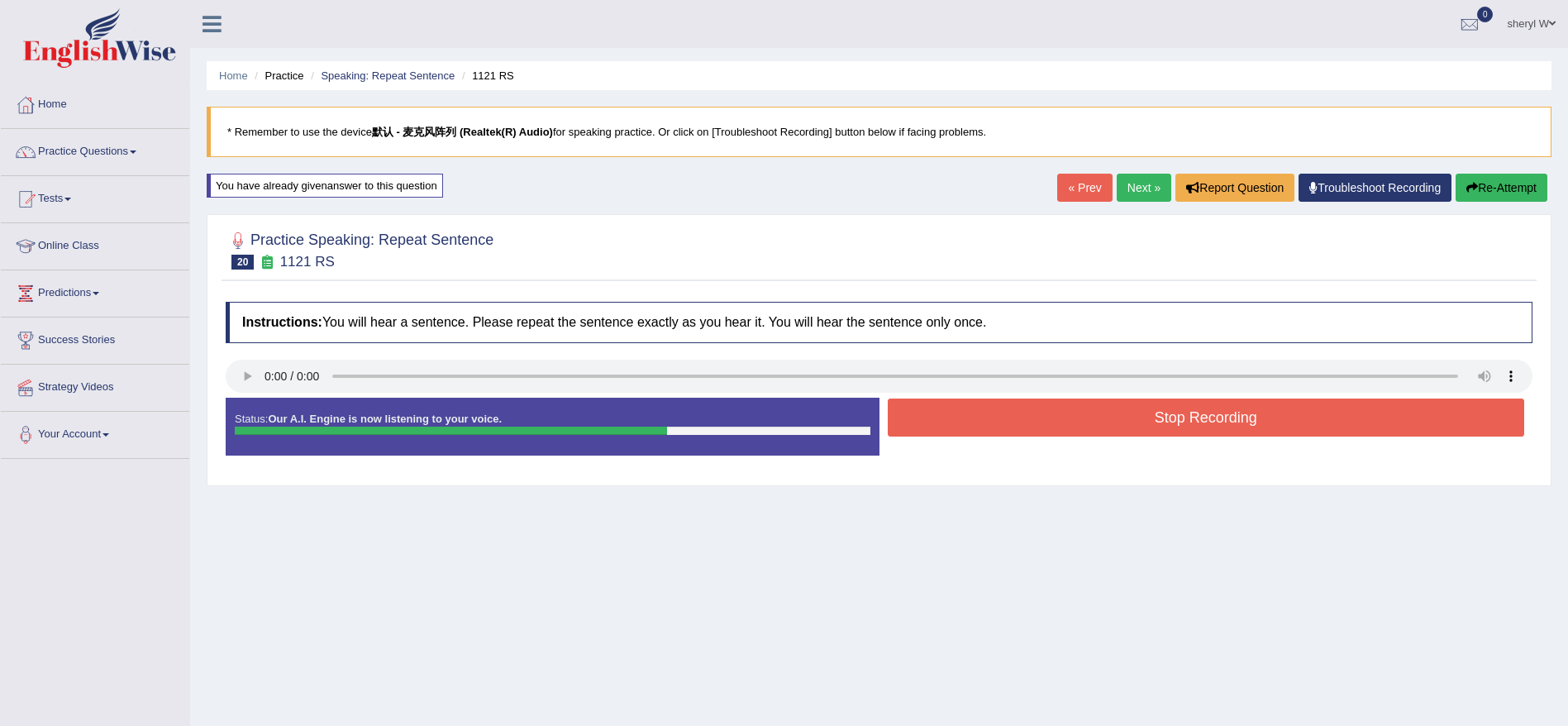 click on "Stop Recording" at bounding box center [1206, 418] 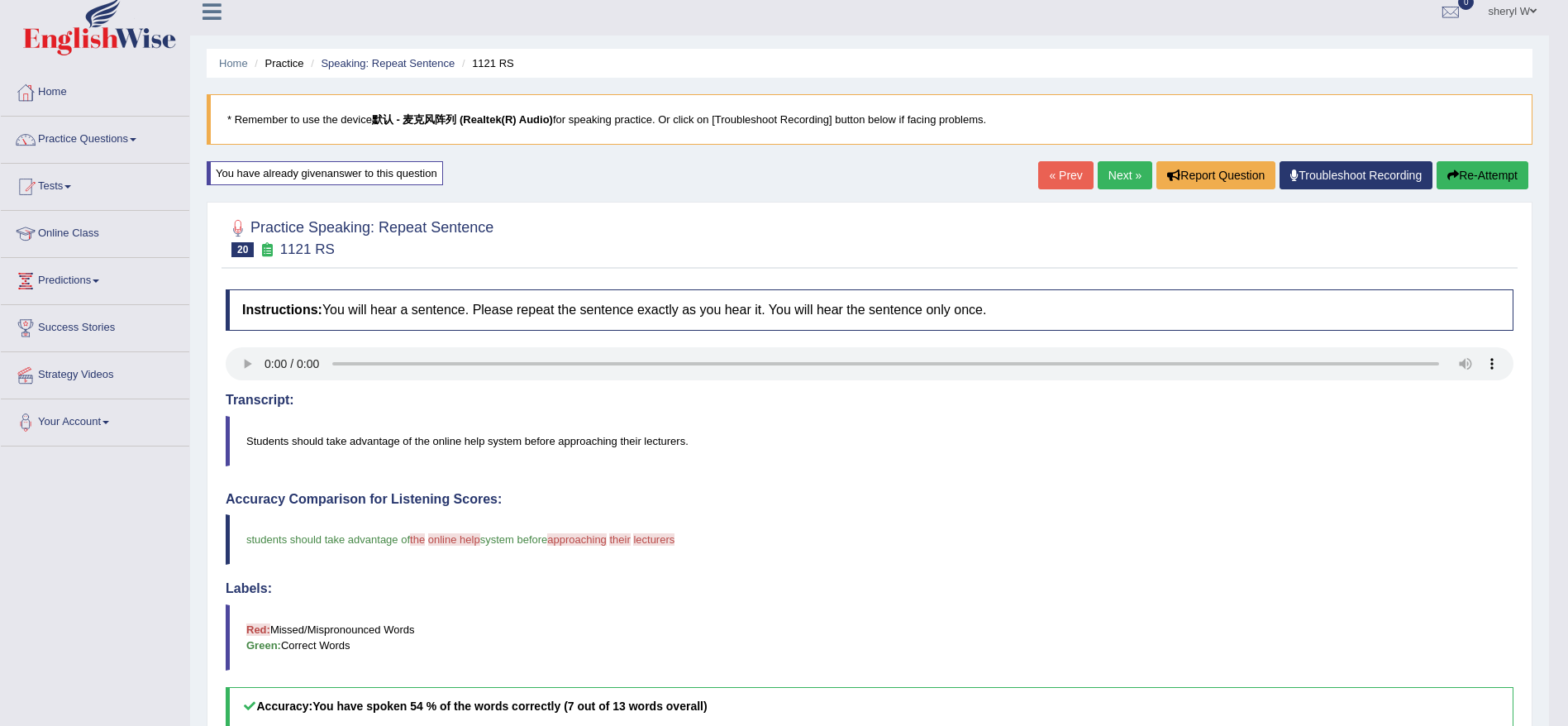scroll, scrollTop: 0, scrollLeft: 0, axis: both 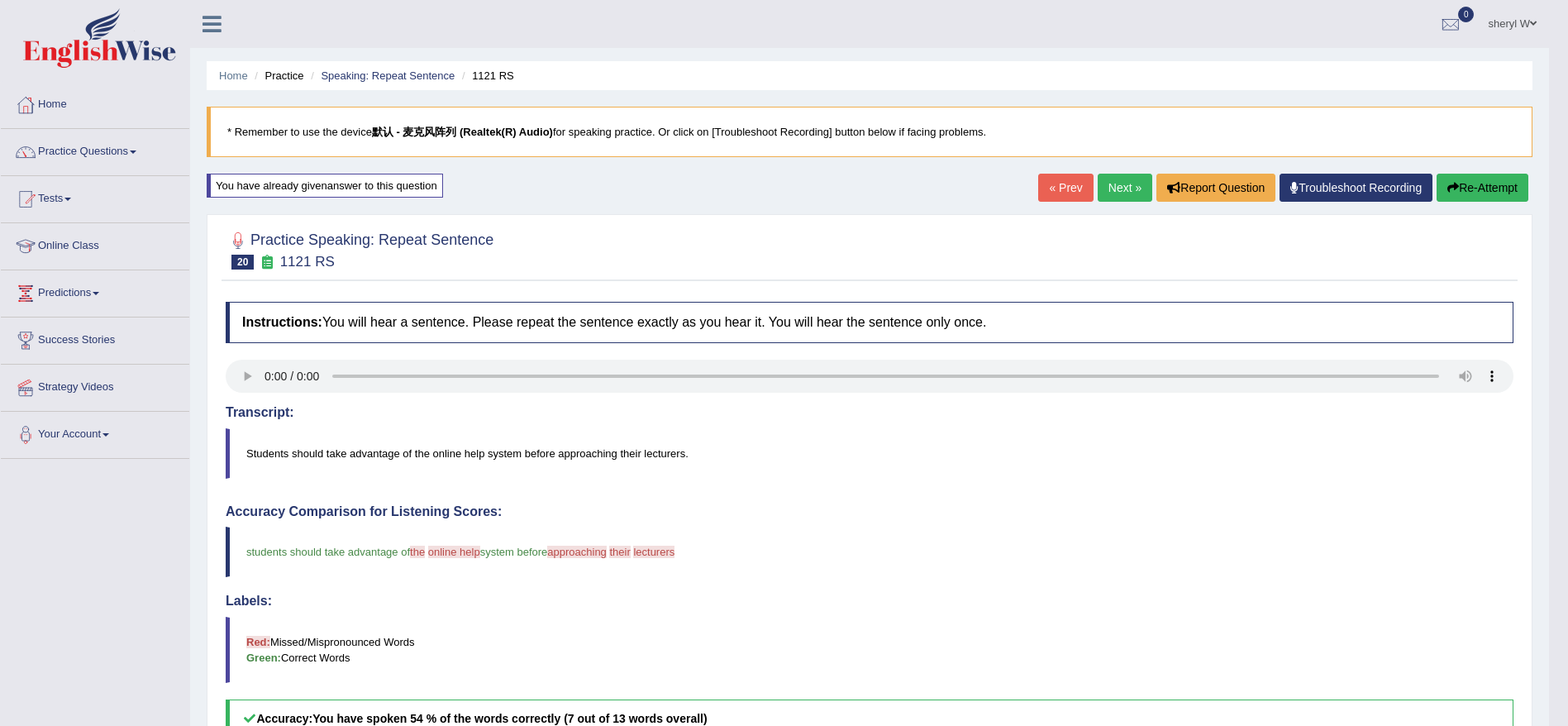 click on "Re-Attempt" at bounding box center (1482, 188) 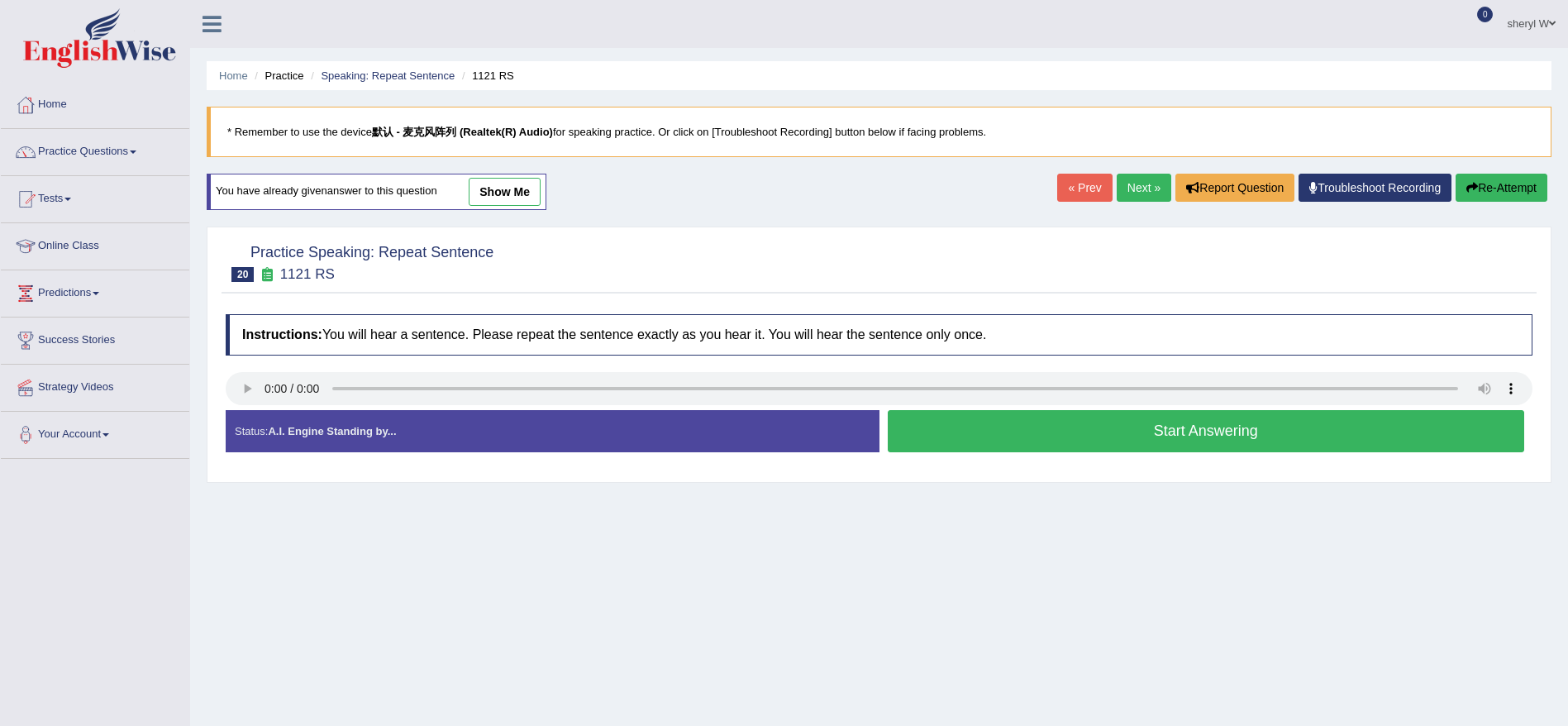 scroll, scrollTop: 0, scrollLeft: 0, axis: both 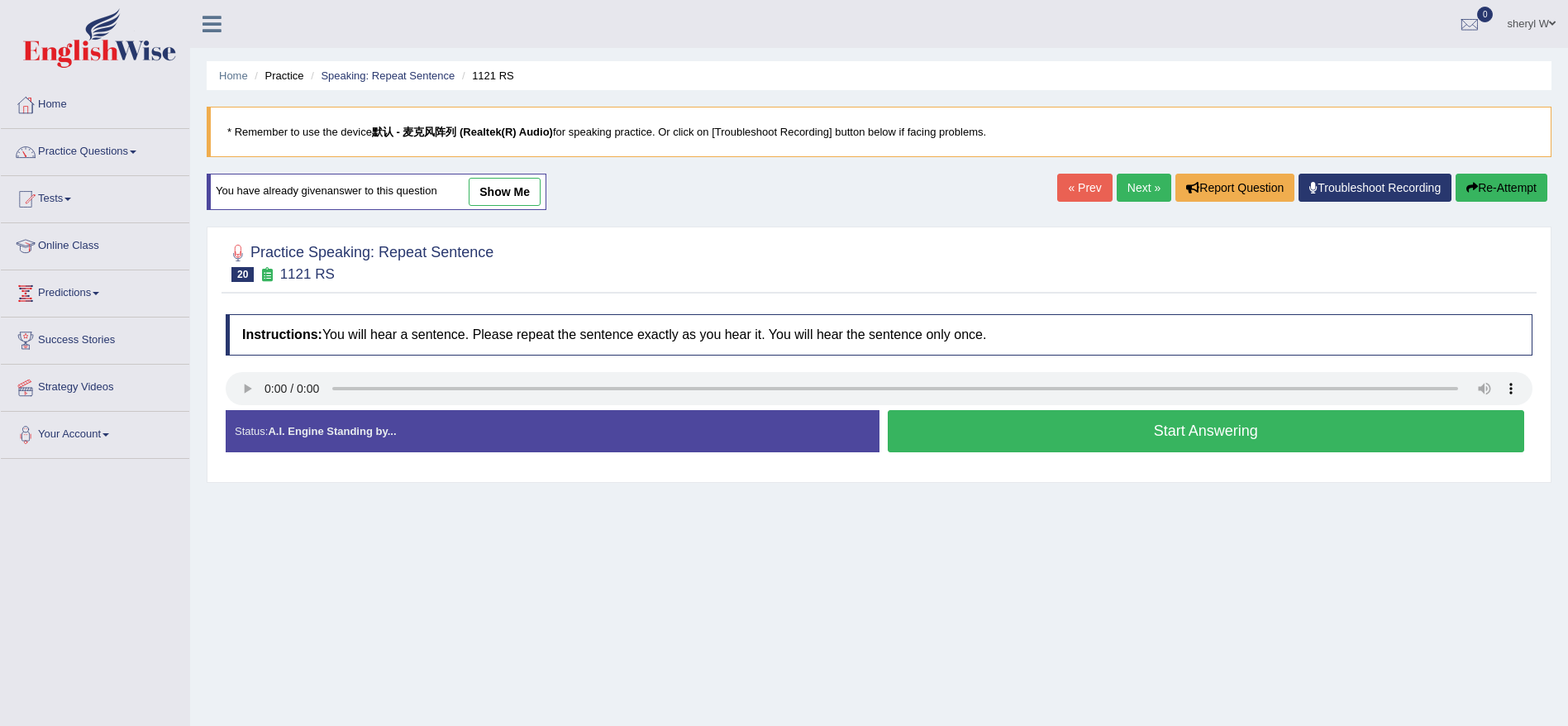 click on "Start Answering" at bounding box center (1206, 431) 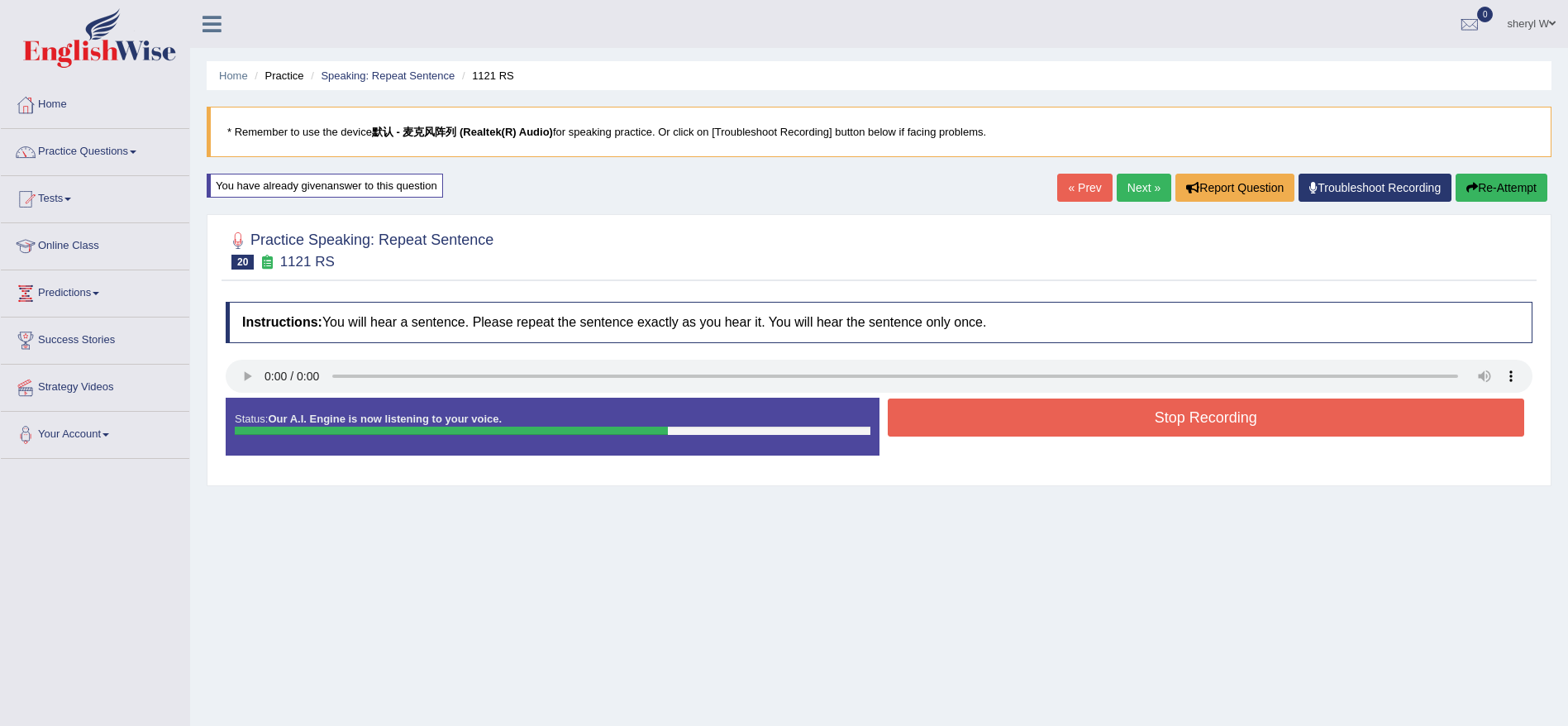 click on "Stop Recording" at bounding box center [1206, 418] 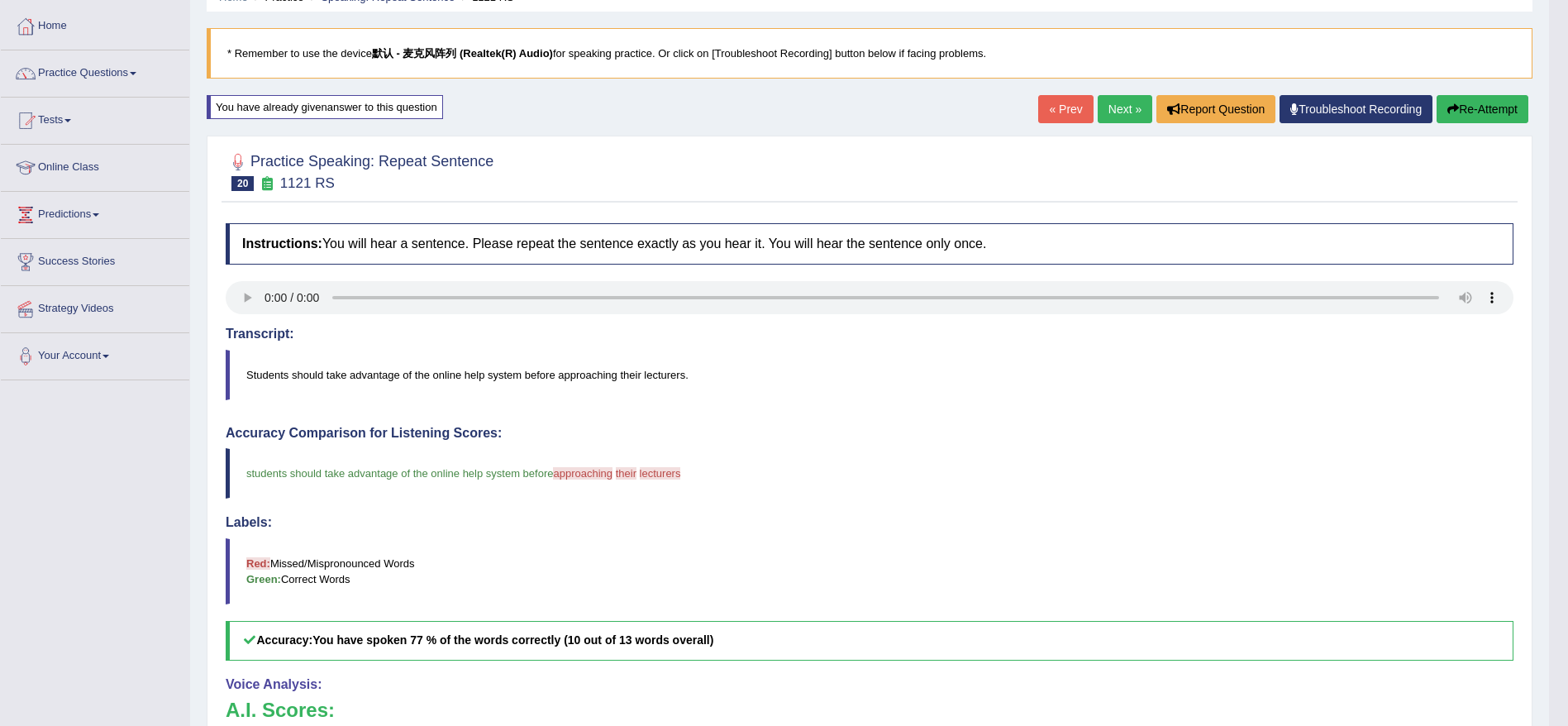 scroll, scrollTop: 28, scrollLeft: 0, axis: vertical 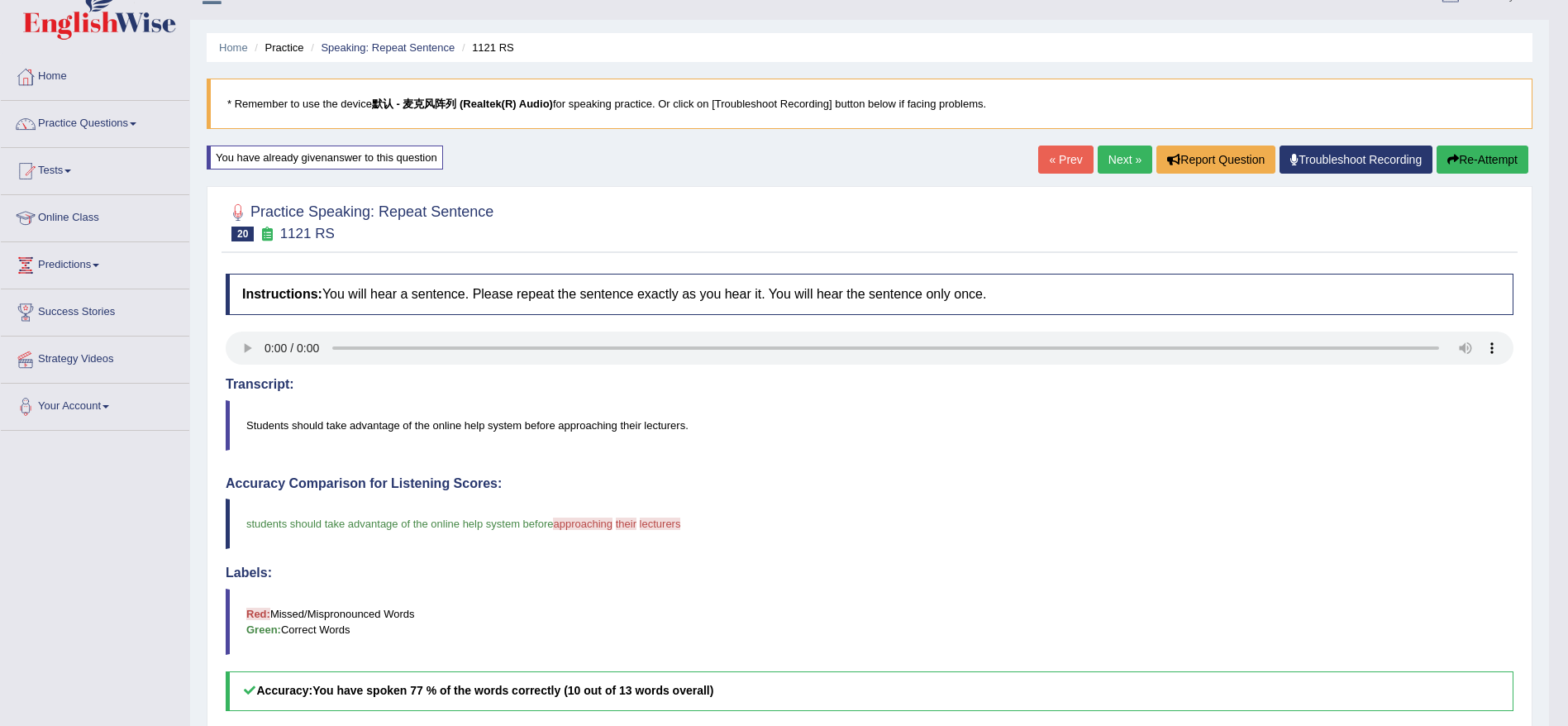 click on "Re-Attempt" at bounding box center (1482, 160) 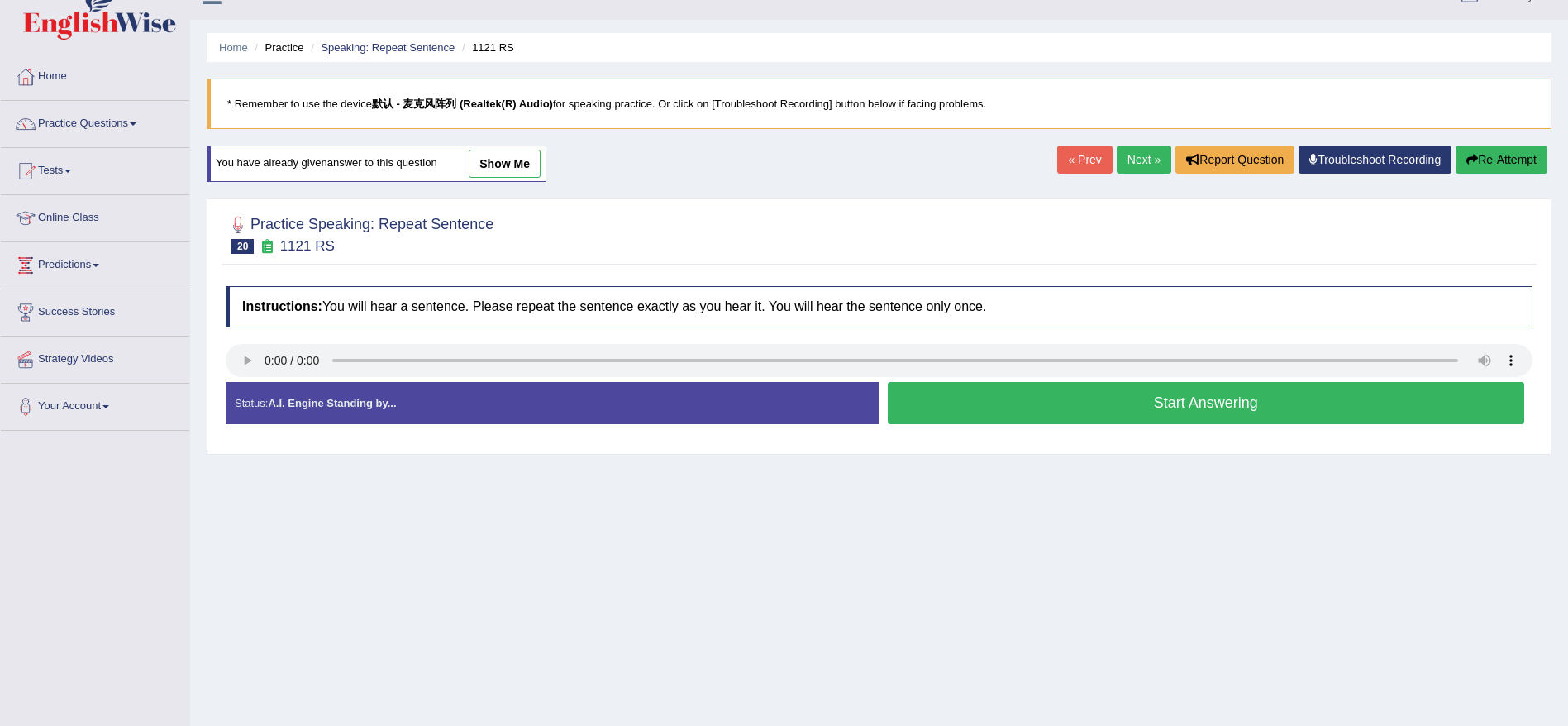 scroll, scrollTop: 0, scrollLeft: 0, axis: both 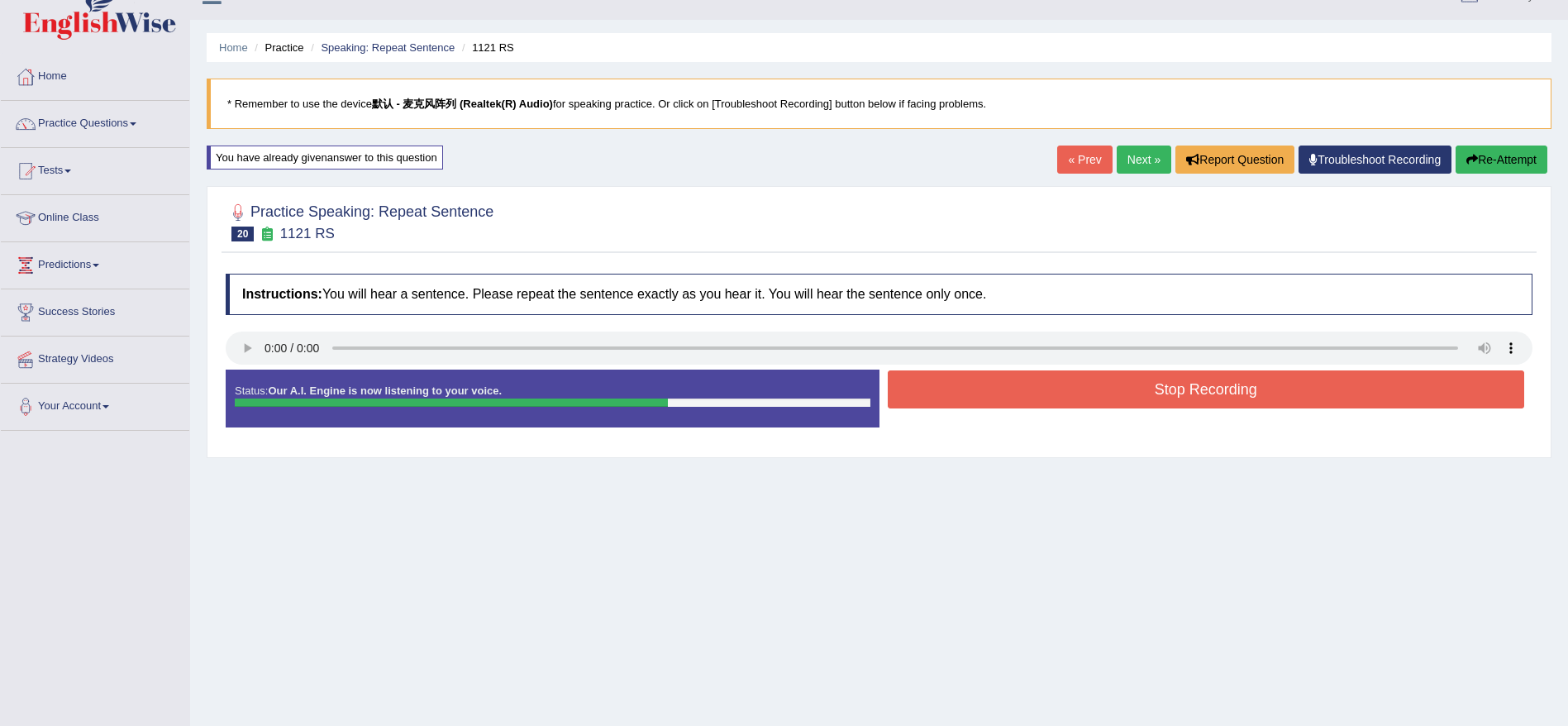 click on "Stop Recording" at bounding box center [1206, 389] 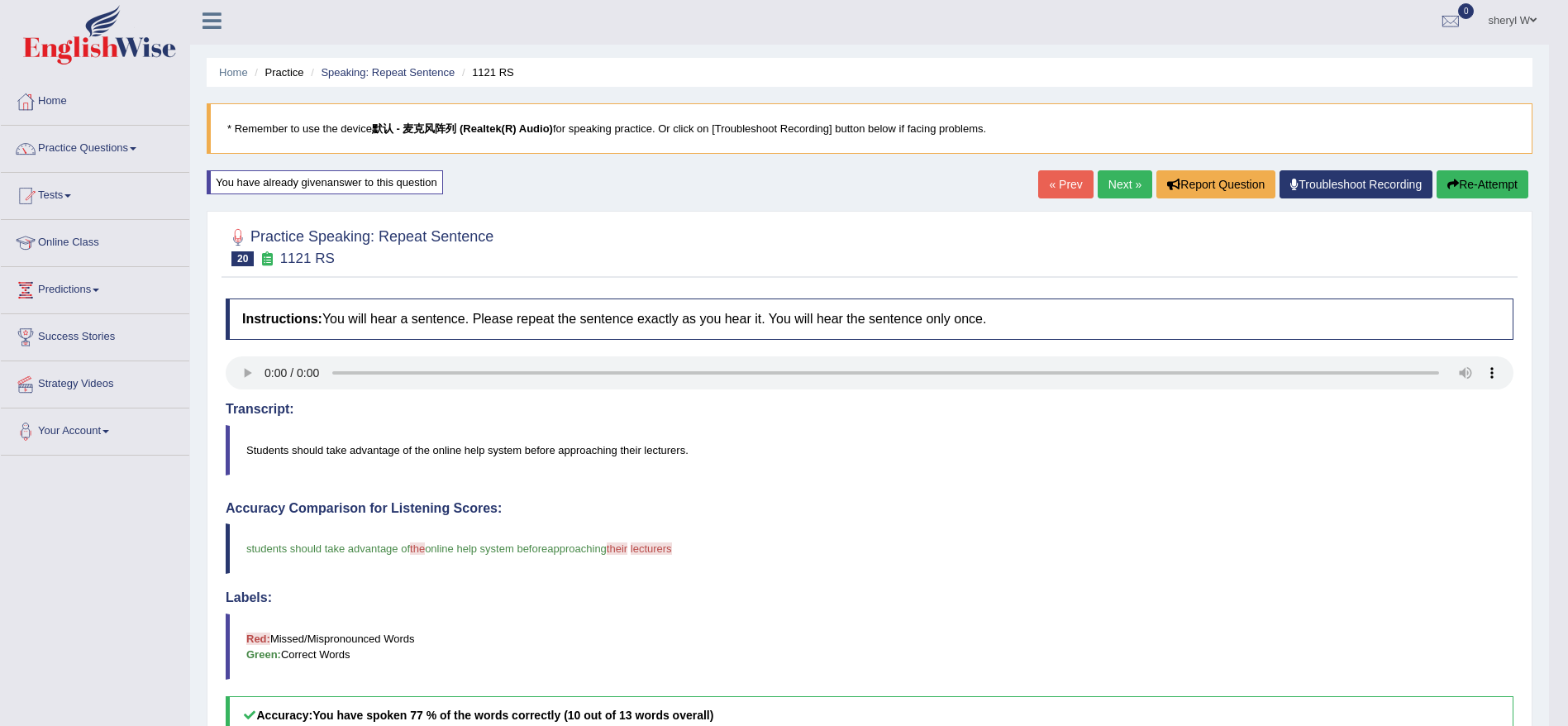 scroll, scrollTop: 0, scrollLeft: 0, axis: both 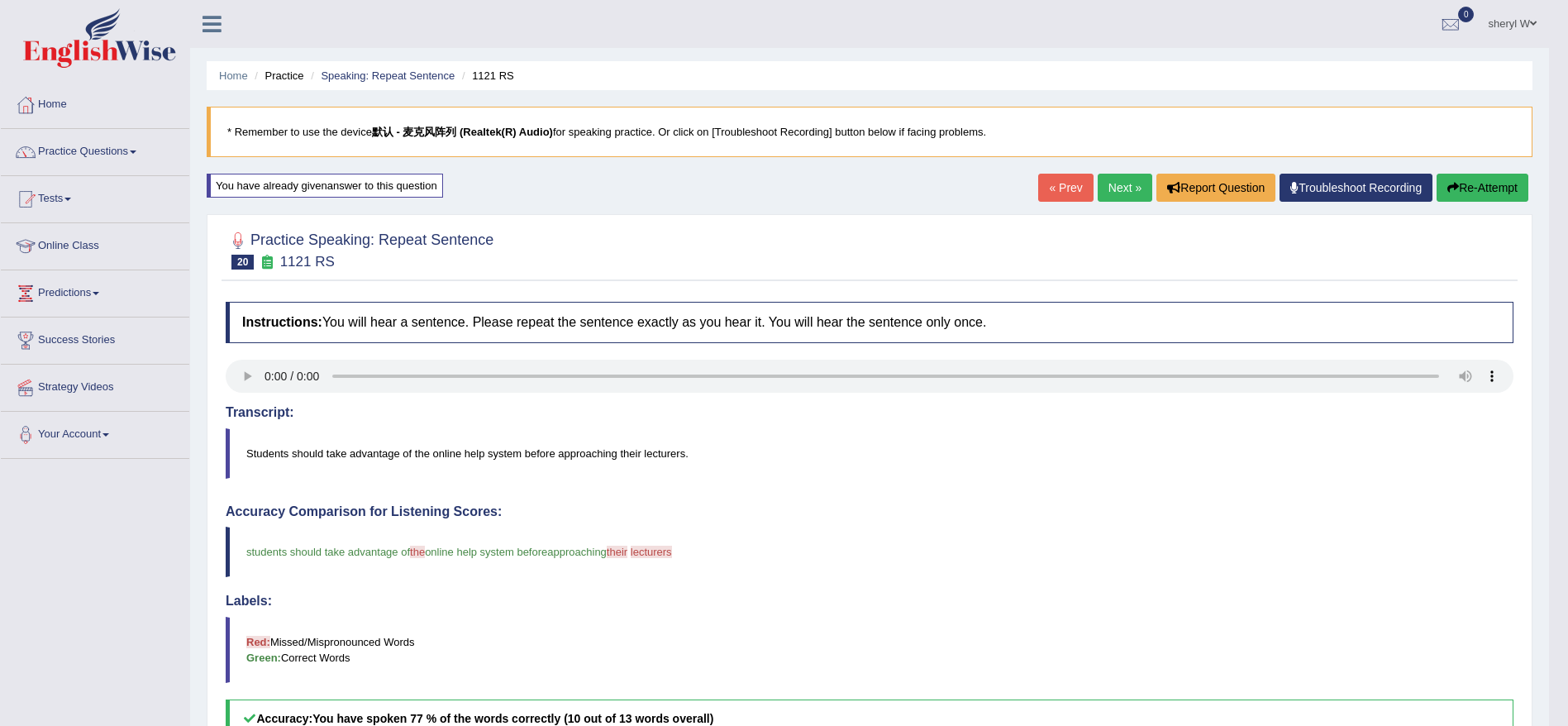 click on "Re-Attempt" at bounding box center [1482, 188] 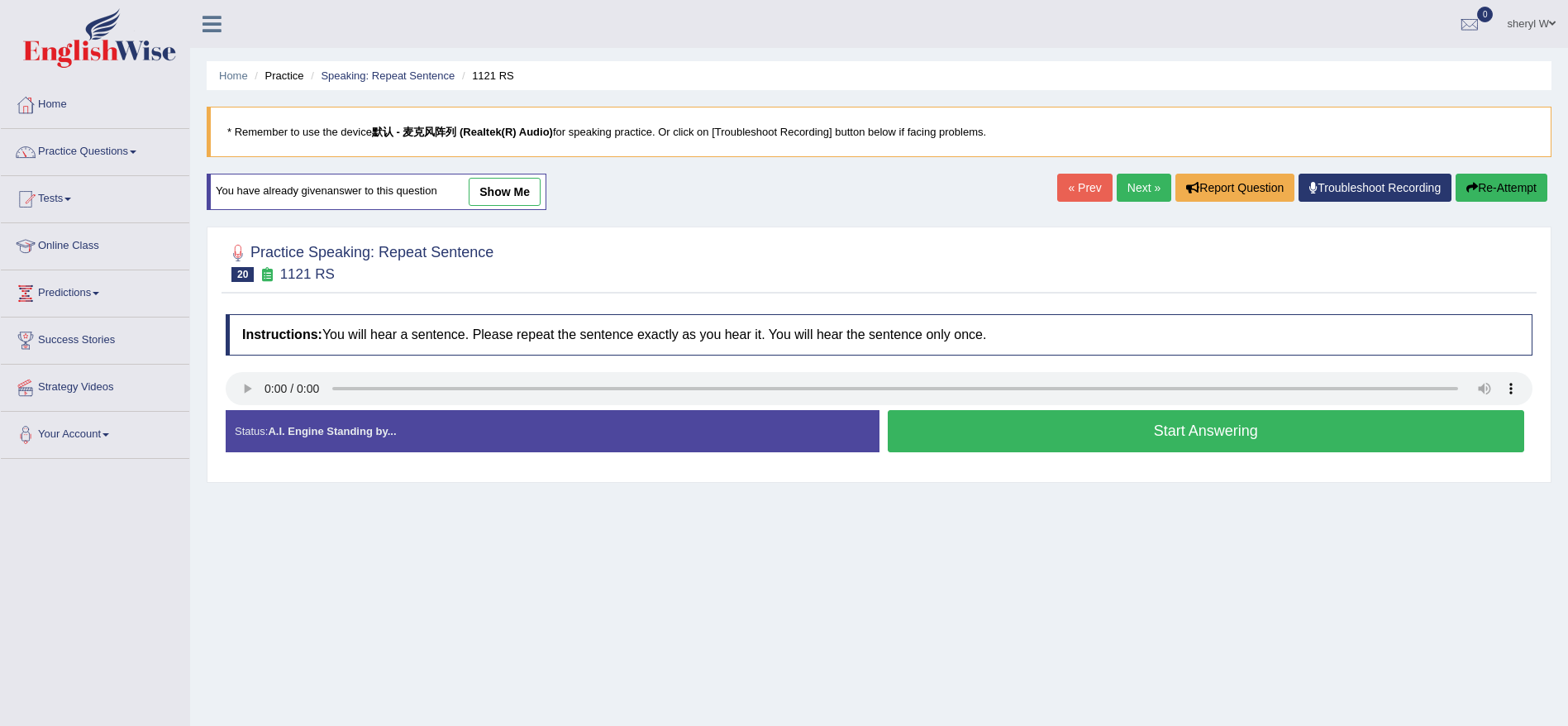 scroll, scrollTop: 0, scrollLeft: 0, axis: both 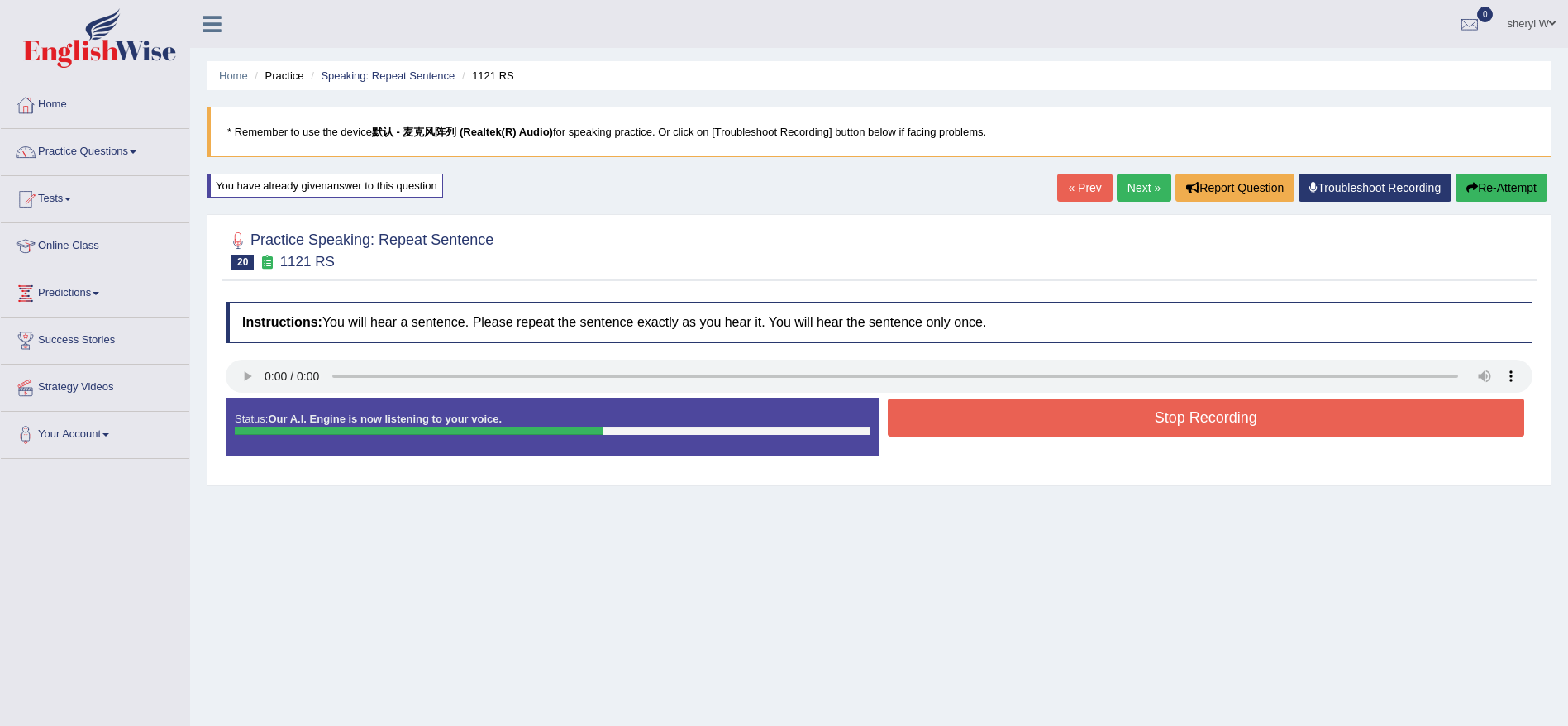 click on "Stop Recording" at bounding box center [1206, 418] 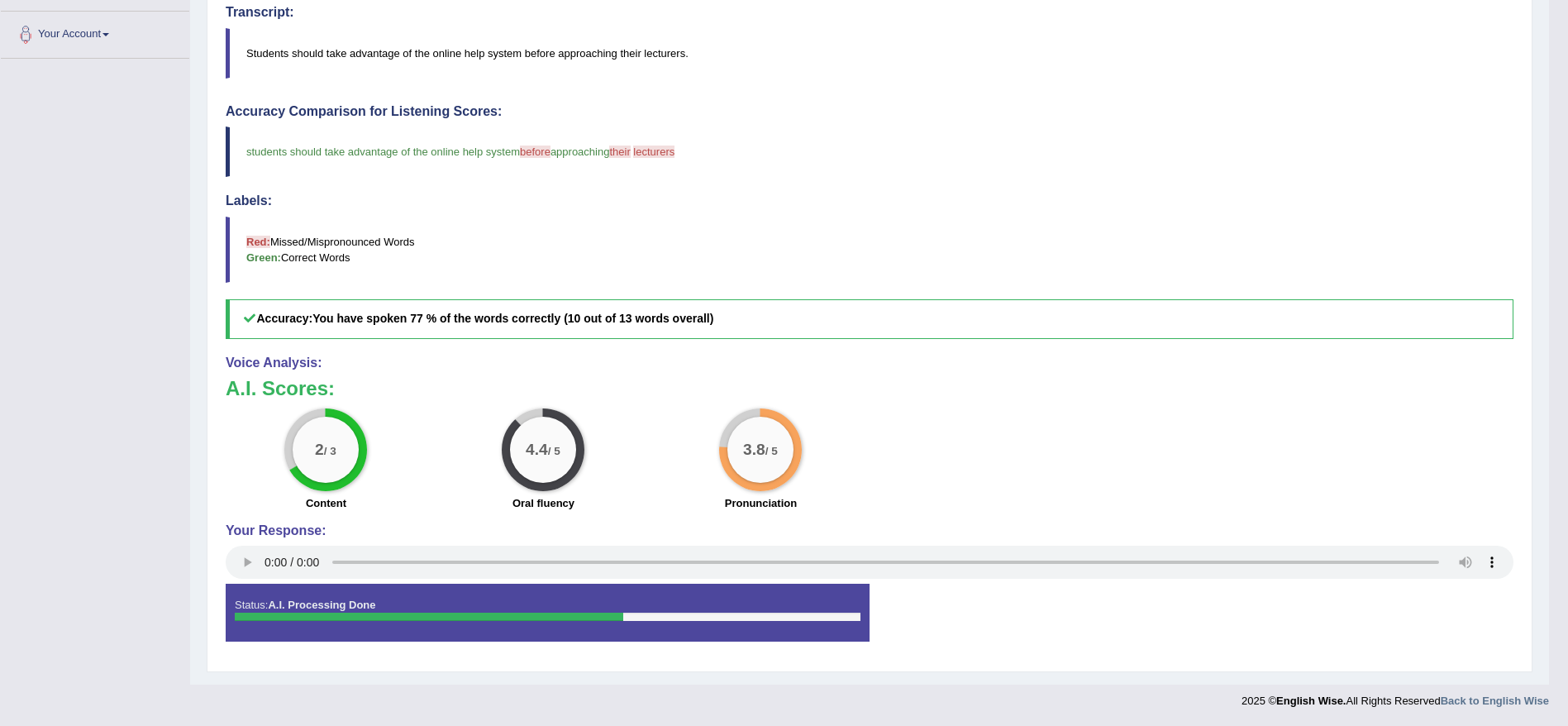 scroll, scrollTop: 0, scrollLeft: 0, axis: both 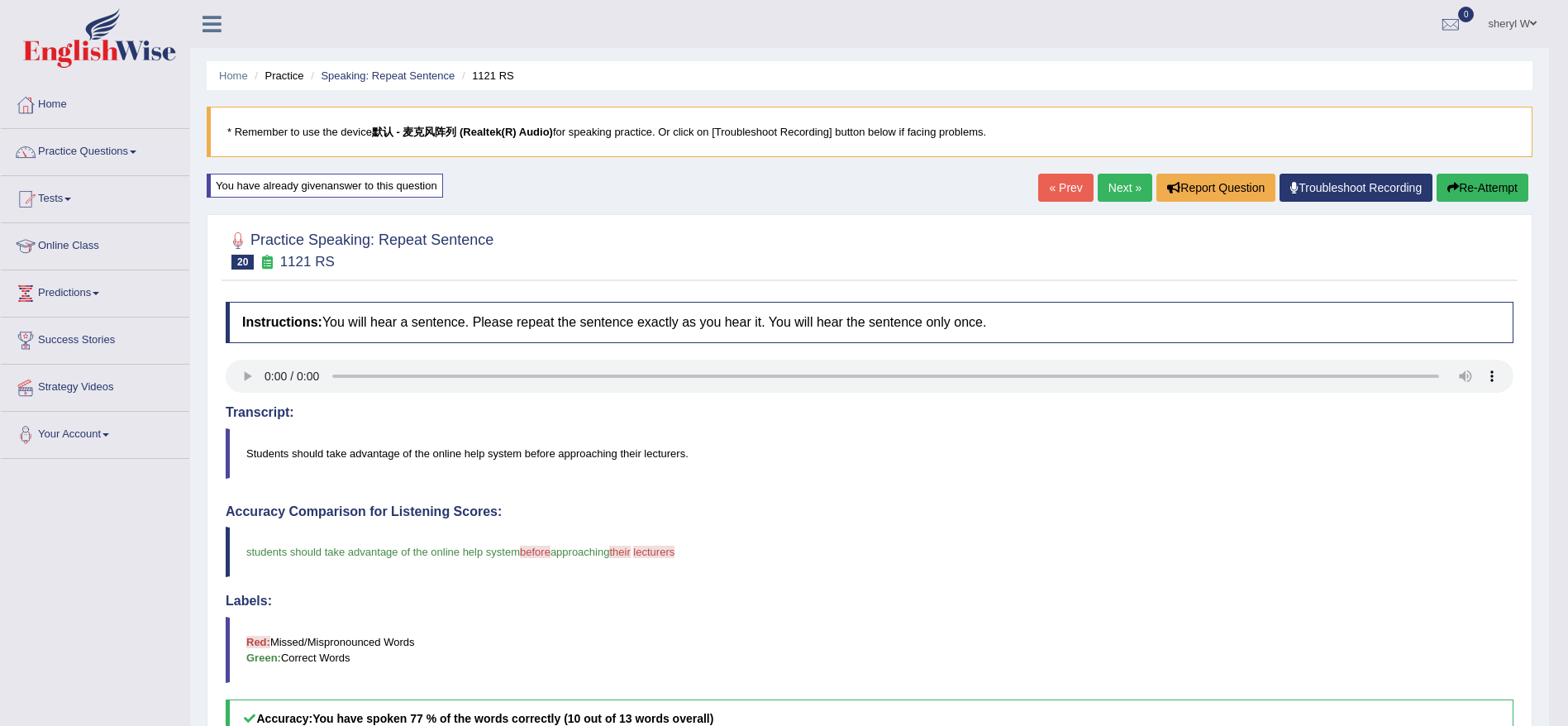 click on "Re-Attempt" at bounding box center (1482, 188) 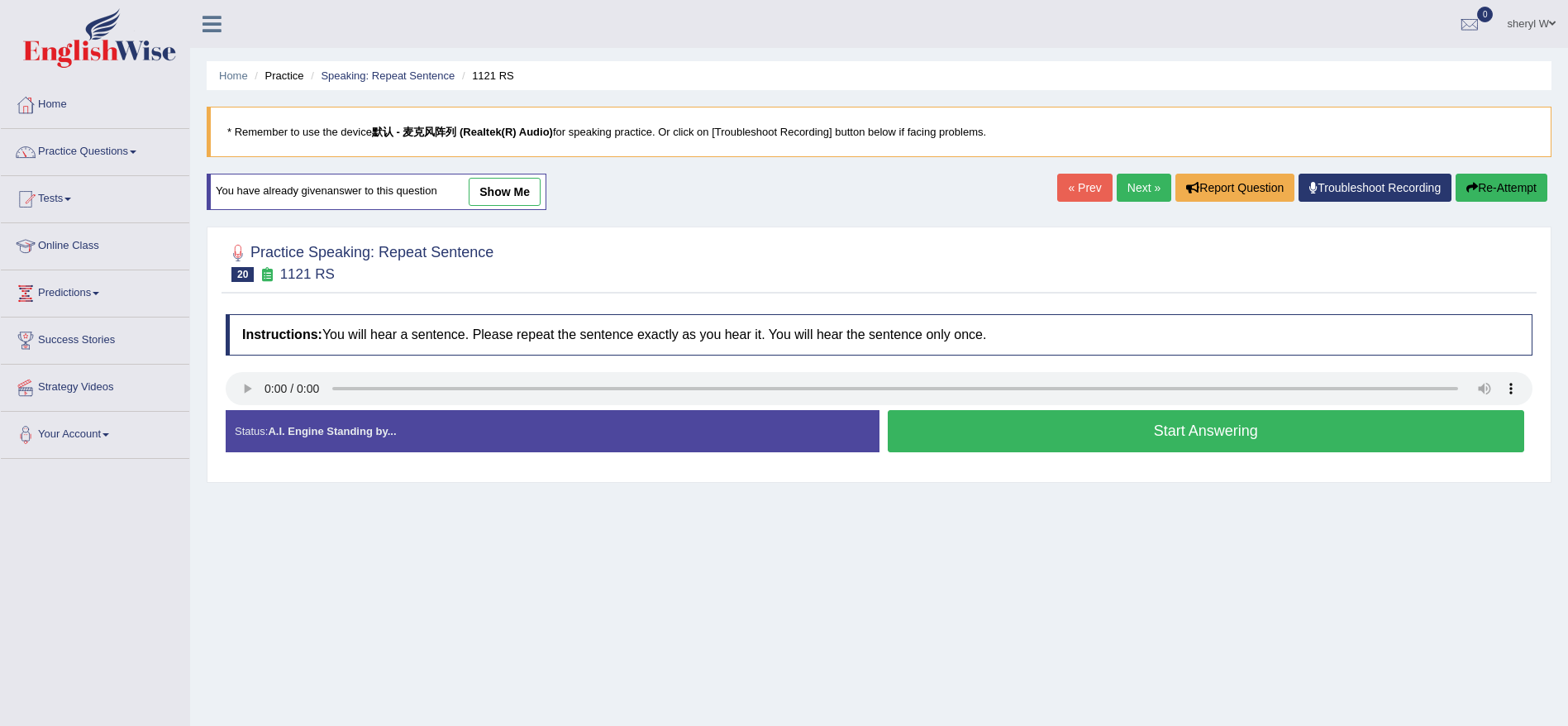 scroll, scrollTop: 0, scrollLeft: 0, axis: both 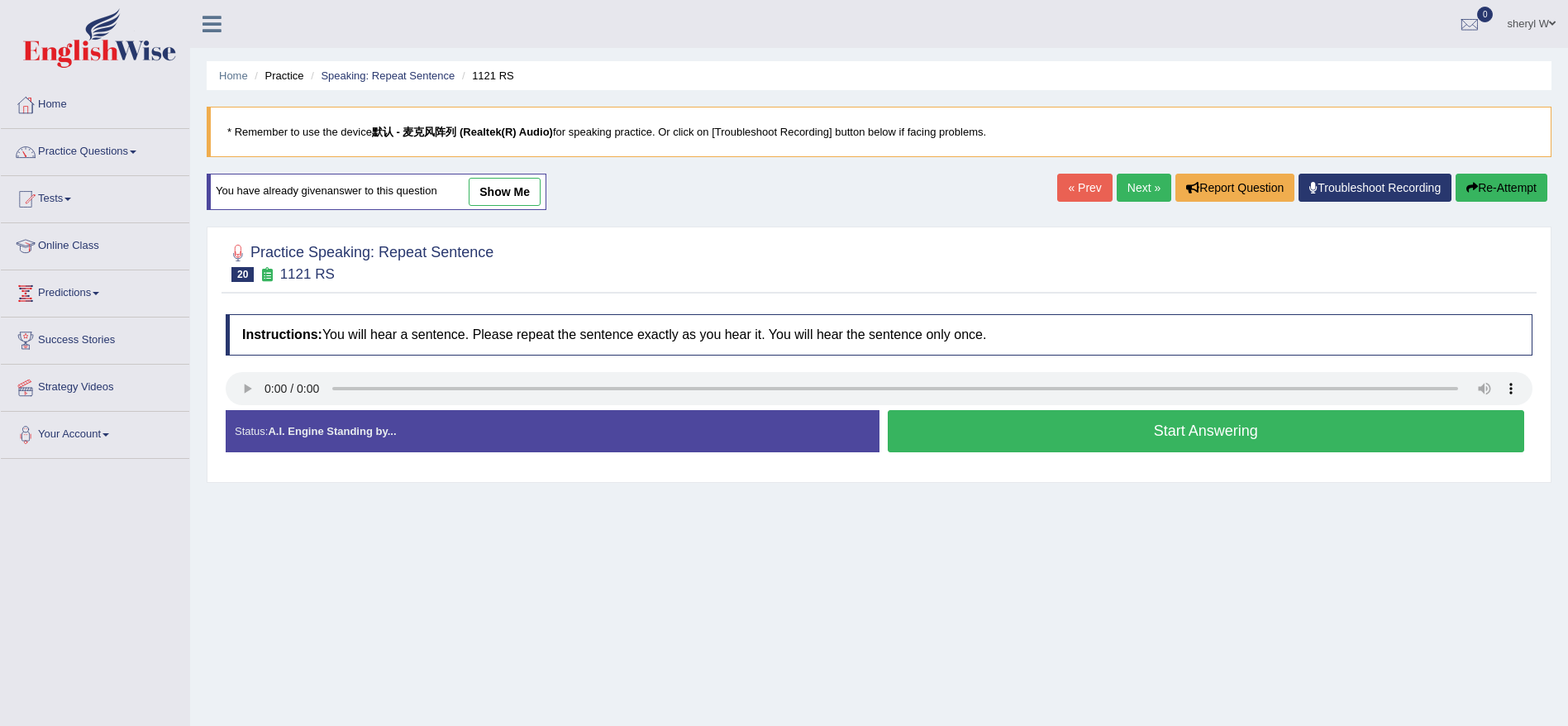 click on "Start Answering" at bounding box center [1206, 431] 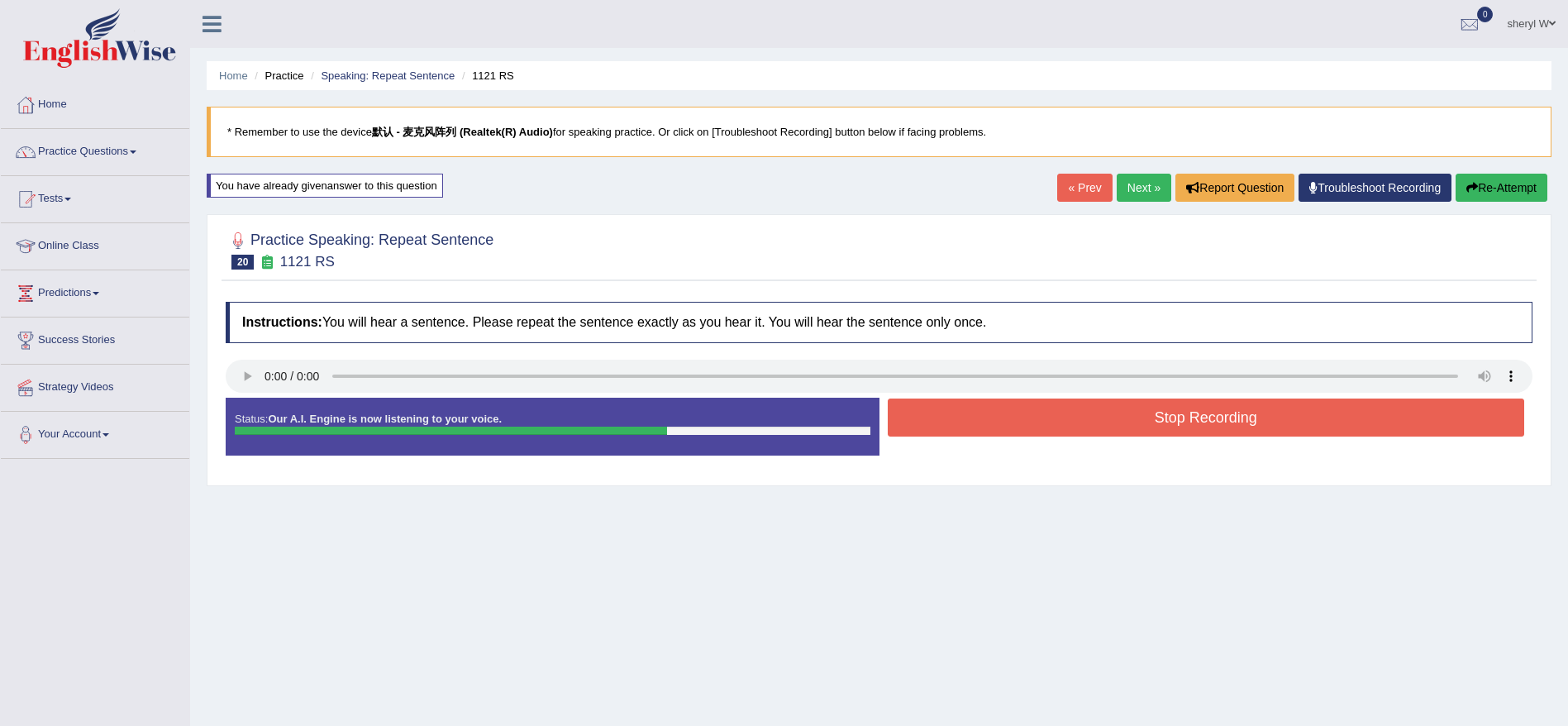 click on "Stop Recording" at bounding box center [1206, 418] 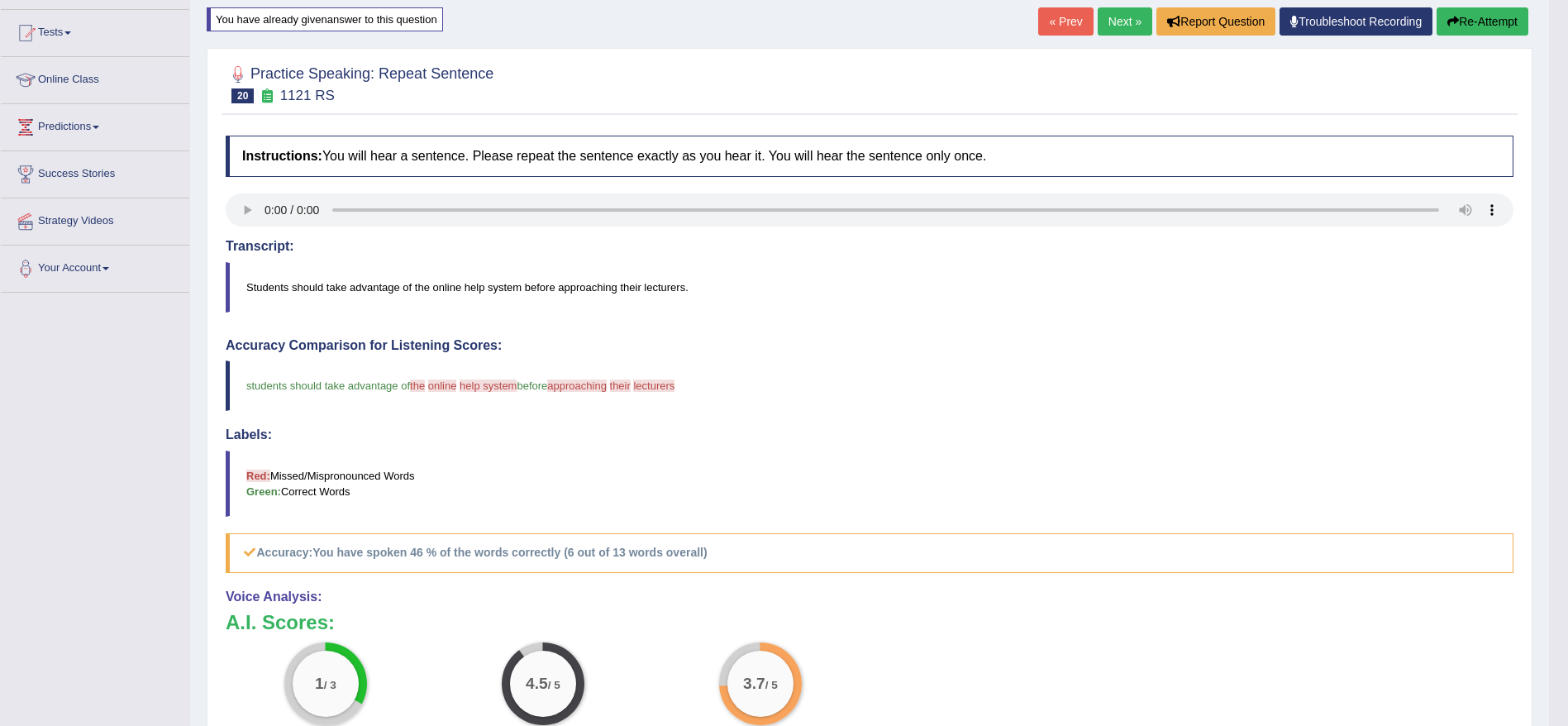 scroll, scrollTop: 0, scrollLeft: 0, axis: both 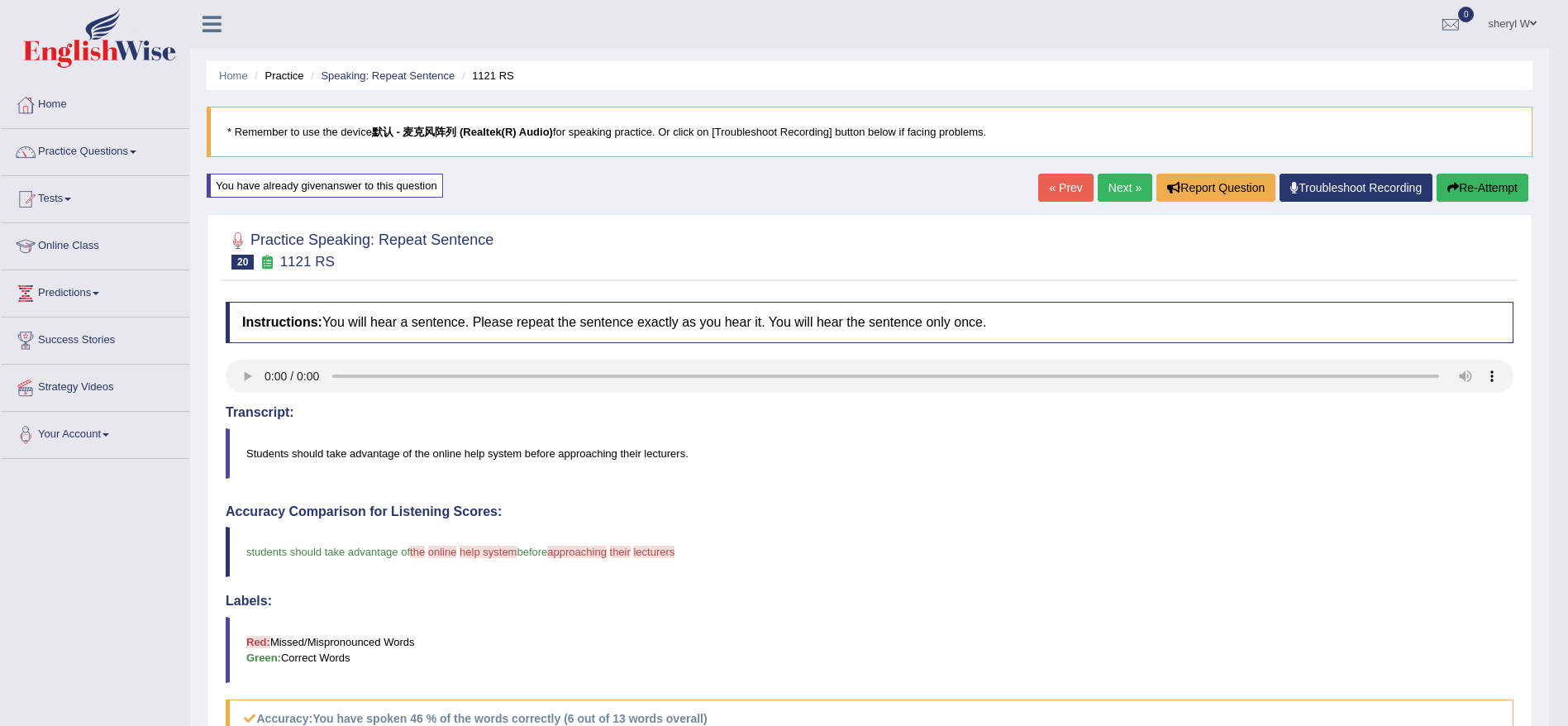 click on "Re-Attempt" at bounding box center [1482, 188] 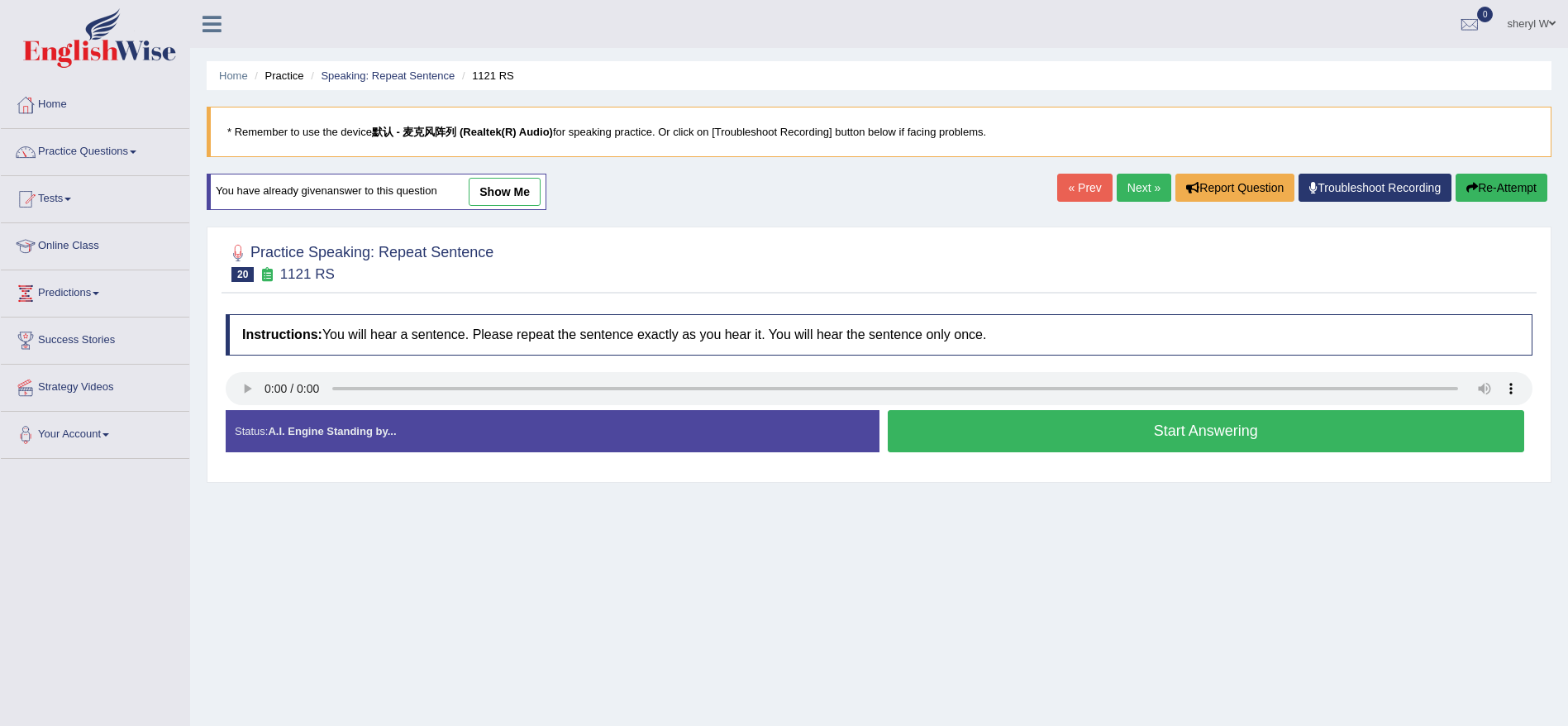 scroll, scrollTop: 0, scrollLeft: 0, axis: both 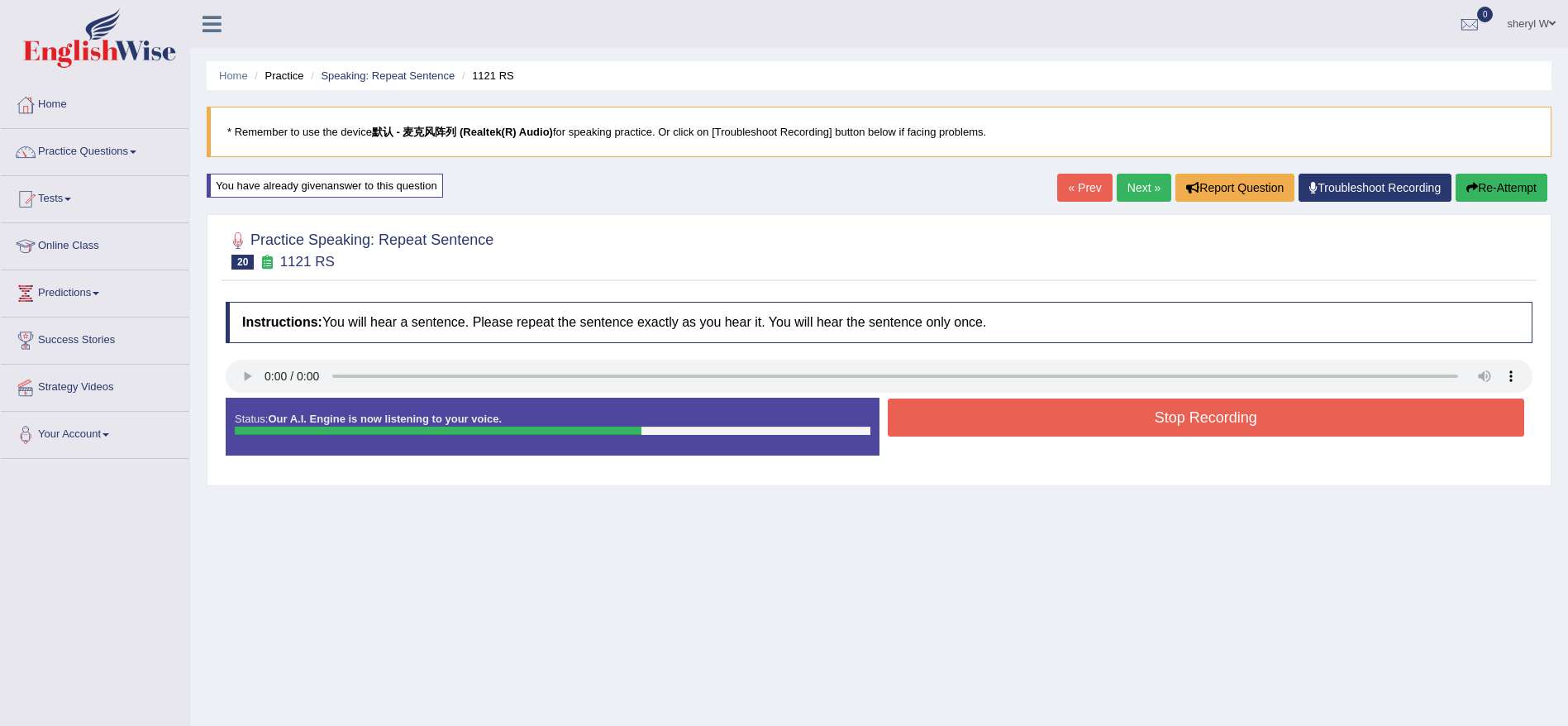 click on "Stop Recording" at bounding box center [1206, 419] 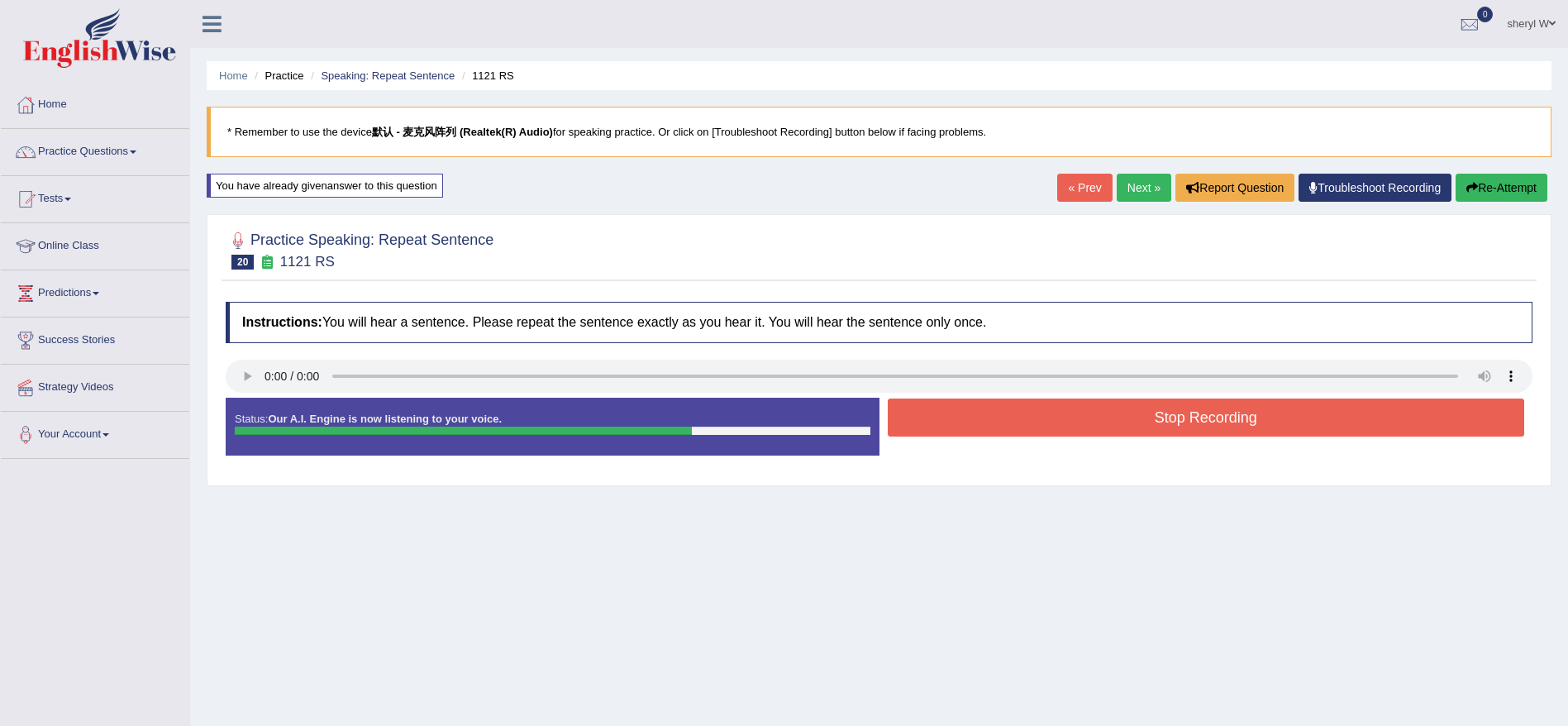 click on "Stop Recording" at bounding box center [1206, 418] 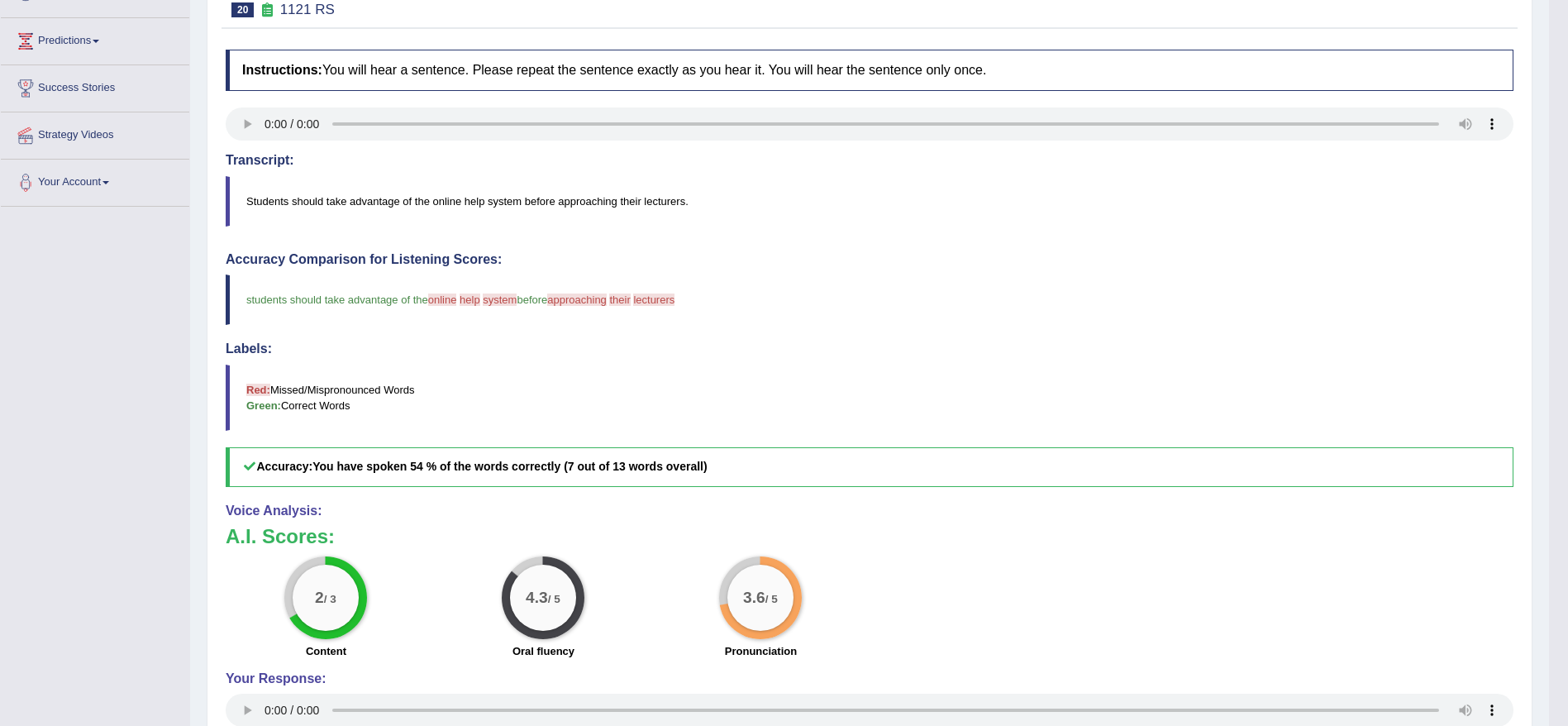 scroll, scrollTop: 0, scrollLeft: 0, axis: both 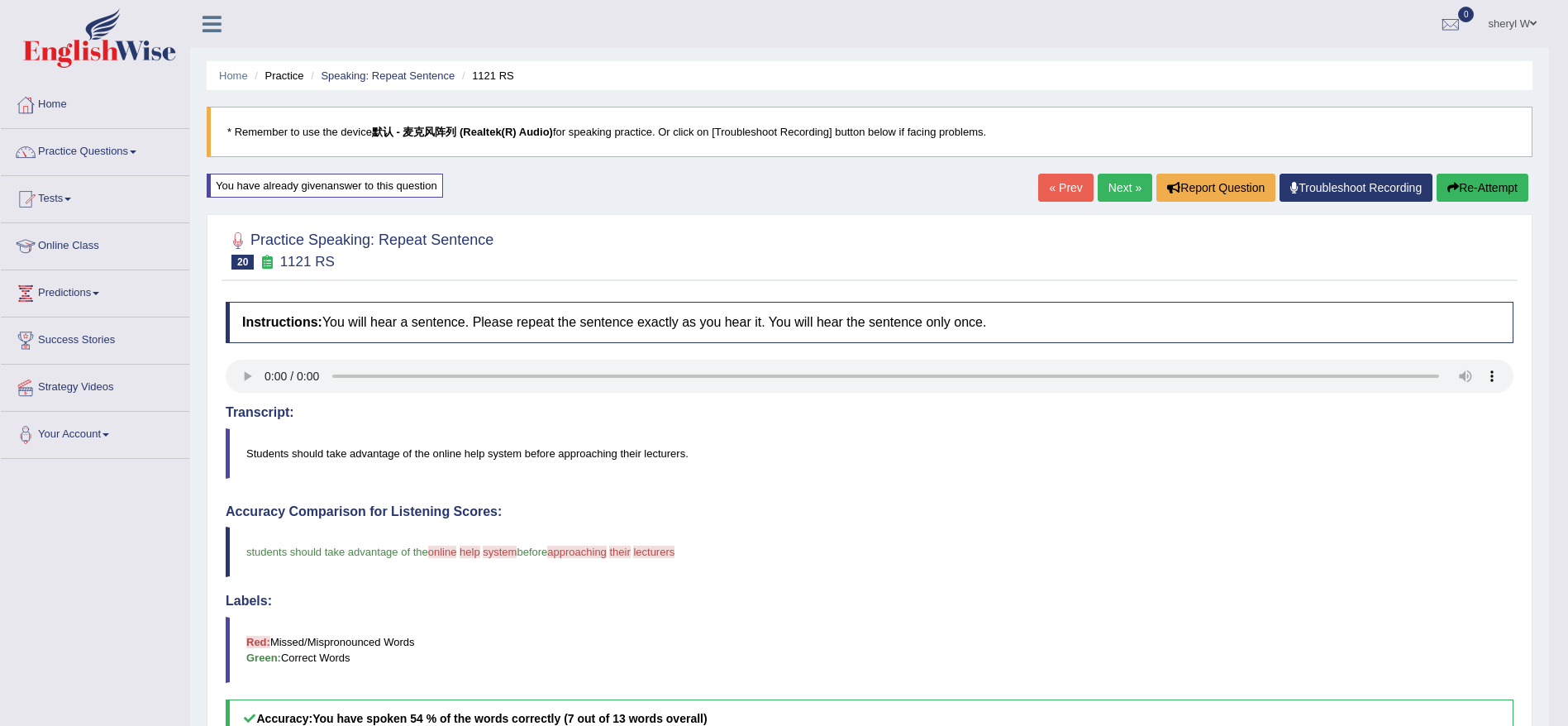 click on "Re-Attempt" at bounding box center [1482, 188] 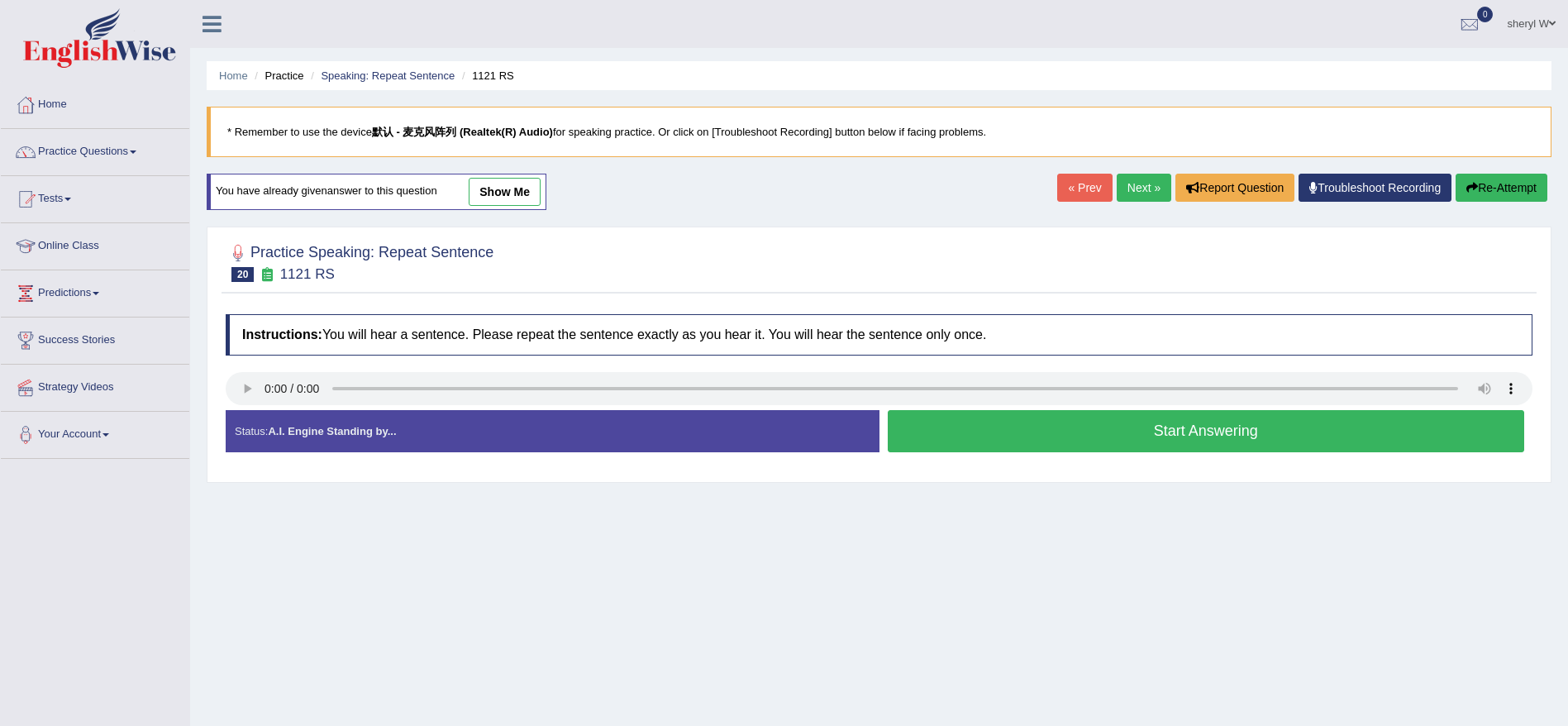 scroll, scrollTop: 0, scrollLeft: 0, axis: both 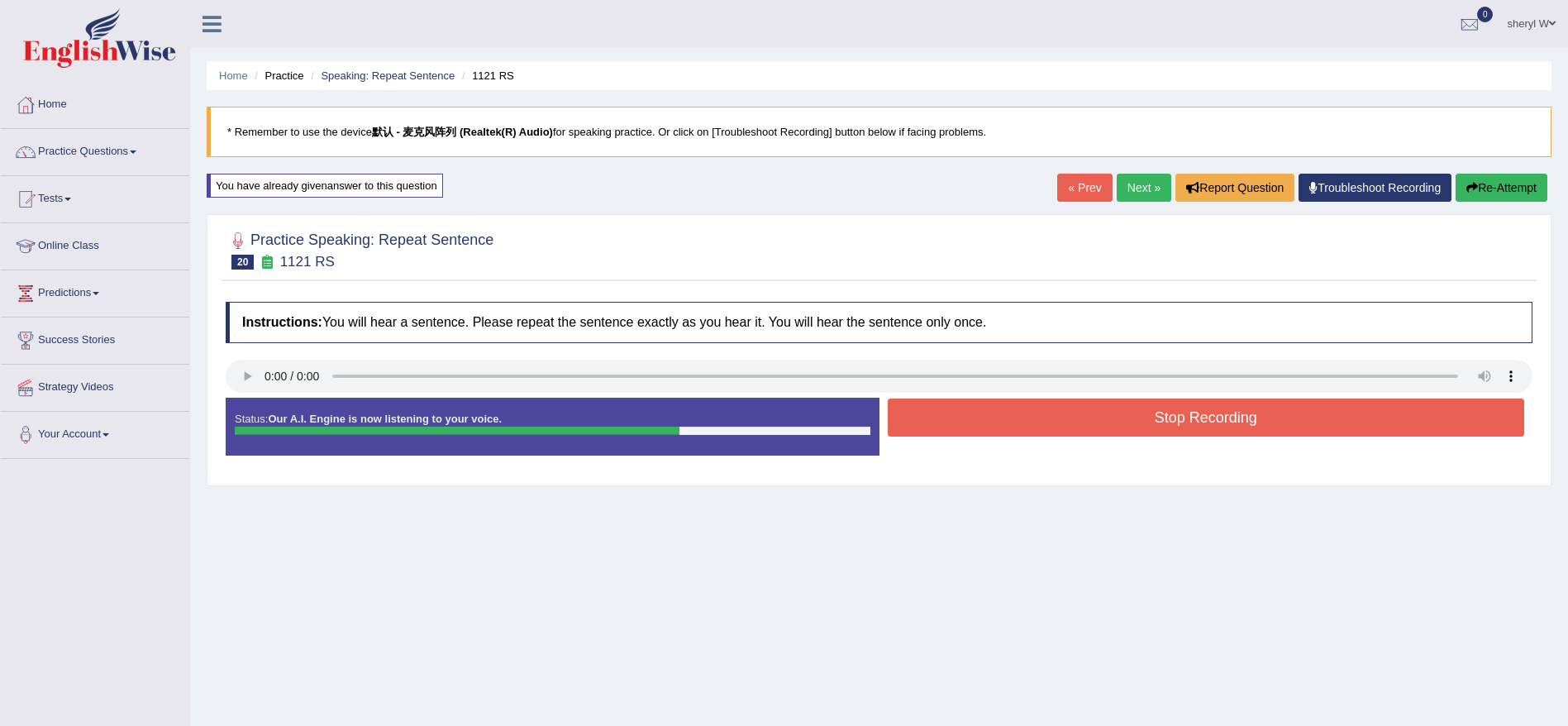 click on "Stop Recording" at bounding box center [1206, 418] 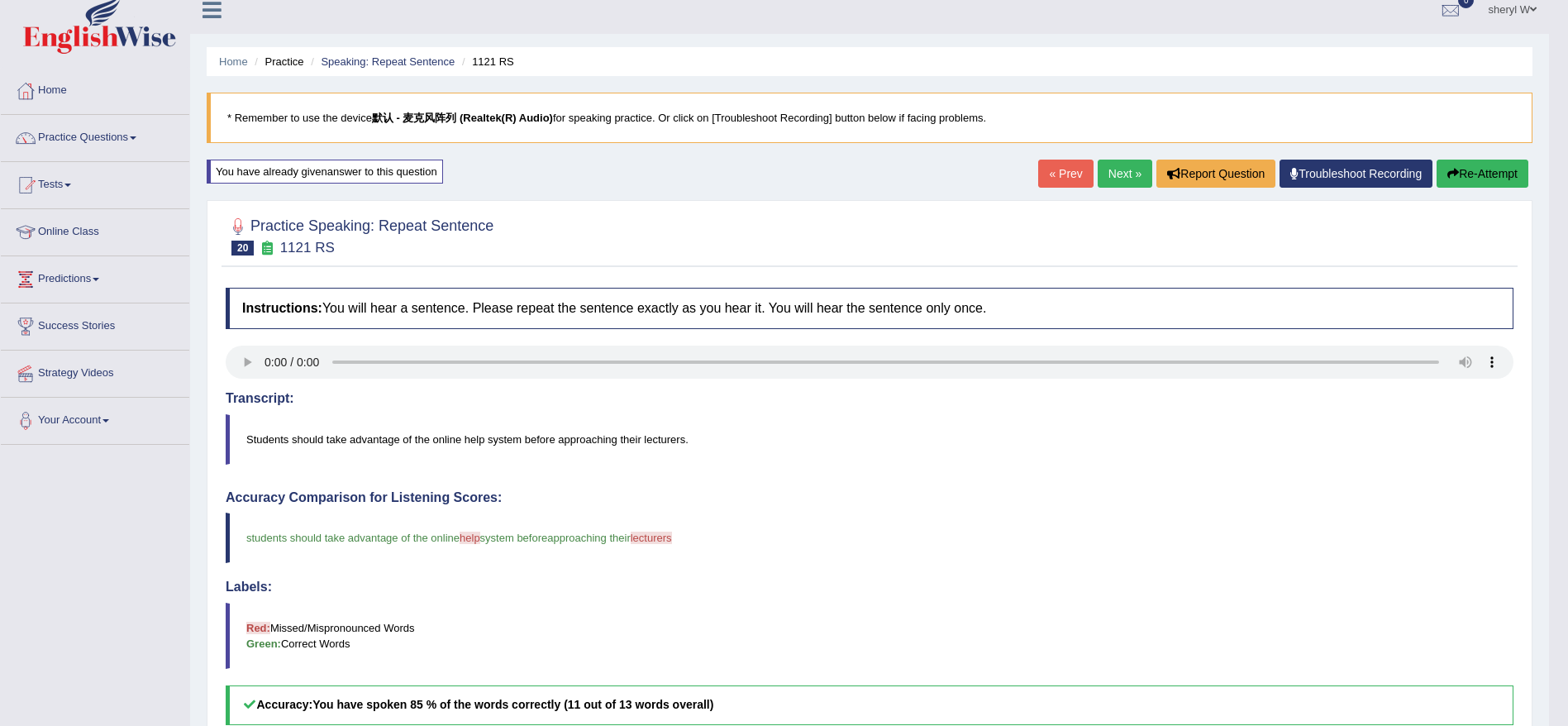 scroll, scrollTop: 0, scrollLeft: 0, axis: both 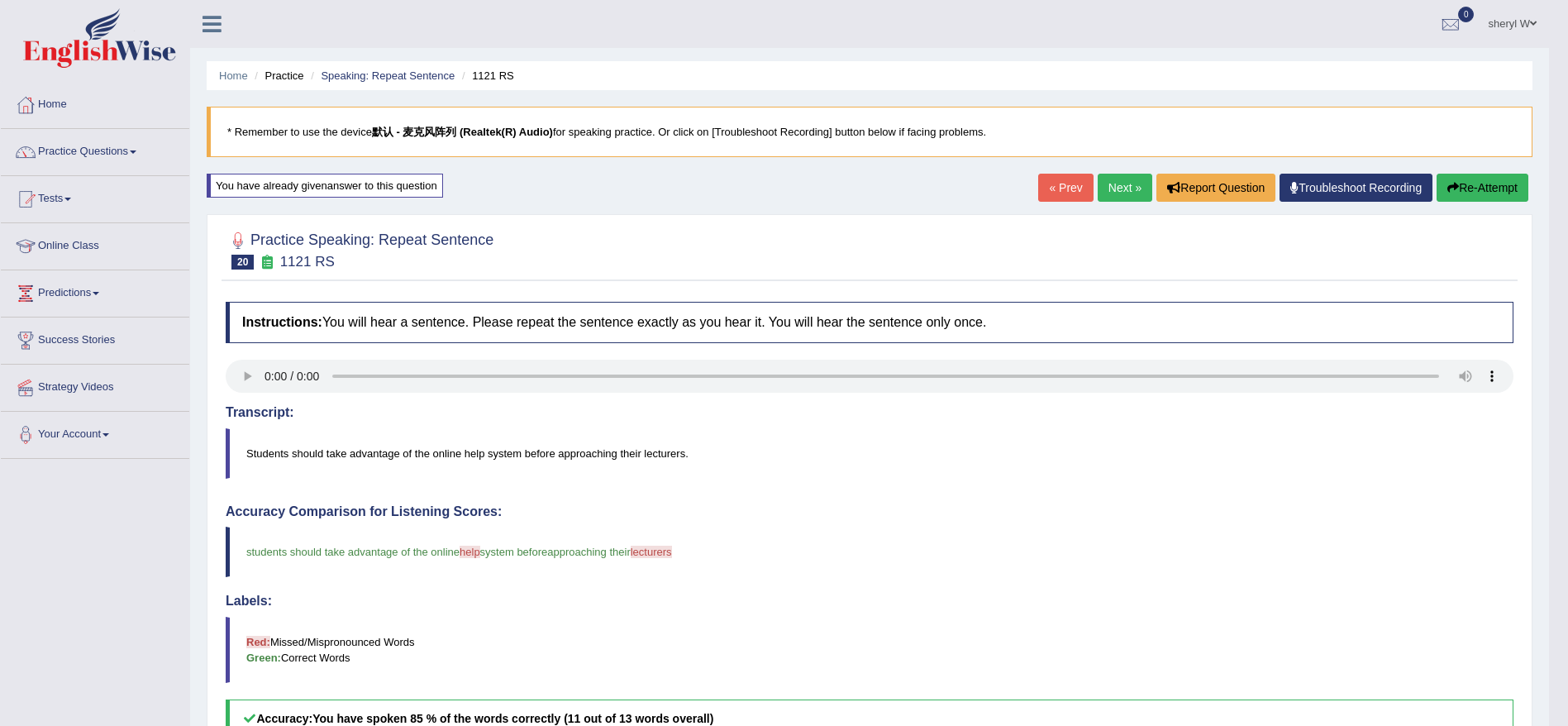 click at bounding box center (1453, 188) 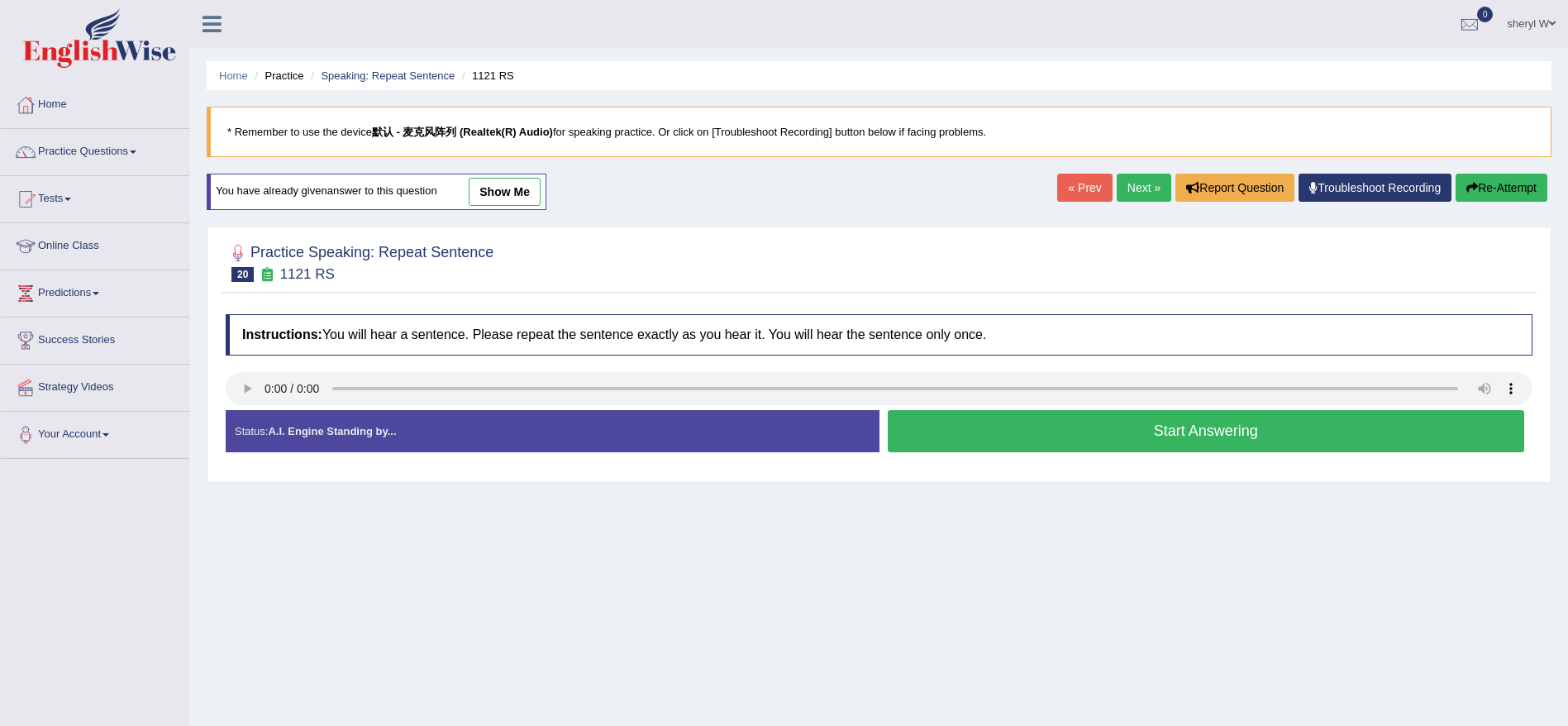 scroll, scrollTop: 0, scrollLeft: 0, axis: both 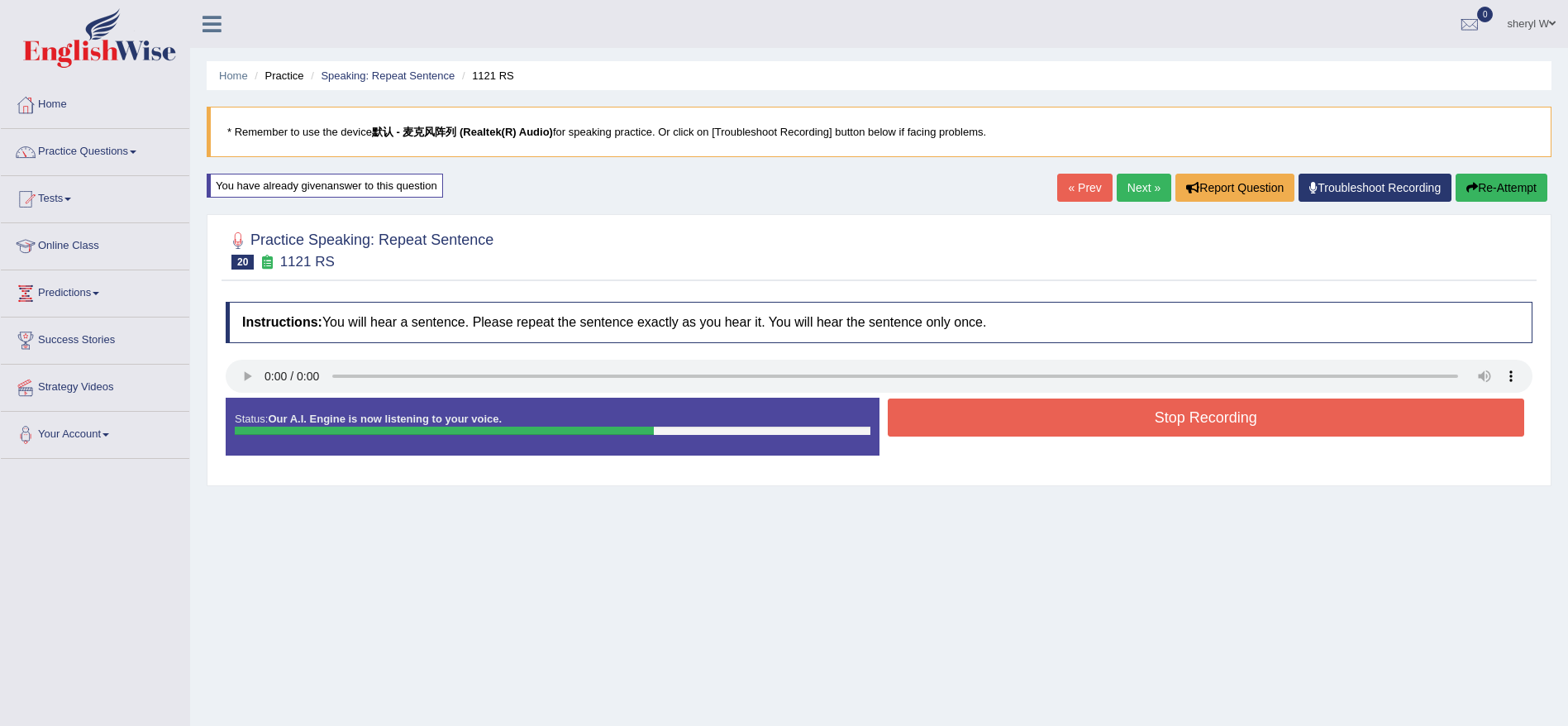 click on "Stop Recording" at bounding box center [1206, 418] 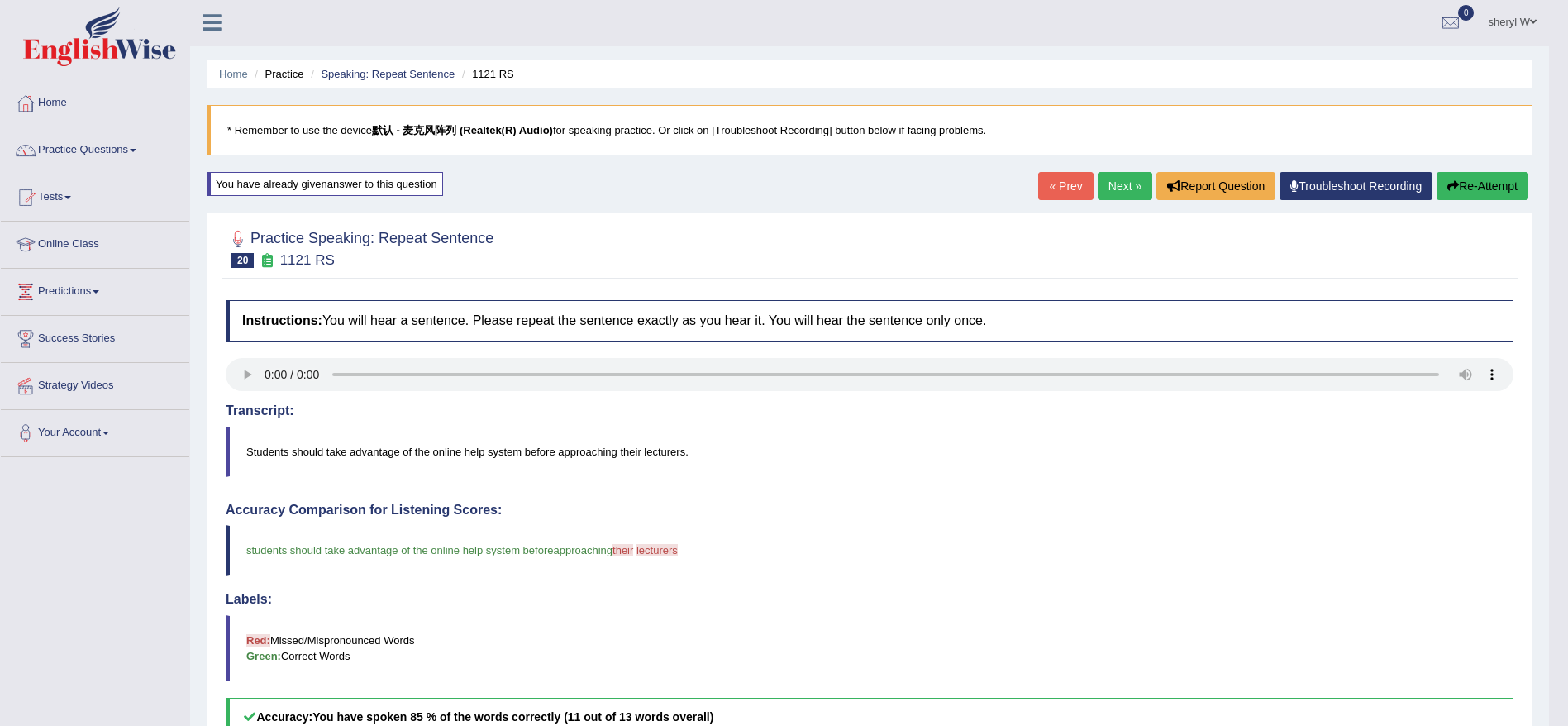 scroll, scrollTop: 0, scrollLeft: 0, axis: both 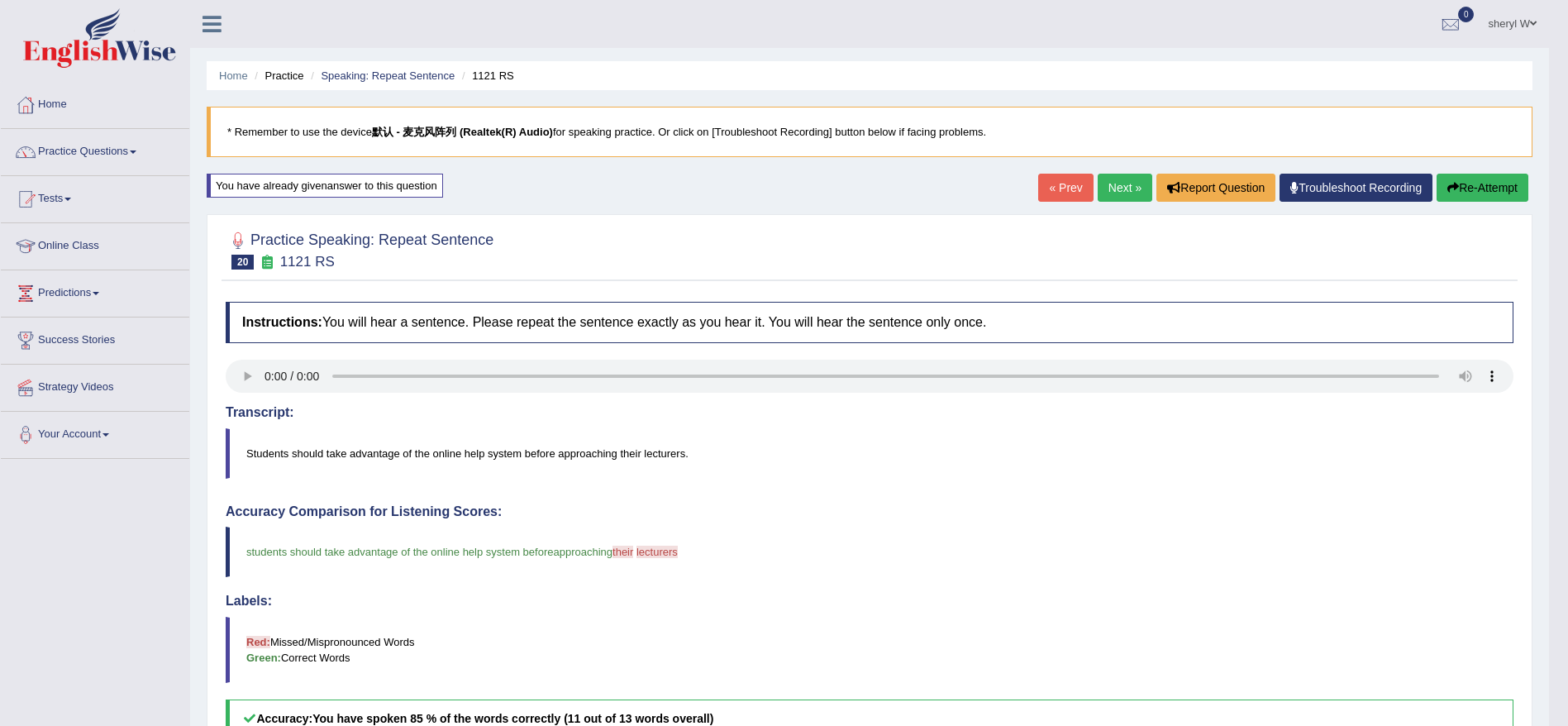click on "Next »" at bounding box center [1125, 188] 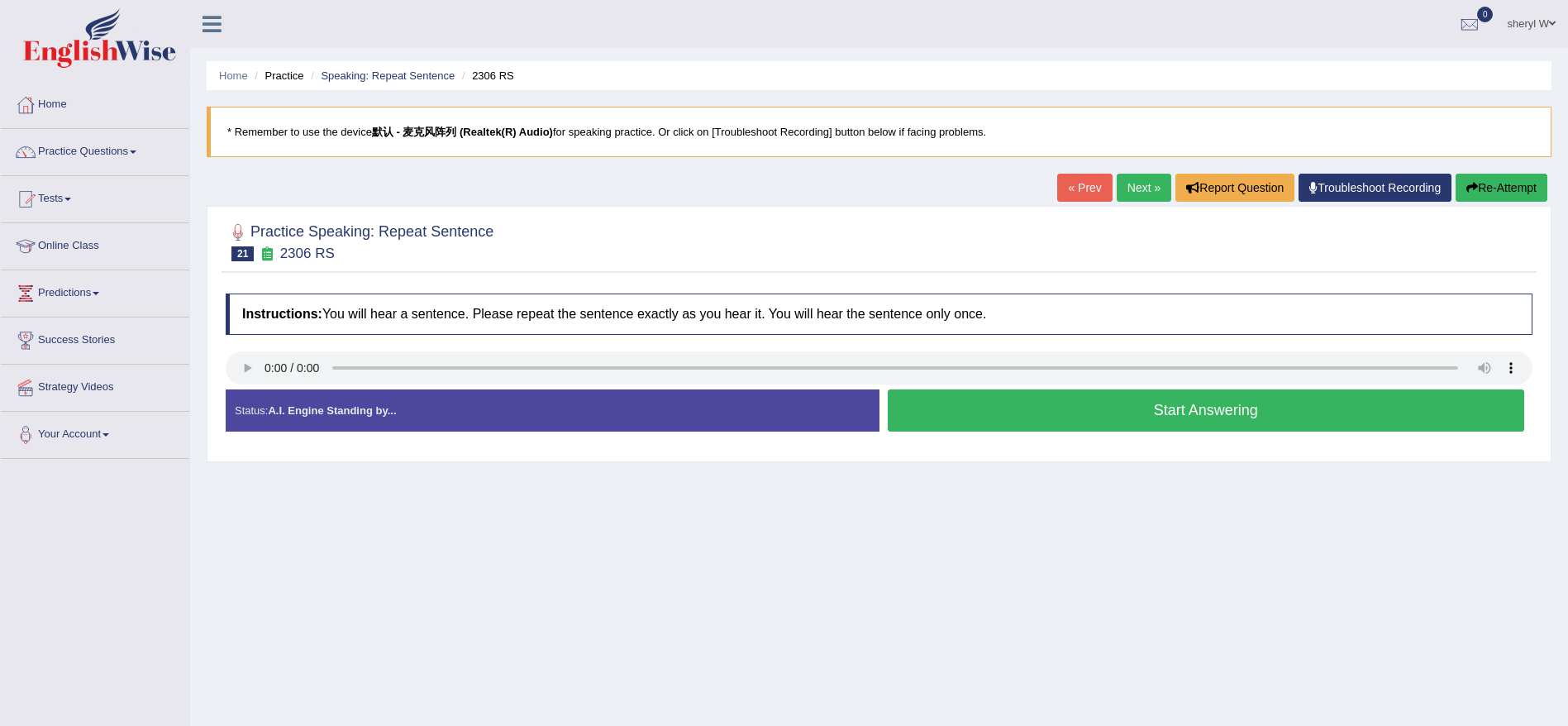 scroll, scrollTop: 0, scrollLeft: 0, axis: both 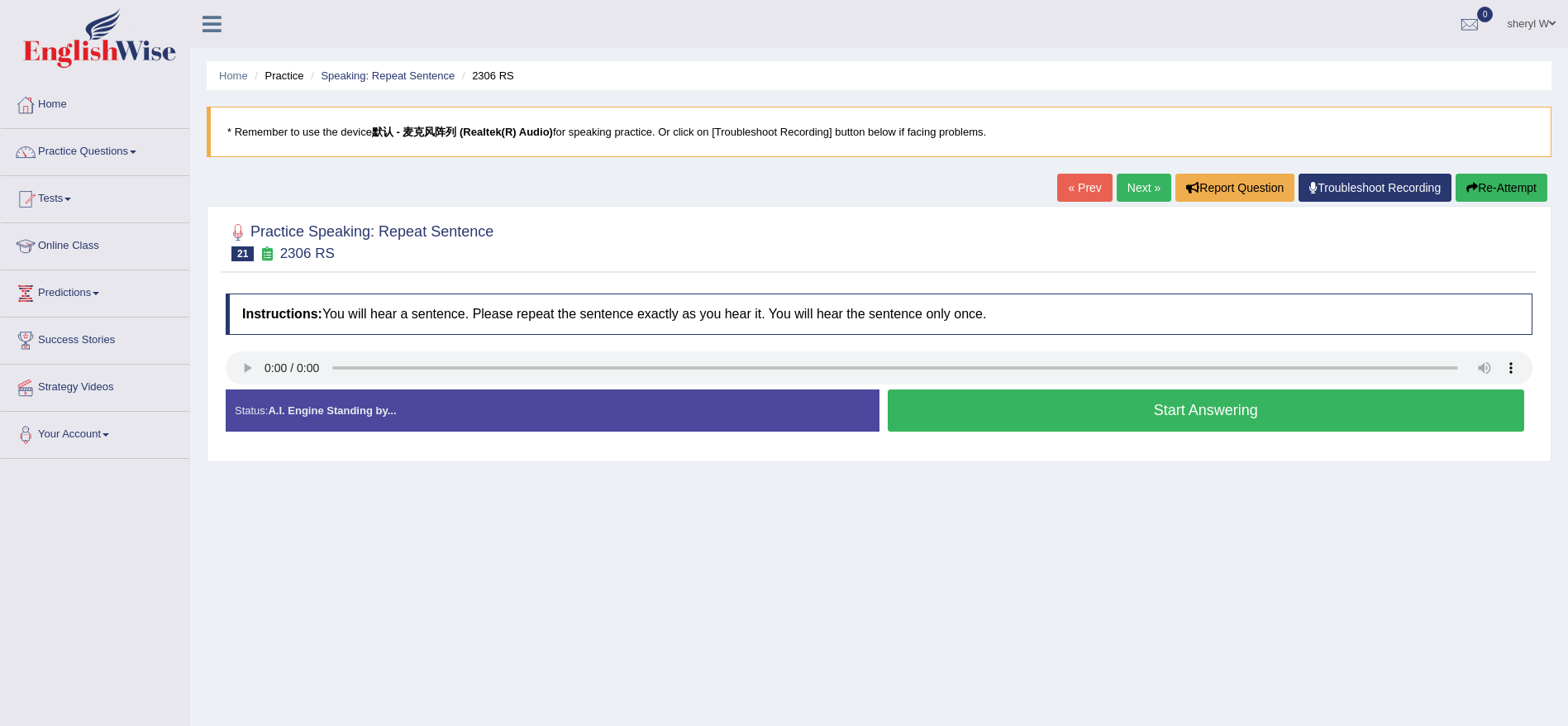 click on "Start Answering" at bounding box center (1206, 410) 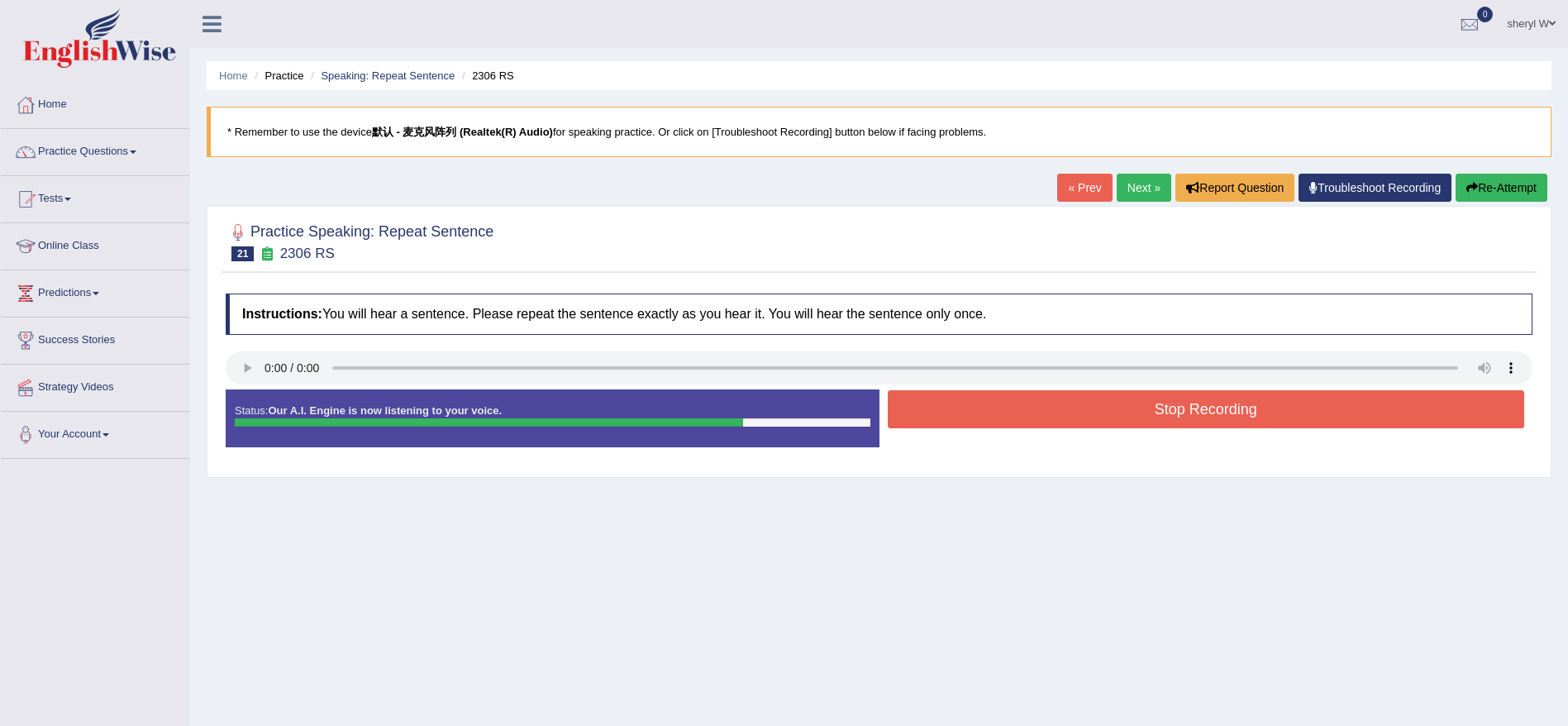 click on "Stop Recording" at bounding box center [1206, 409] 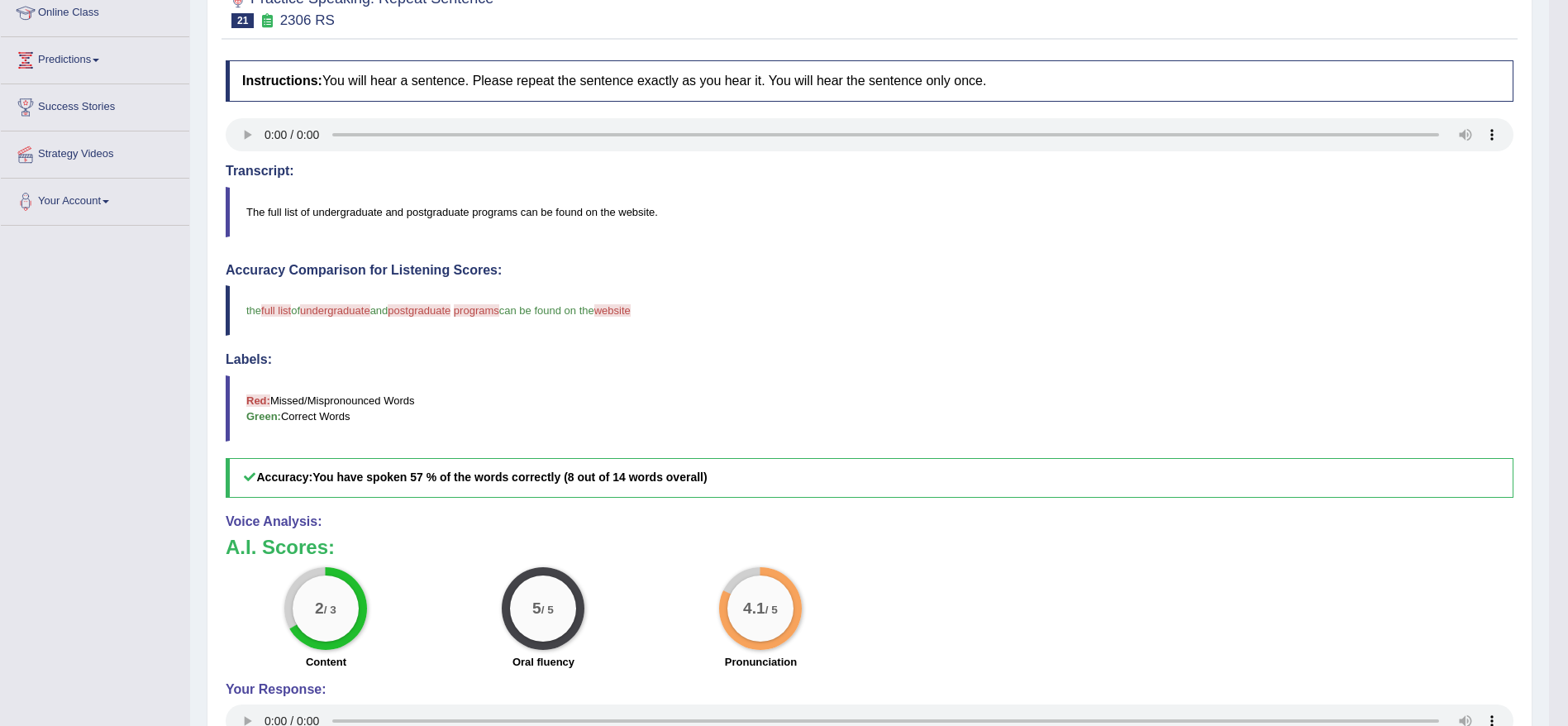 scroll, scrollTop: 144, scrollLeft: 0, axis: vertical 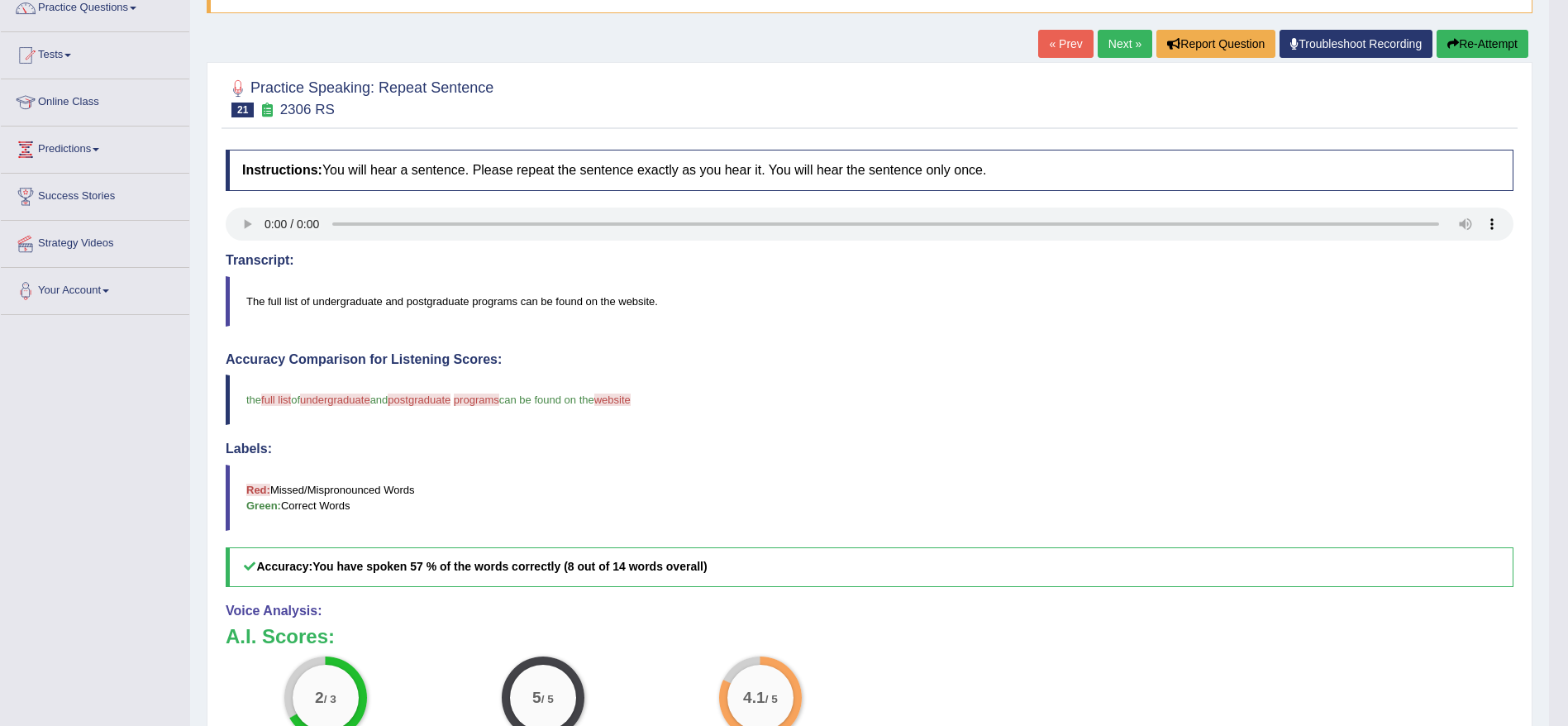 click on "Re-Attempt" at bounding box center [1482, 44] 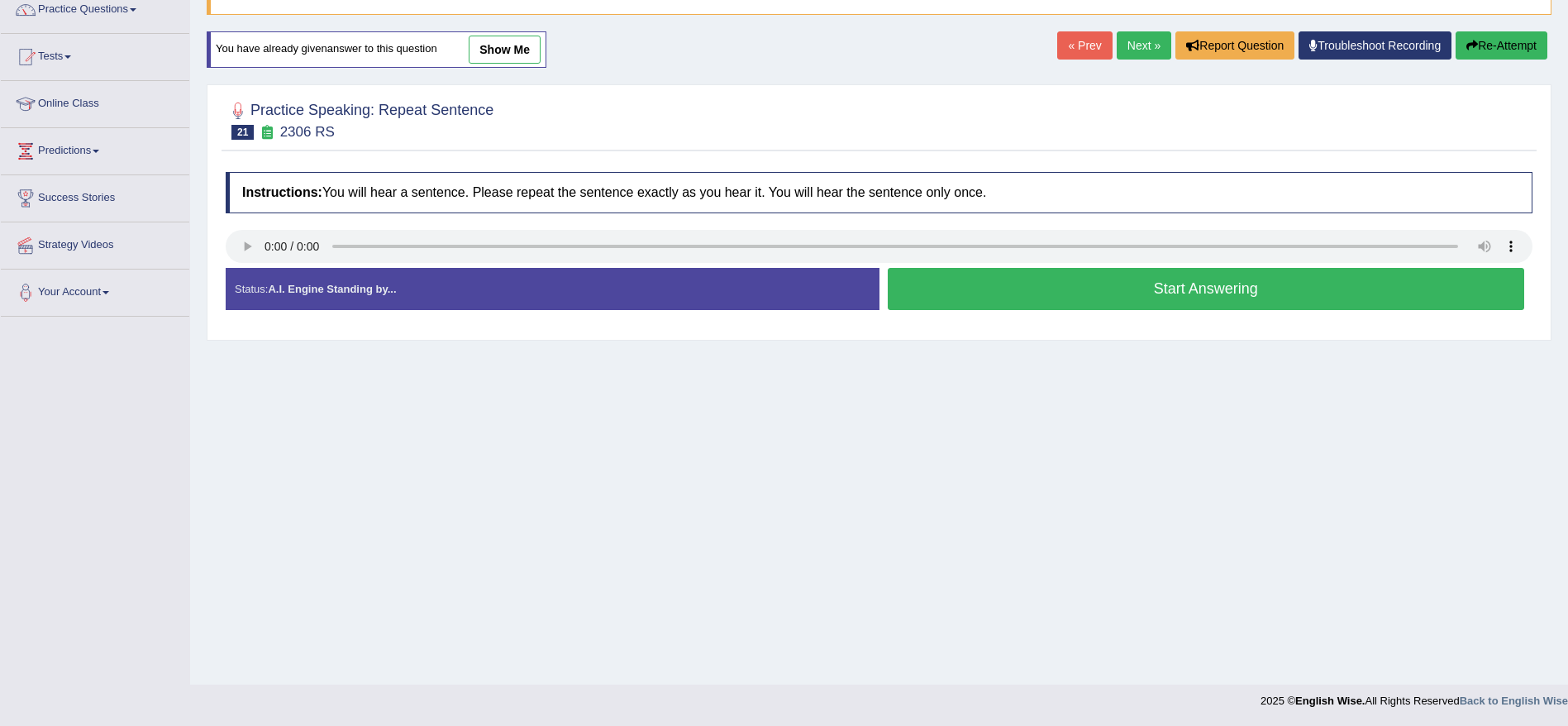 scroll, scrollTop: 142, scrollLeft: 0, axis: vertical 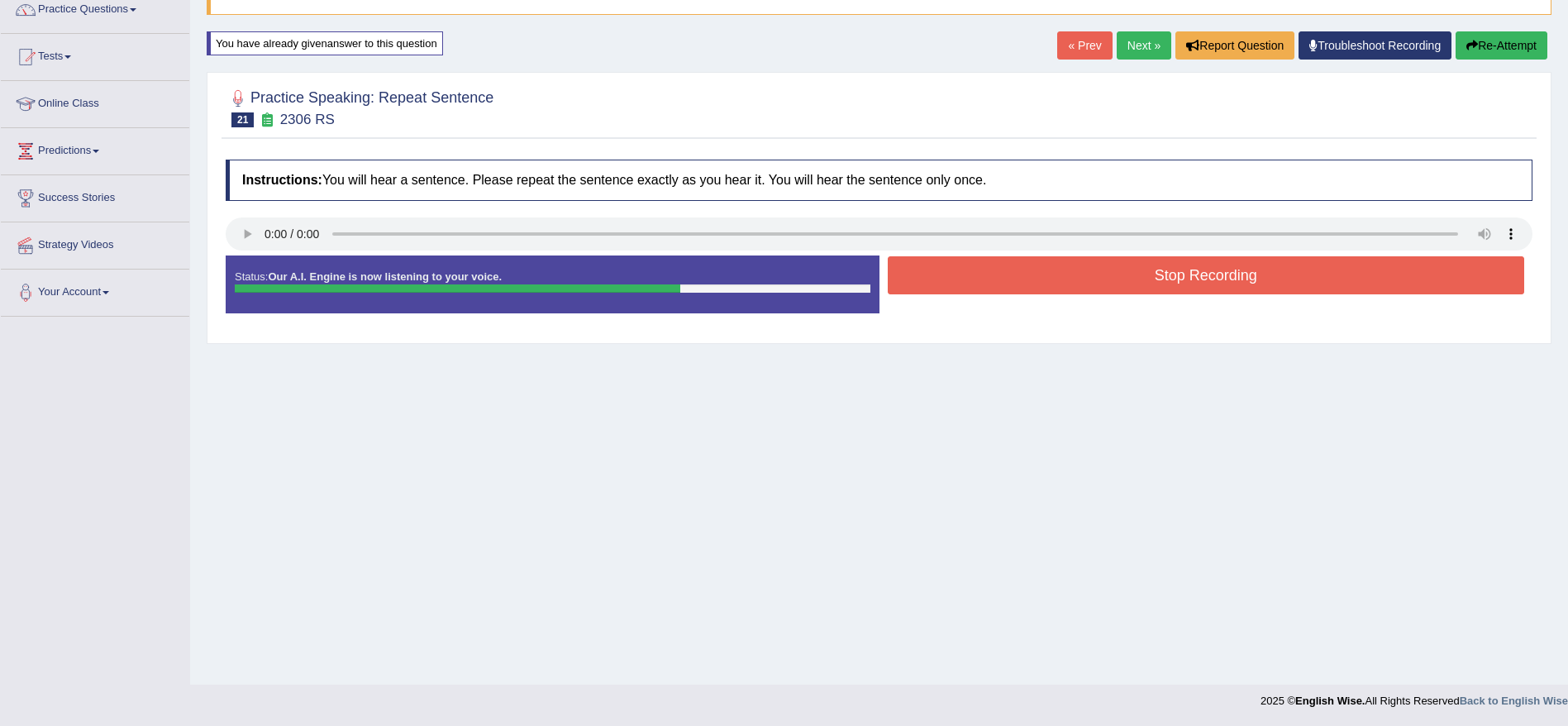 click on "Stop Recording" at bounding box center [1206, 275] 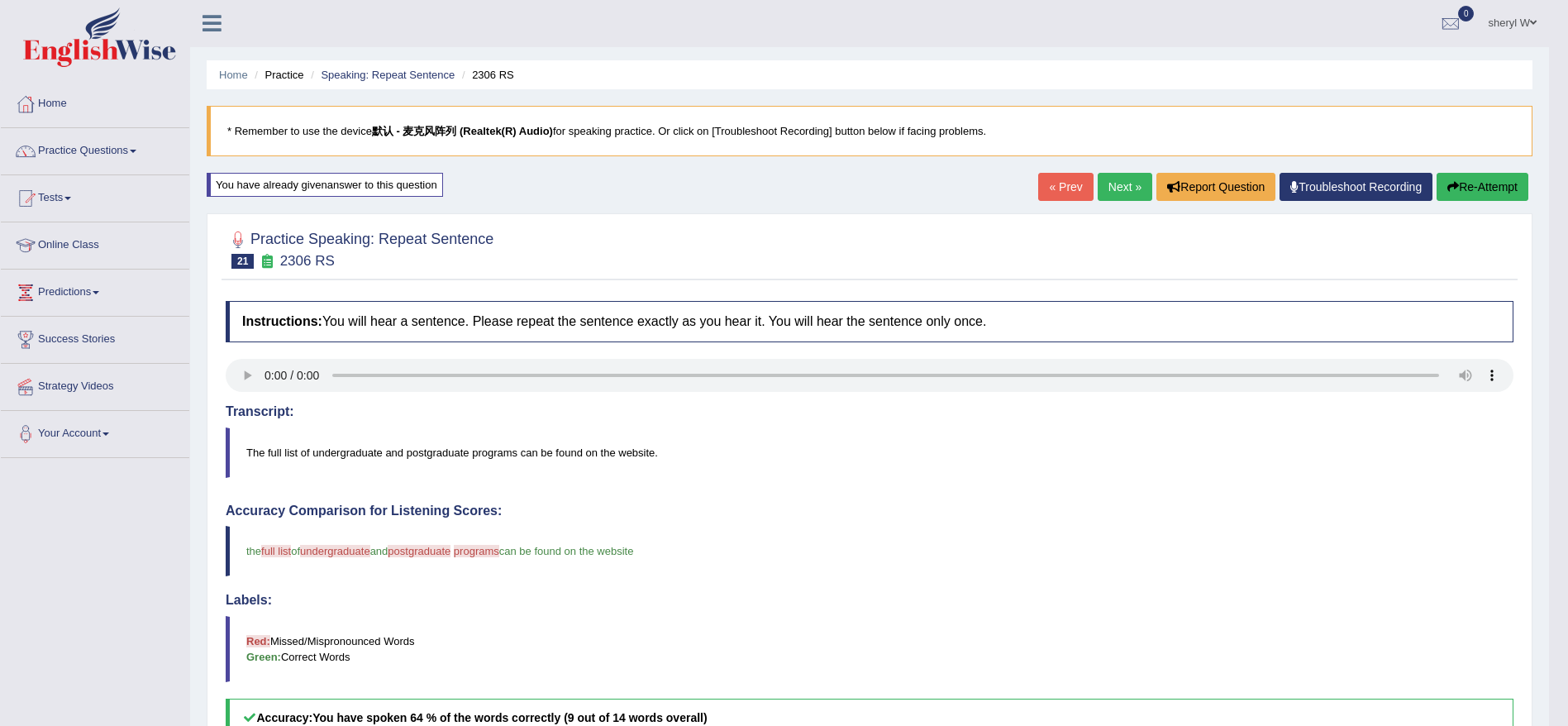 scroll, scrollTop: 0, scrollLeft: 0, axis: both 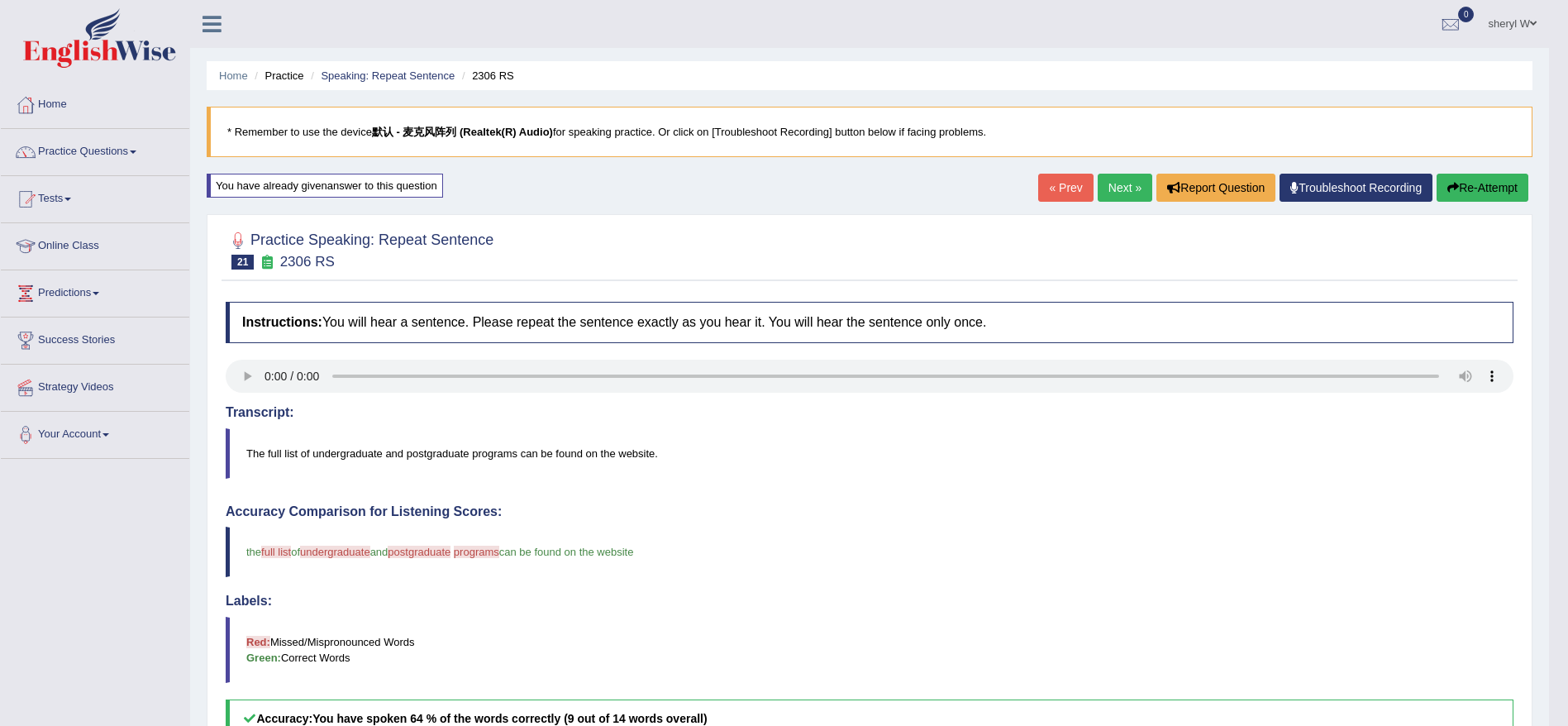 click on "Re-Attempt" at bounding box center (1482, 188) 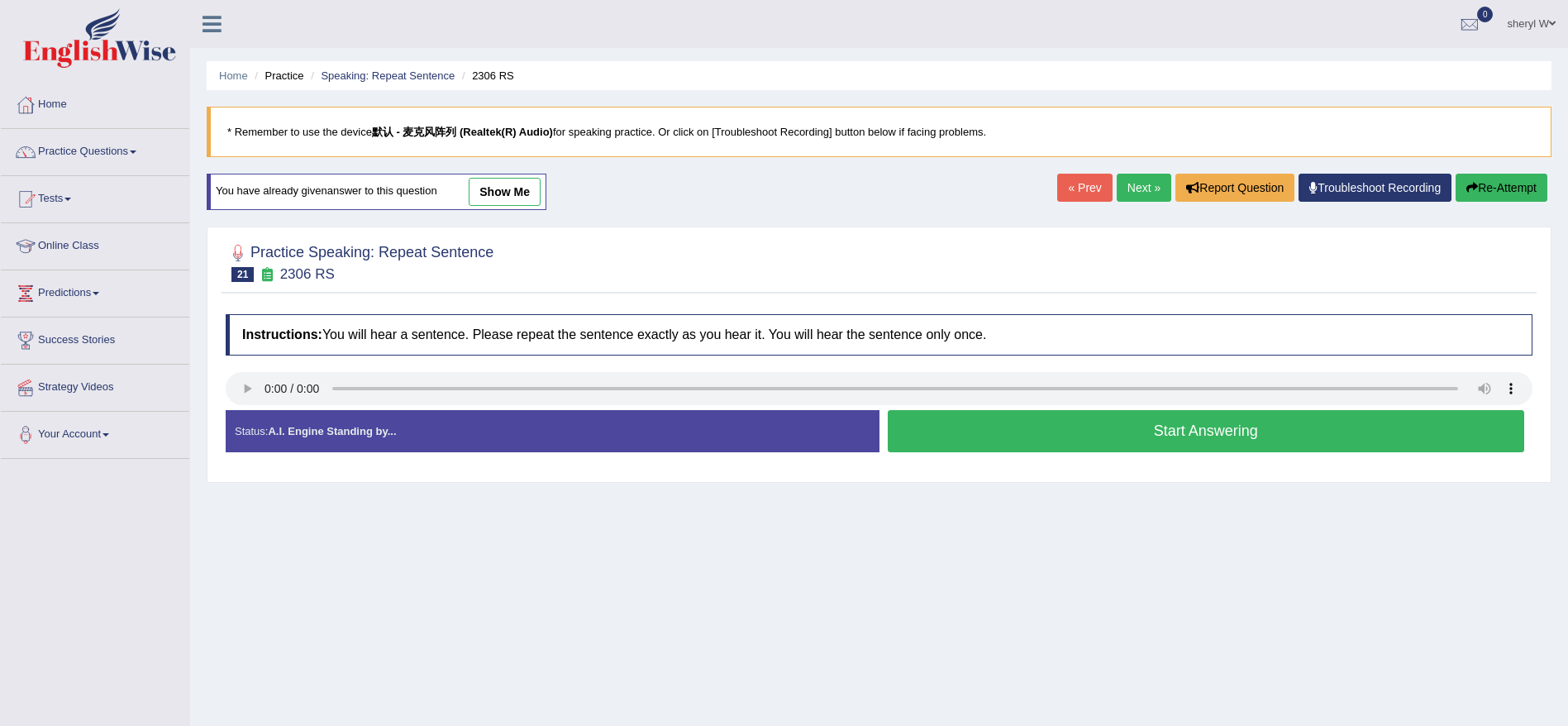scroll, scrollTop: 0, scrollLeft: 0, axis: both 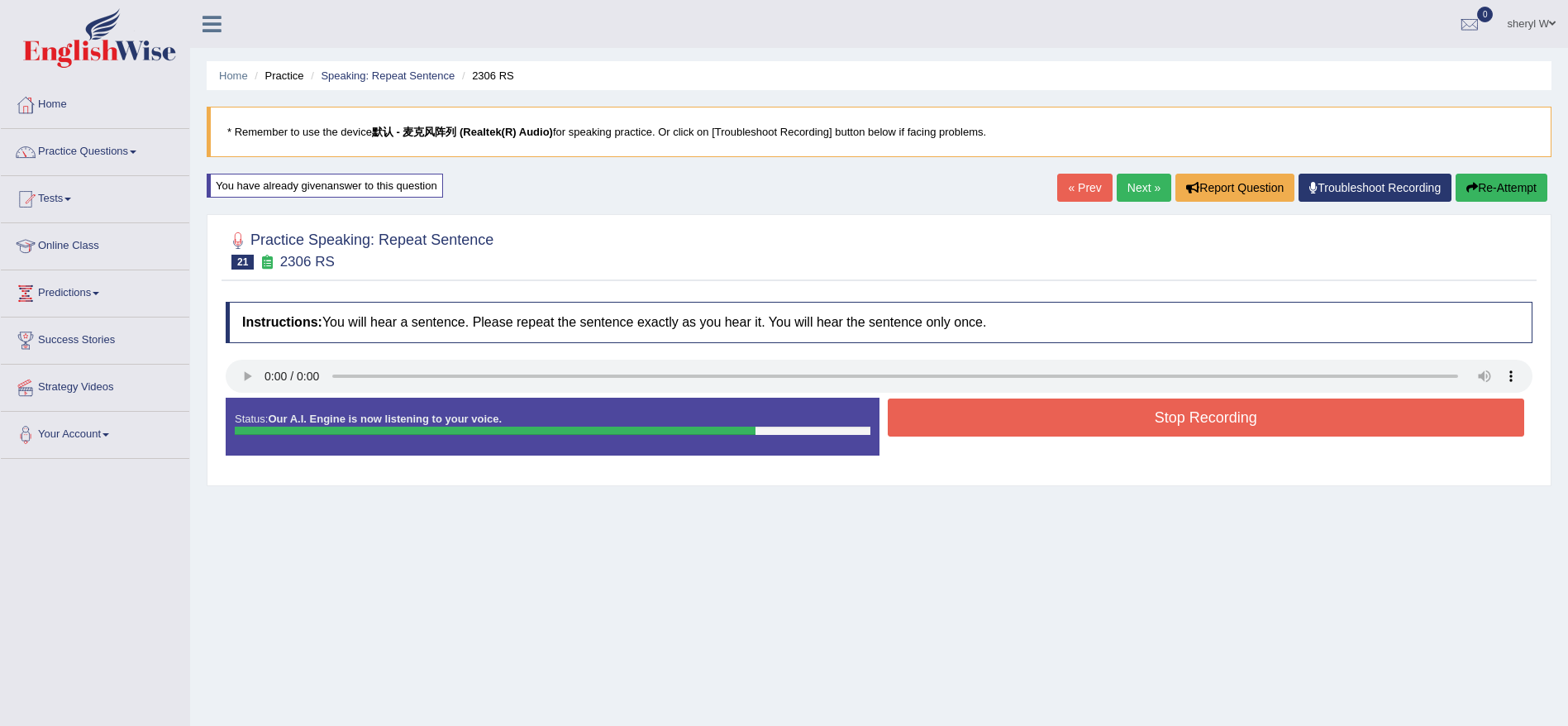 click on "Stop Recording" at bounding box center [1206, 418] 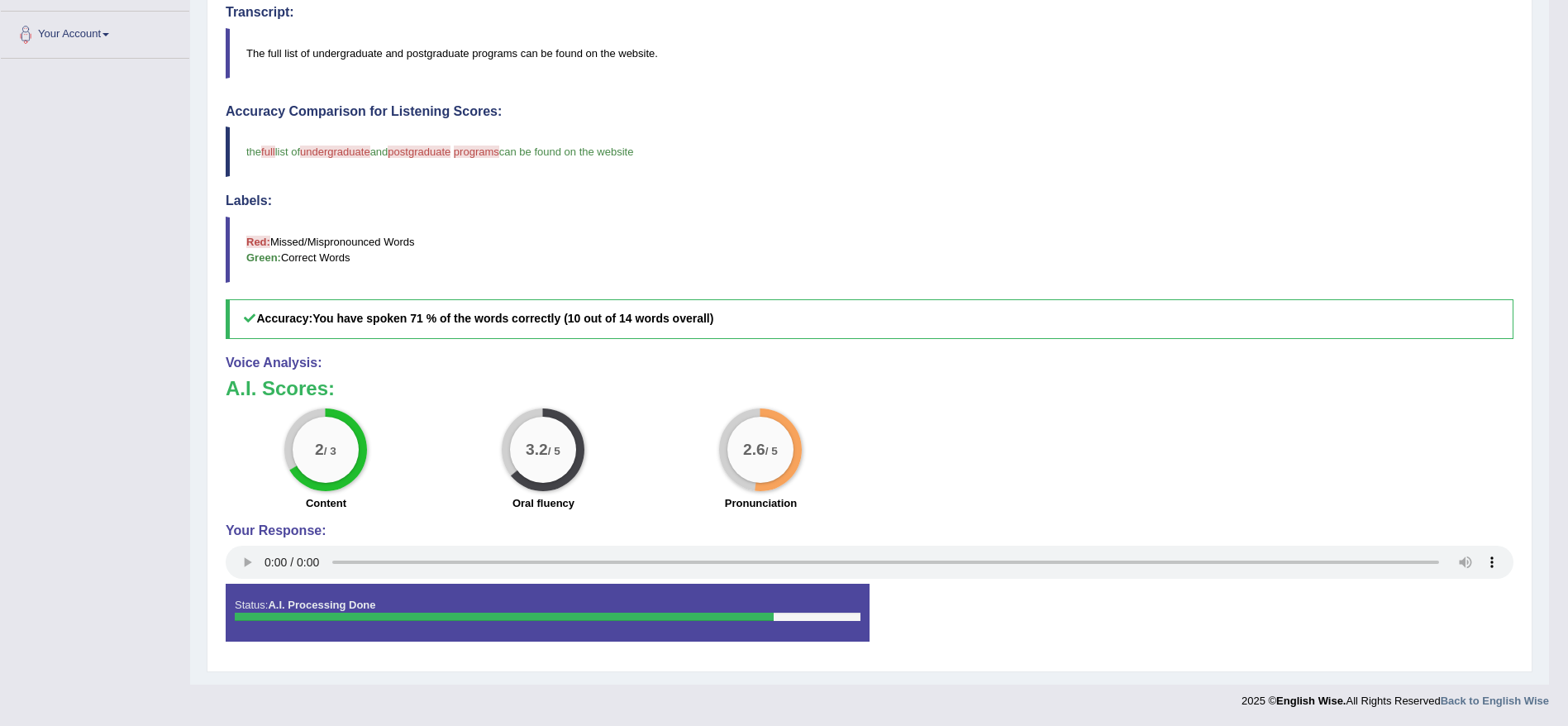 scroll, scrollTop: 28, scrollLeft: 0, axis: vertical 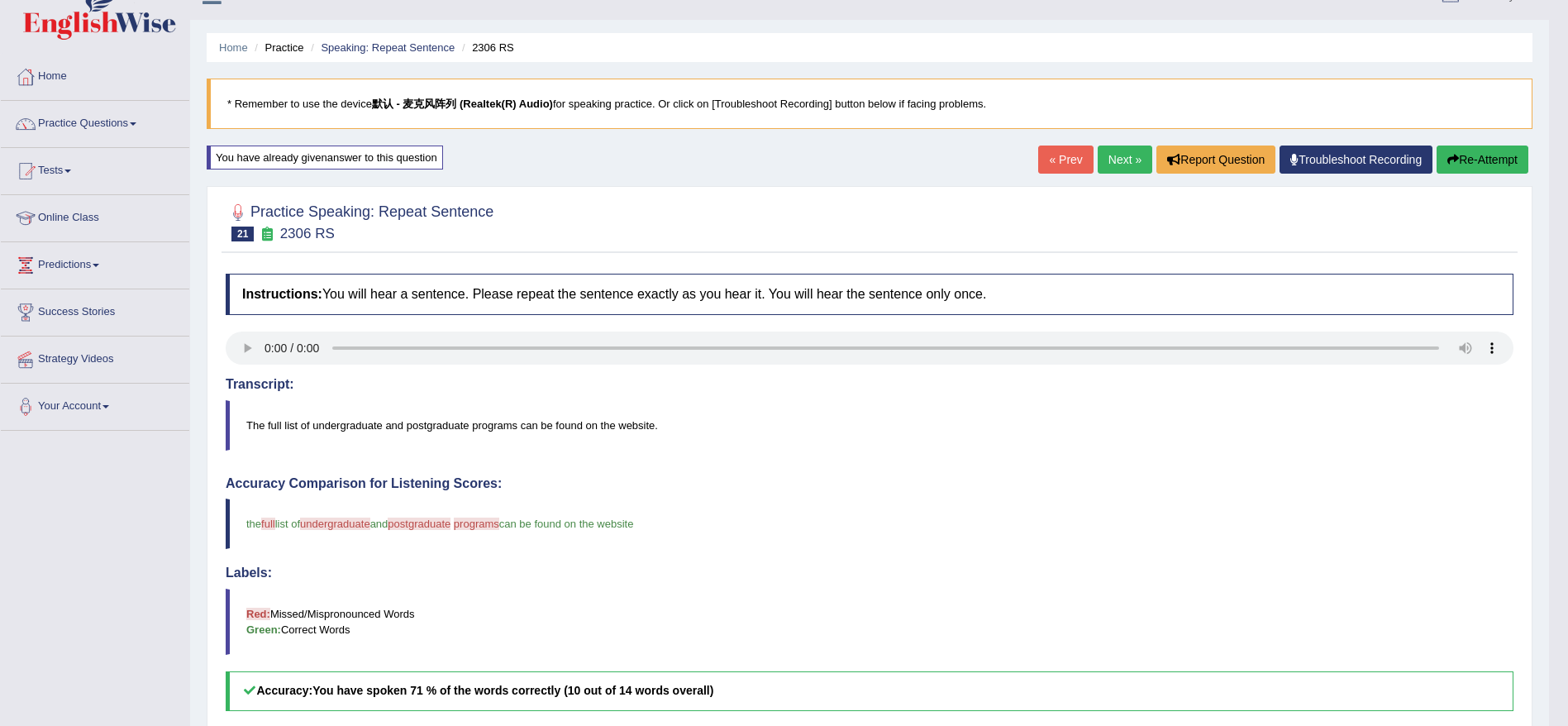 click on "Re-Attempt" at bounding box center (1482, 160) 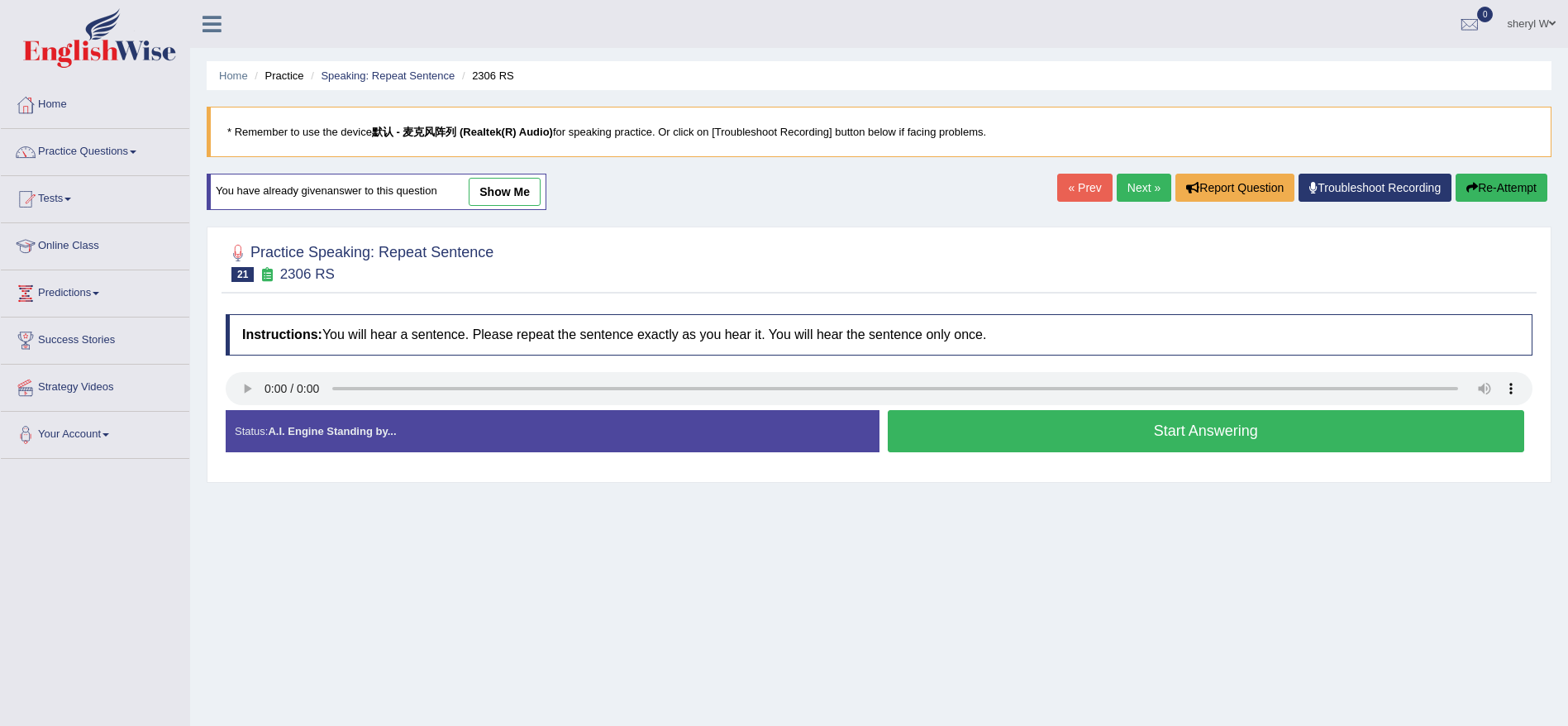 scroll, scrollTop: 28, scrollLeft: 0, axis: vertical 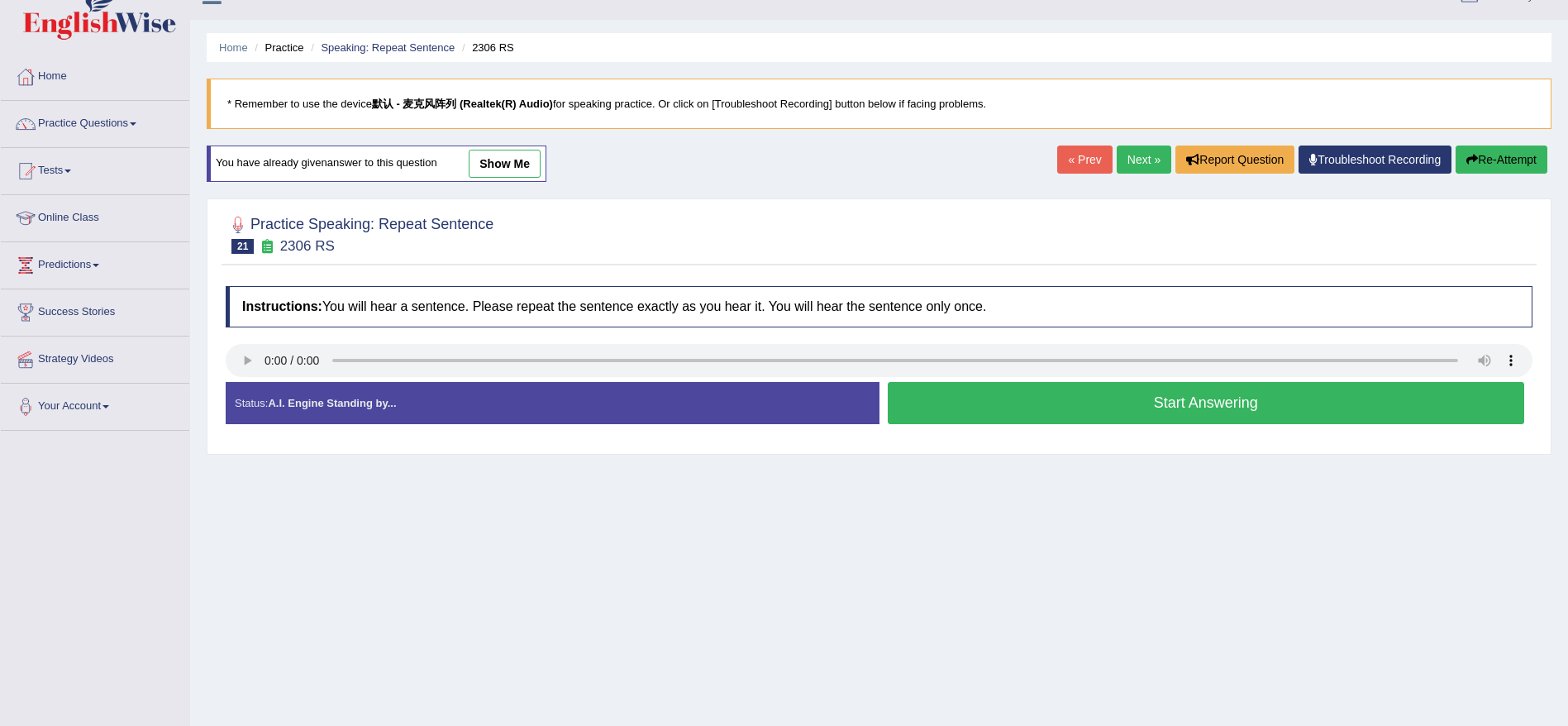 click on "Start Answering" at bounding box center [1206, 403] 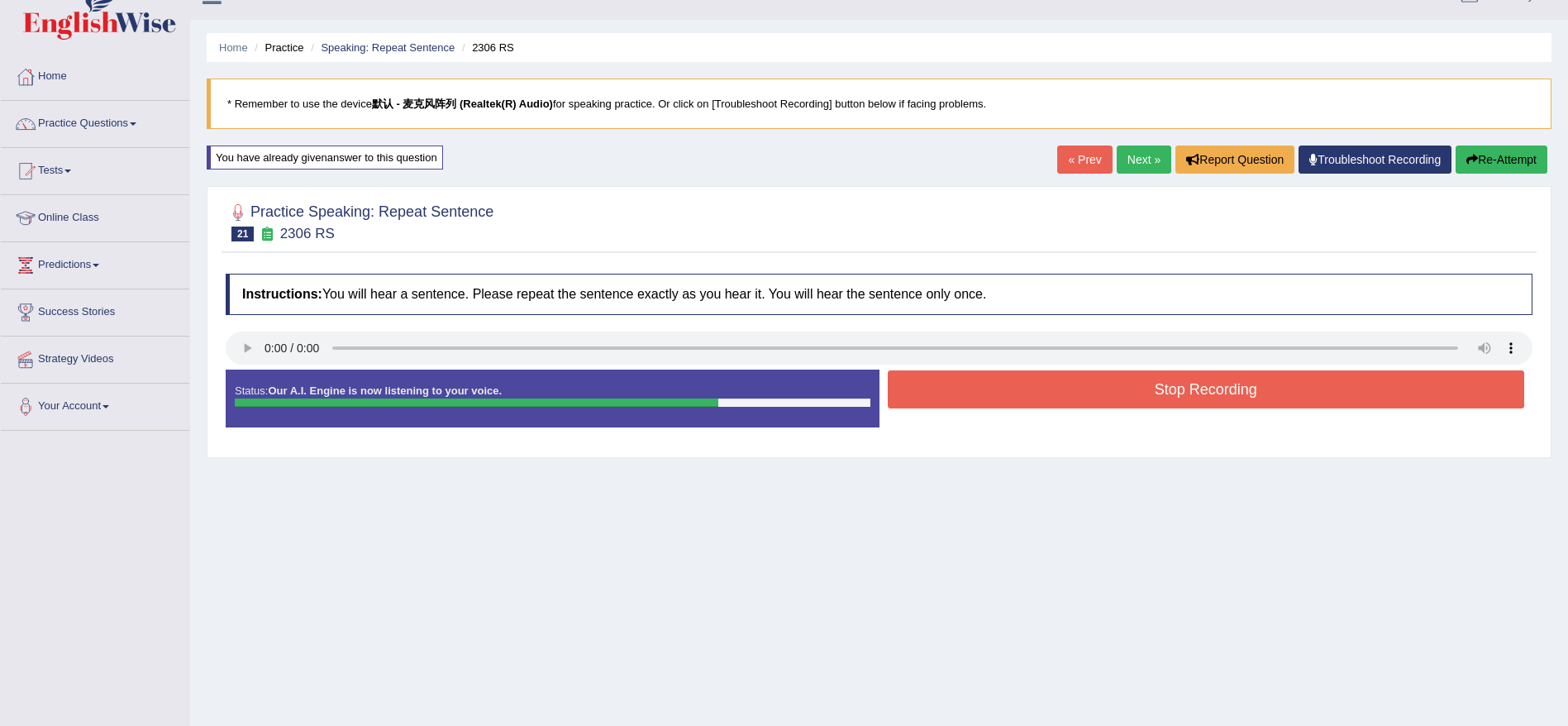 click on "Stop Recording" at bounding box center [1206, 389] 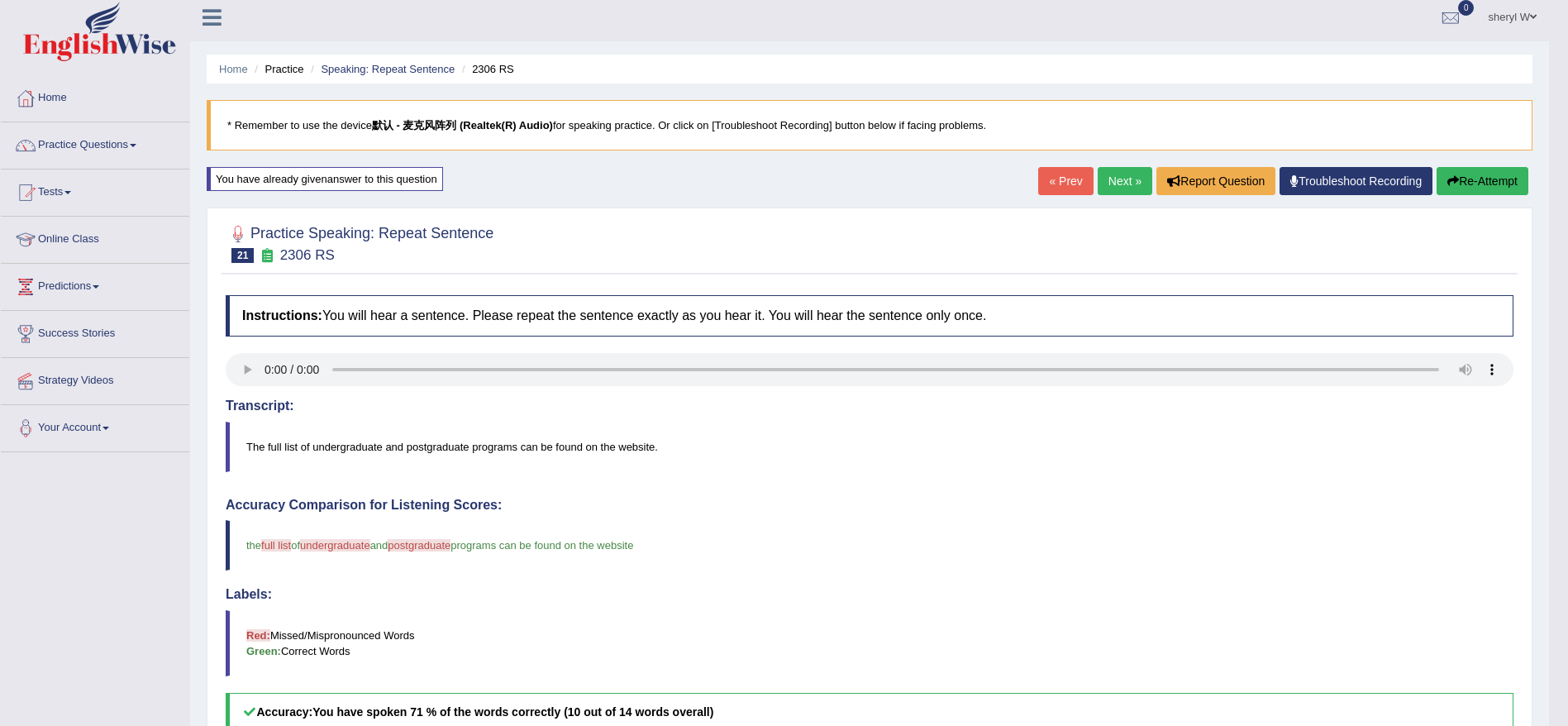 scroll, scrollTop: 0, scrollLeft: 0, axis: both 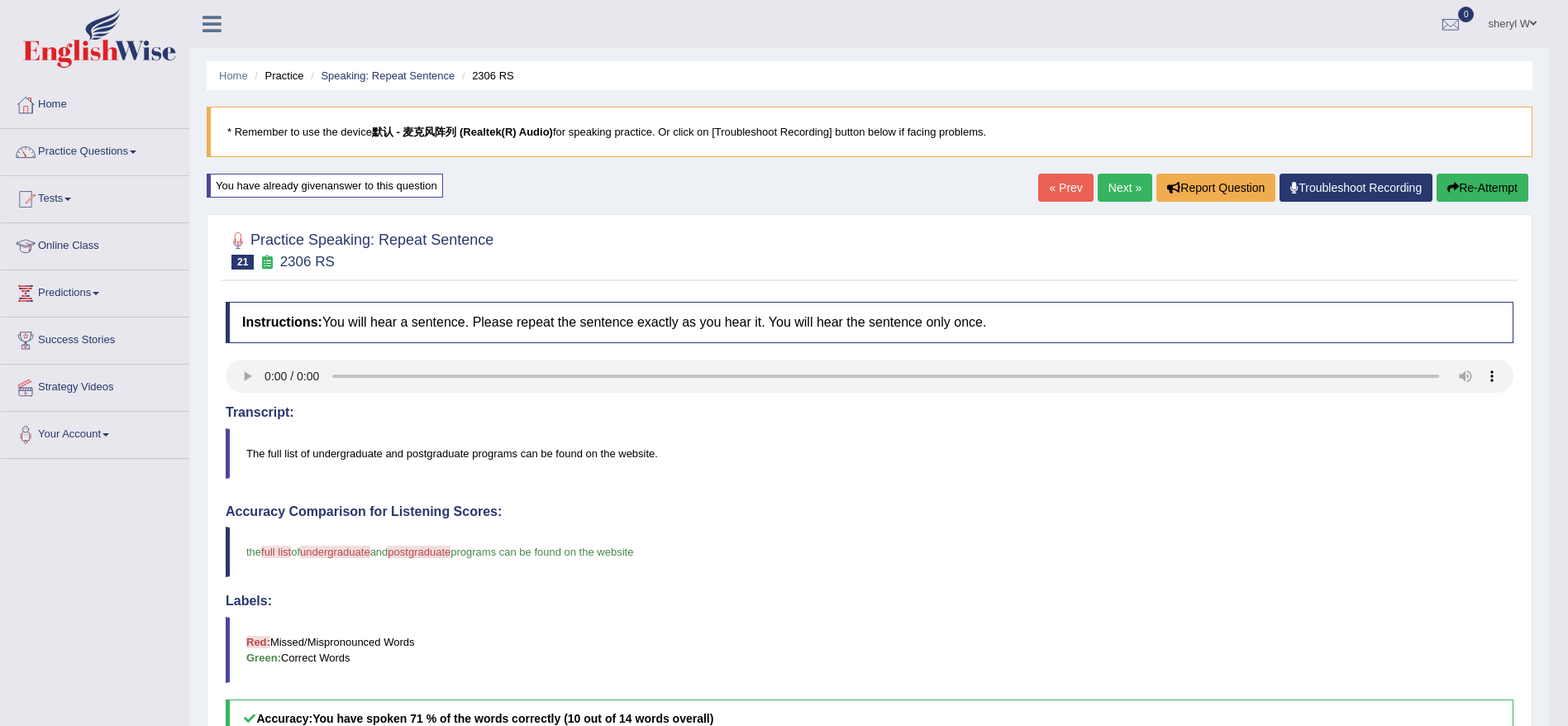 click on "Re-Attempt" at bounding box center (1482, 188) 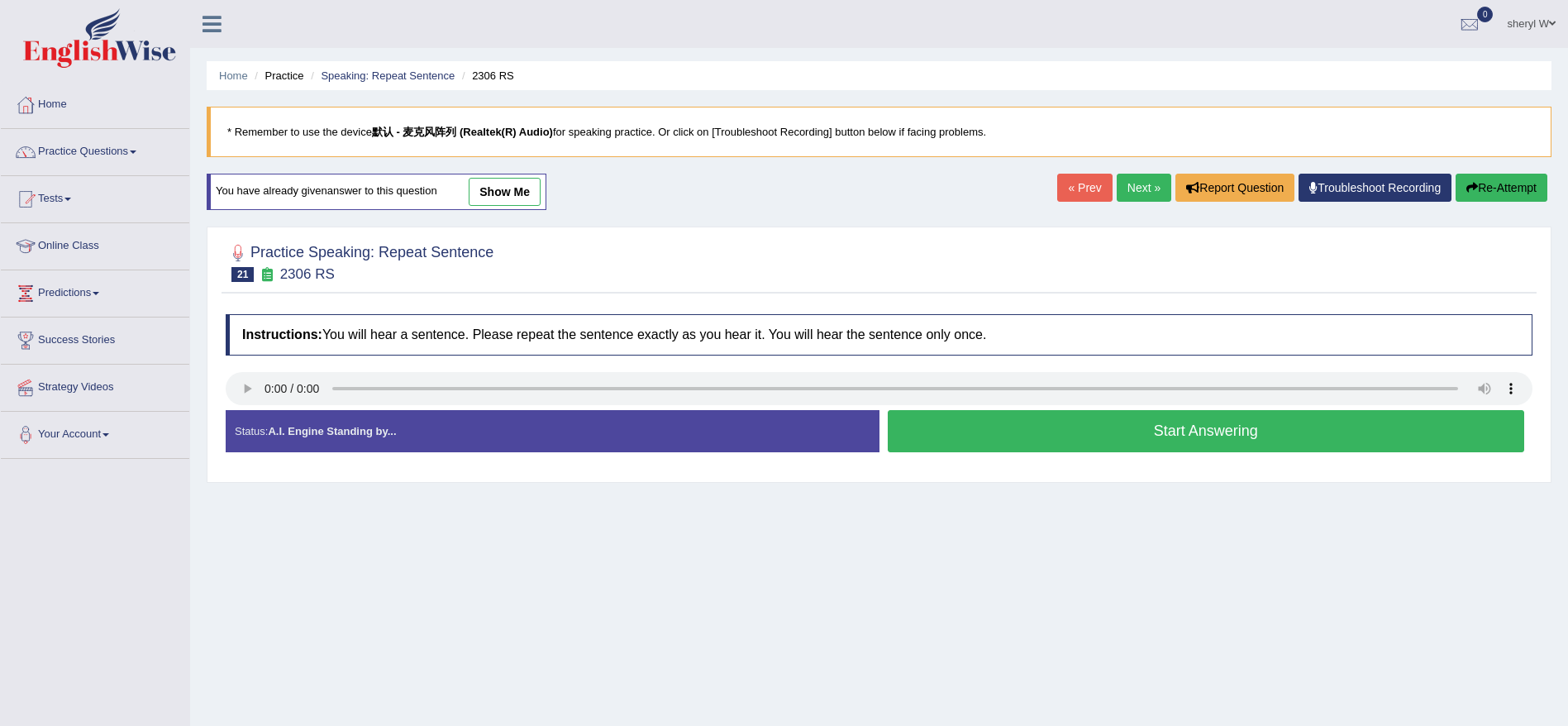 scroll, scrollTop: 0, scrollLeft: 0, axis: both 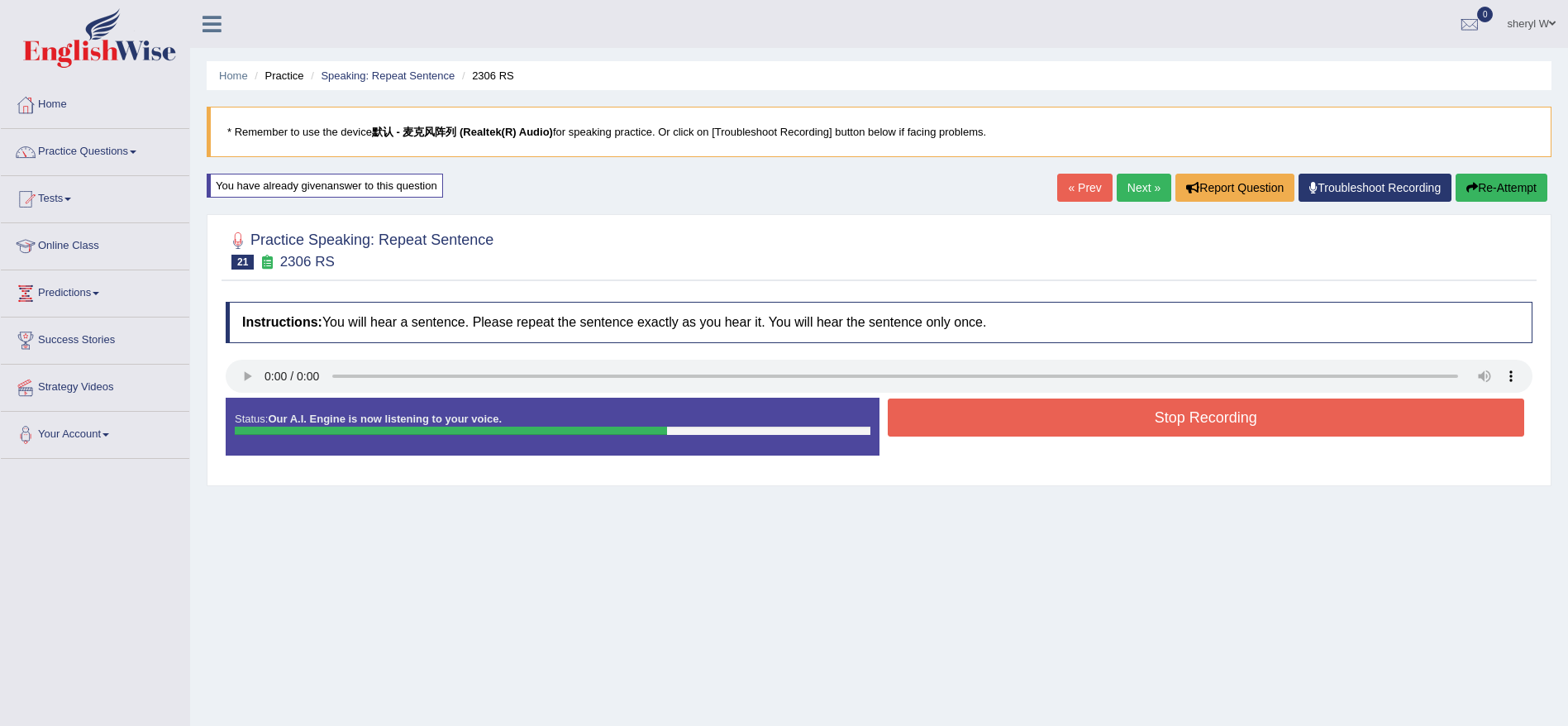 click on "Stop Recording" at bounding box center (1206, 418) 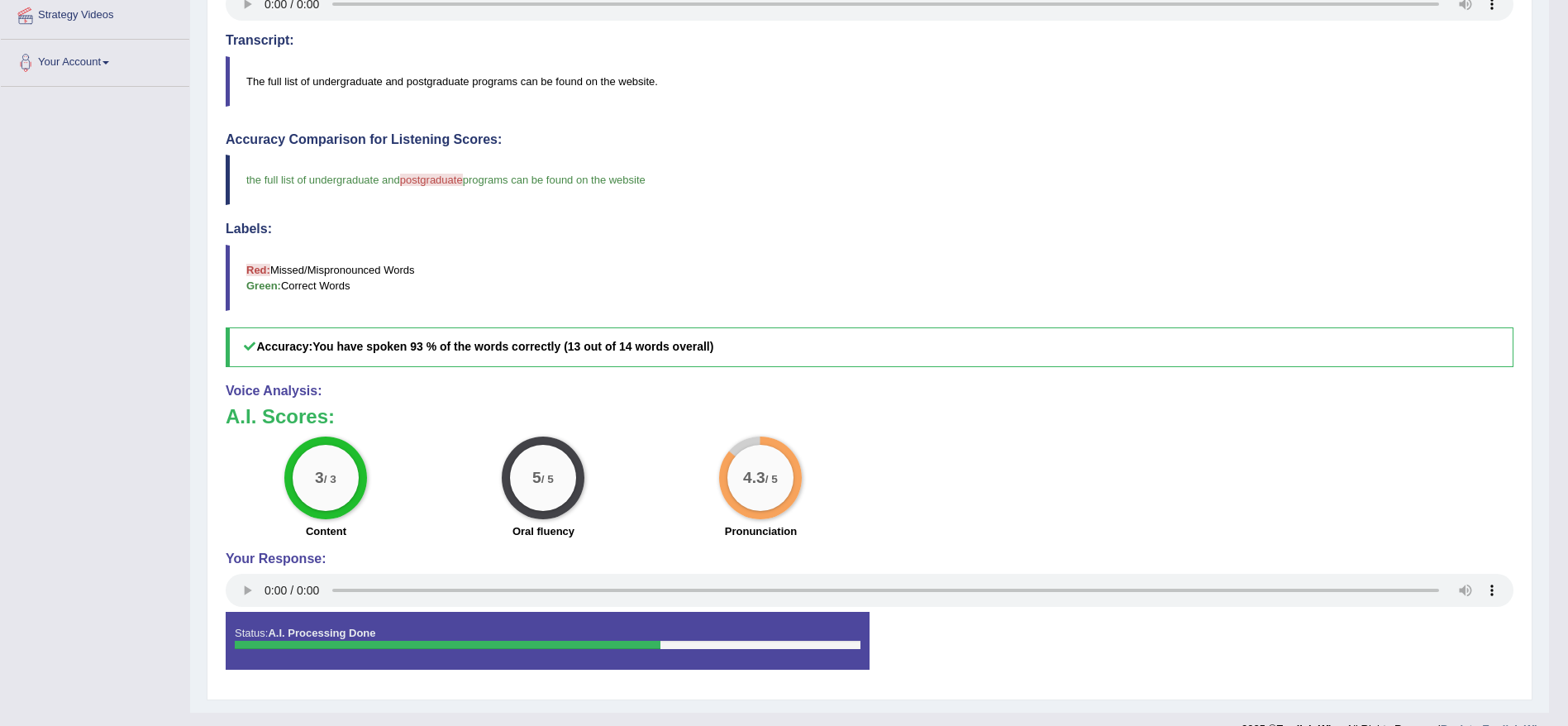 scroll, scrollTop: 124, scrollLeft: 0, axis: vertical 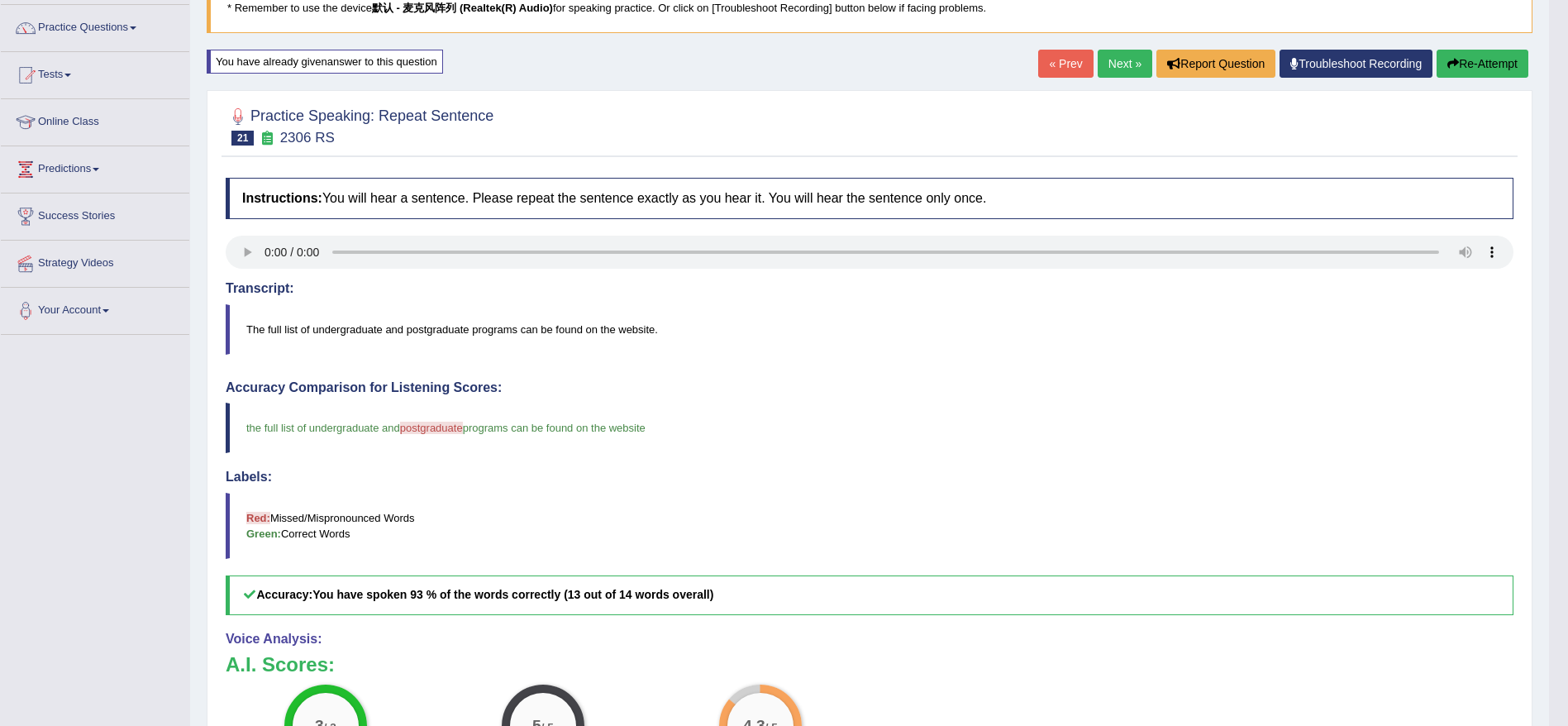 click on "Re-Attempt" at bounding box center (1482, 64) 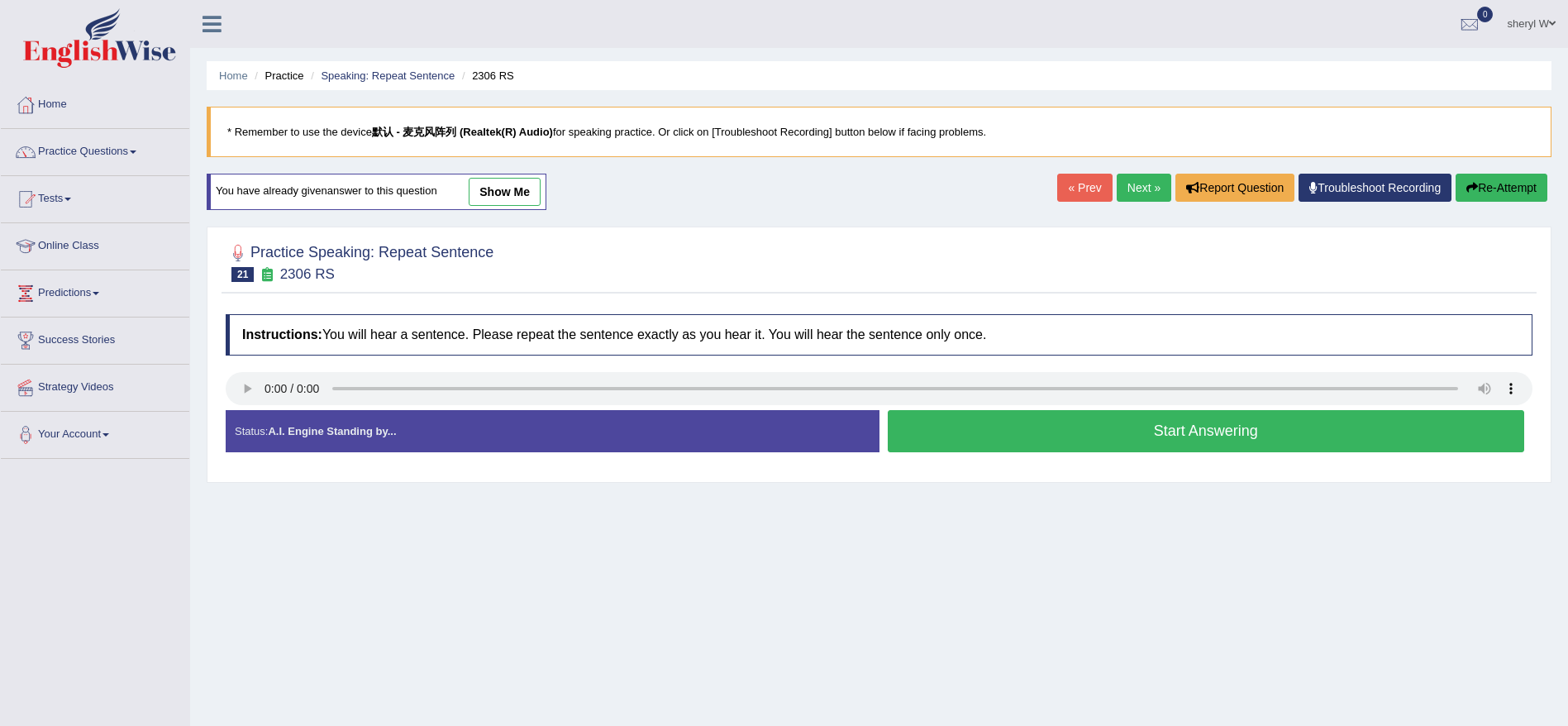 scroll, scrollTop: 136, scrollLeft: 0, axis: vertical 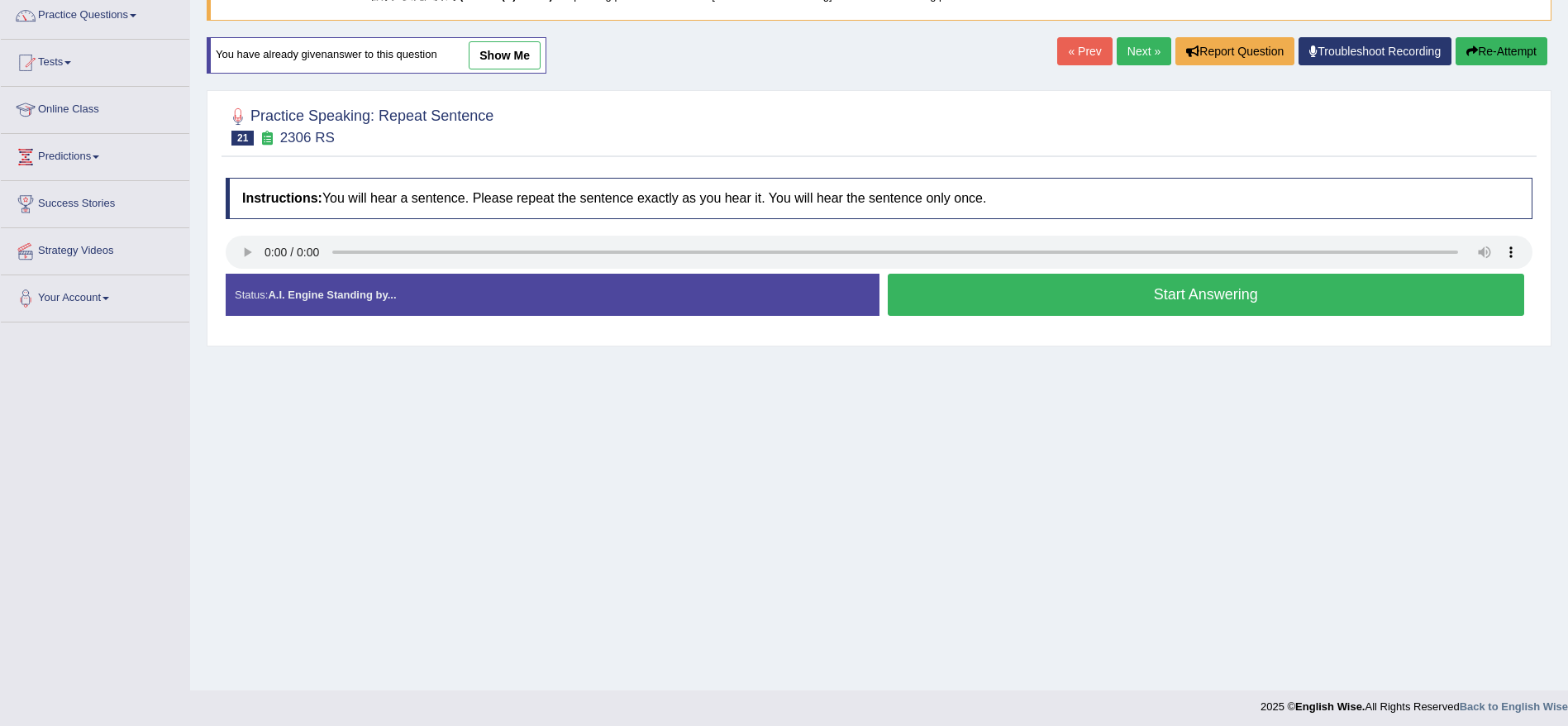 click on "Start Answering" at bounding box center (1206, 294) 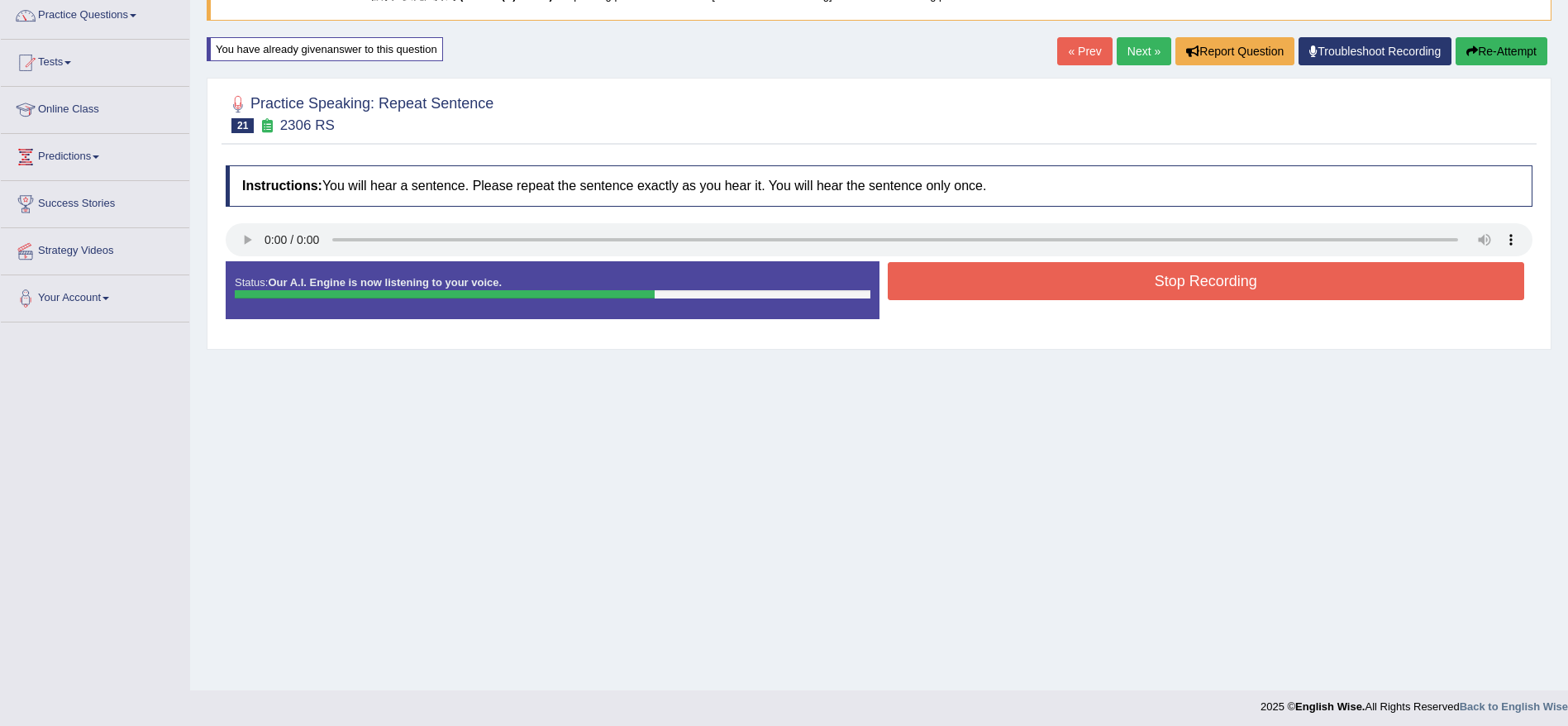 click on "Stop Recording" at bounding box center [1206, 281] 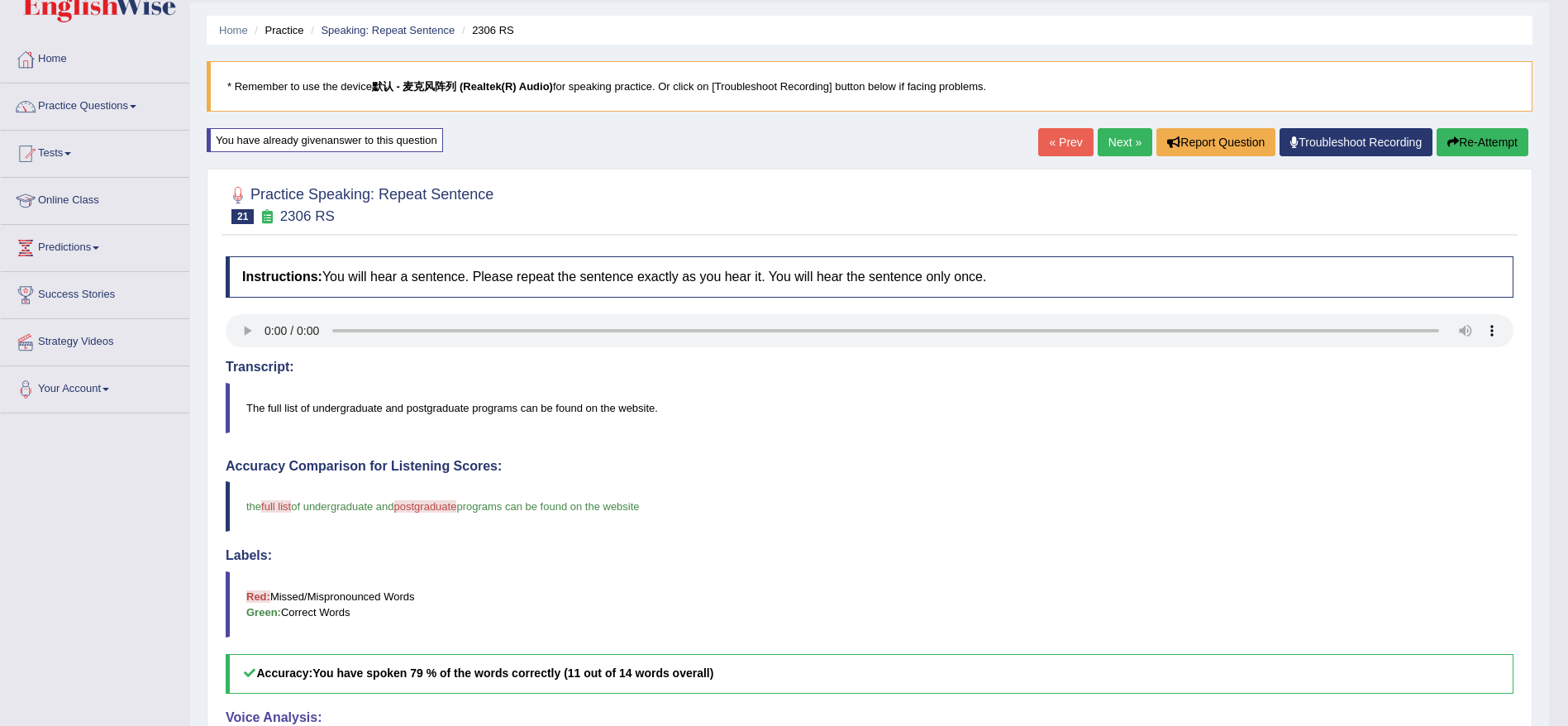 scroll, scrollTop: 28, scrollLeft: 0, axis: vertical 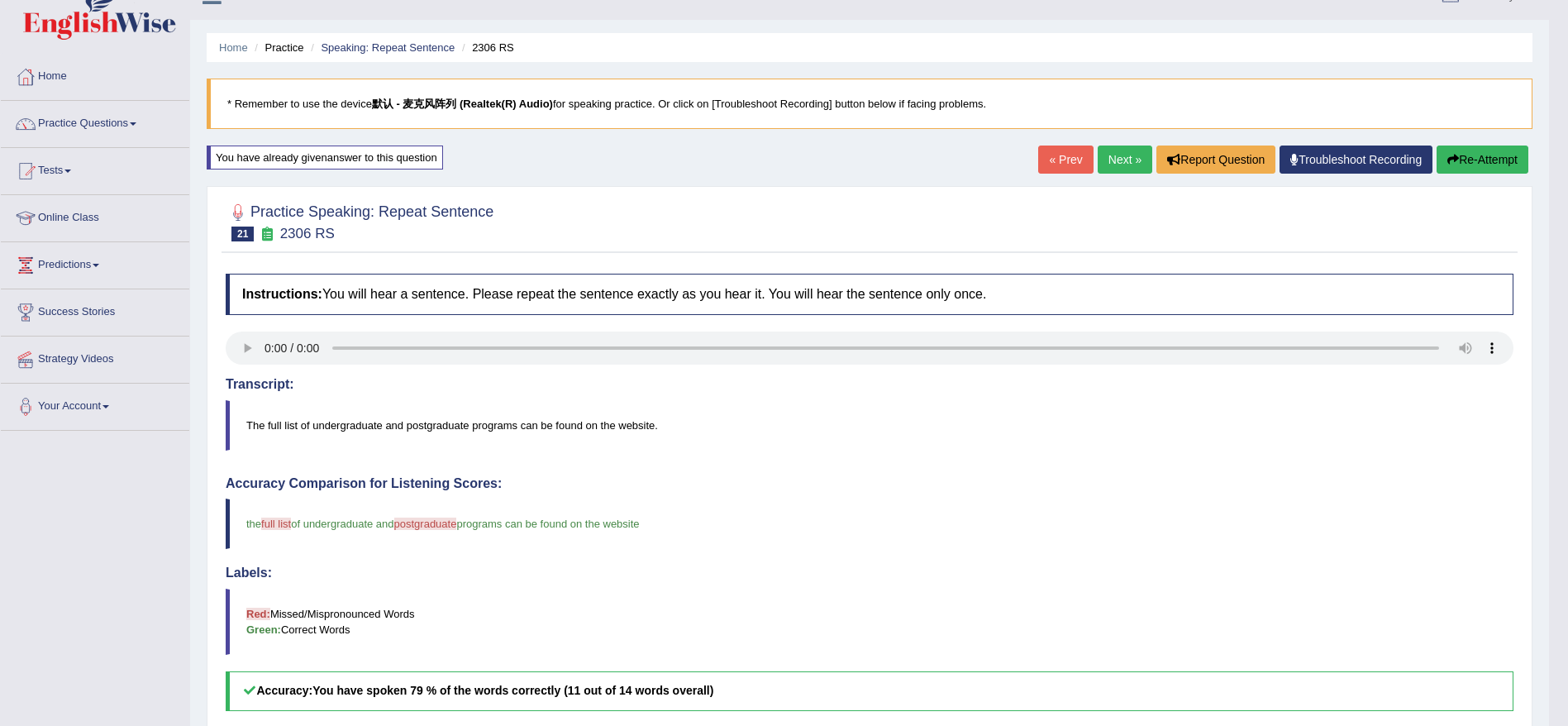 click on "Re-Attempt" at bounding box center (1482, 160) 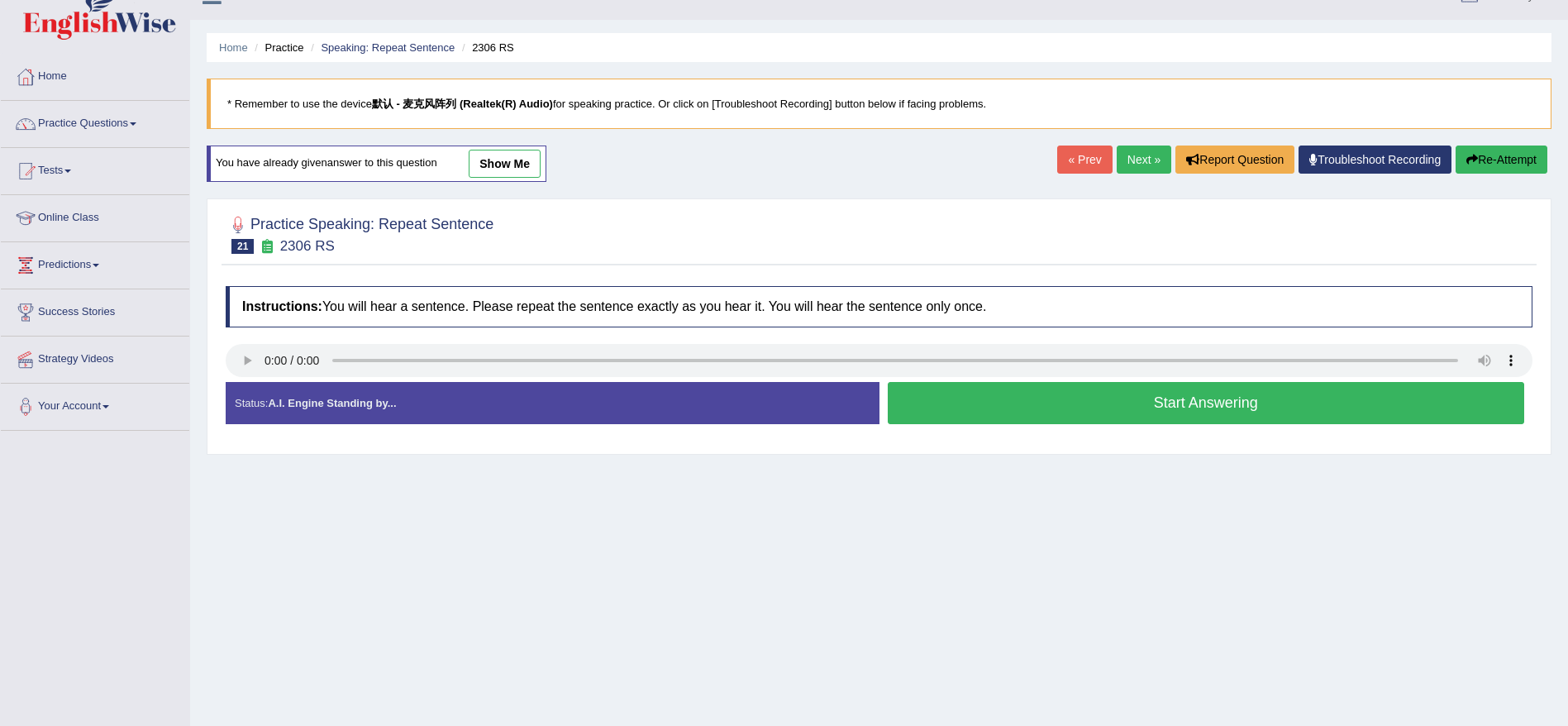 scroll, scrollTop: 28, scrollLeft: 0, axis: vertical 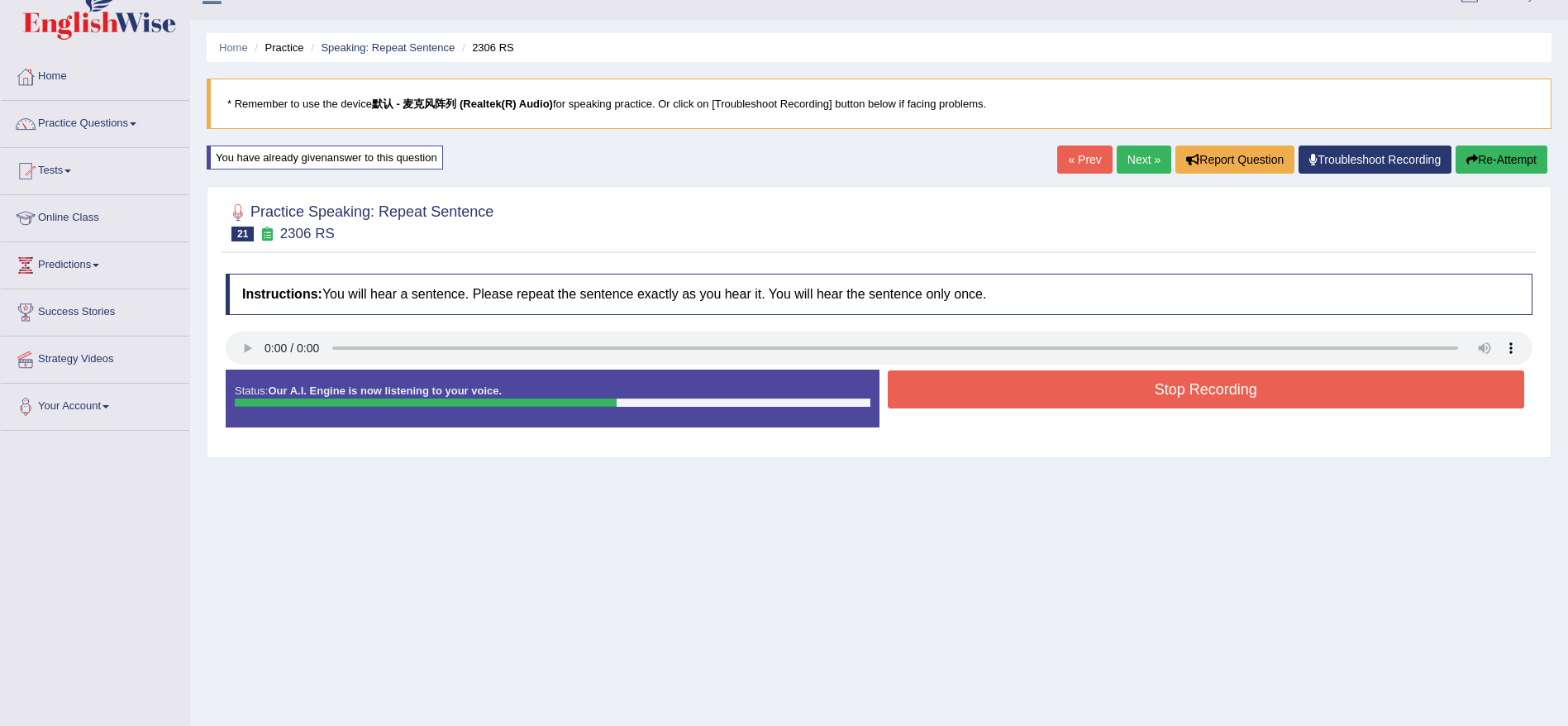 click on "Stop Recording" at bounding box center (1206, 389) 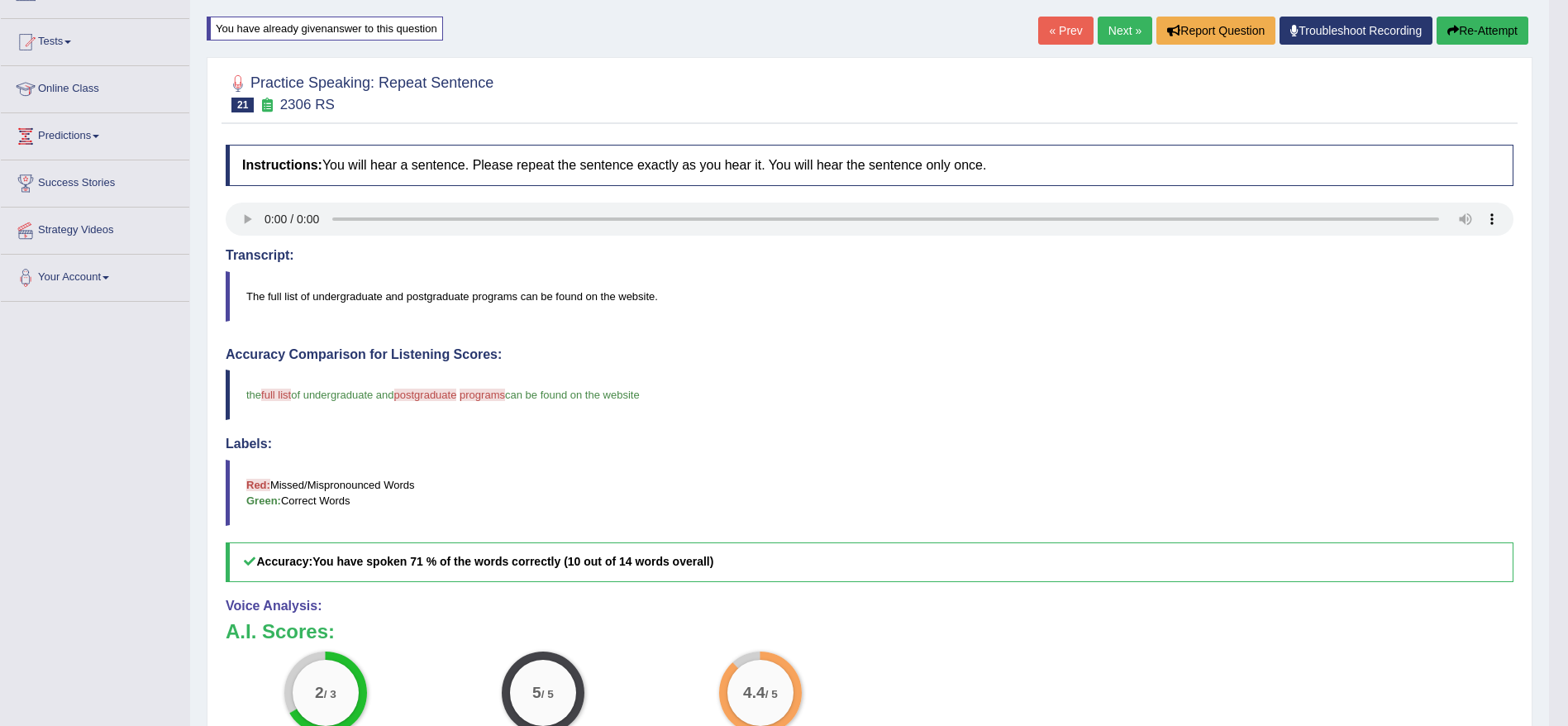 scroll, scrollTop: 0, scrollLeft: 0, axis: both 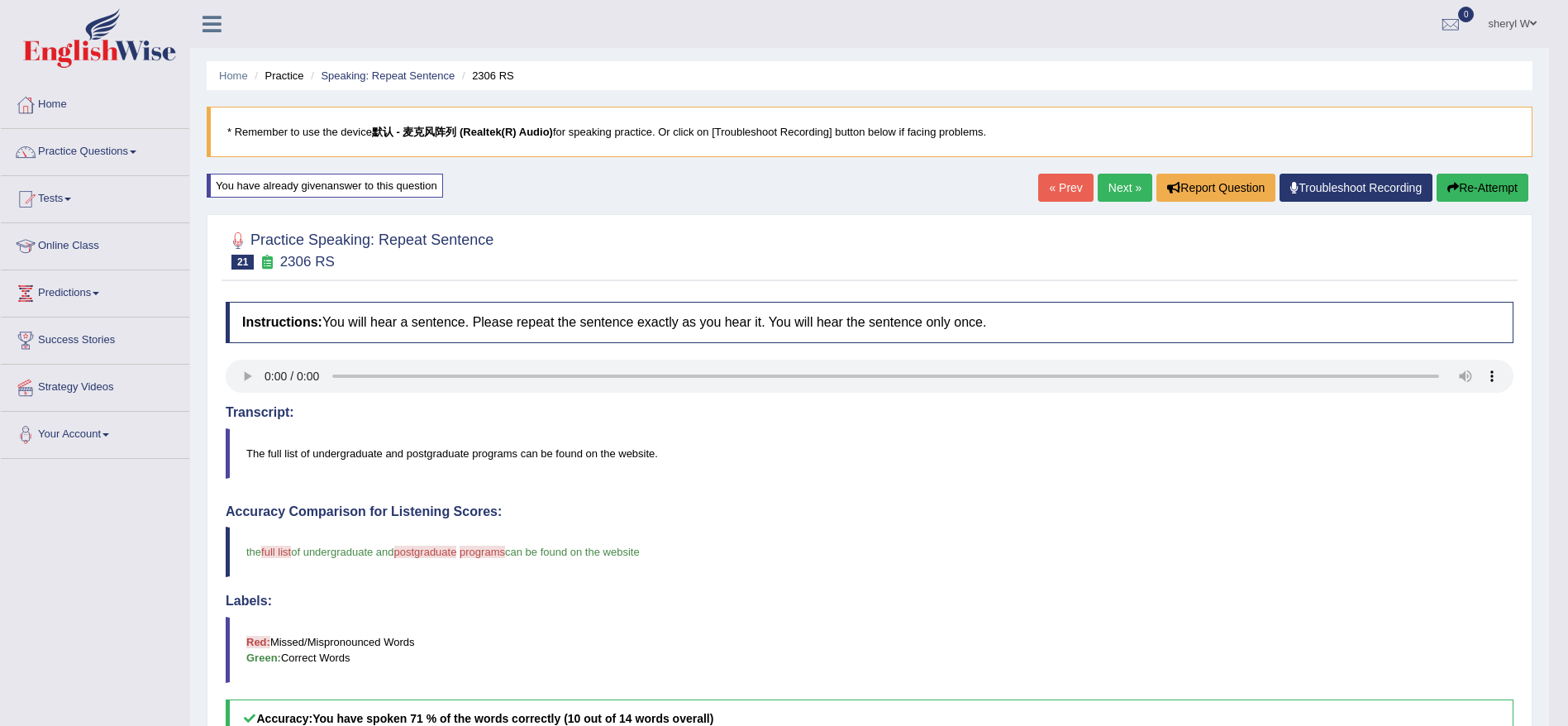 click on "Re-Attempt" at bounding box center [1482, 188] 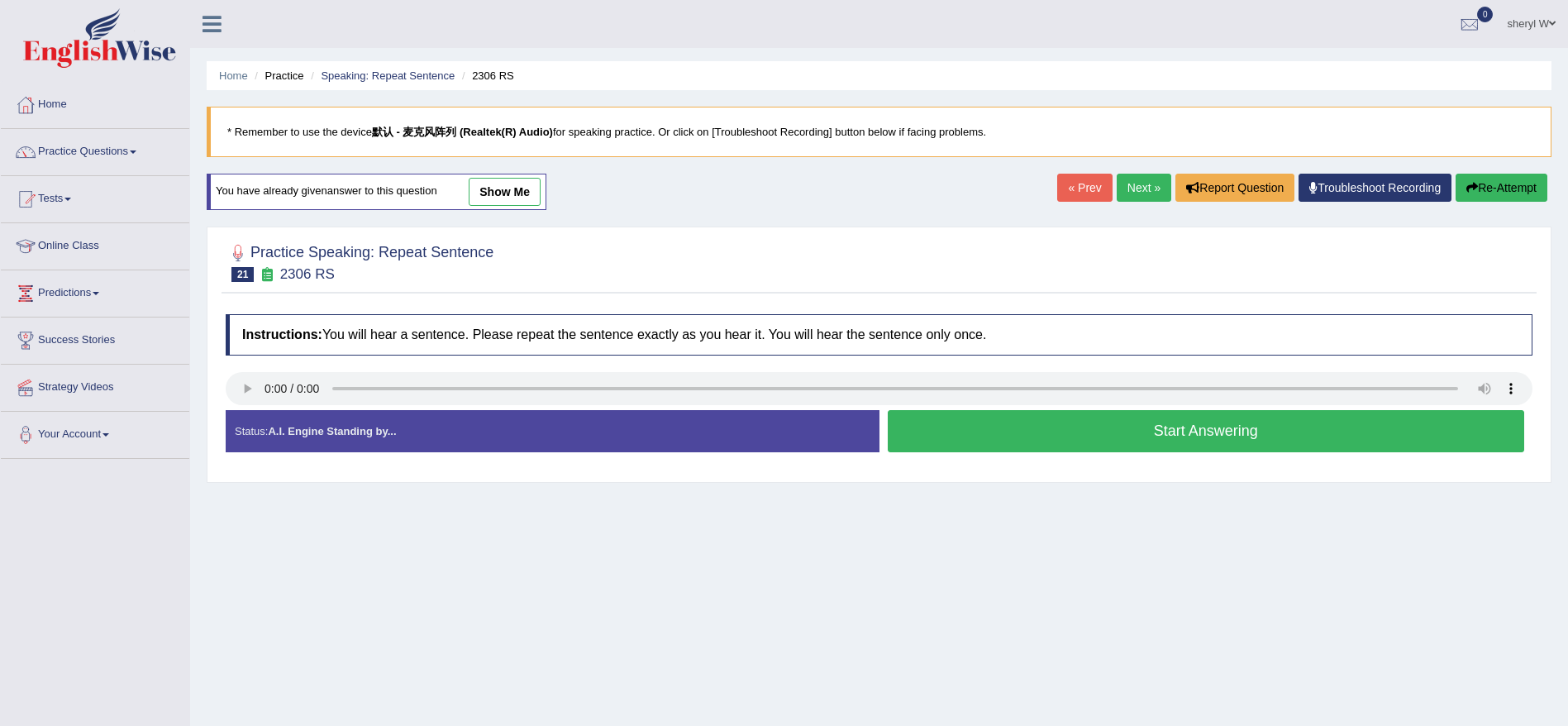 scroll, scrollTop: 0, scrollLeft: 0, axis: both 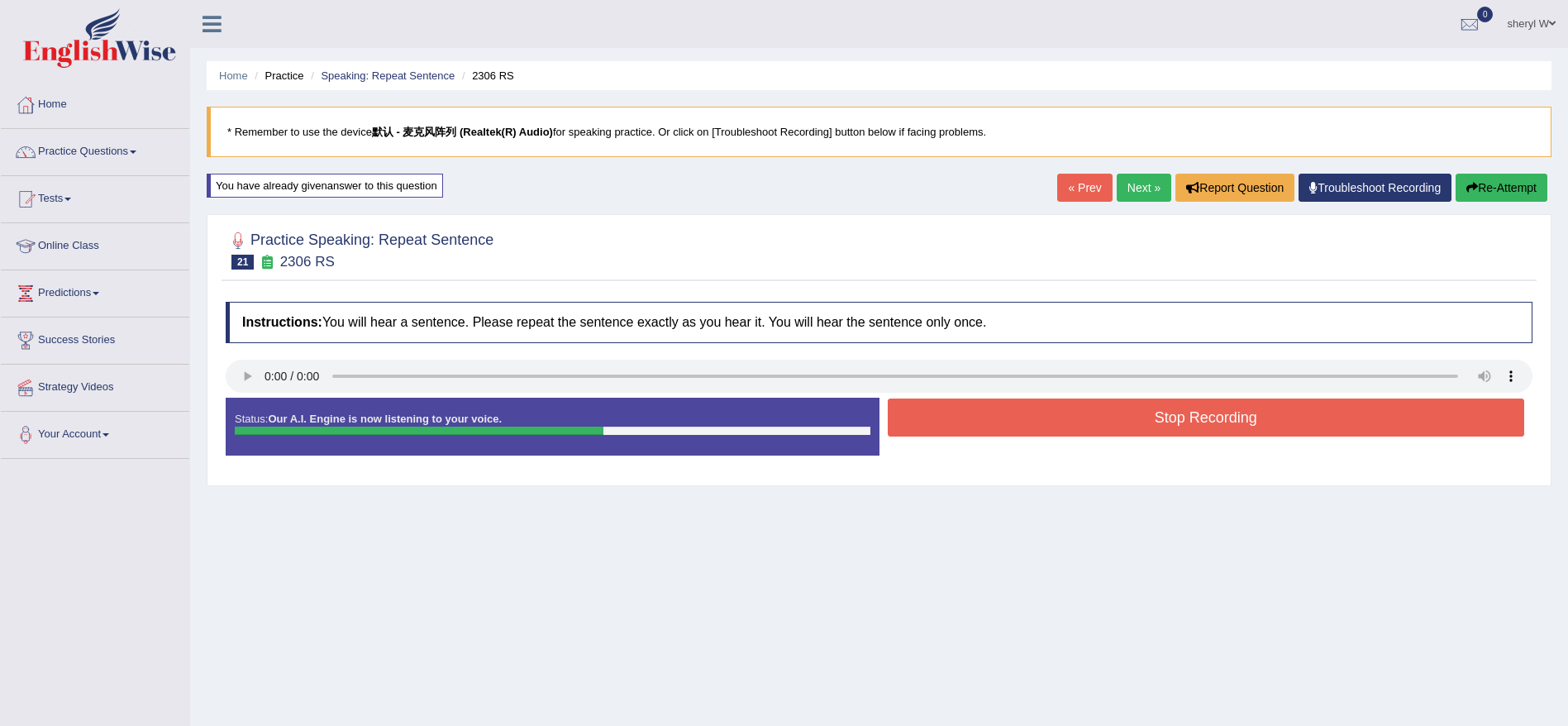click on "Stop Recording" at bounding box center [1206, 418] 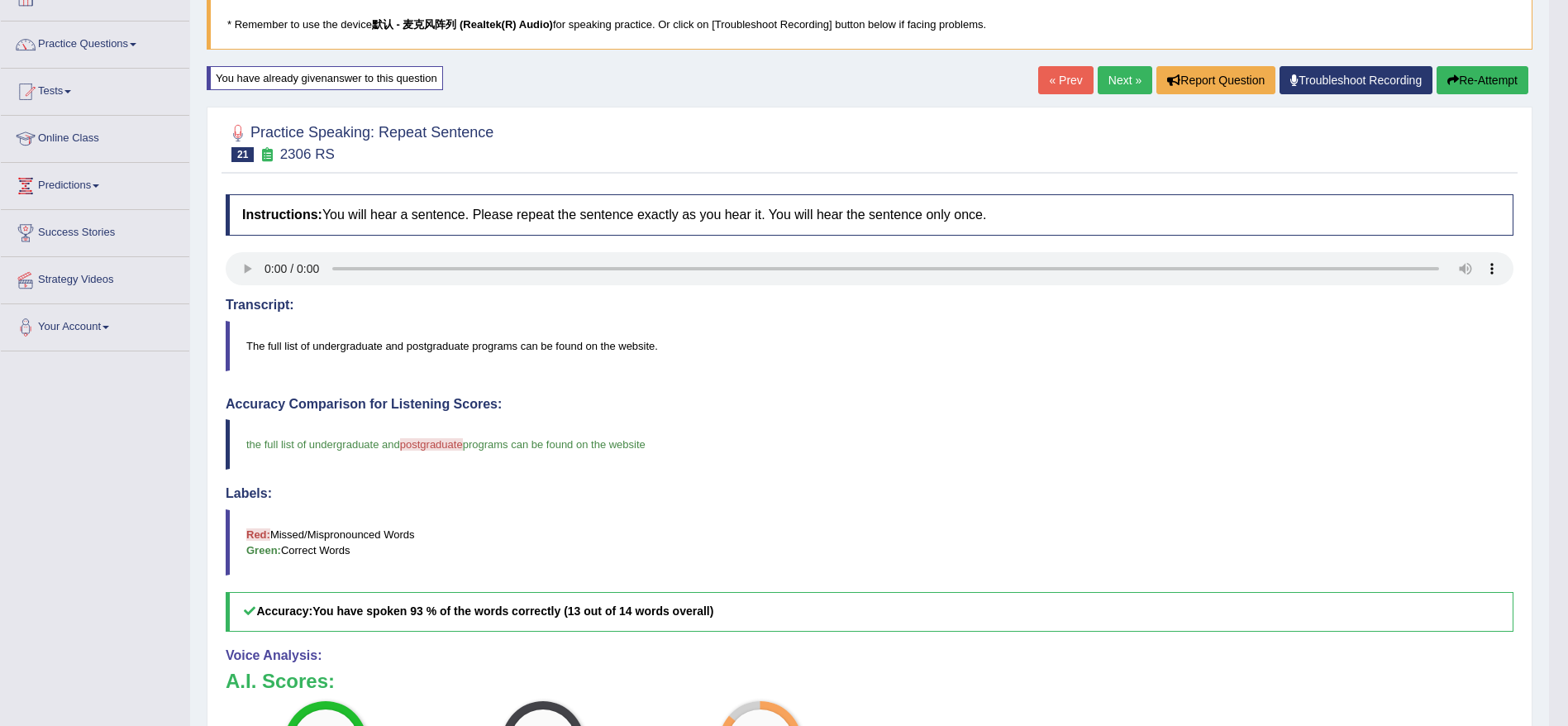 scroll, scrollTop: 0, scrollLeft: 0, axis: both 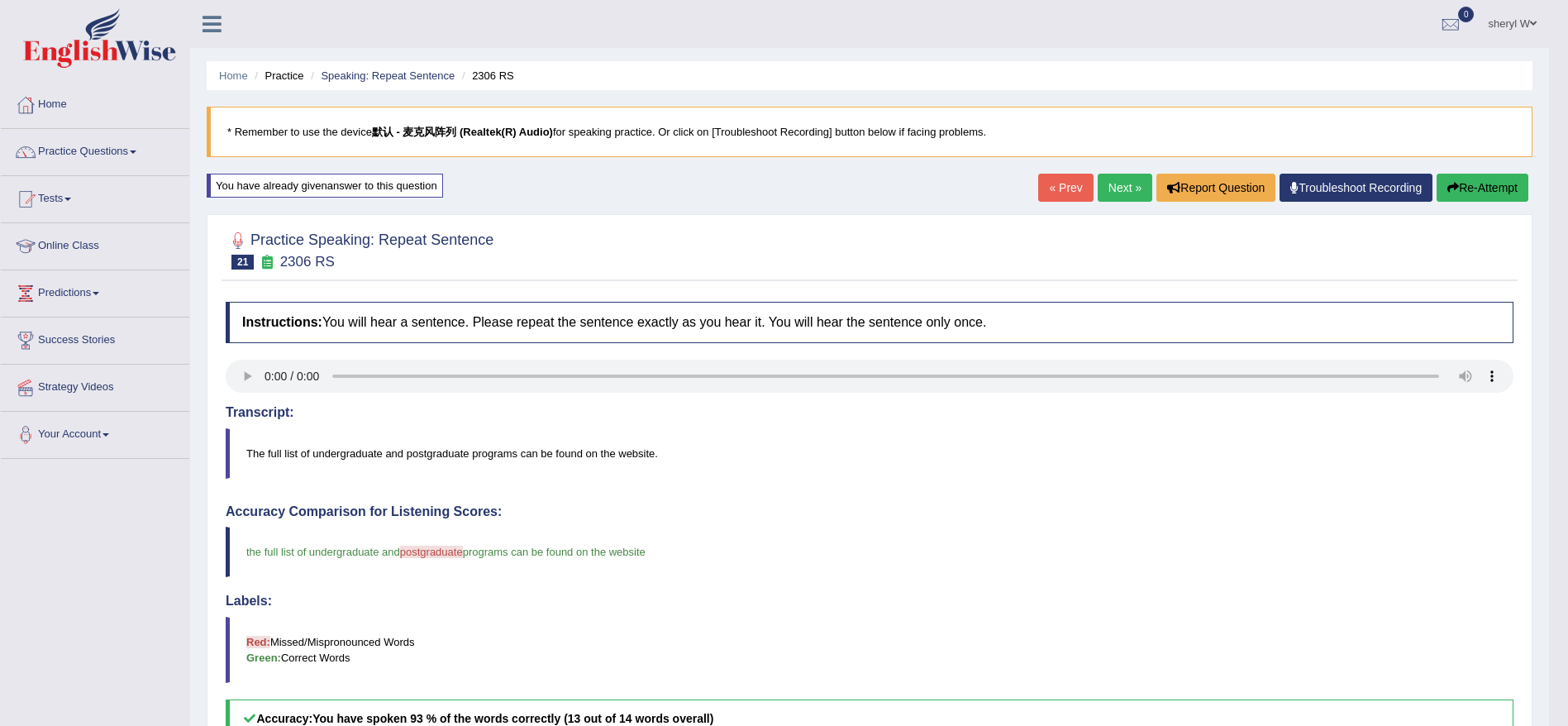 click on "Next »" at bounding box center [1125, 188] 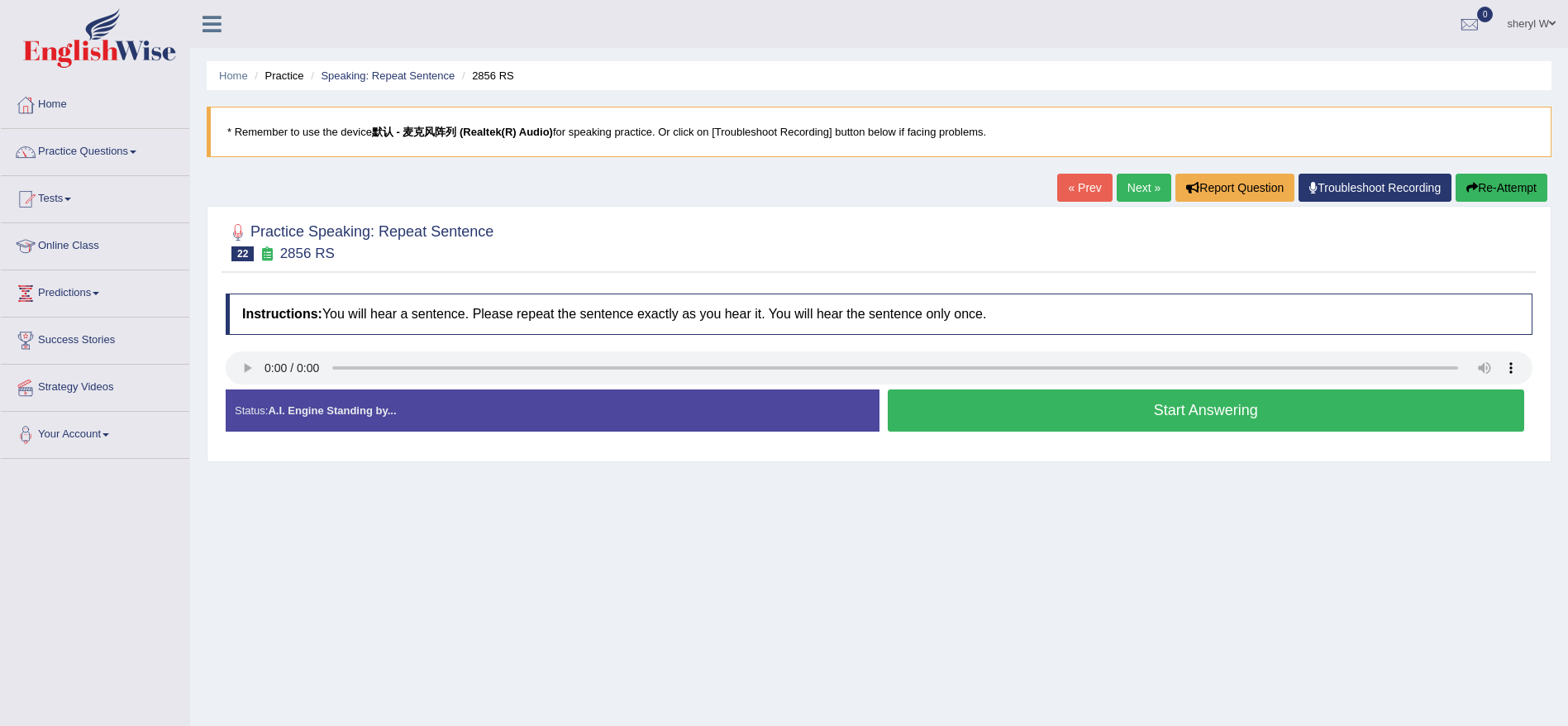 scroll, scrollTop: 0, scrollLeft: 0, axis: both 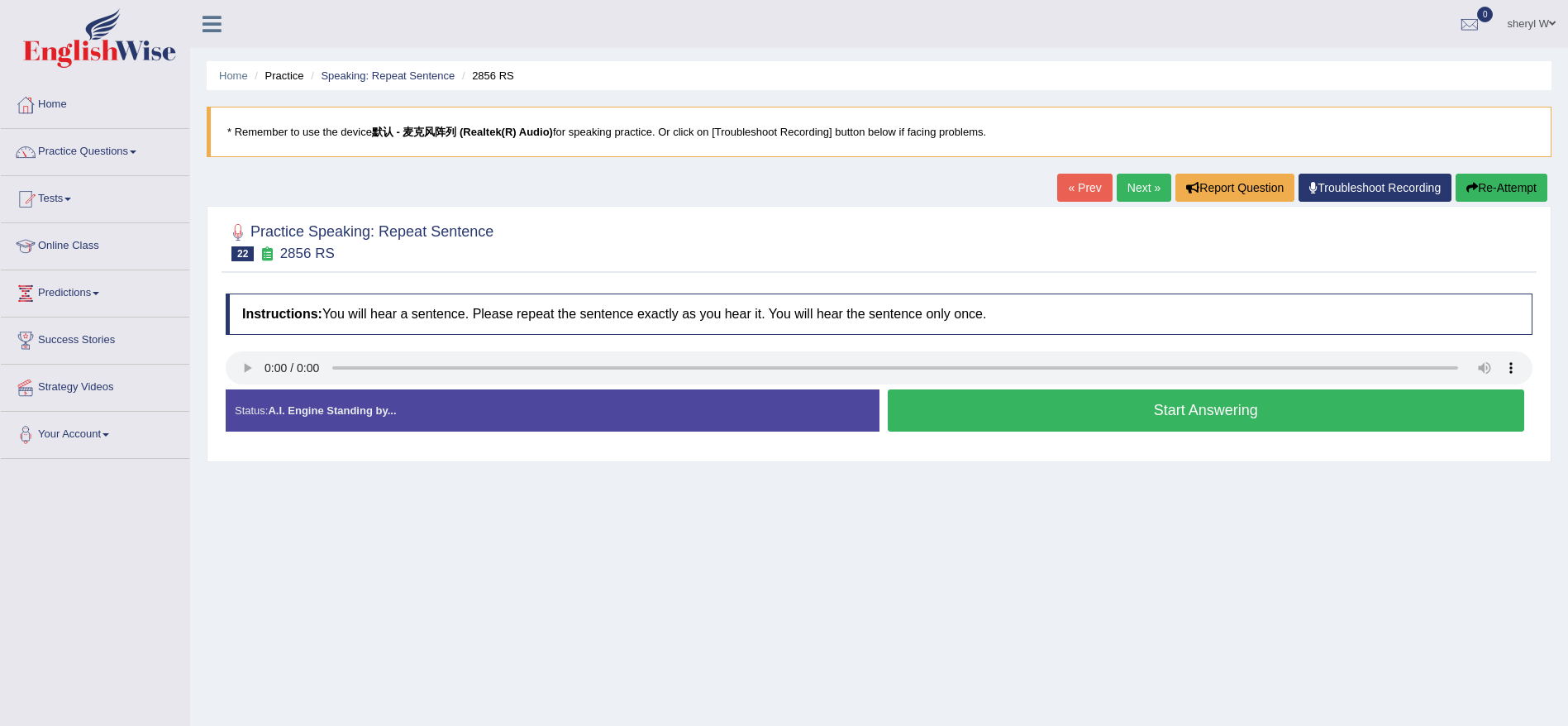 click on "Start Answering" at bounding box center (1206, 410) 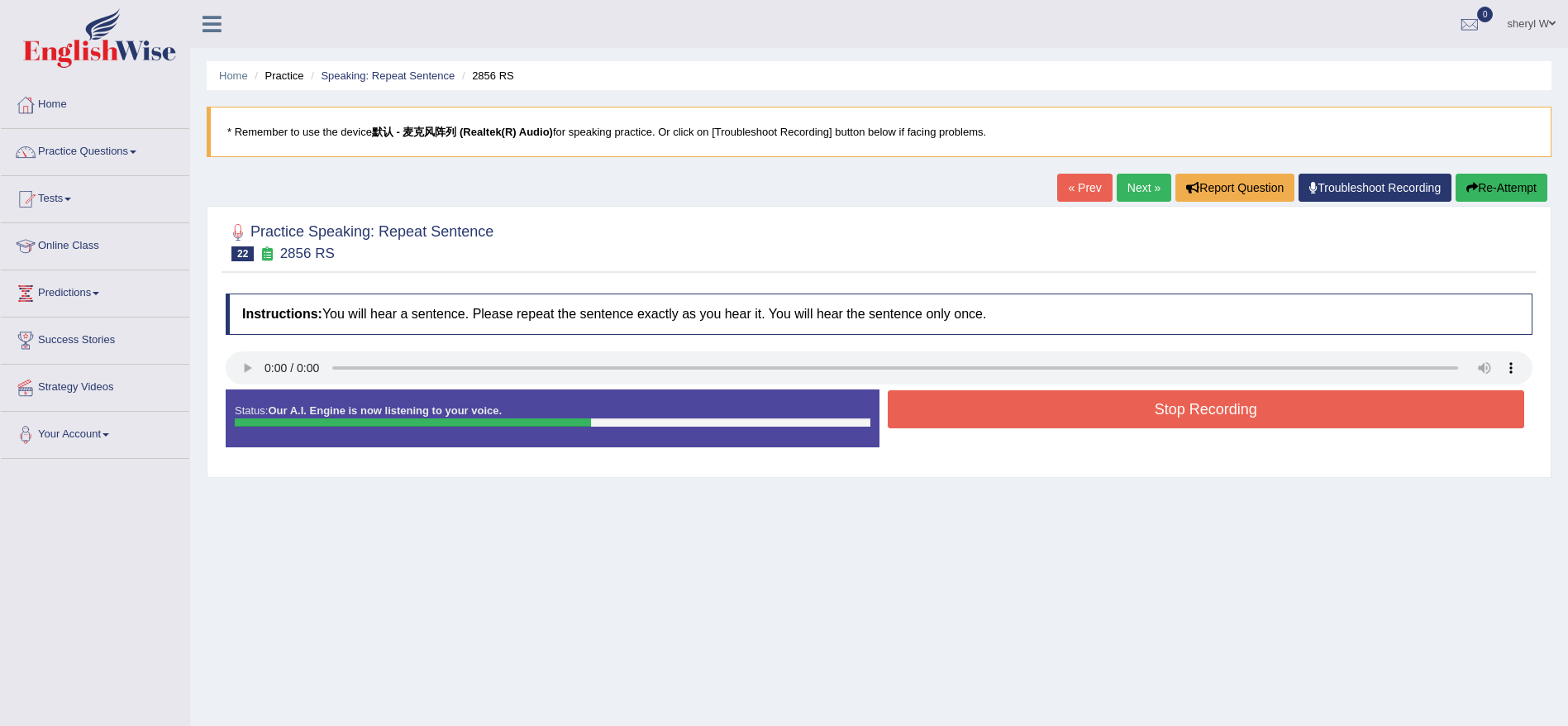 click on "Stop Recording" at bounding box center [1206, 409] 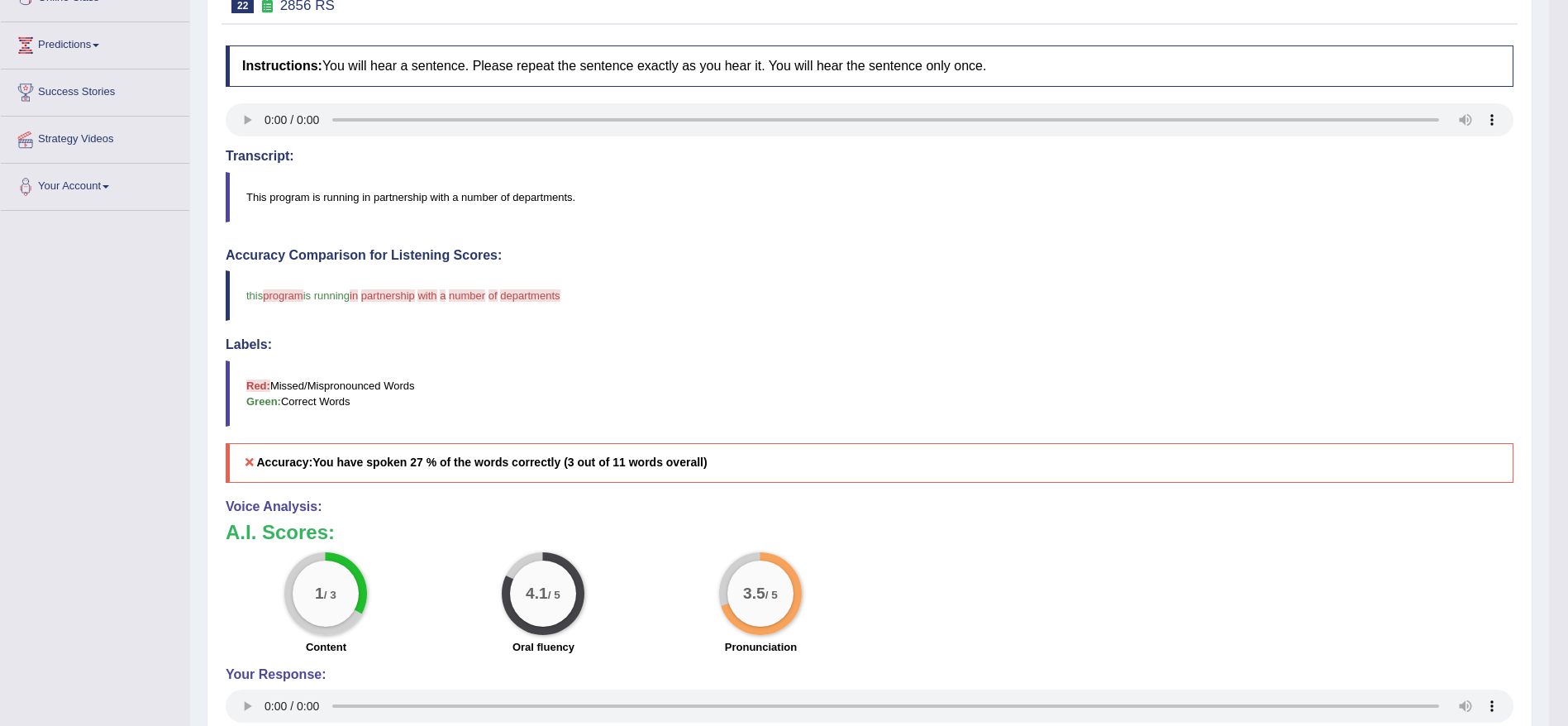 scroll, scrollTop: 124, scrollLeft: 0, axis: vertical 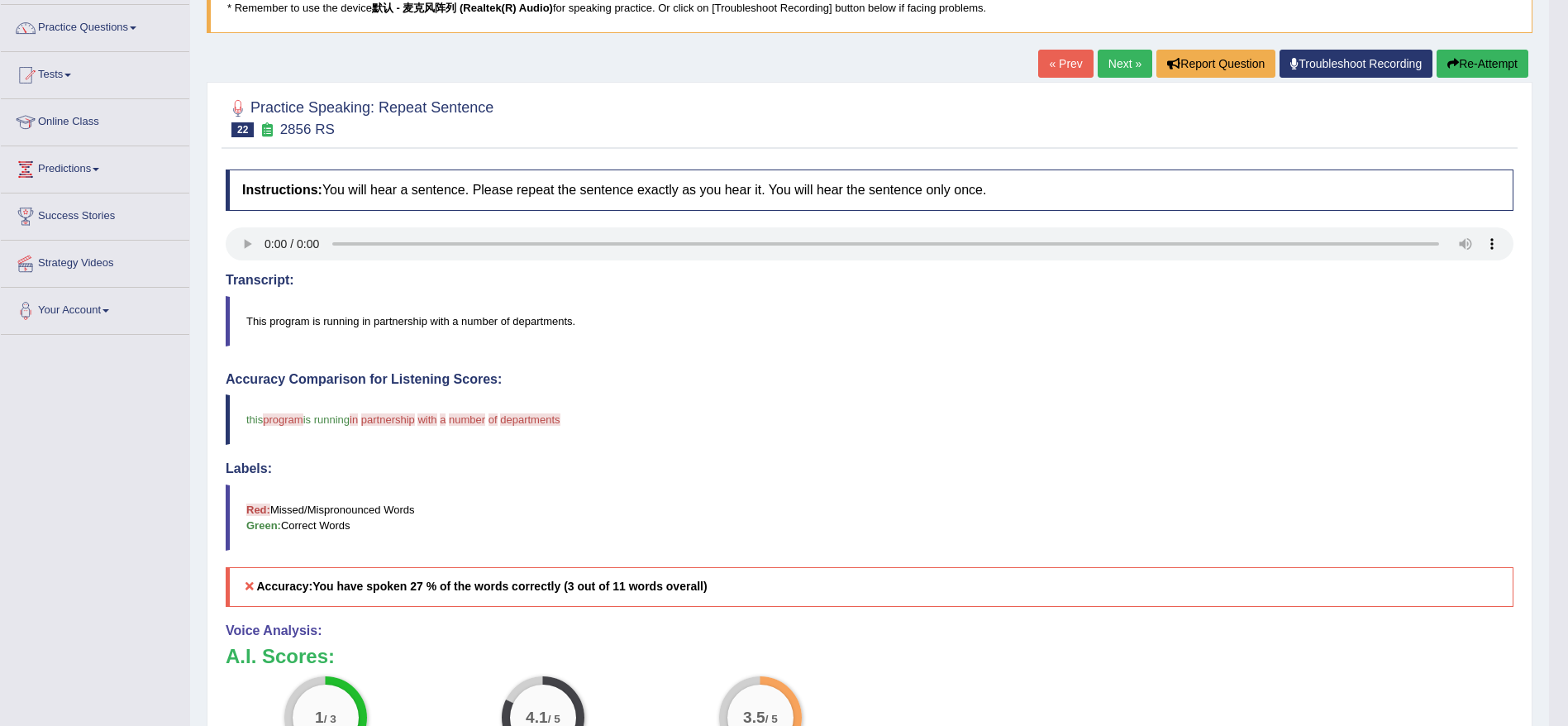 click on "Re-Attempt" at bounding box center [1482, 64] 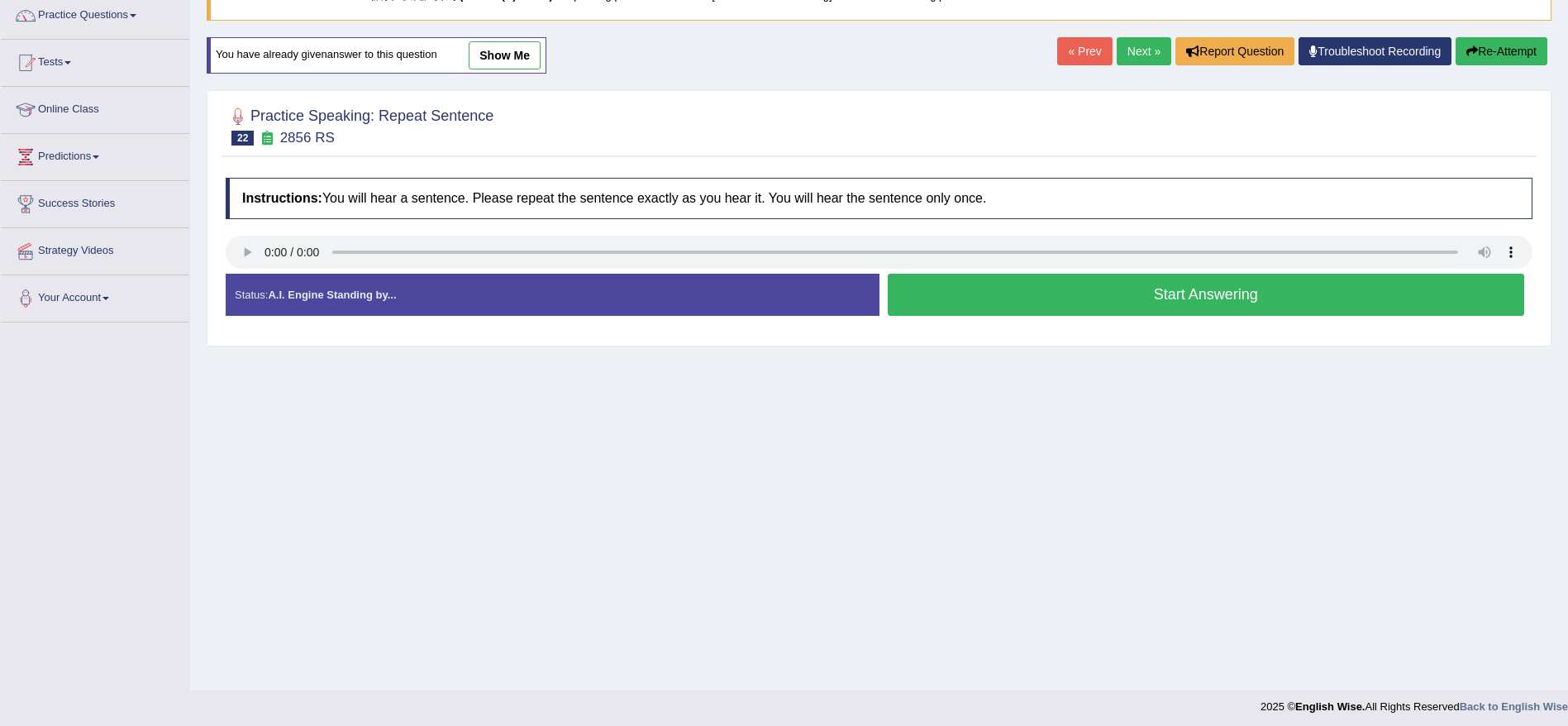scroll, scrollTop: 136, scrollLeft: 0, axis: vertical 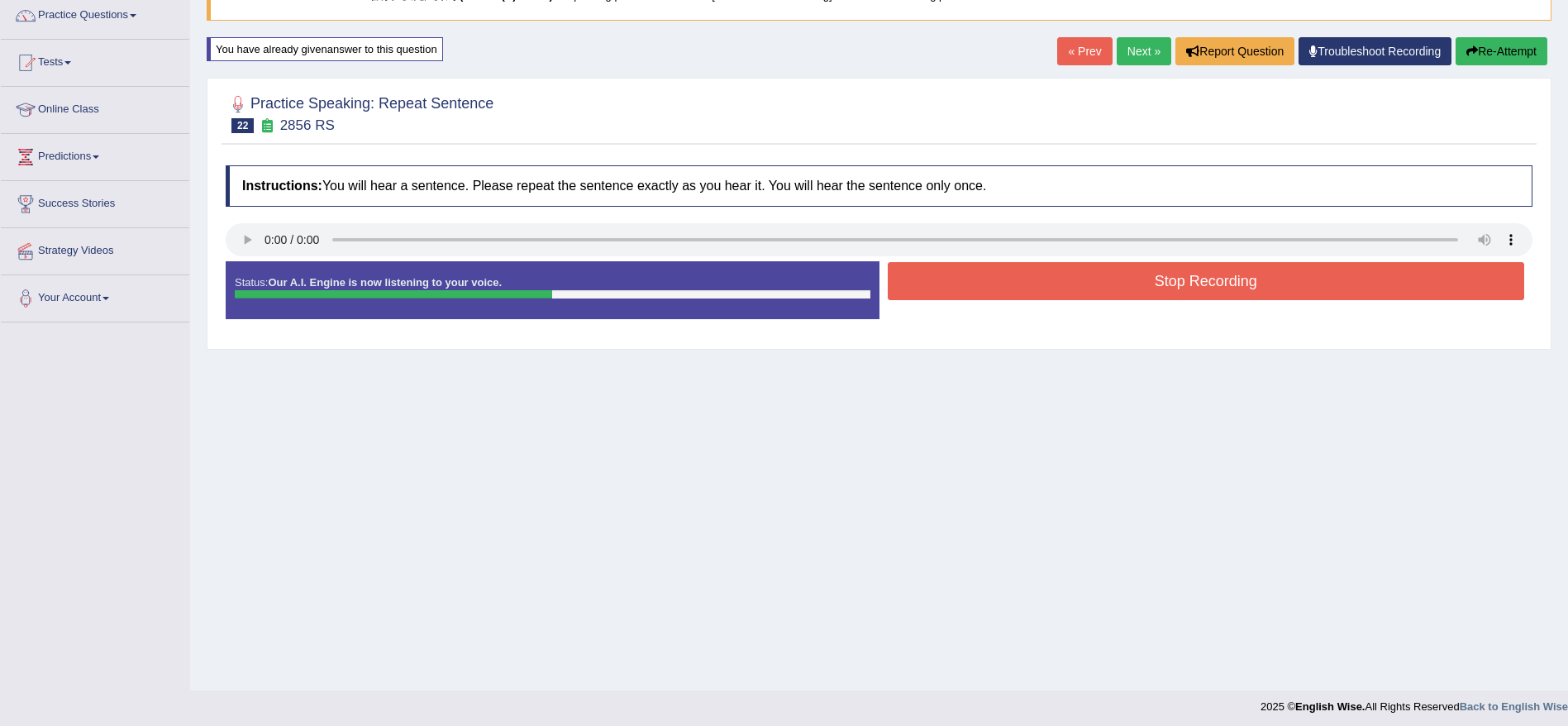 click on "Stop Recording" at bounding box center [1206, 281] 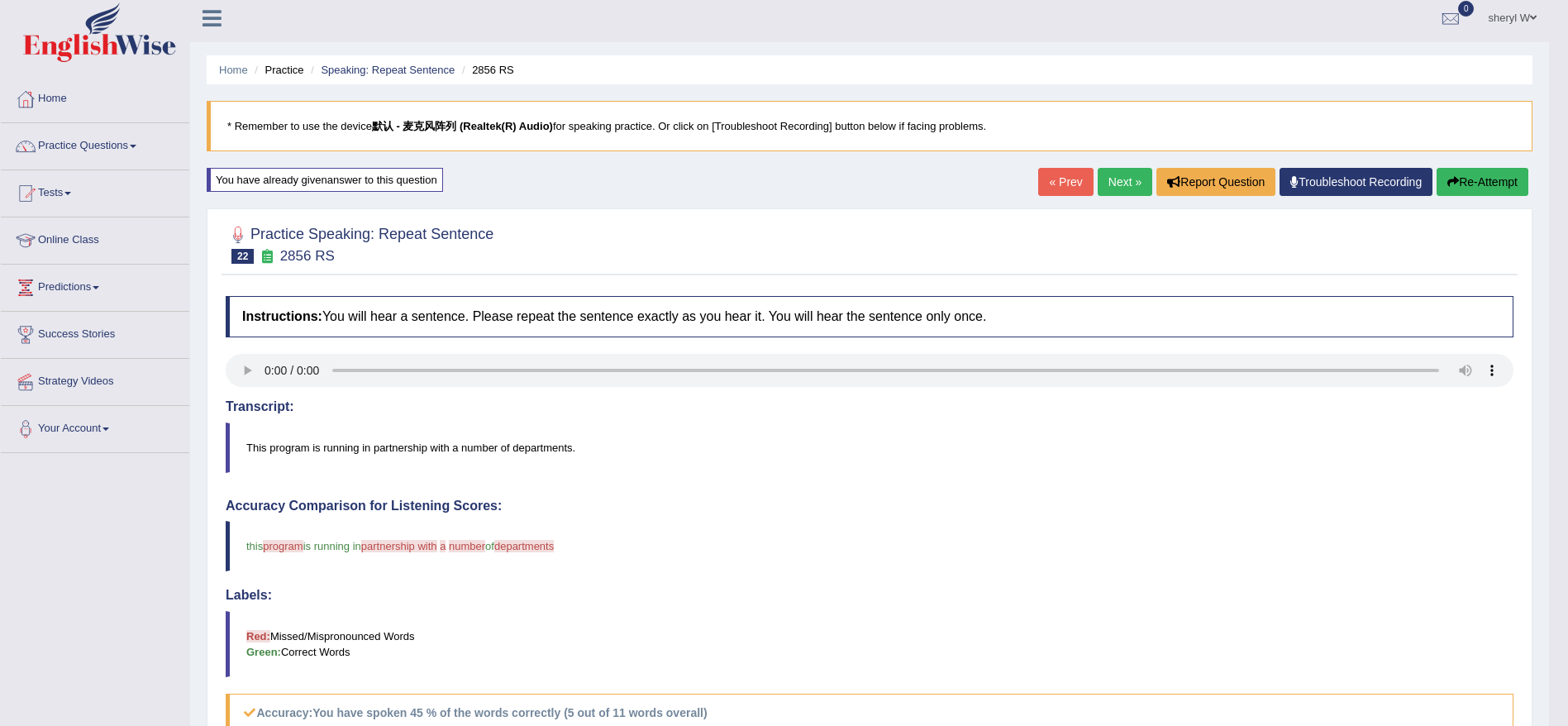 scroll, scrollTop: 0, scrollLeft: 0, axis: both 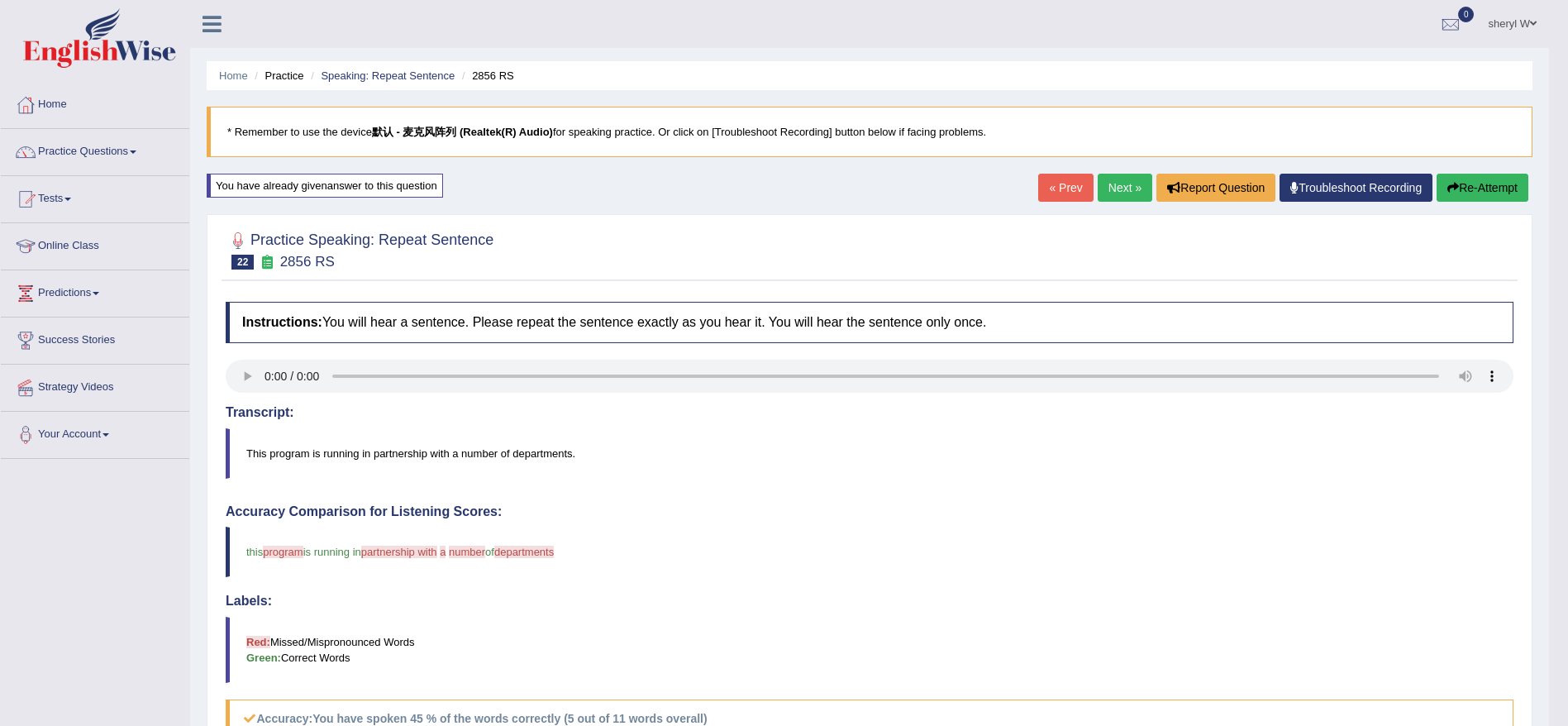 click on "Re-Attempt" at bounding box center (1482, 188) 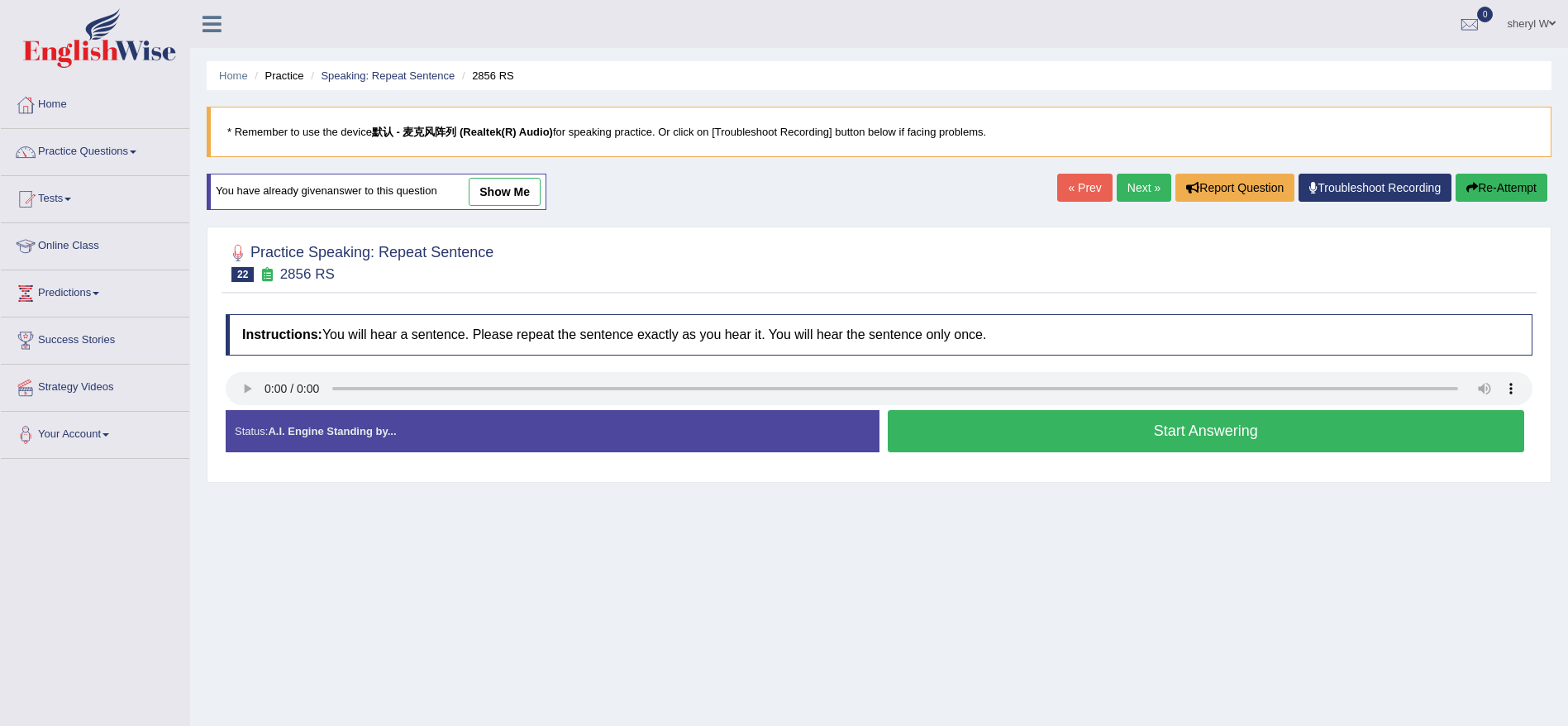 scroll, scrollTop: 0, scrollLeft: 0, axis: both 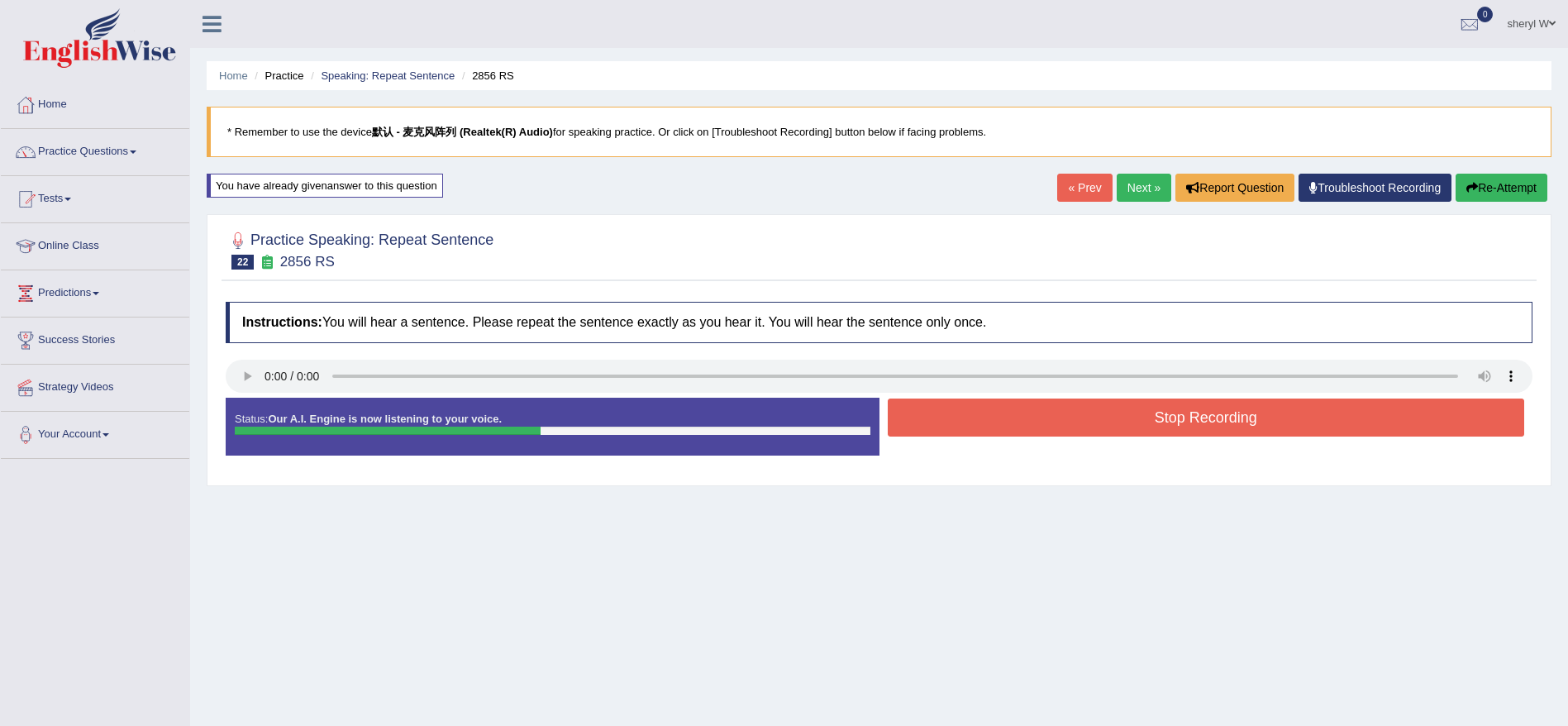click on "Stop Recording" at bounding box center (1206, 418) 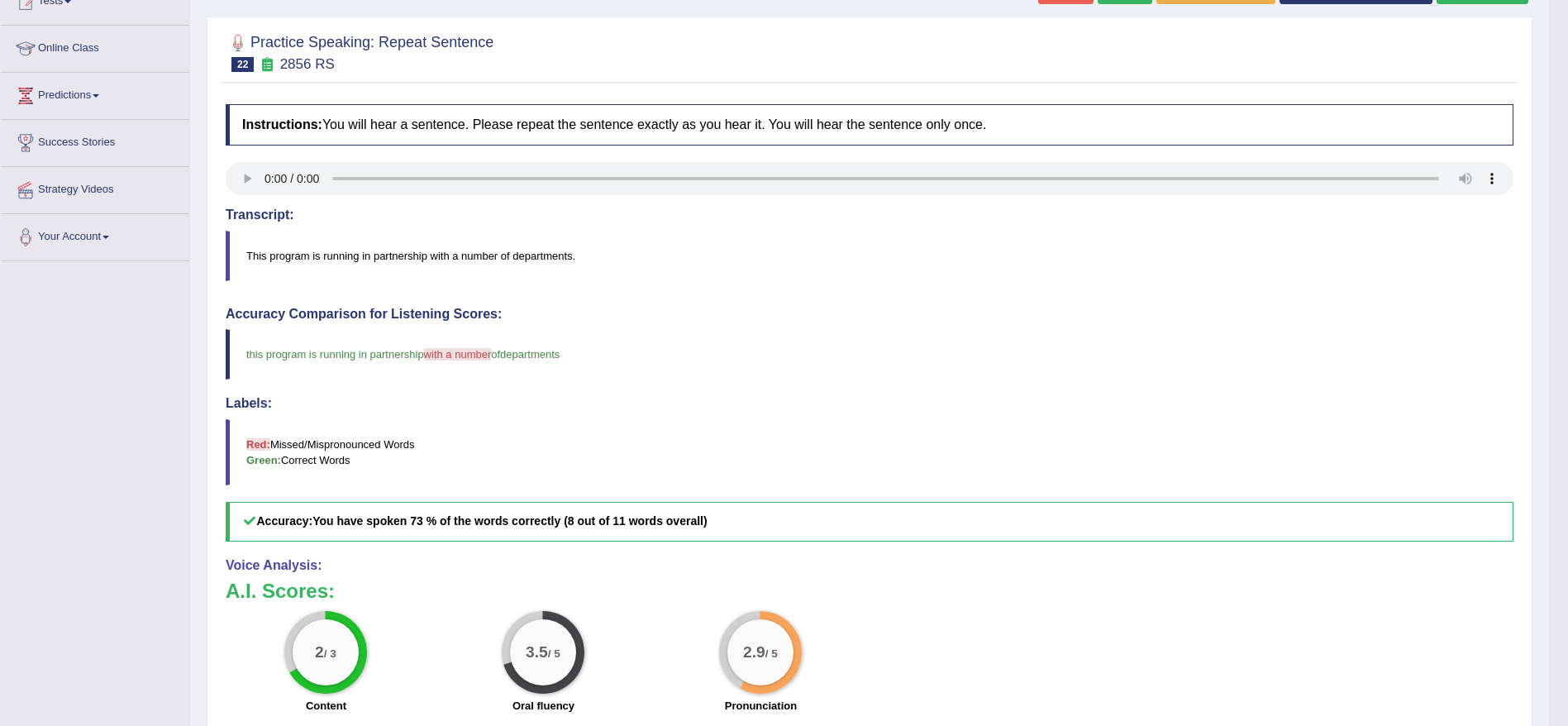 scroll, scrollTop: 0, scrollLeft: 0, axis: both 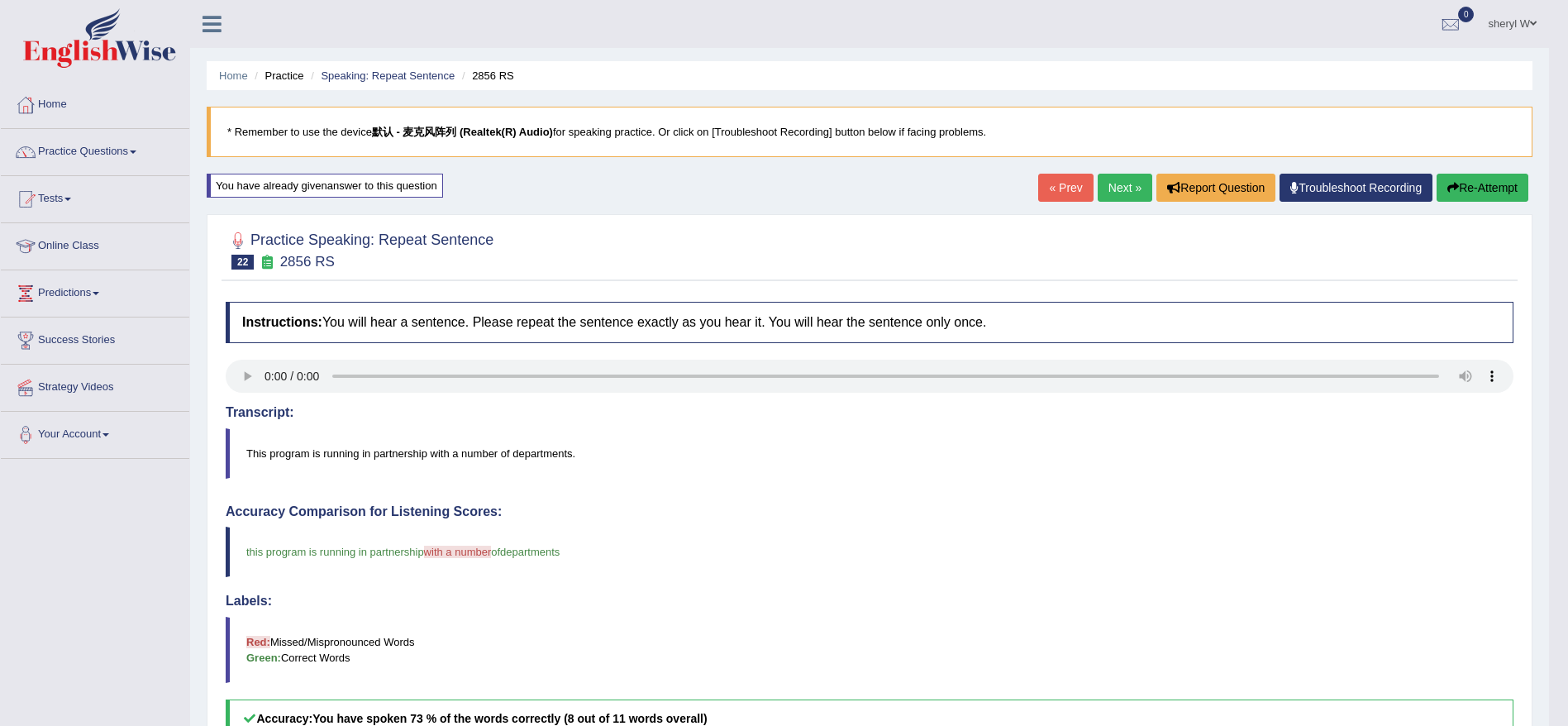 click on "Re-Attempt" at bounding box center (1482, 188) 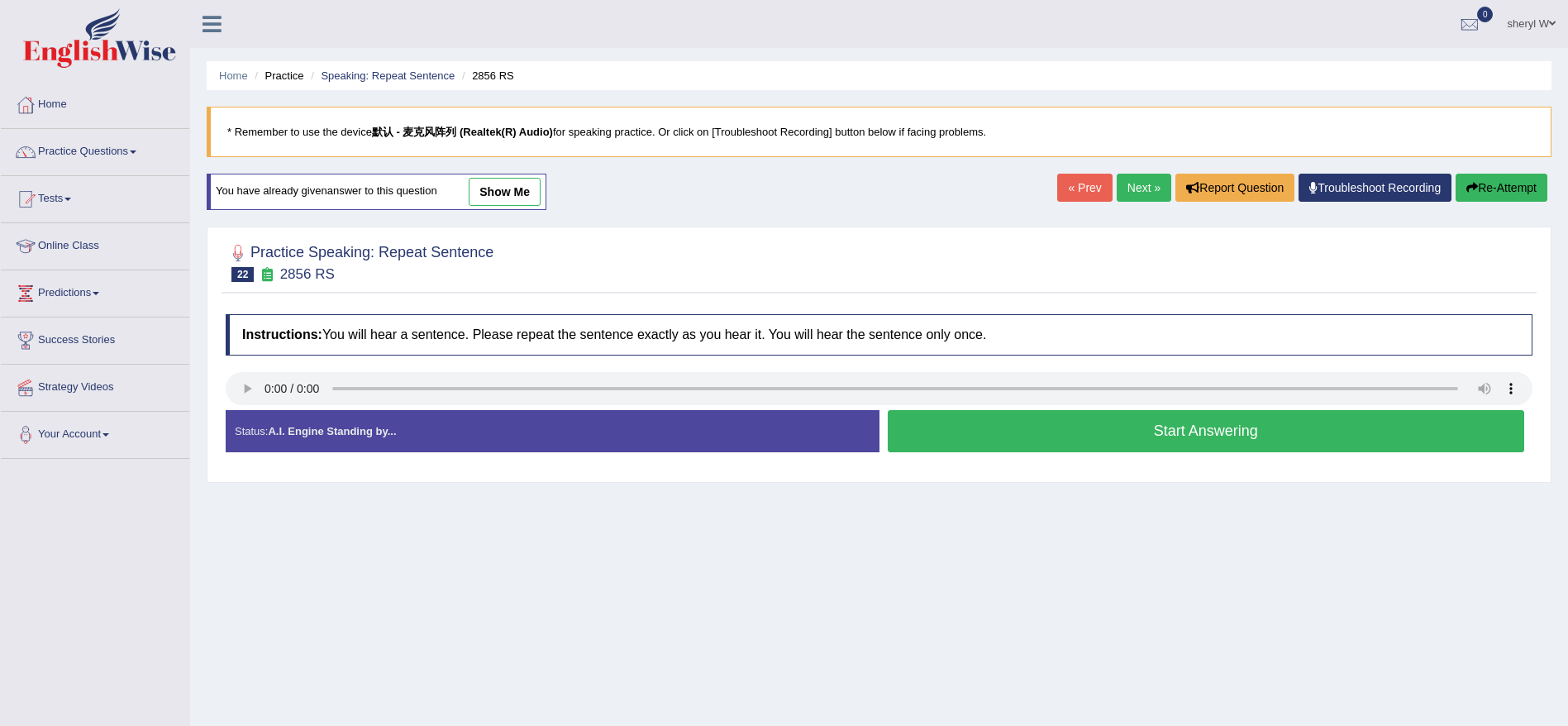 scroll, scrollTop: 0, scrollLeft: 0, axis: both 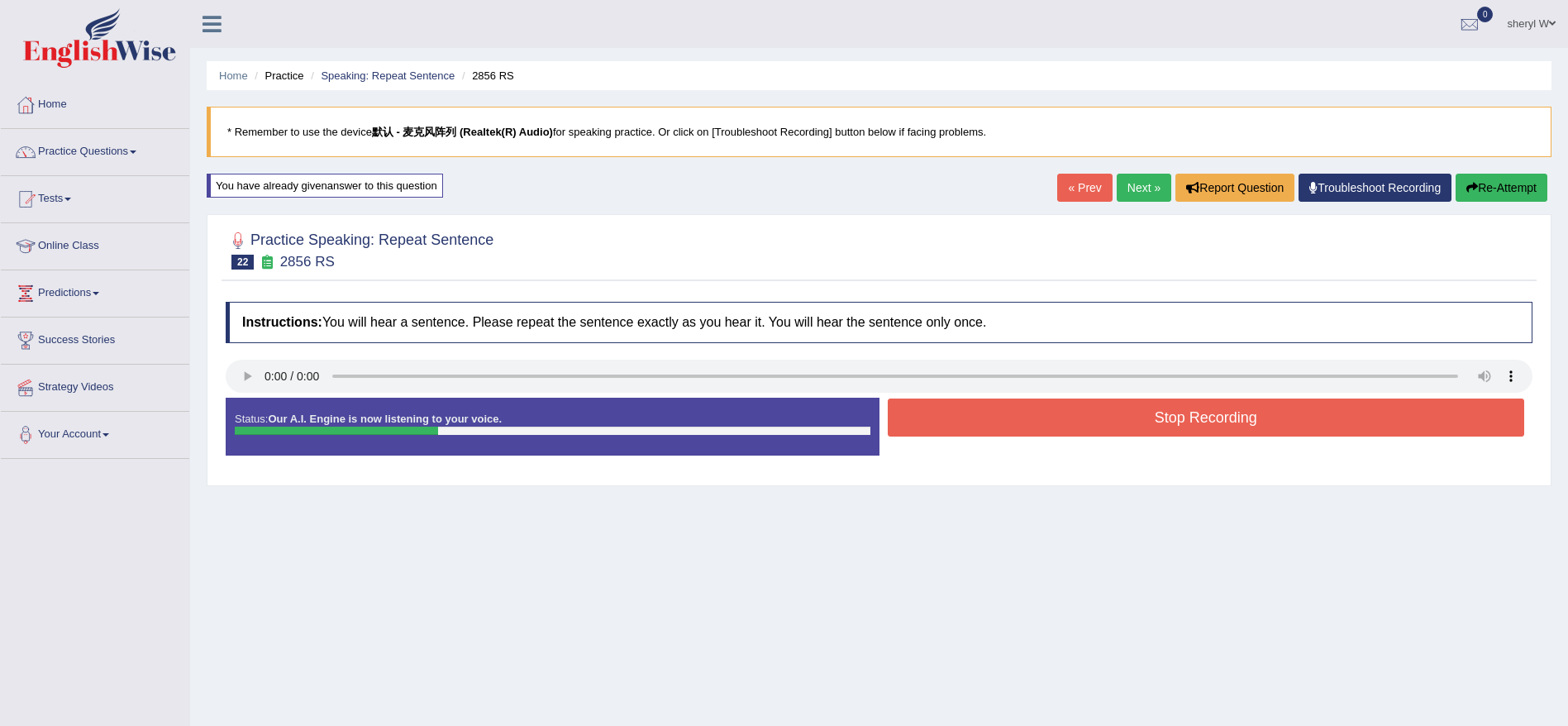click on "Stop Recording" at bounding box center [1206, 418] 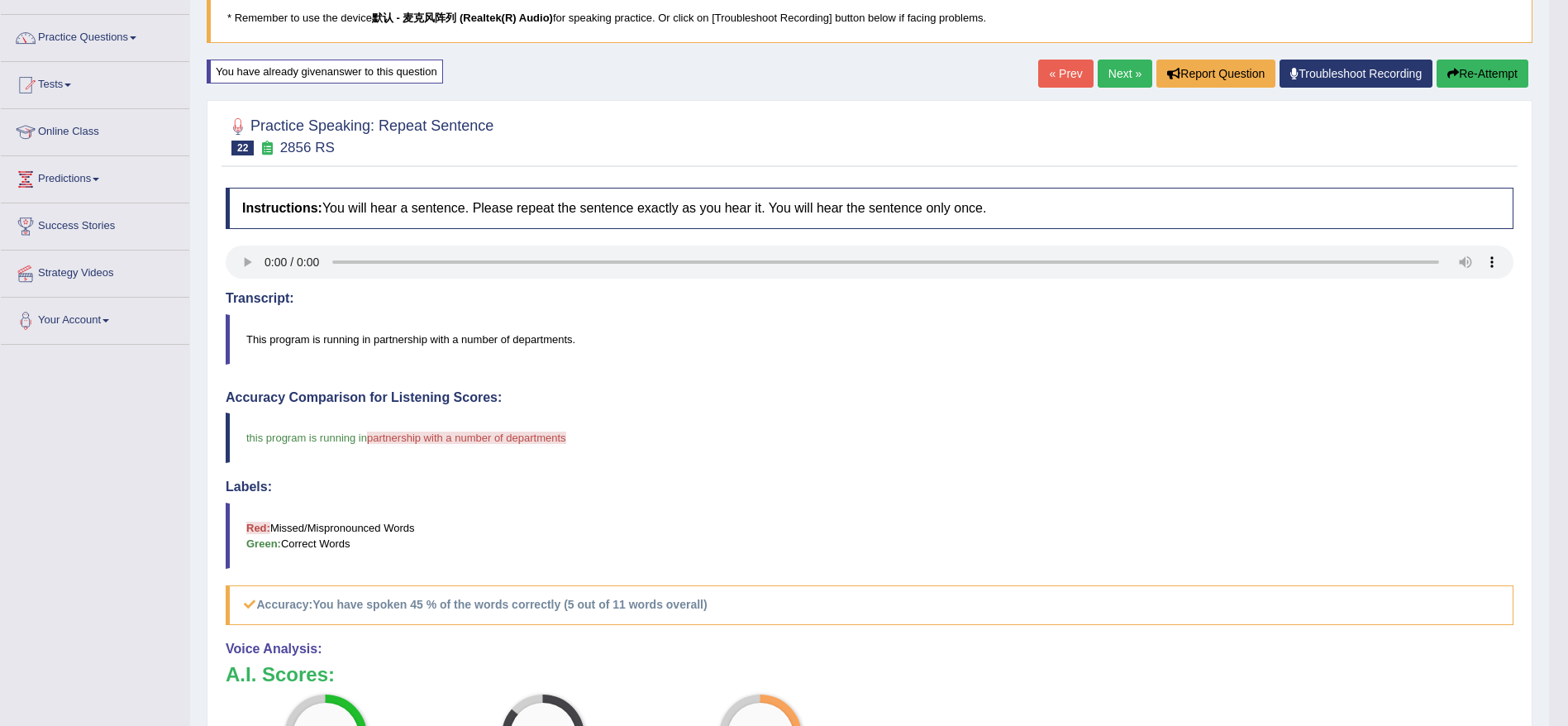 scroll, scrollTop: 0, scrollLeft: 0, axis: both 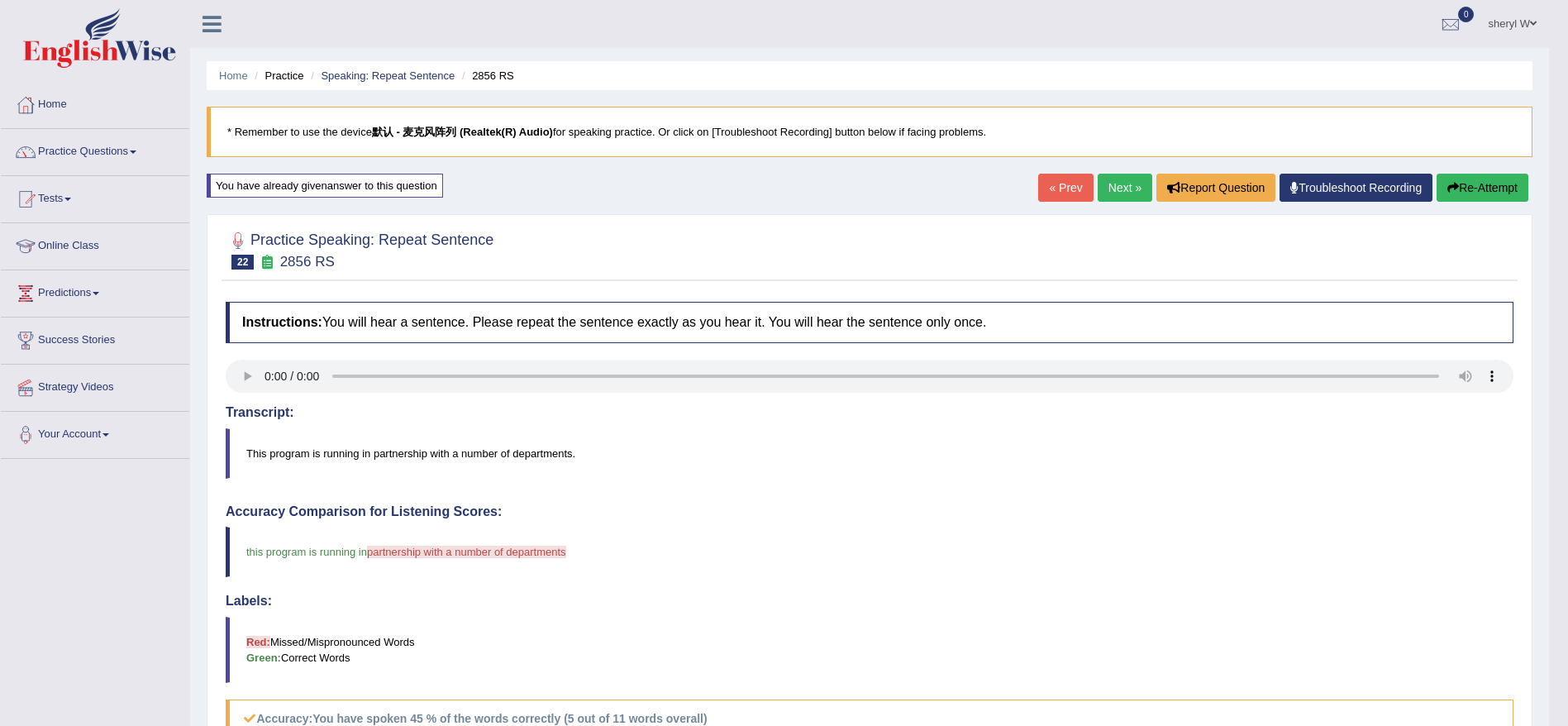 click on "Re-Attempt" at bounding box center [1482, 188] 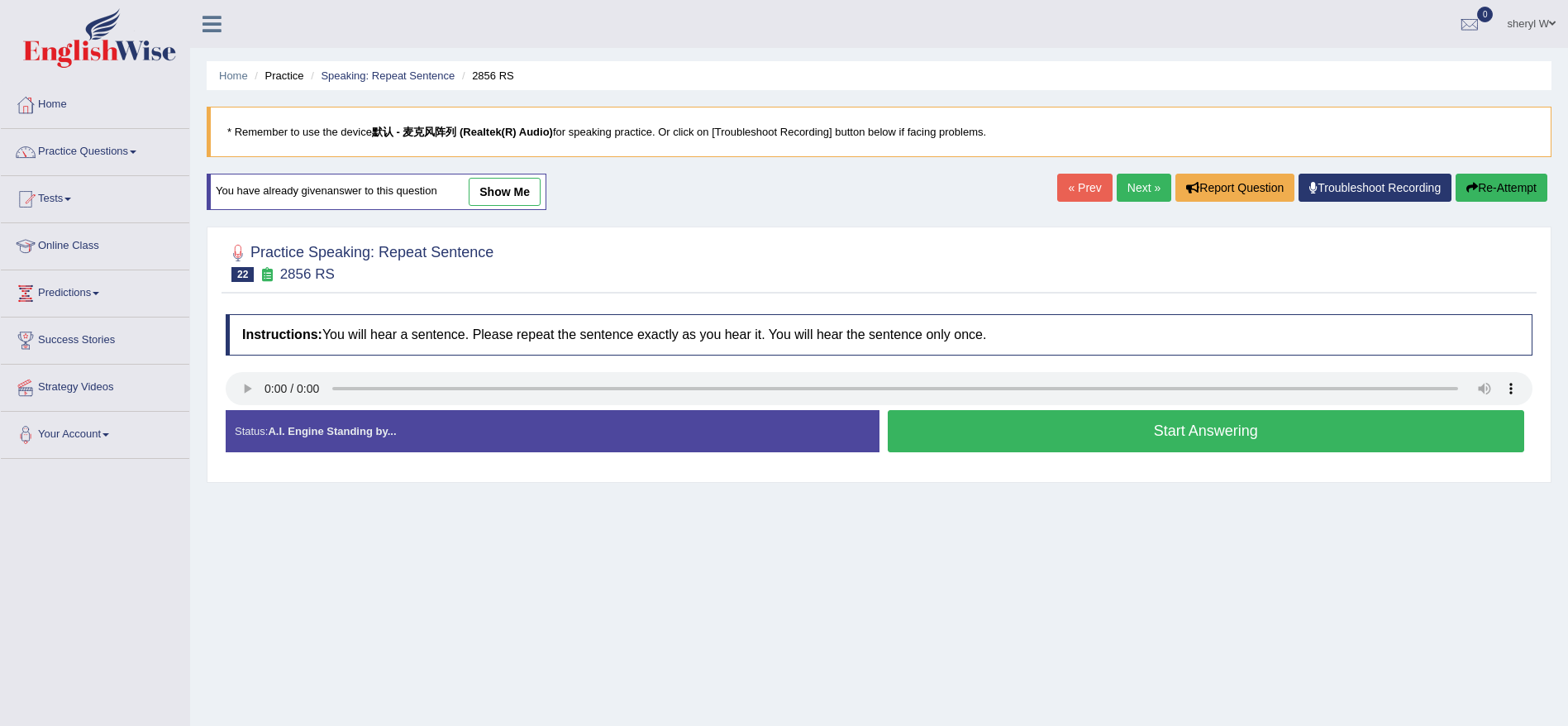 scroll, scrollTop: 0, scrollLeft: 0, axis: both 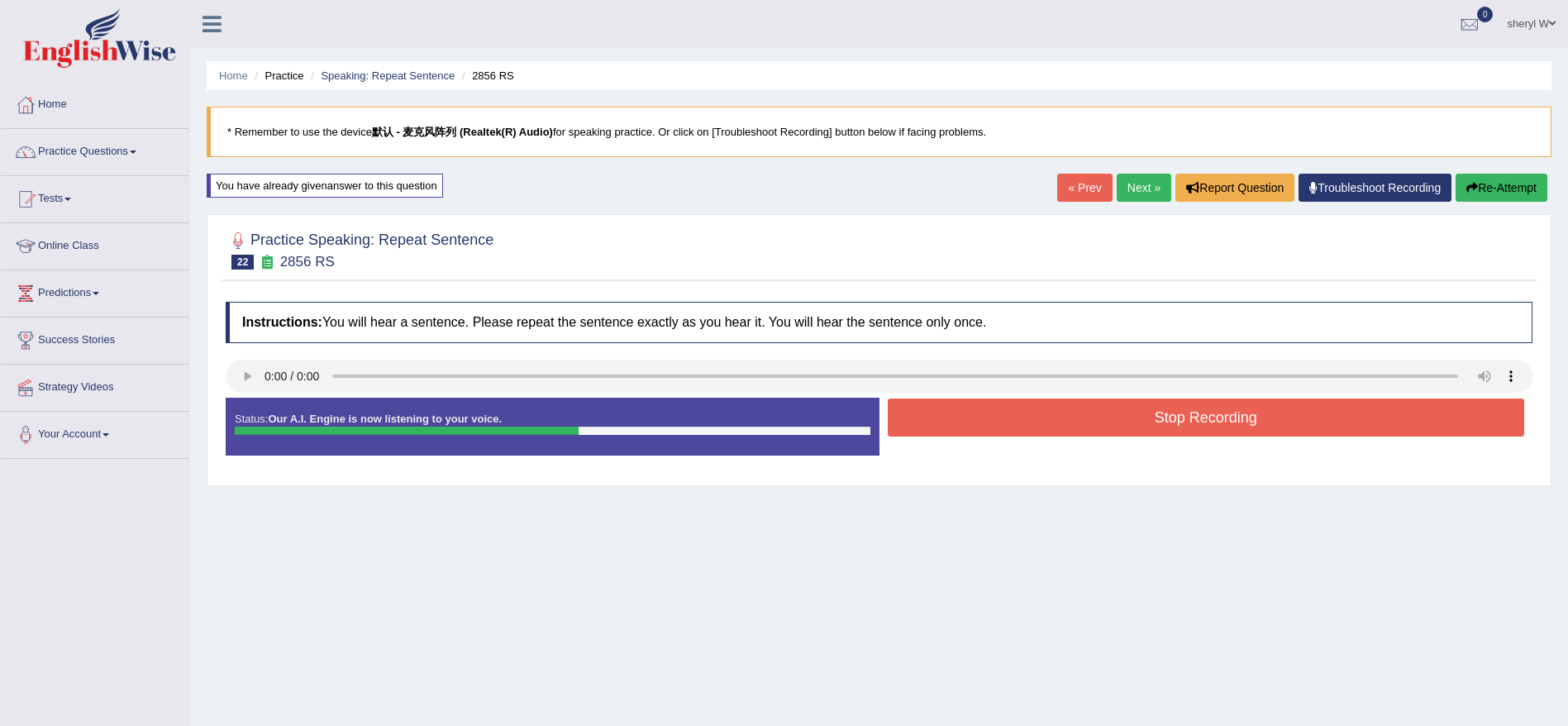 click on "Stop Recording" at bounding box center [1206, 418] 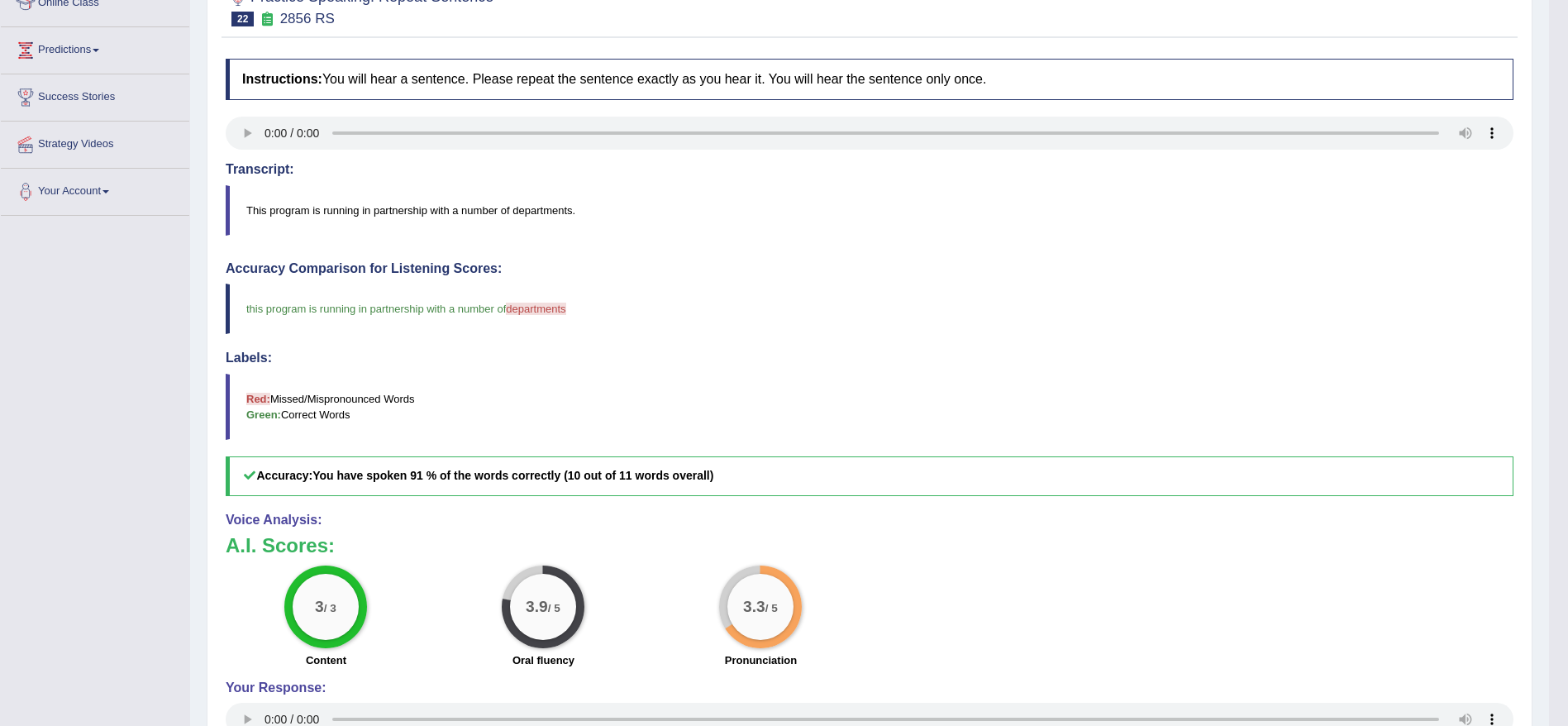 scroll, scrollTop: 124, scrollLeft: 0, axis: vertical 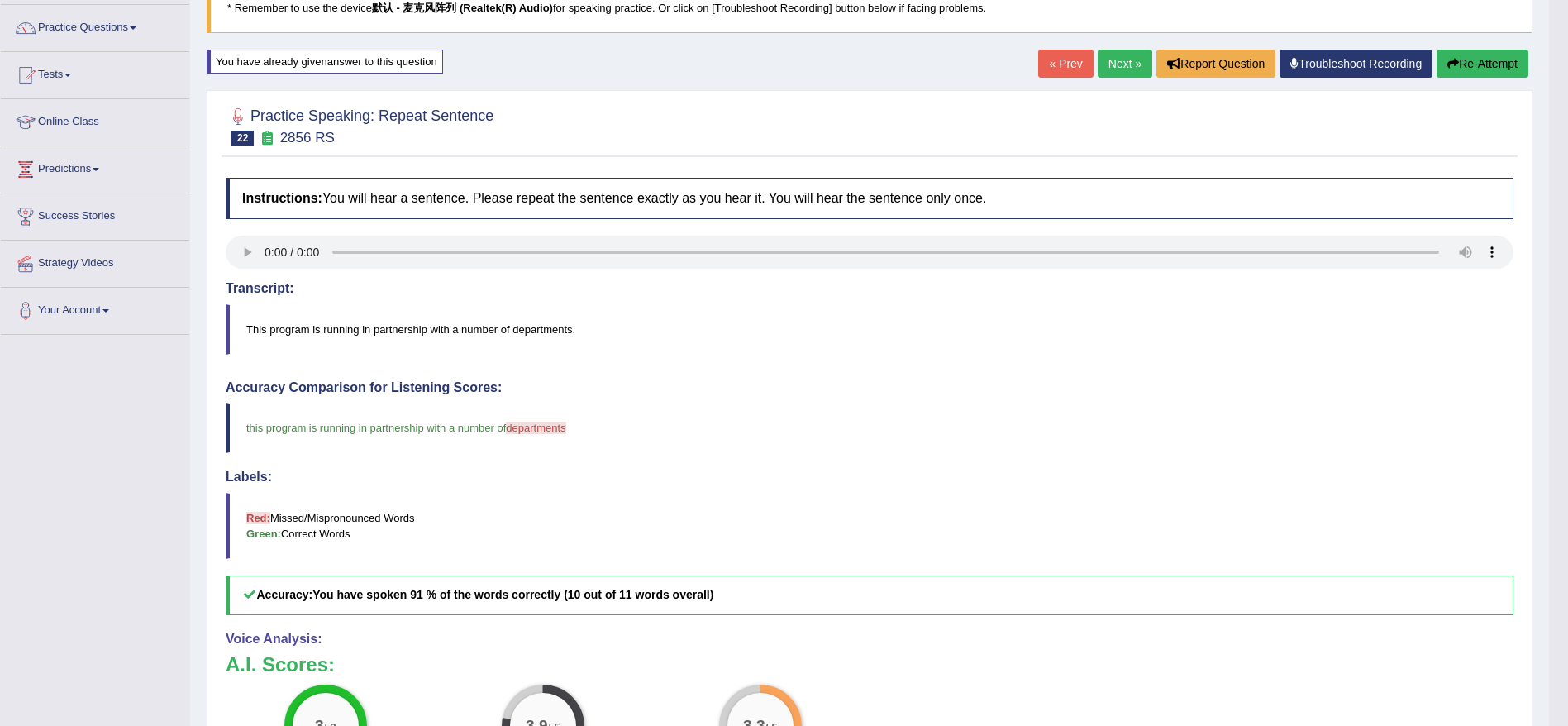click on "Re-Attempt" at bounding box center [1482, 64] 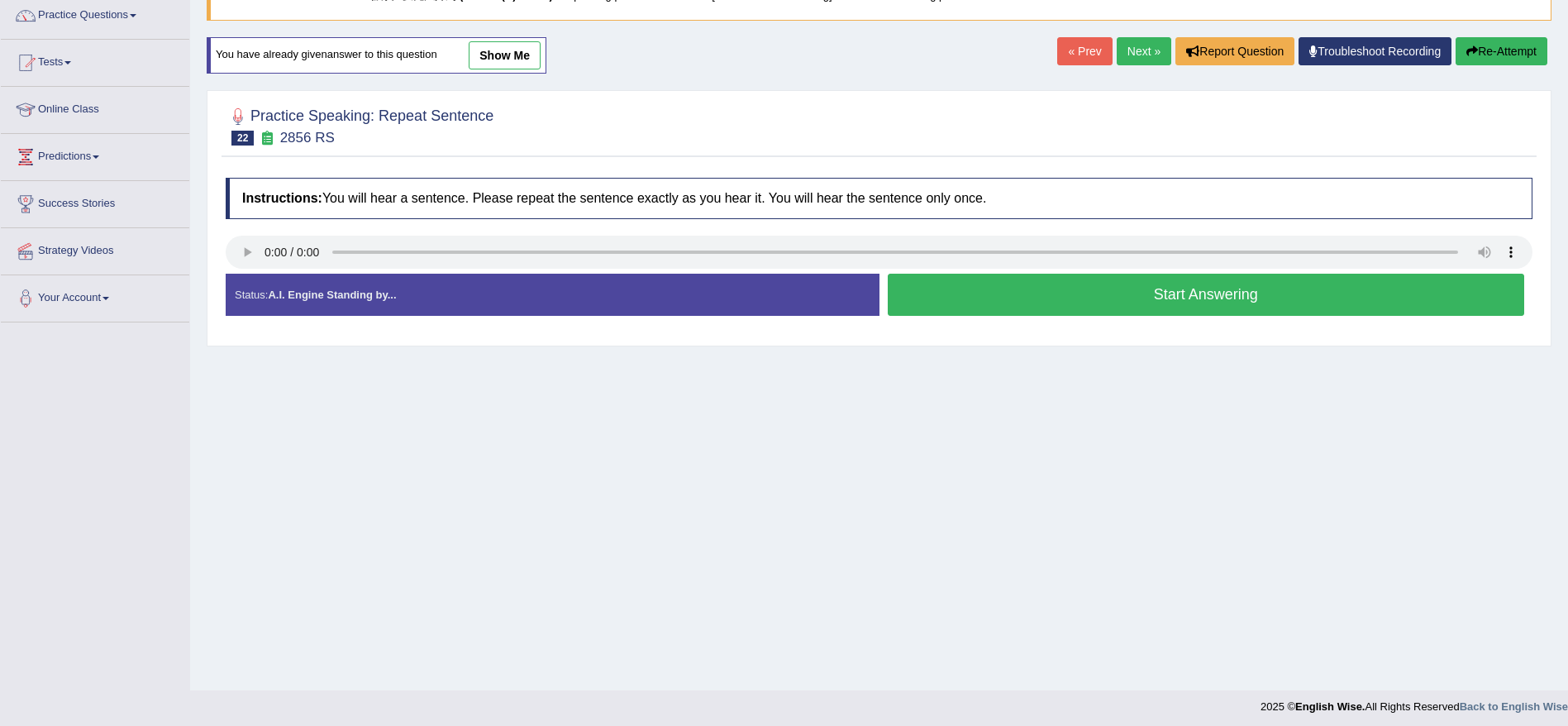 scroll, scrollTop: 0, scrollLeft: 0, axis: both 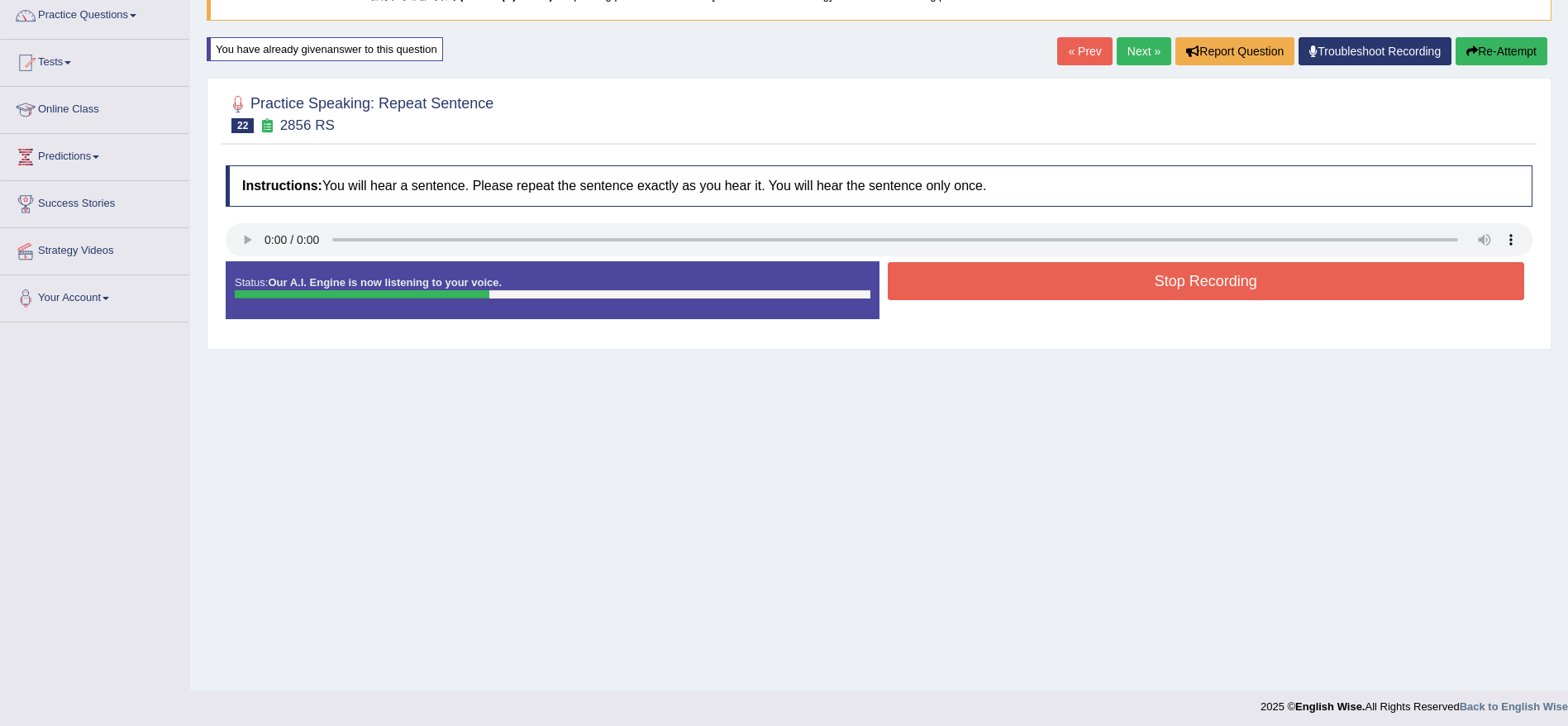 click on "Stop Recording" at bounding box center [1206, 281] 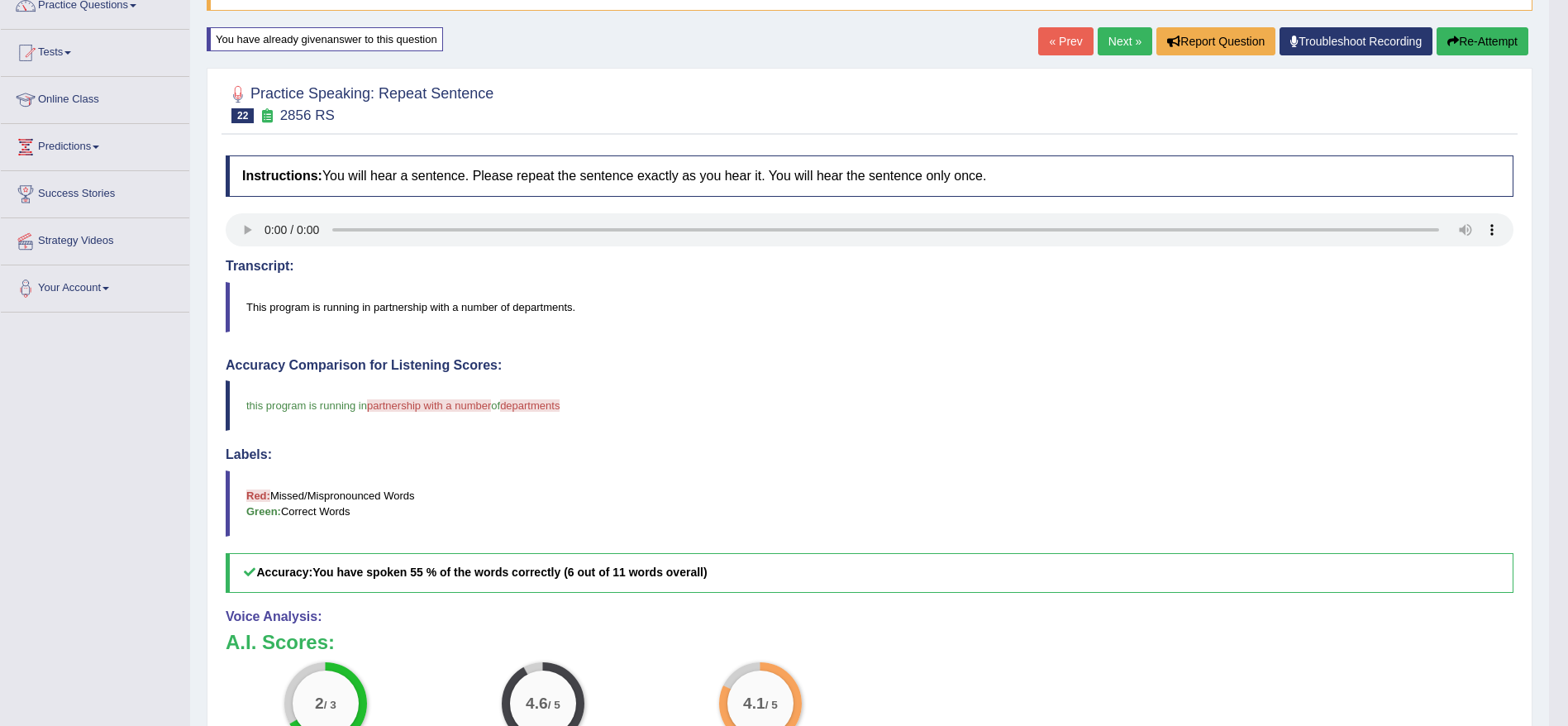 scroll, scrollTop: 136, scrollLeft: 0, axis: vertical 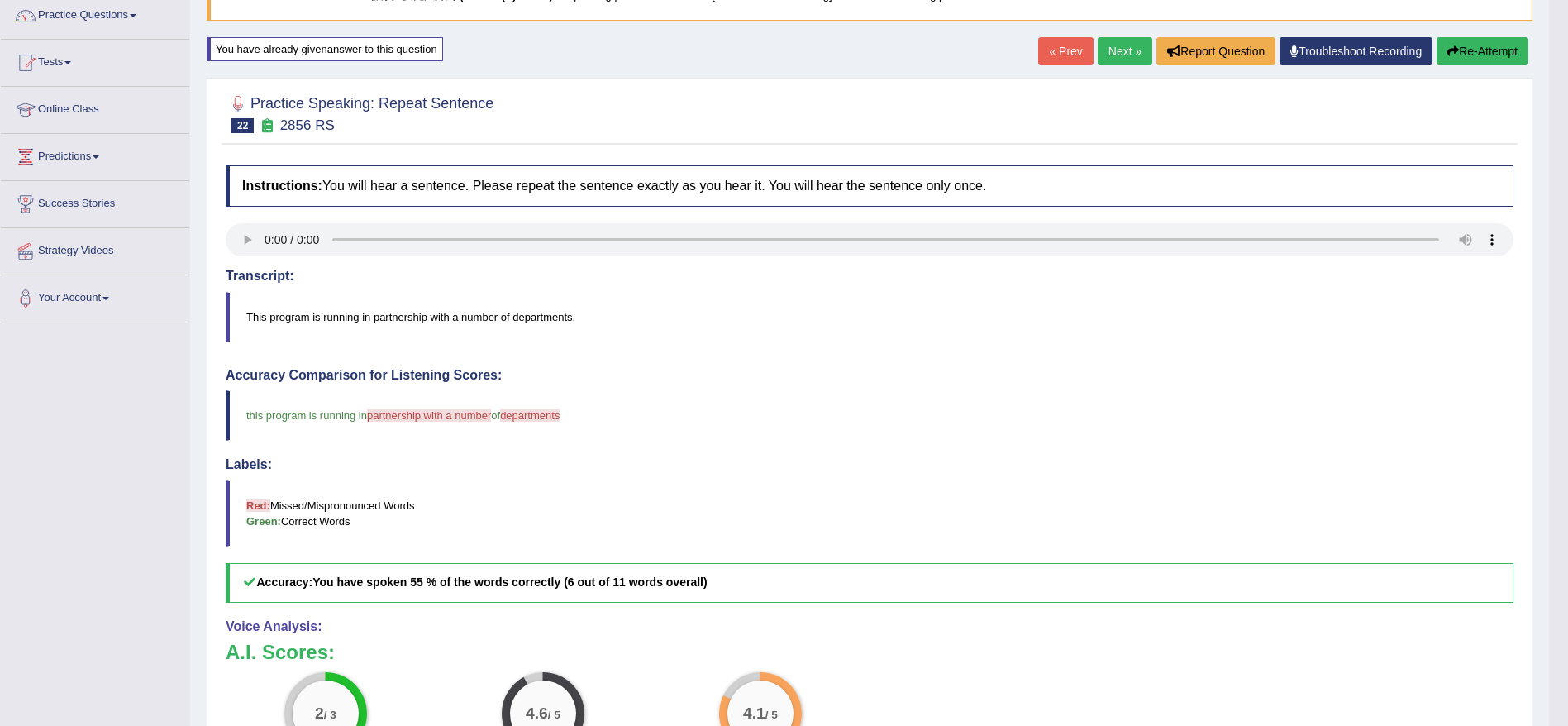 click on "Re-Attempt" at bounding box center [1482, 51] 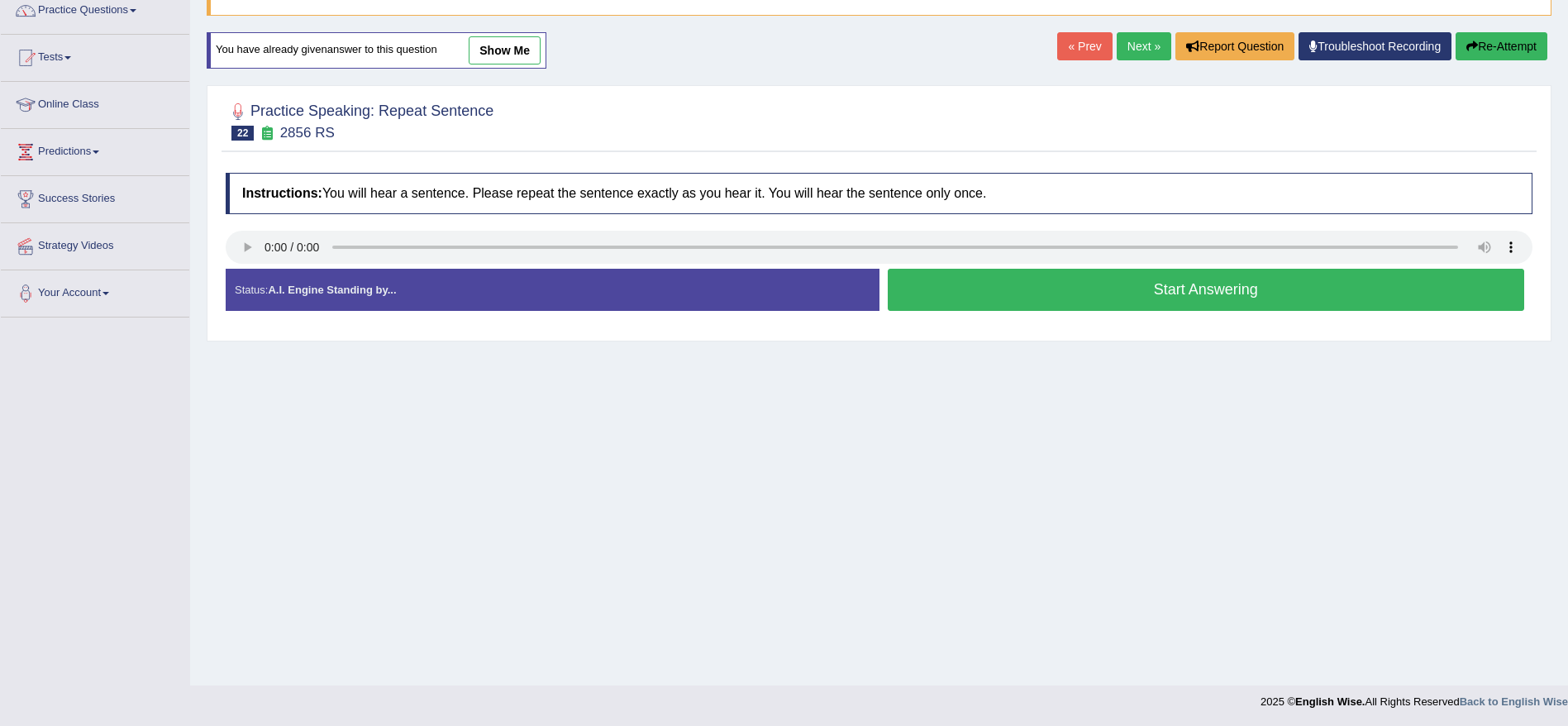 scroll, scrollTop: 0, scrollLeft: 0, axis: both 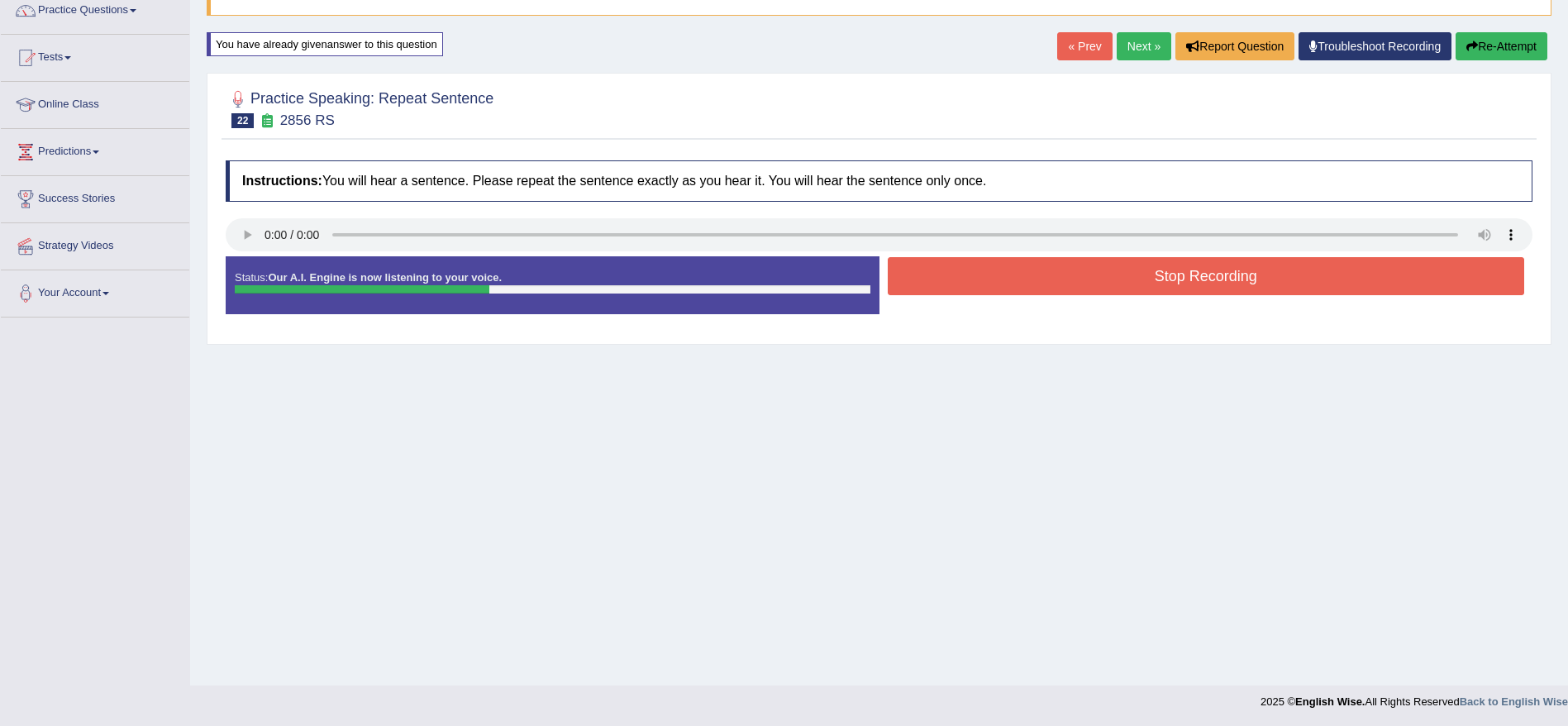 click on "Stop Recording" at bounding box center (1206, 276) 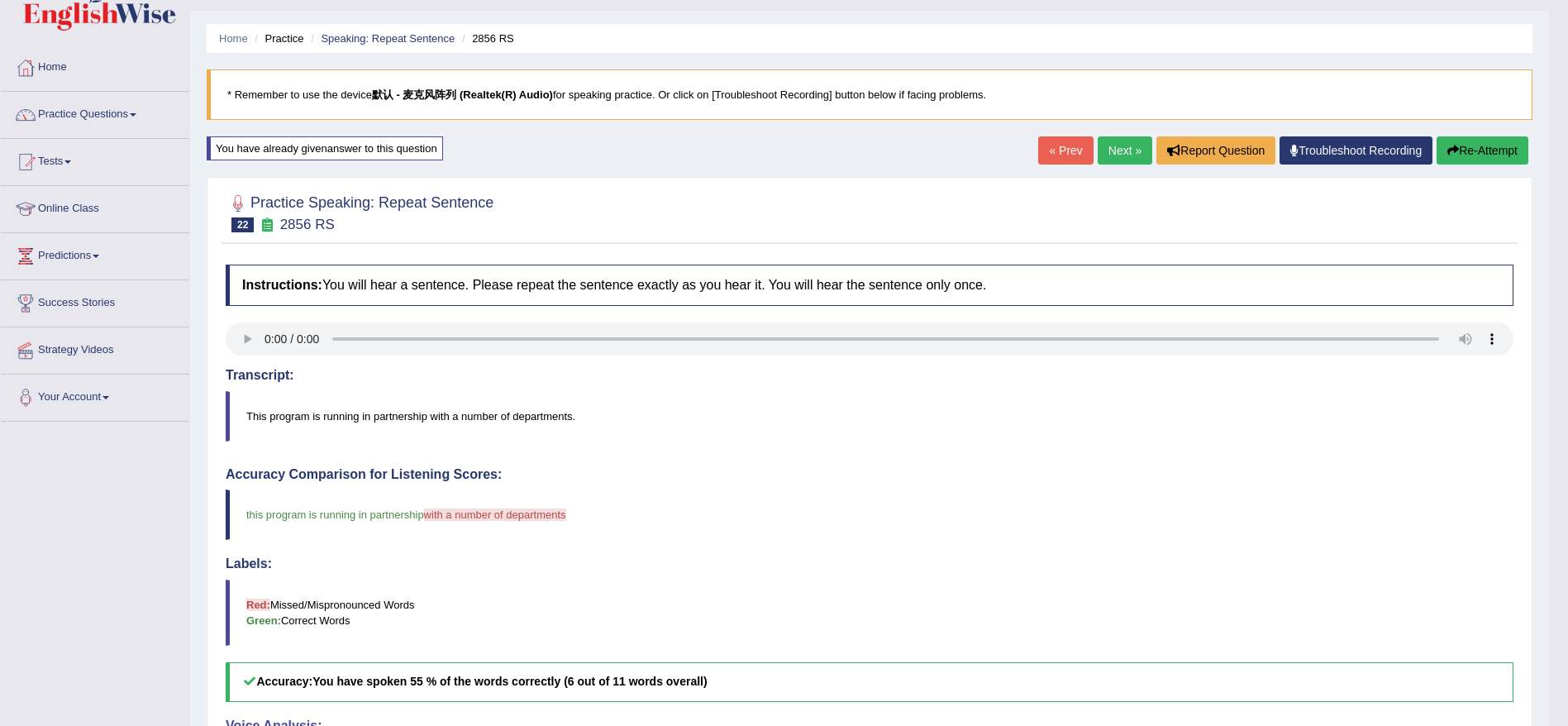 scroll, scrollTop: 0, scrollLeft: 0, axis: both 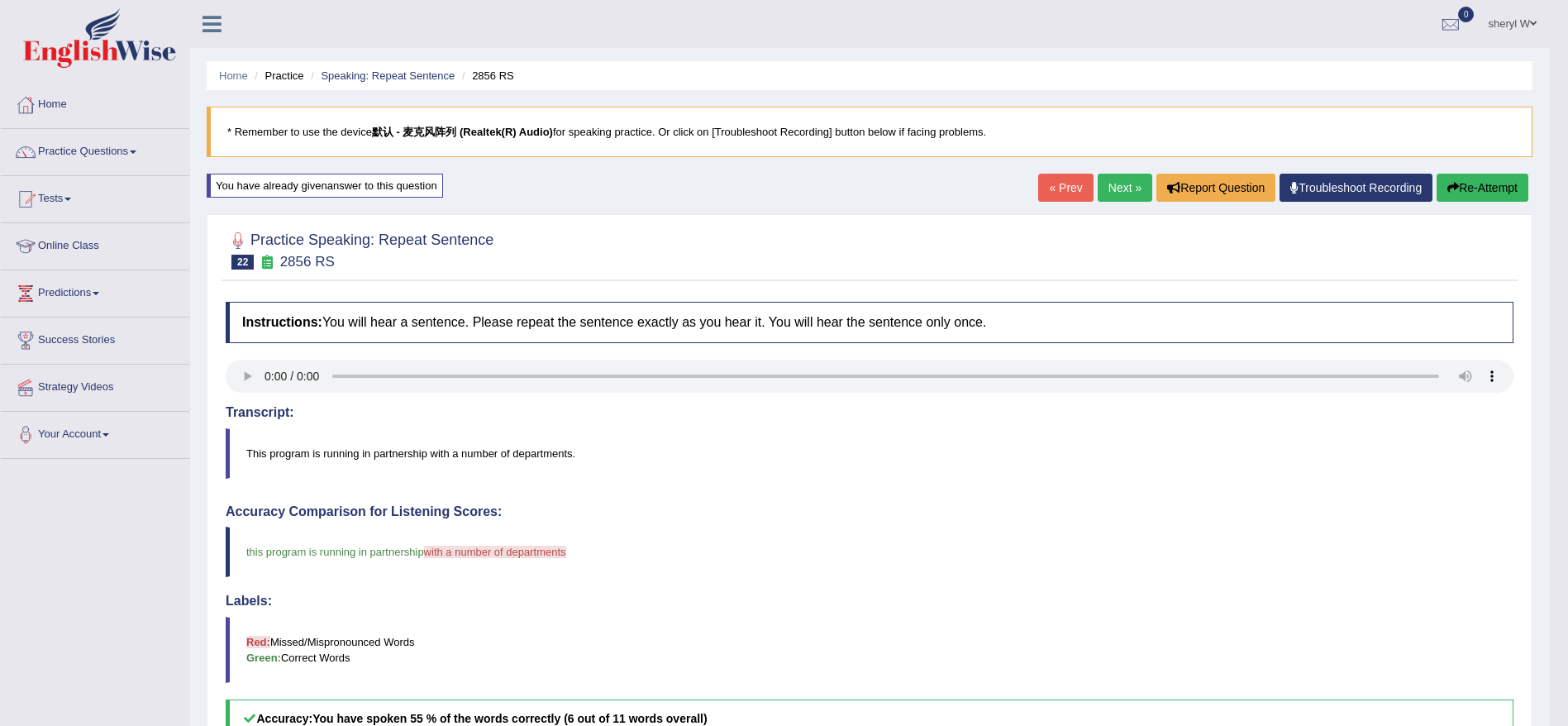 click on "Next »" at bounding box center [1125, 188] 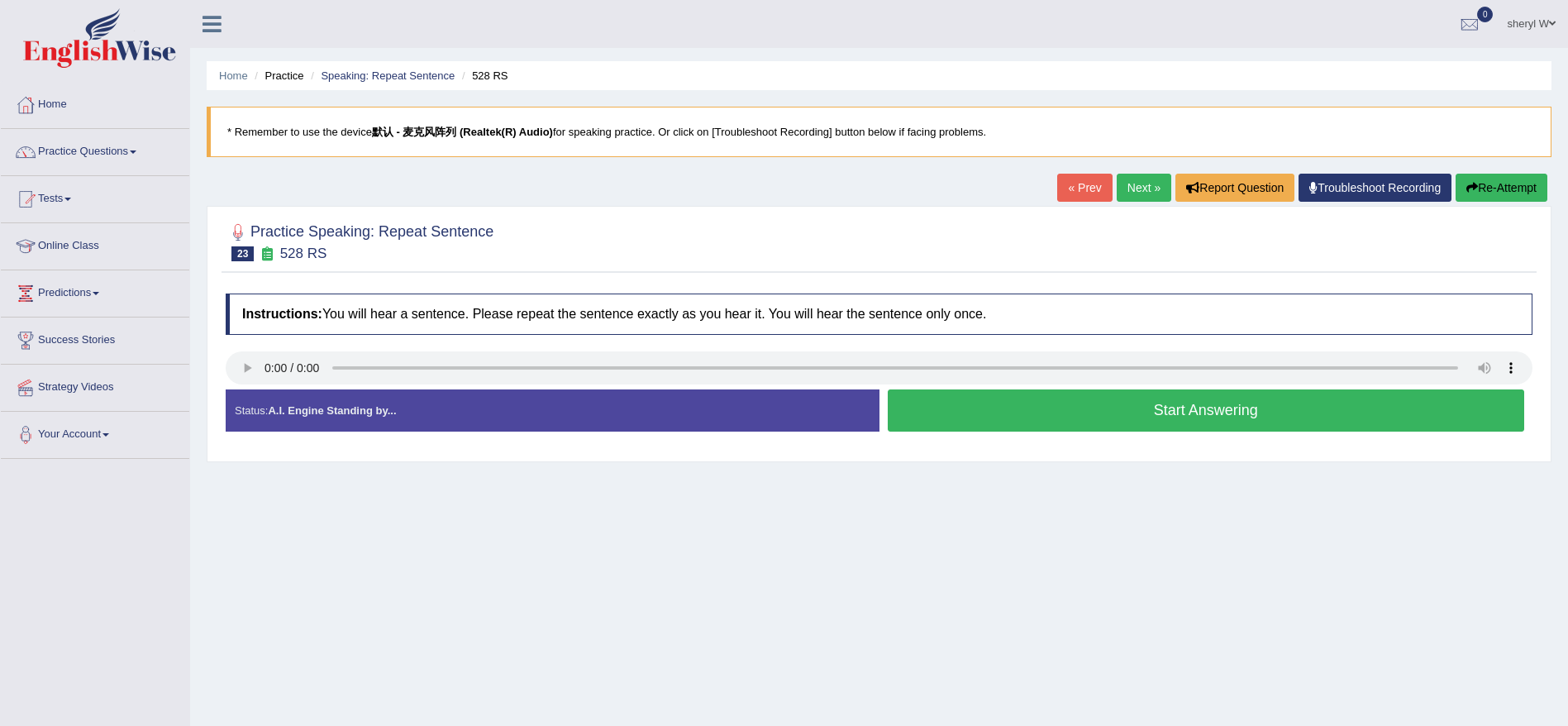 scroll, scrollTop: 0, scrollLeft: 0, axis: both 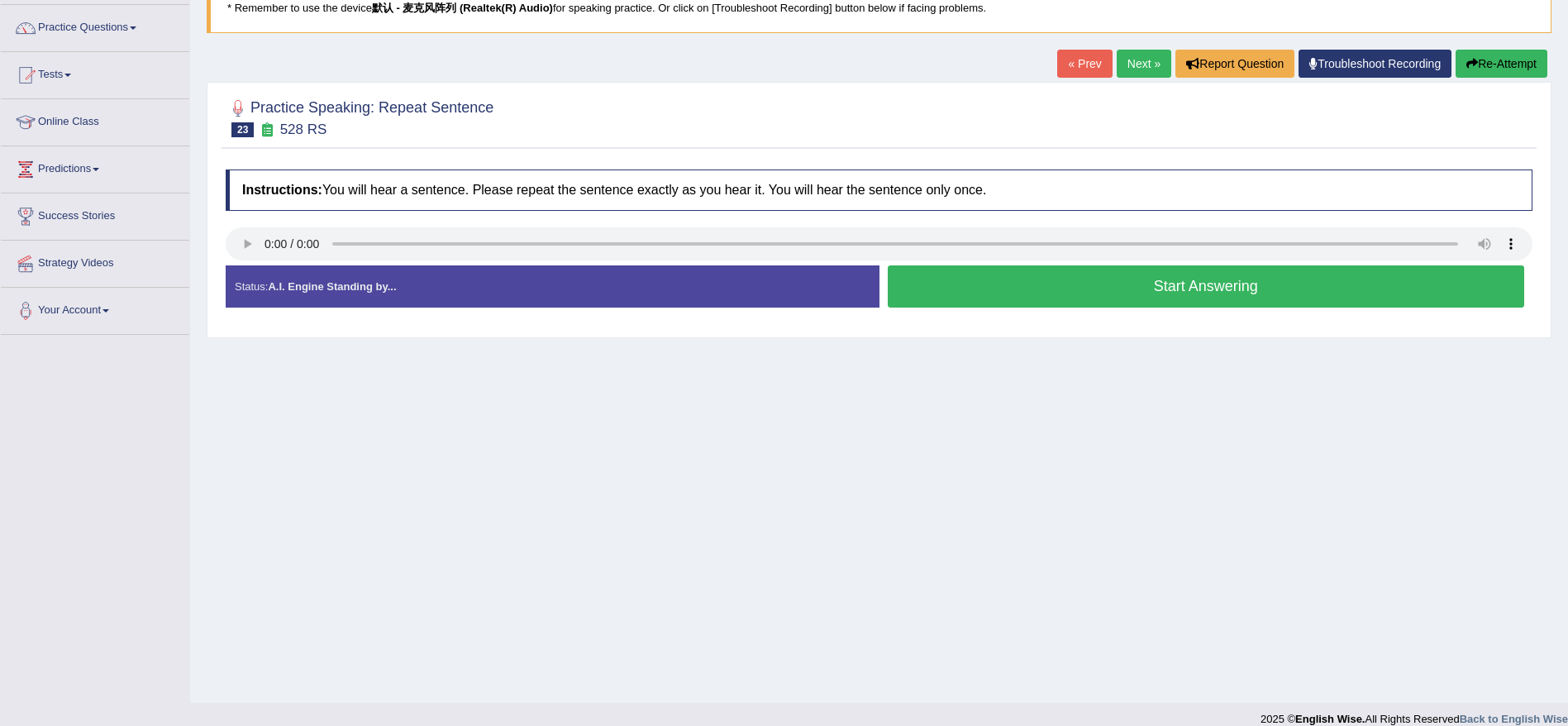 click on "Start Answering" at bounding box center (1206, 286) 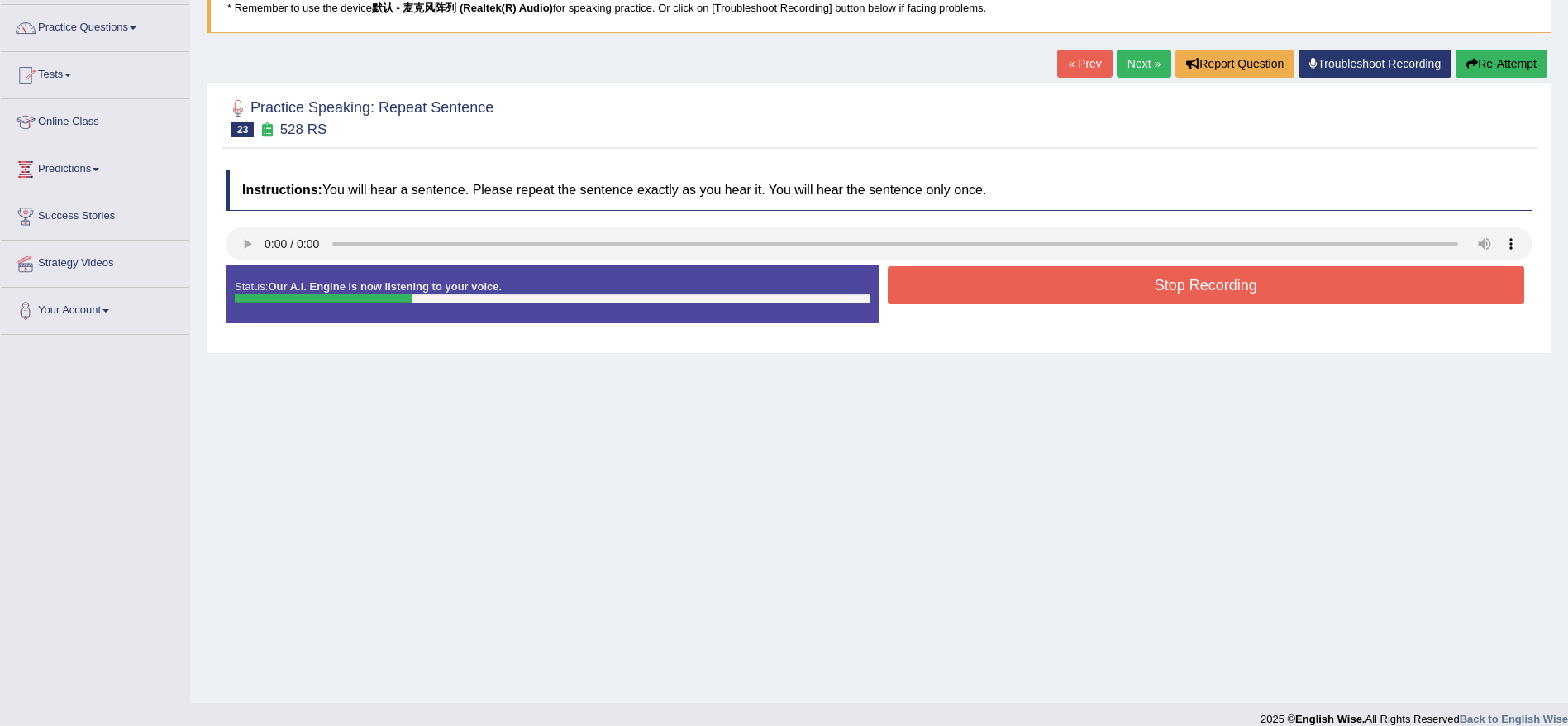click on "Stop Recording" at bounding box center (1206, 285) 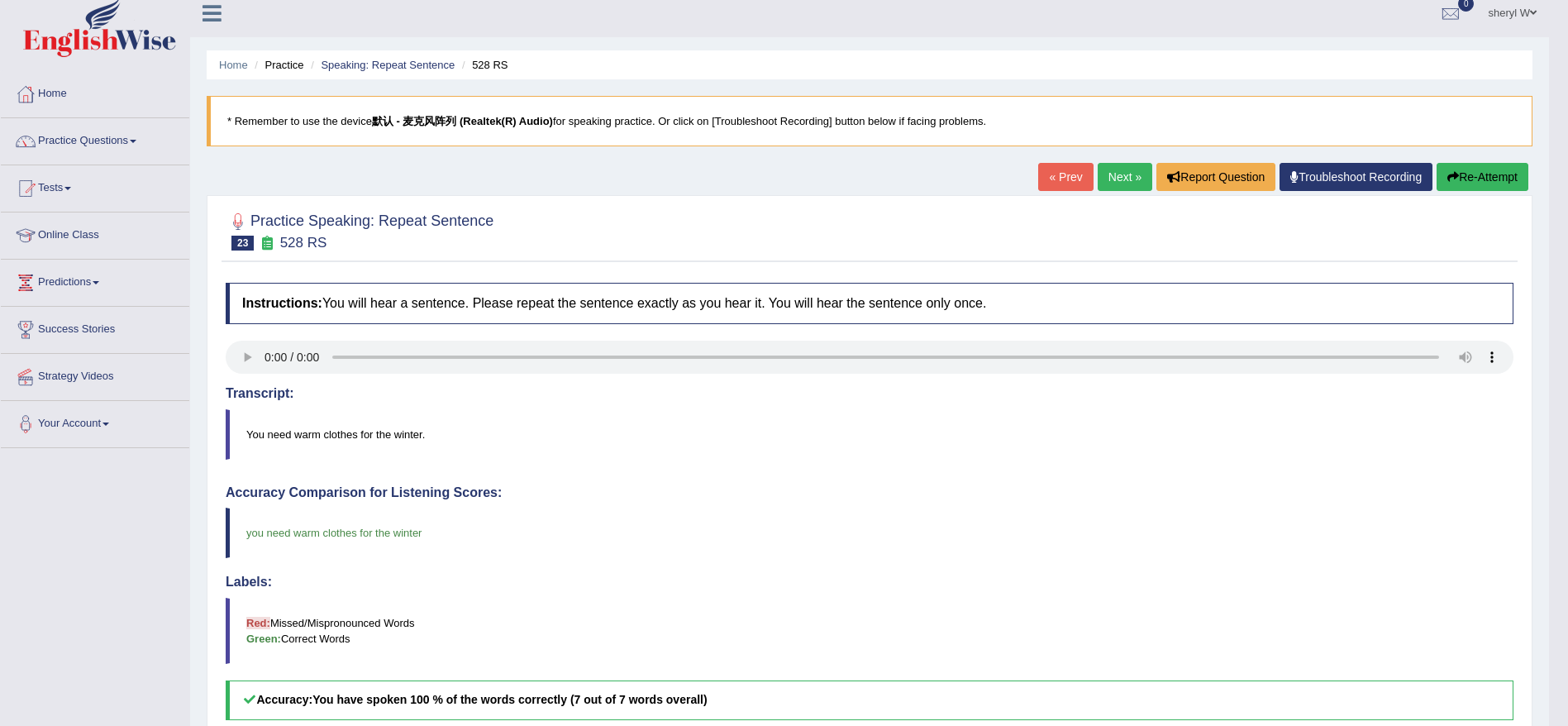 scroll, scrollTop: 0, scrollLeft: 0, axis: both 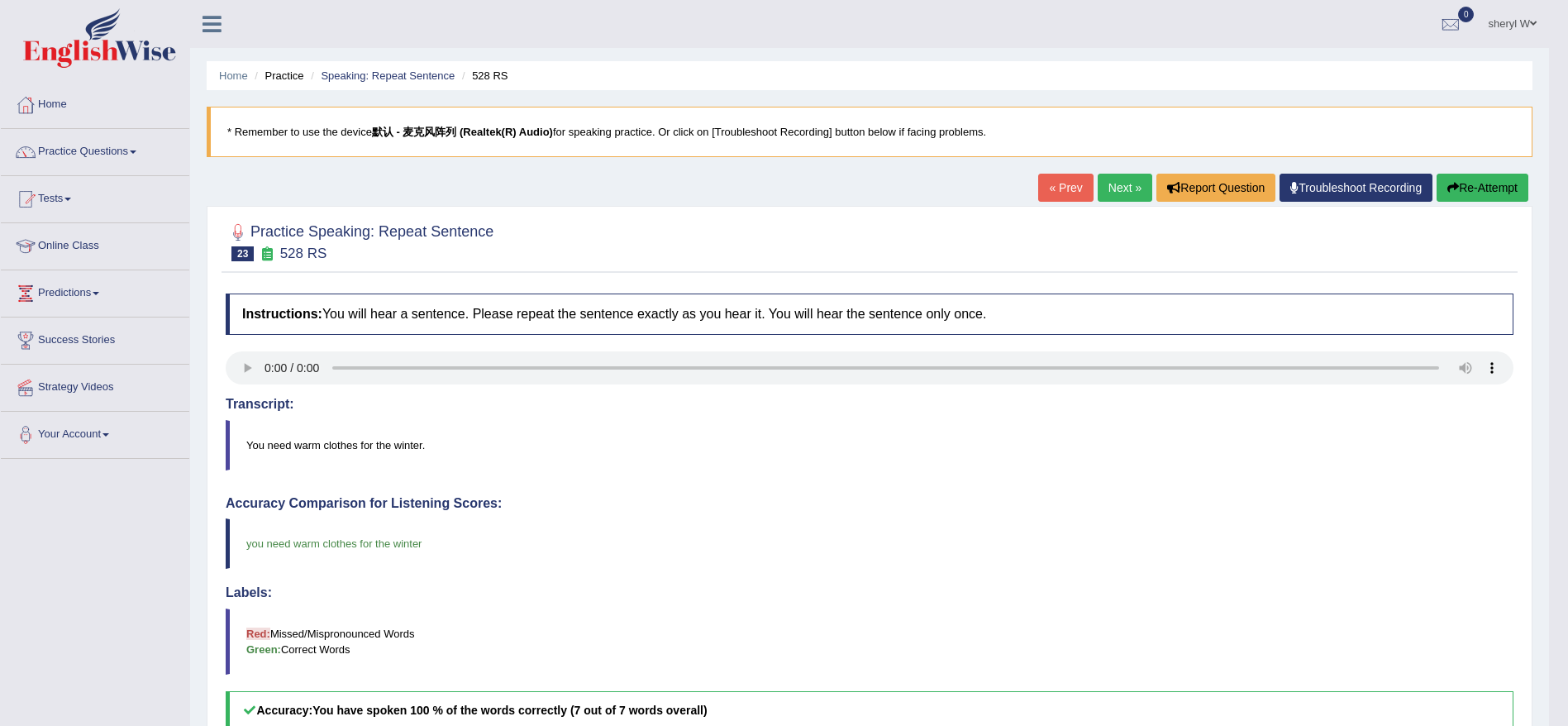 click on "Next »" at bounding box center (1125, 188) 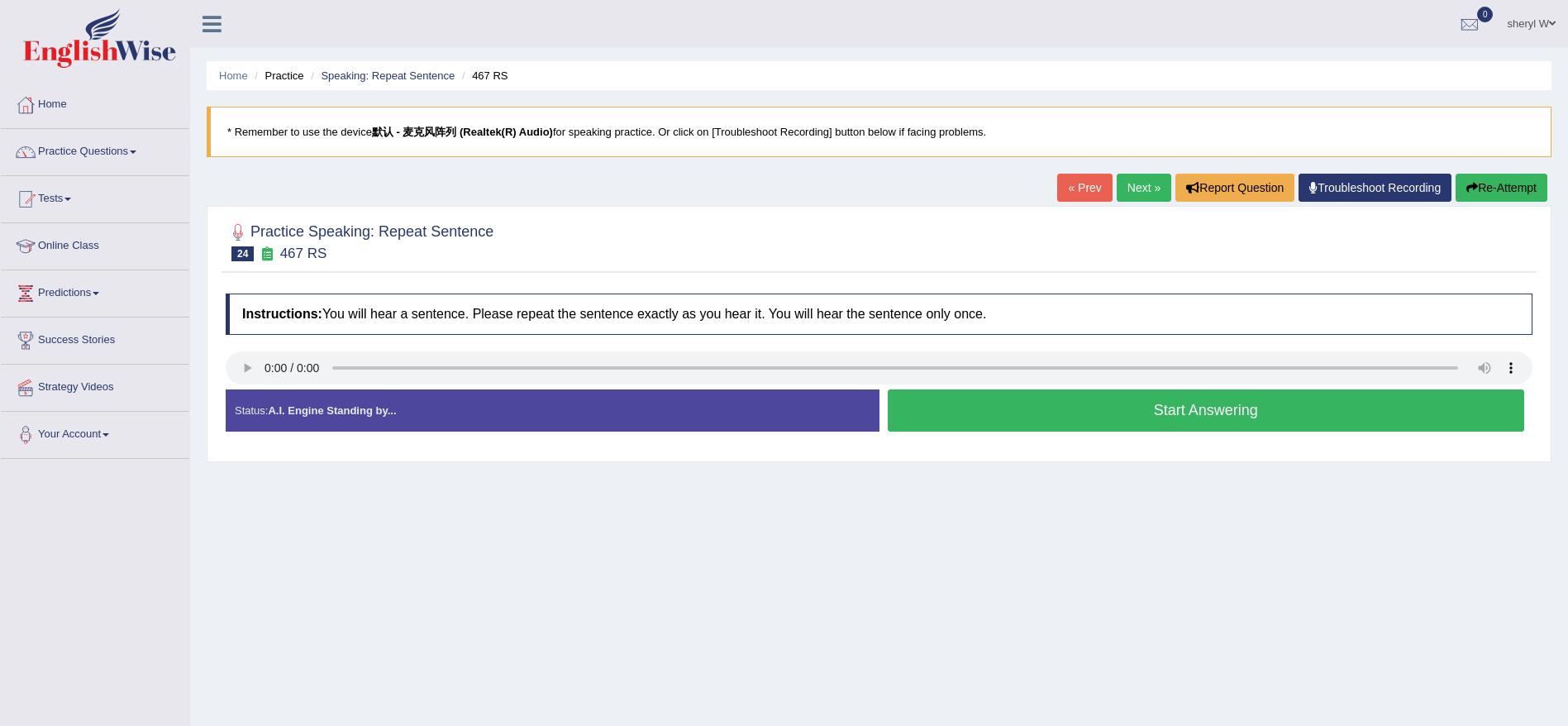 scroll, scrollTop: 0, scrollLeft: 0, axis: both 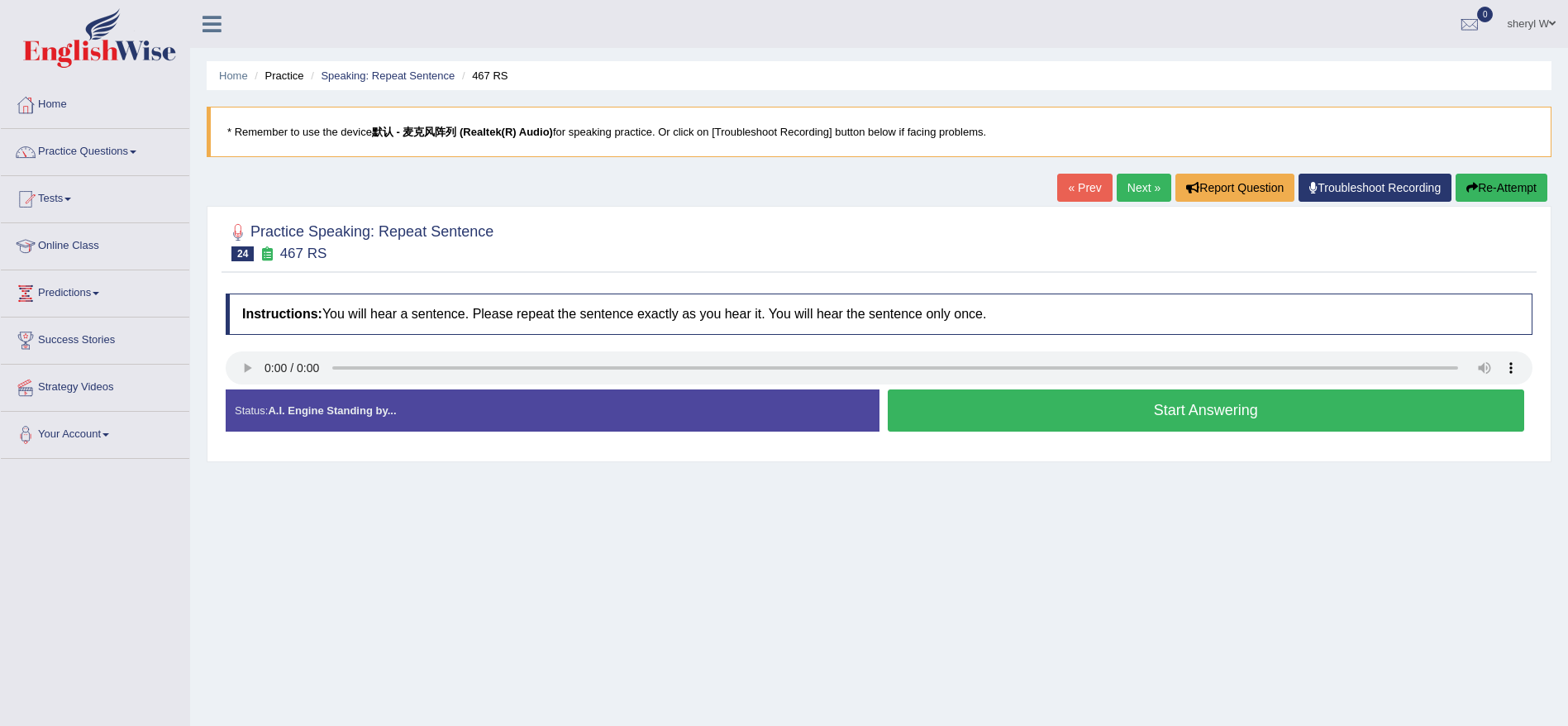 click on "Start Answering" at bounding box center [1206, 410] 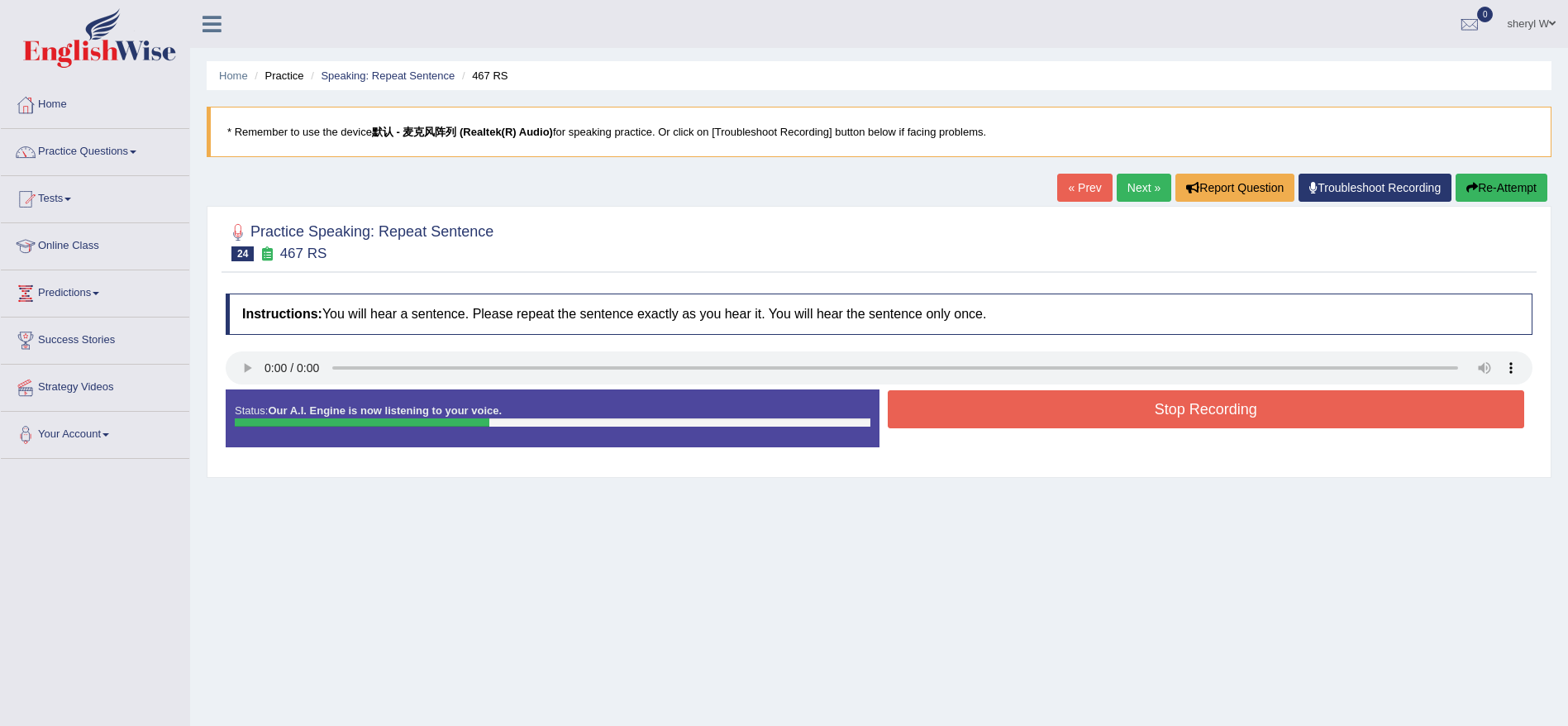 click on "Stop Recording" at bounding box center (1206, 409) 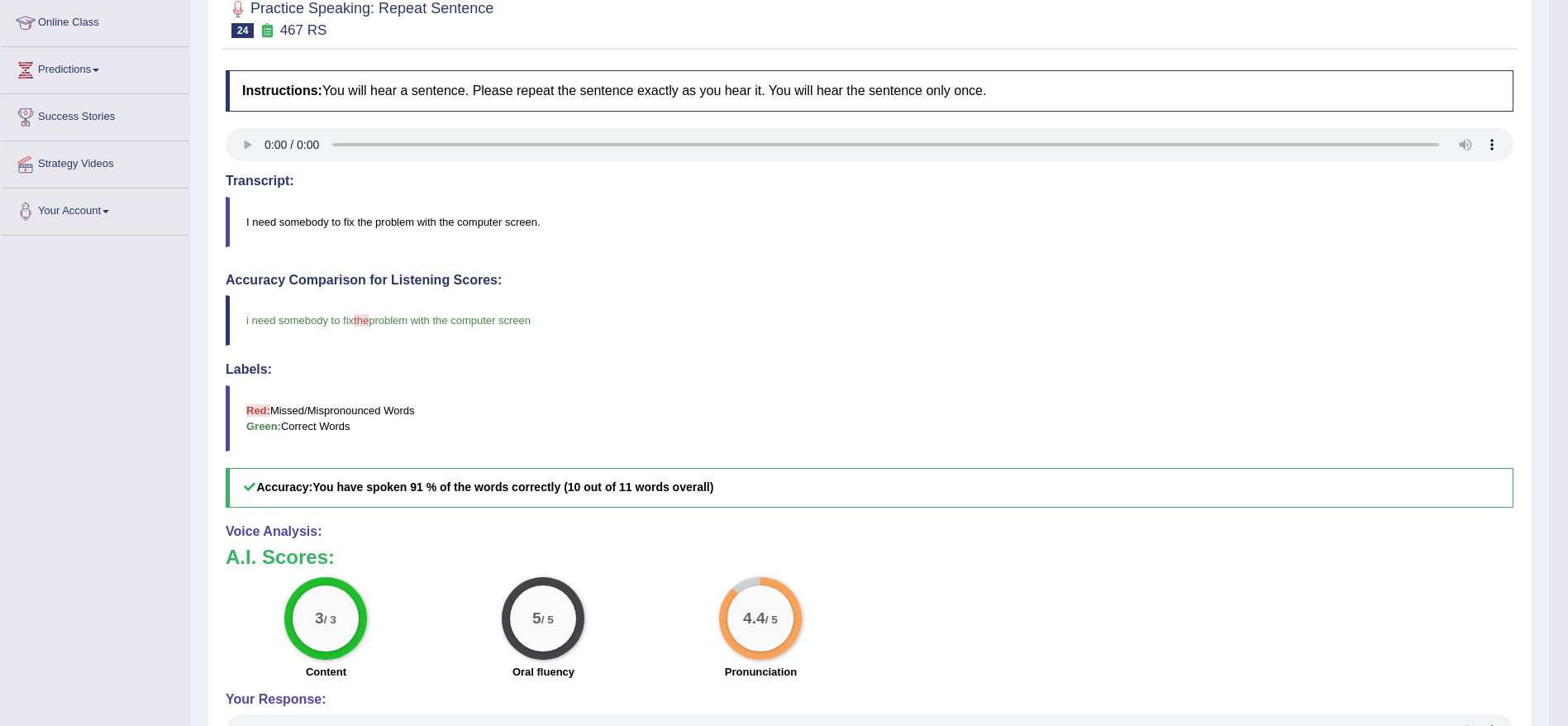 scroll, scrollTop: 0, scrollLeft: 0, axis: both 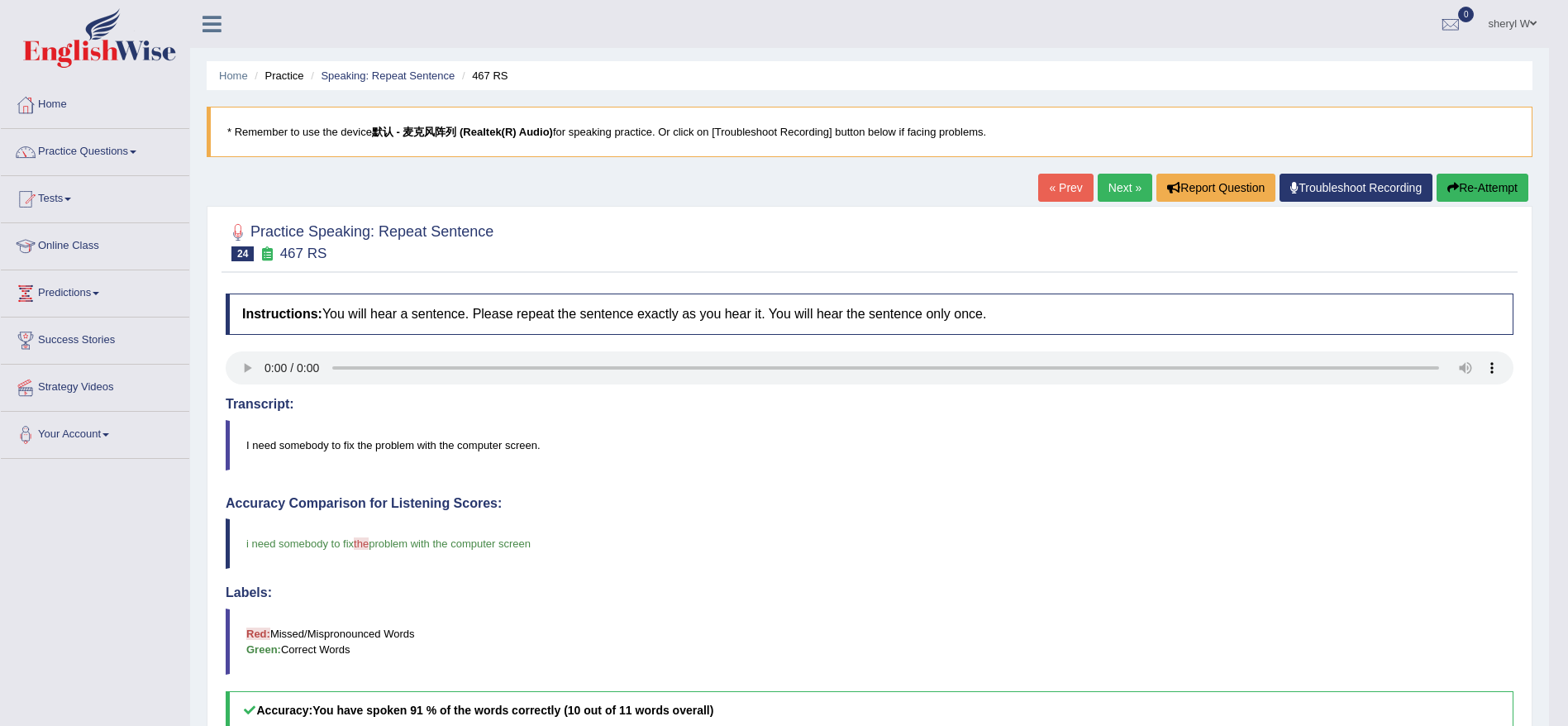 click on "Next »" at bounding box center [1125, 188] 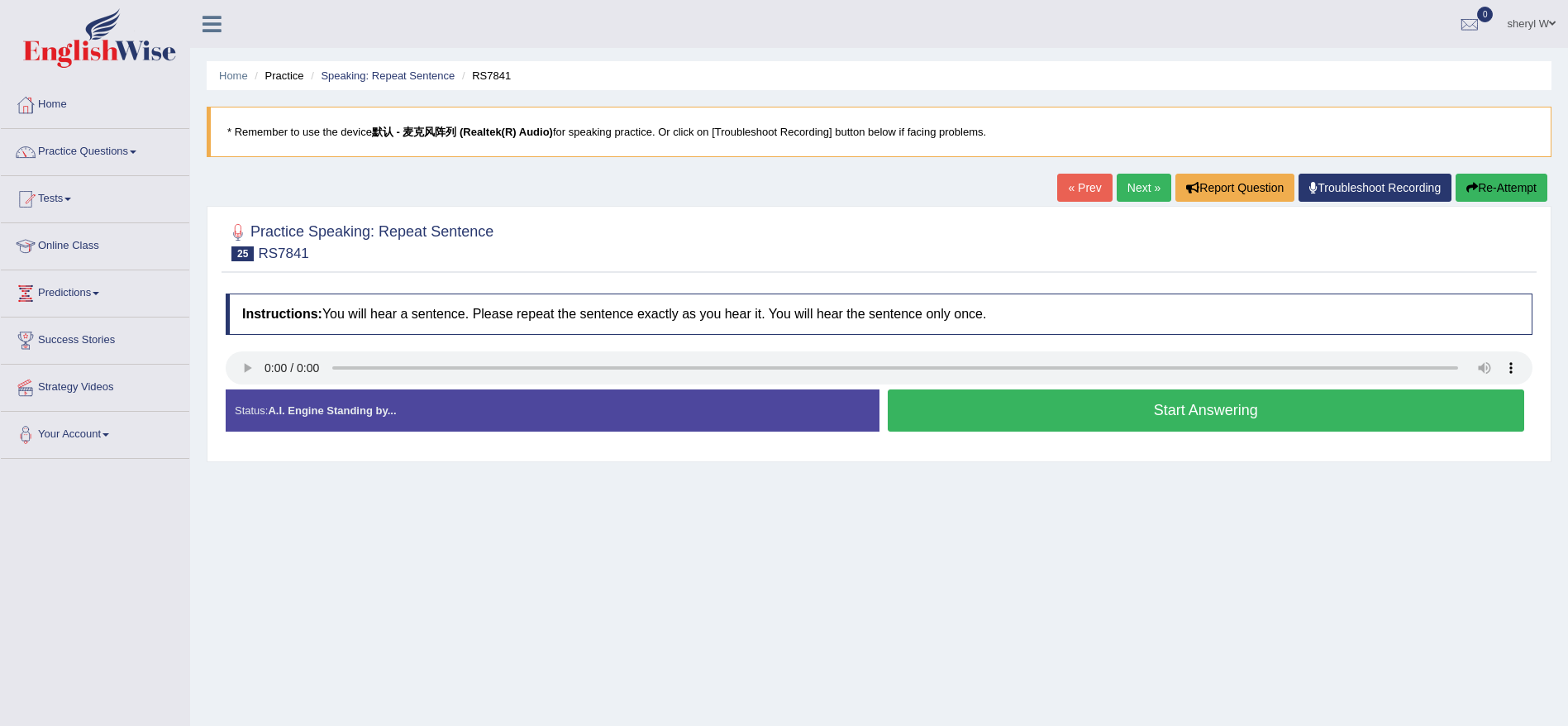 scroll, scrollTop: 0, scrollLeft: 0, axis: both 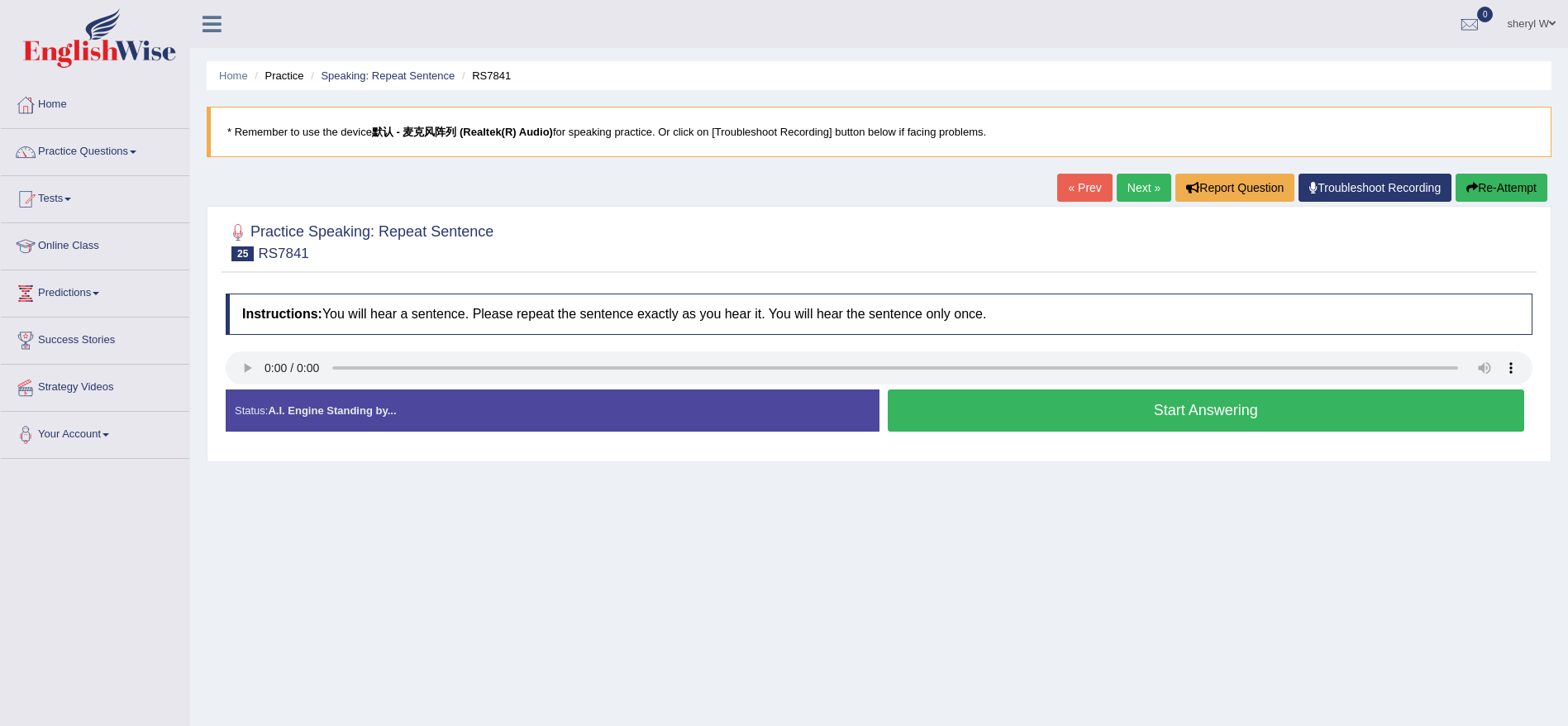 click on "Start Answering" at bounding box center [1206, 410] 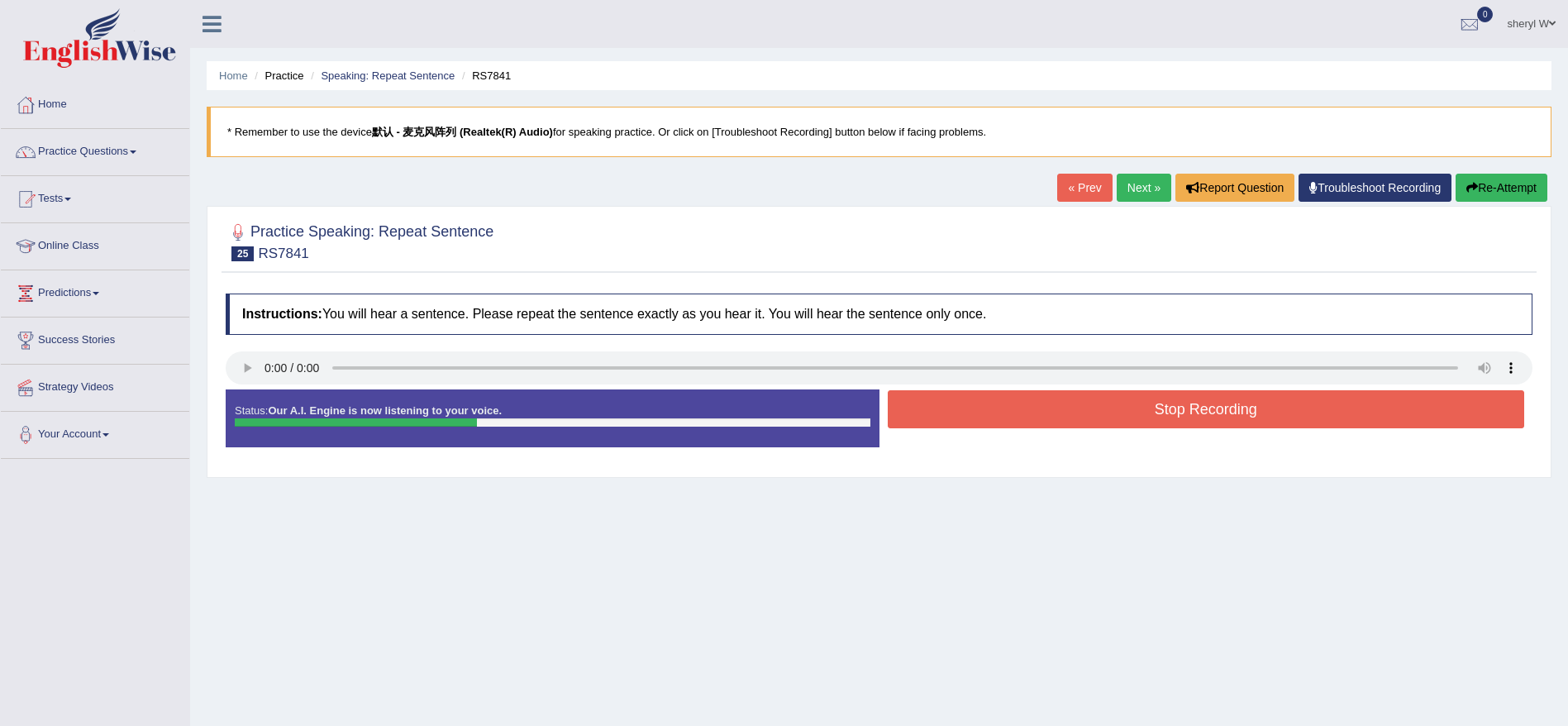 click on "Stop Recording" at bounding box center [1206, 409] 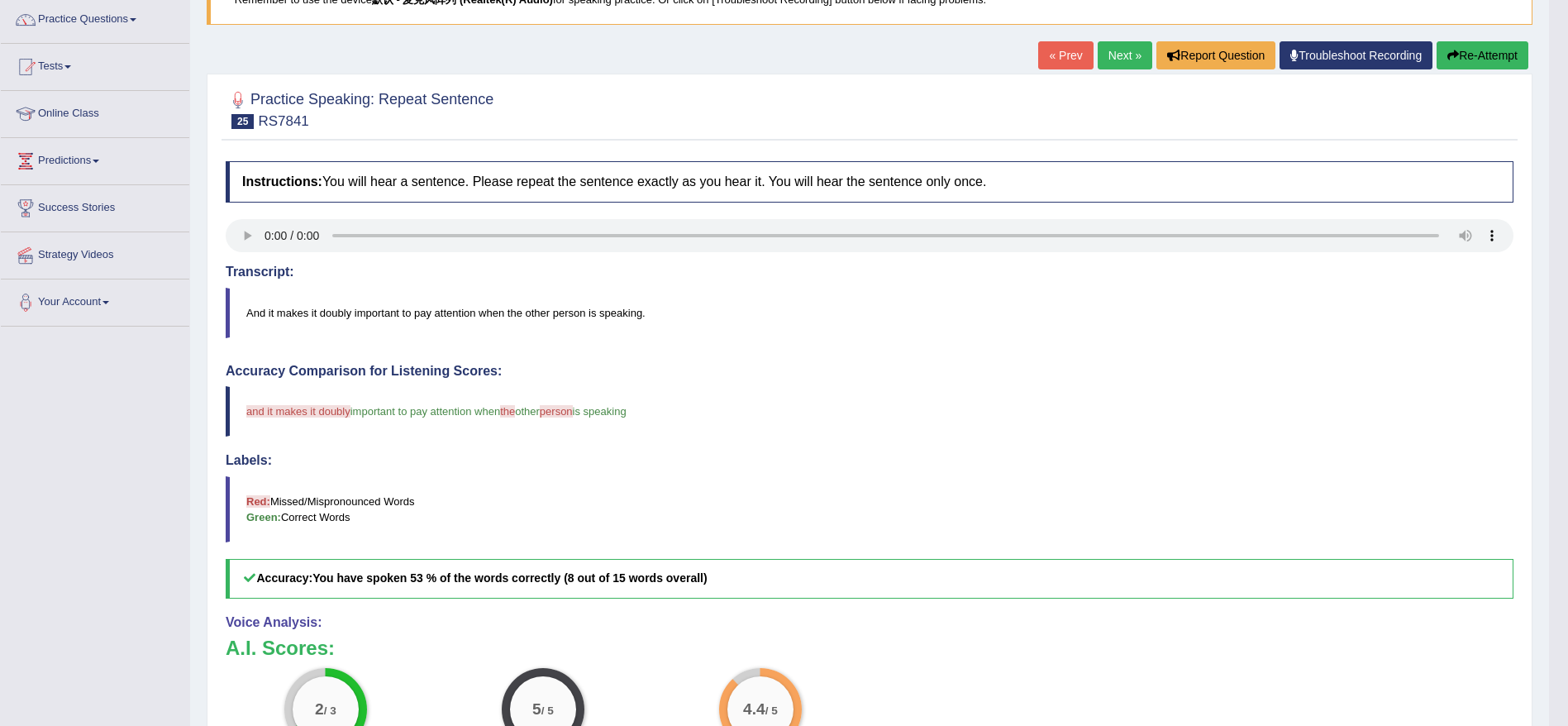 scroll, scrollTop: 0, scrollLeft: 0, axis: both 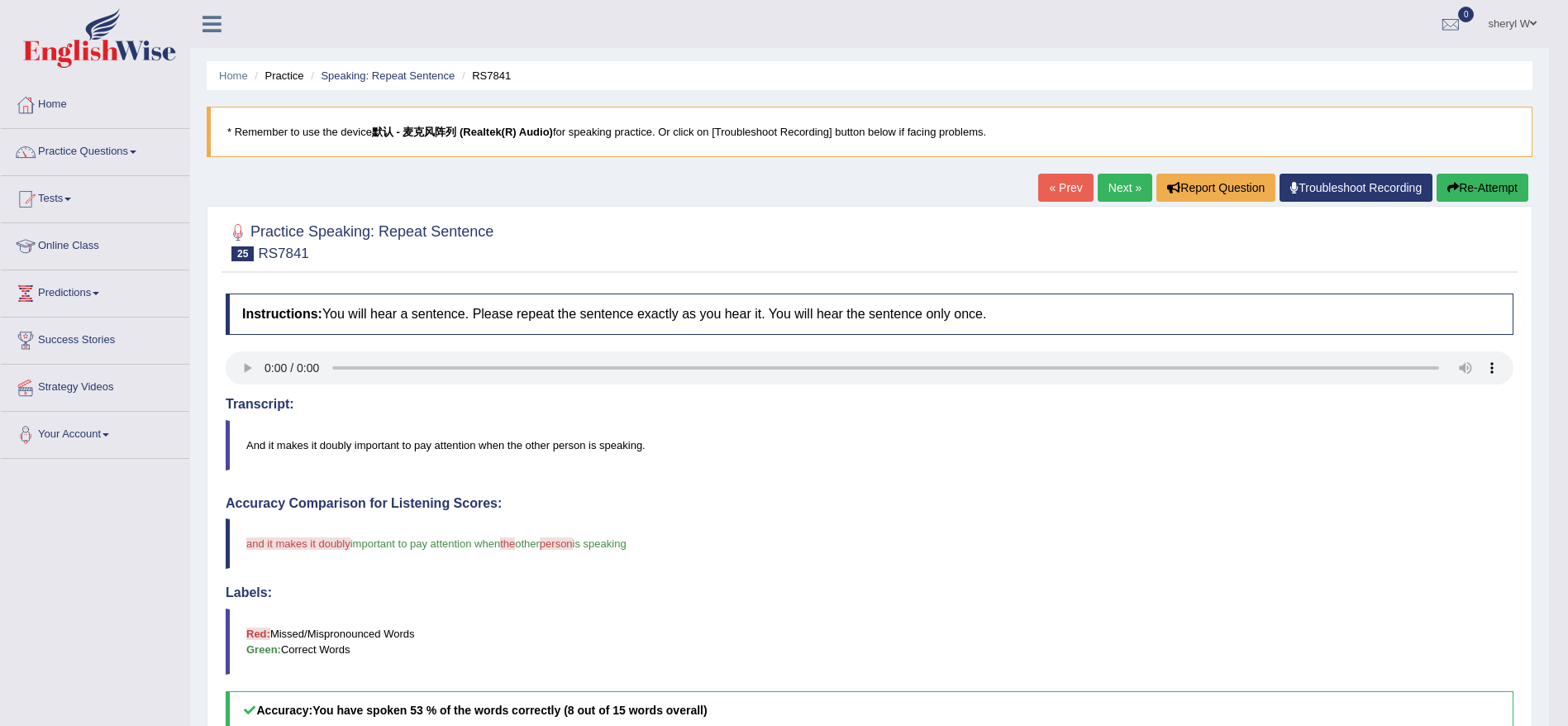 click on "Next »" at bounding box center [1125, 188] 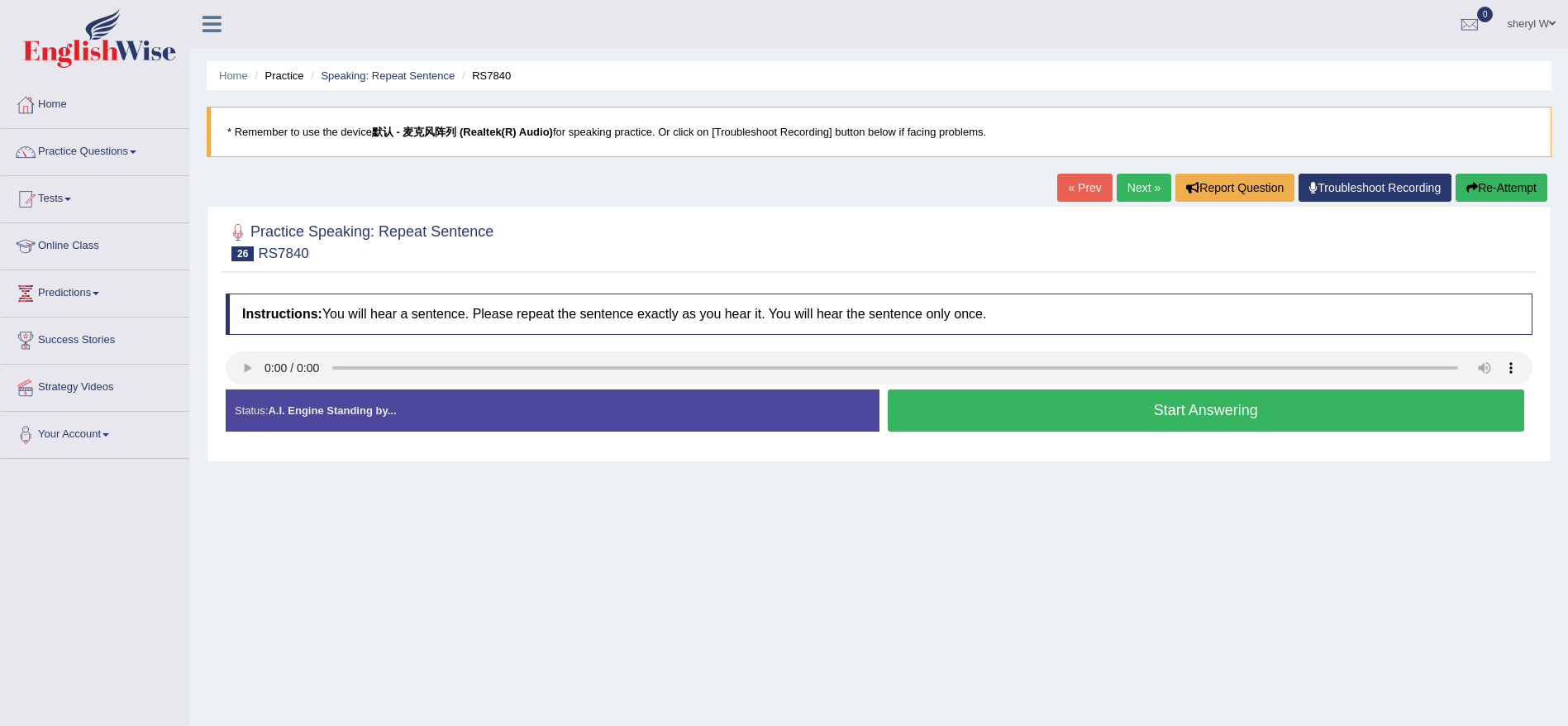 scroll, scrollTop: 0, scrollLeft: 0, axis: both 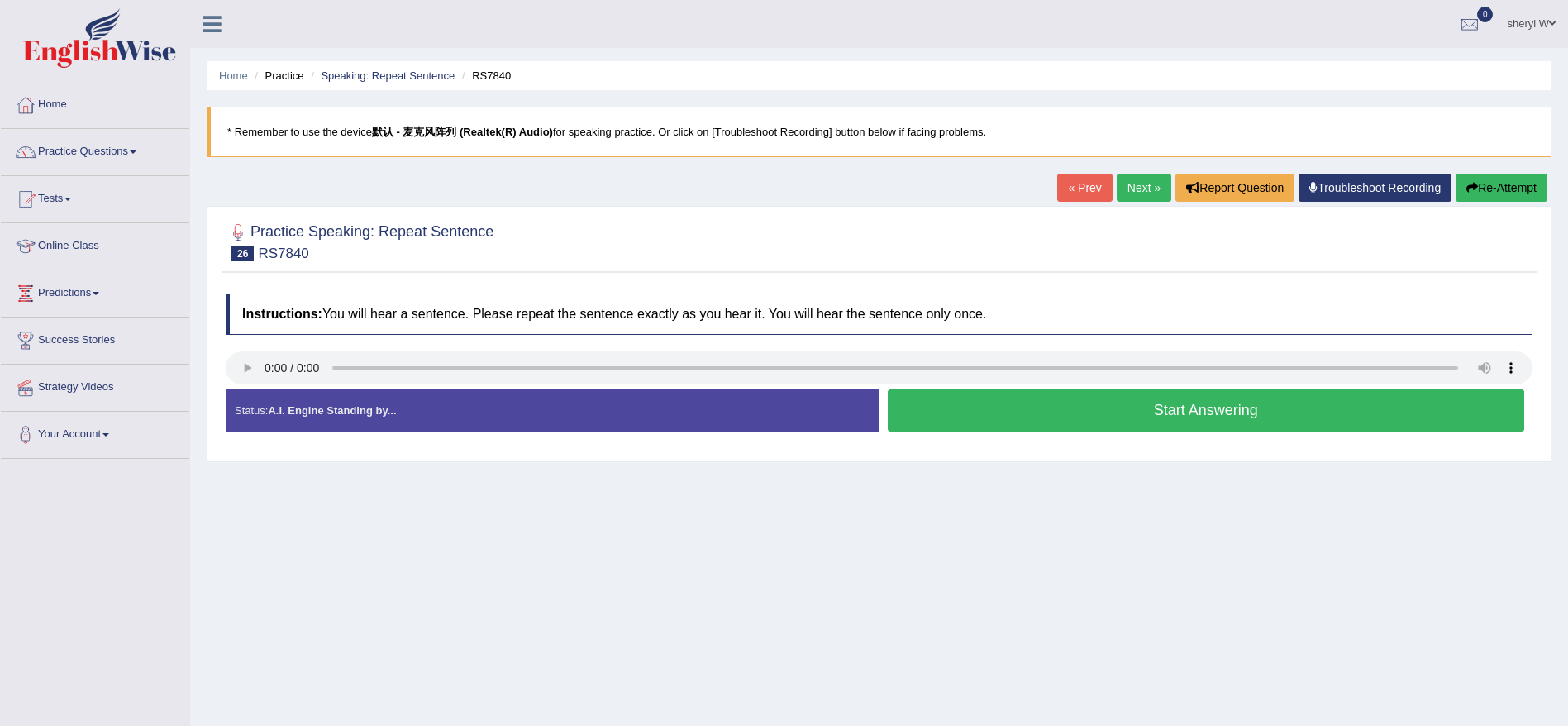 click on "Start Answering" at bounding box center [1206, 410] 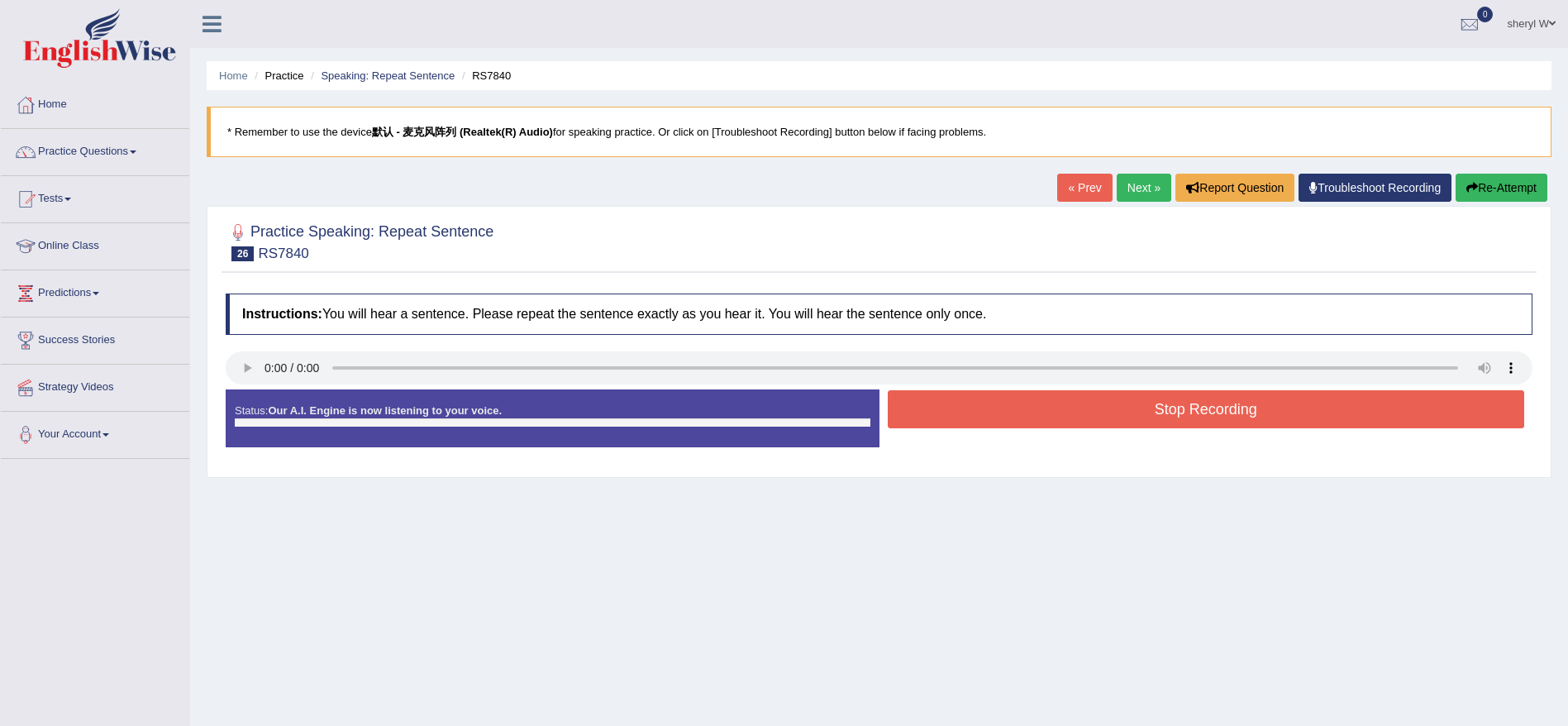 click on "Stop Recording" at bounding box center [1206, 409] 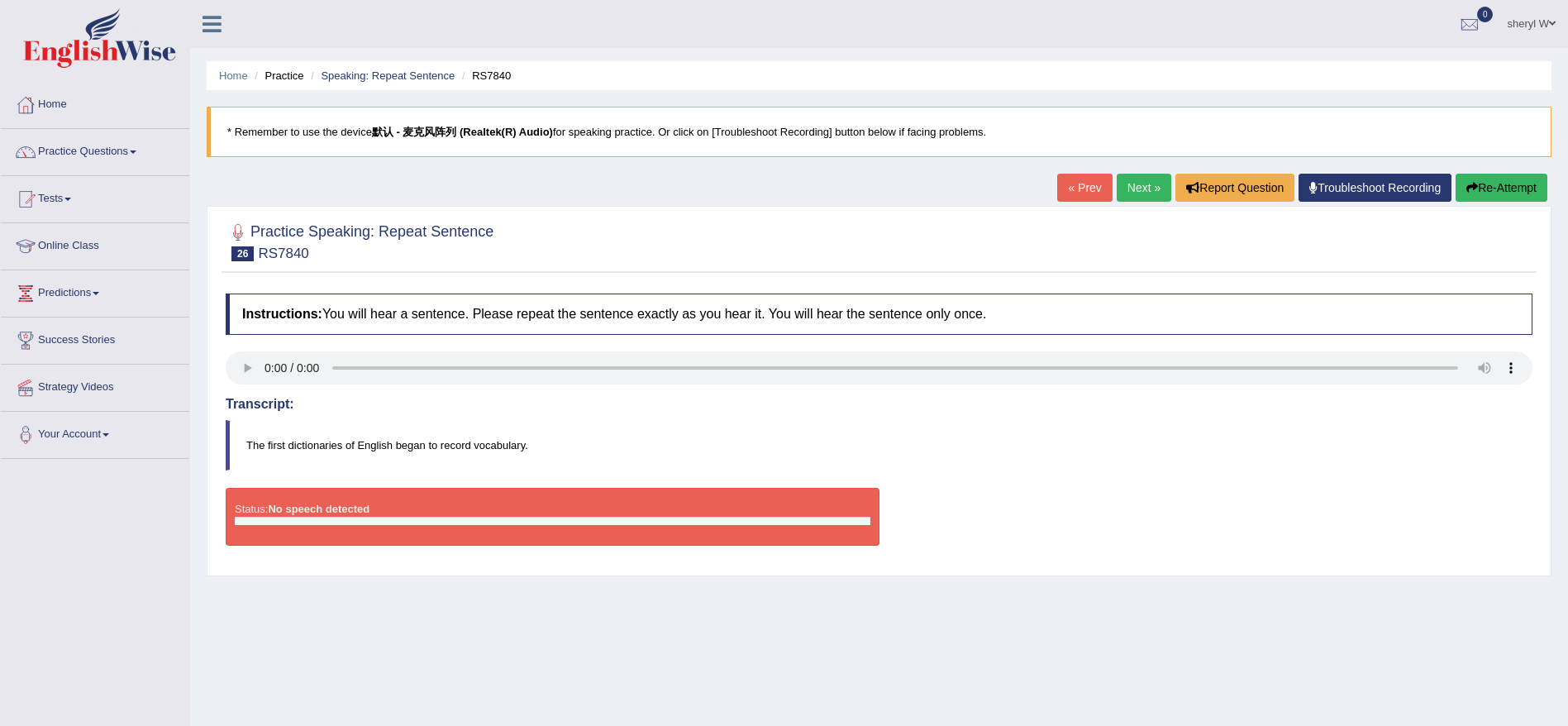 click at bounding box center [1472, 188] 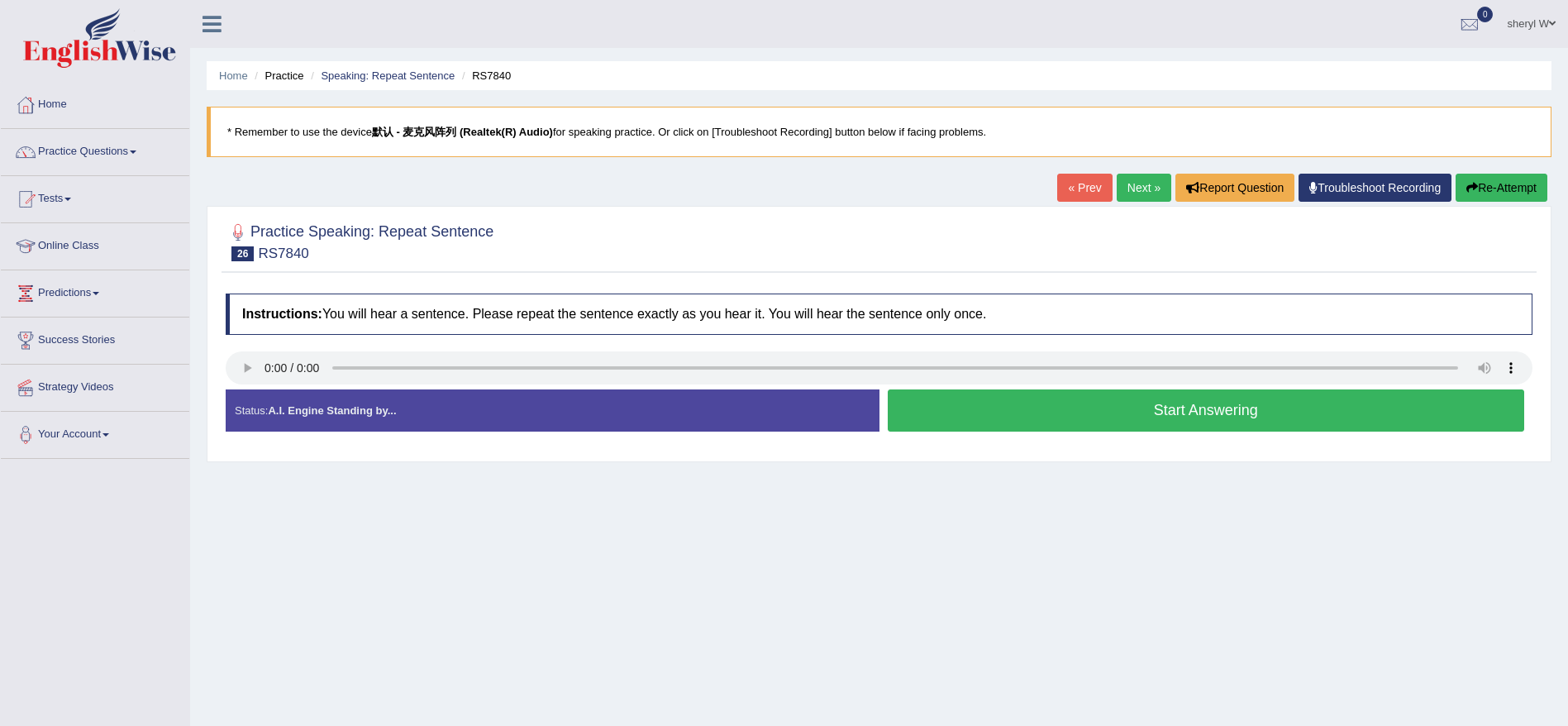 scroll, scrollTop: 0, scrollLeft: 0, axis: both 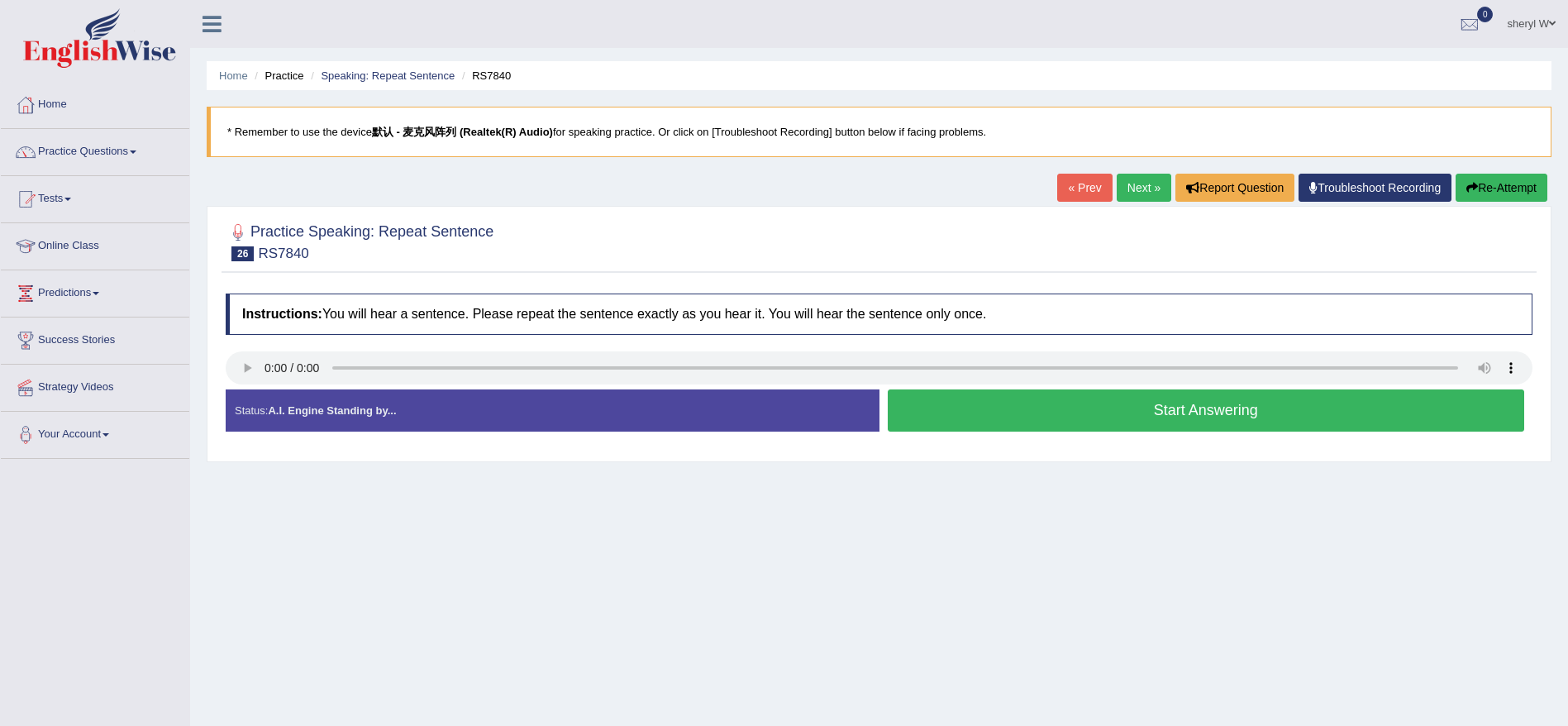 click on "Start Answering" at bounding box center [1206, 410] 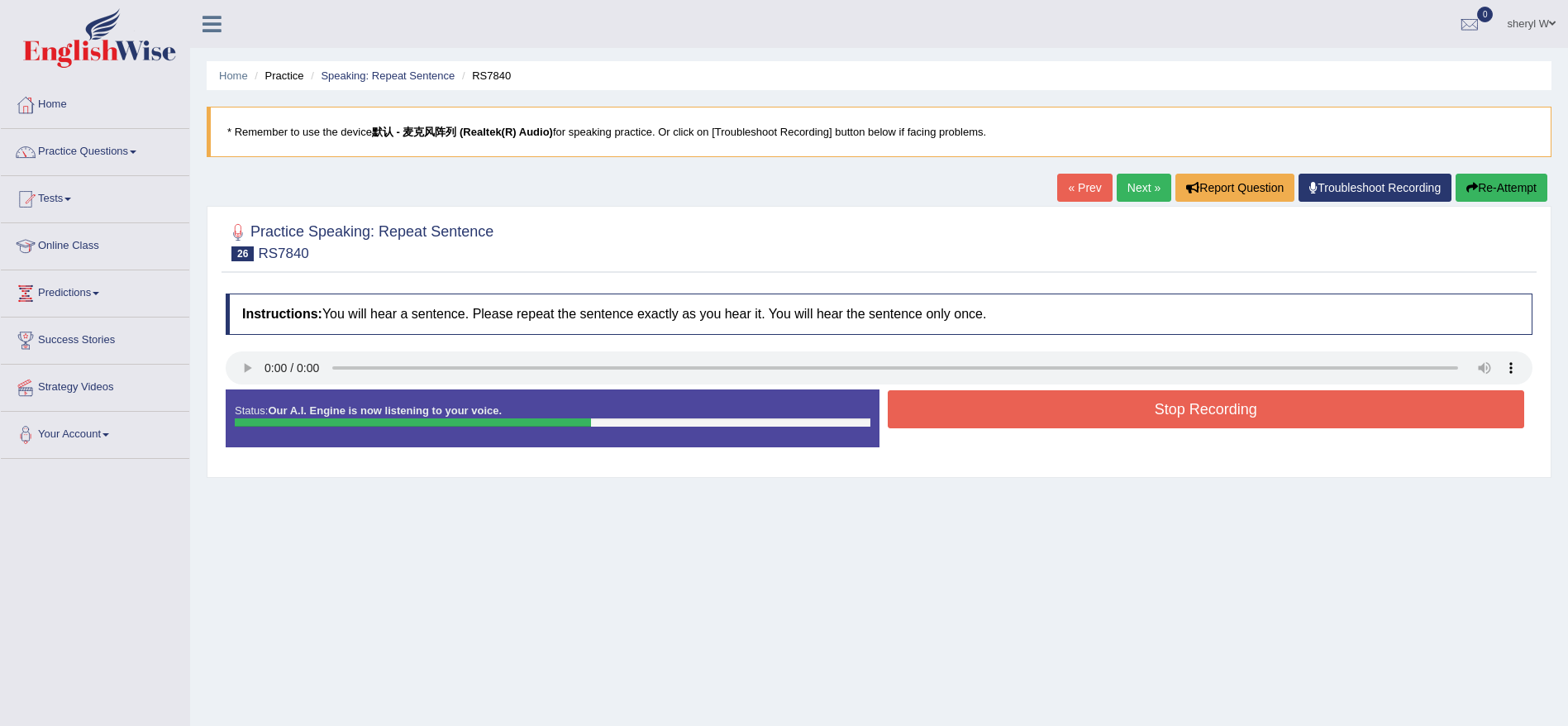 click on "Stop Recording" at bounding box center (1206, 409) 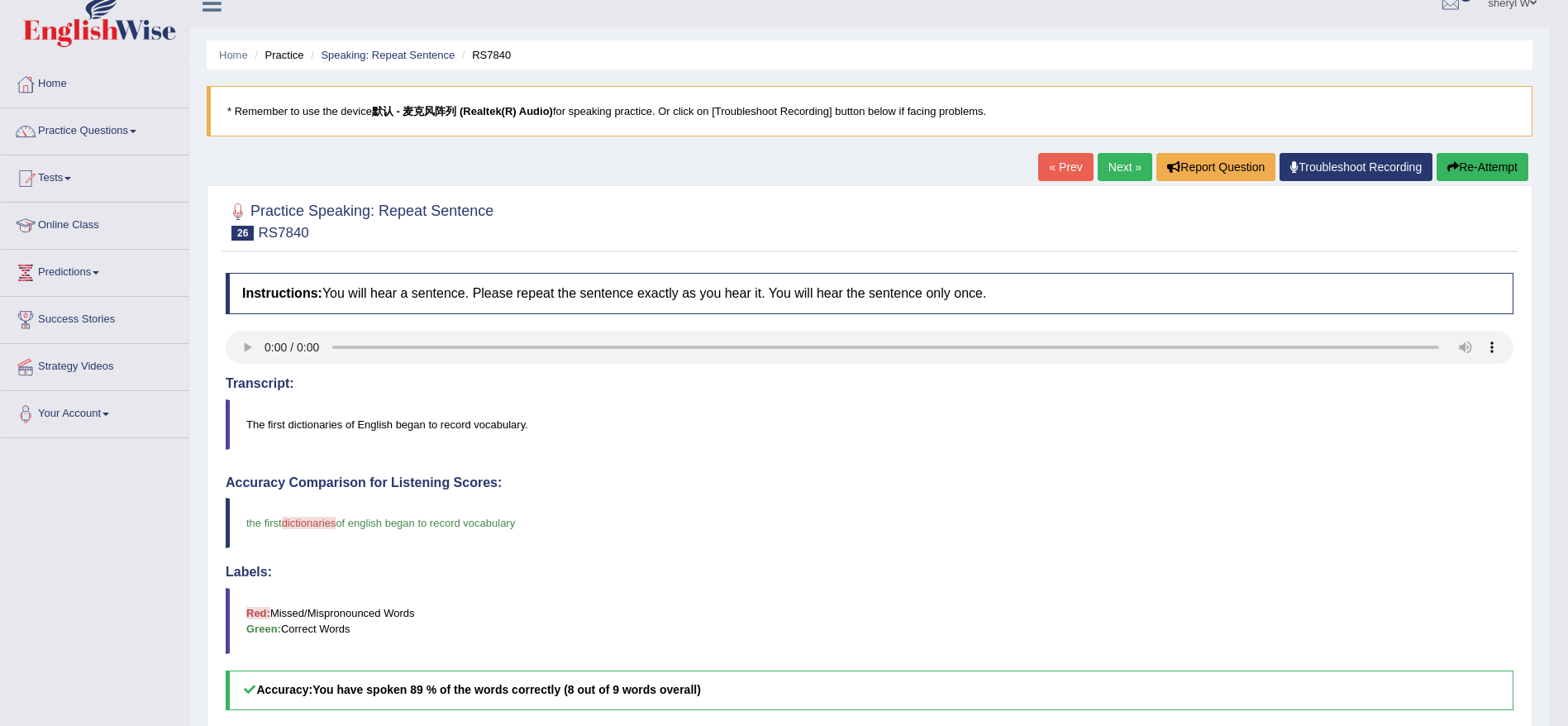 scroll, scrollTop: 0, scrollLeft: 0, axis: both 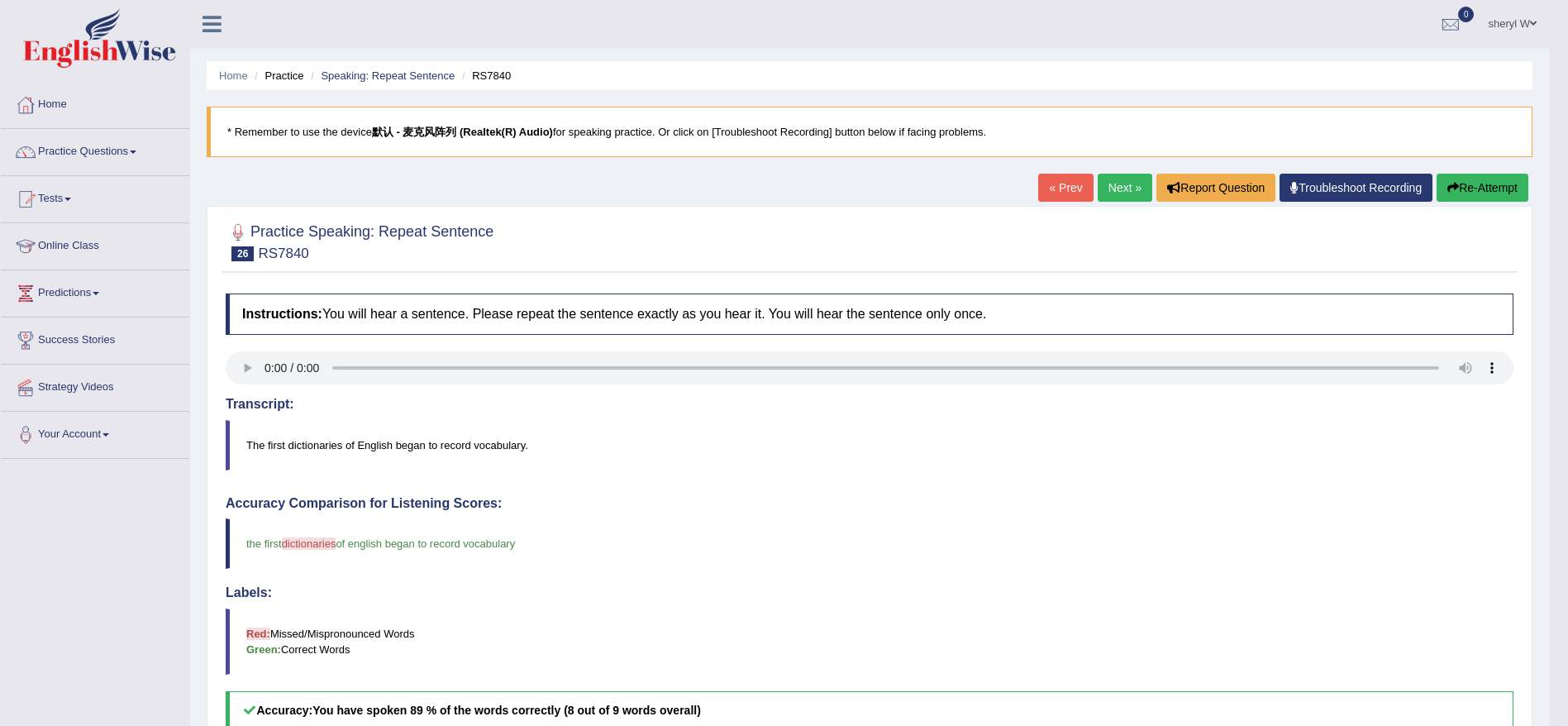 click on "Re-Attempt" at bounding box center (1482, 188) 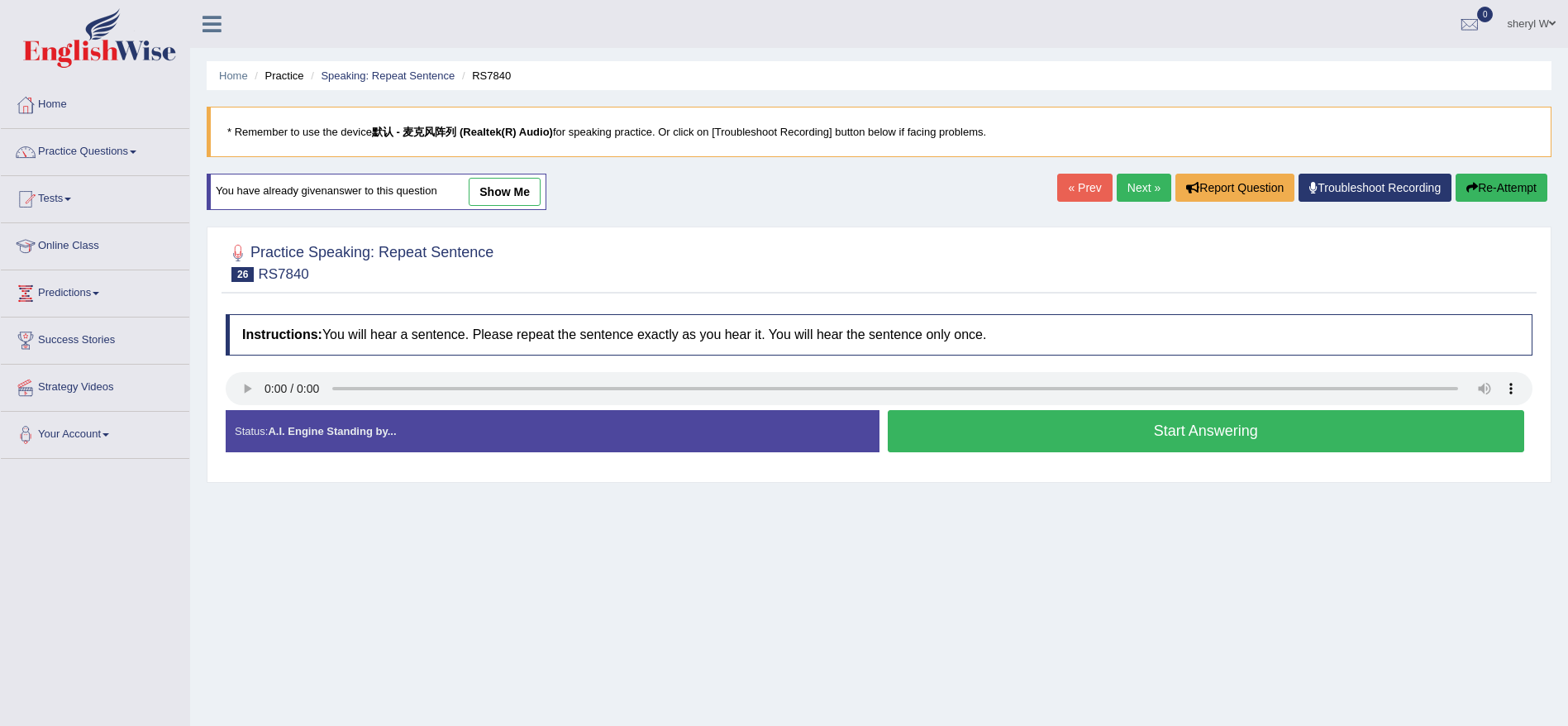 scroll, scrollTop: 0, scrollLeft: 0, axis: both 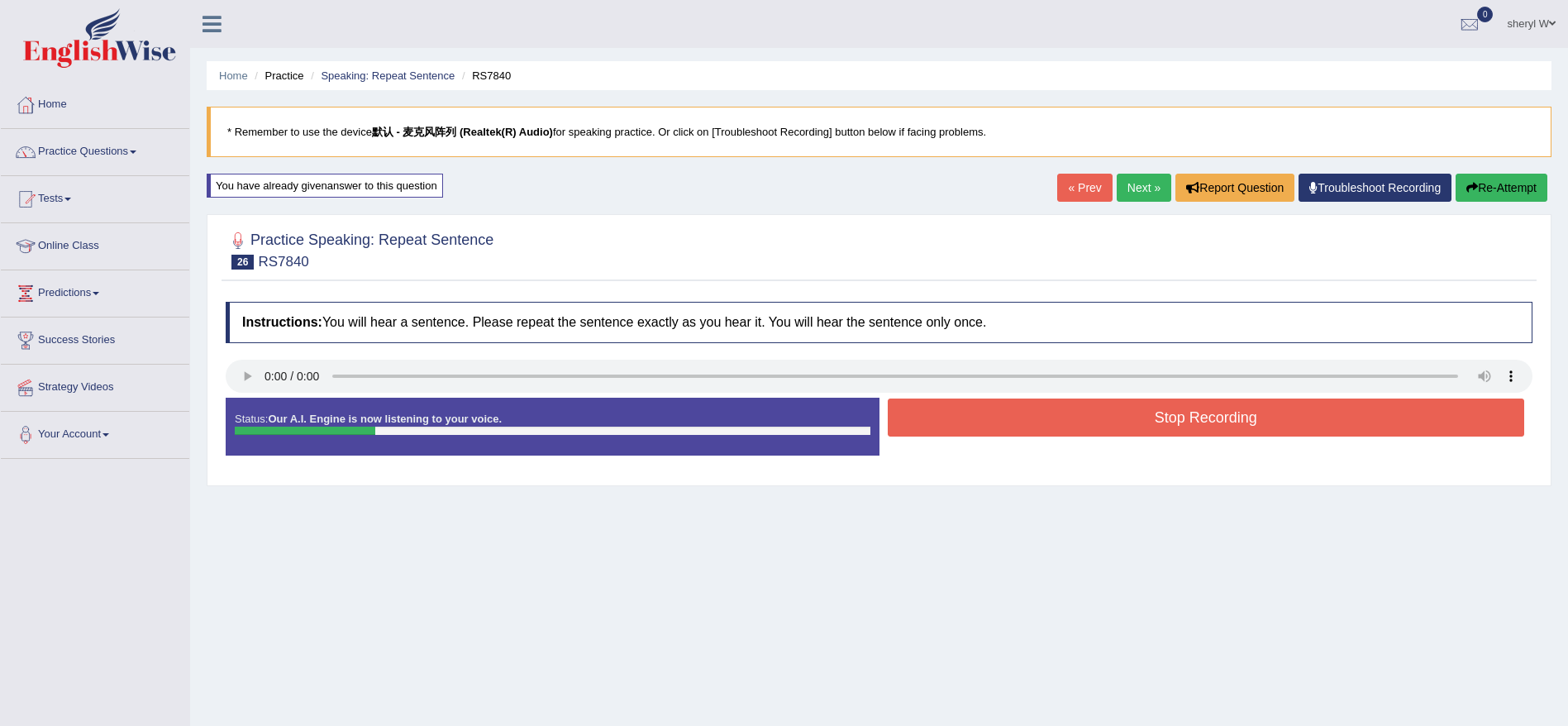 click on "Stop Recording" at bounding box center [1206, 418] 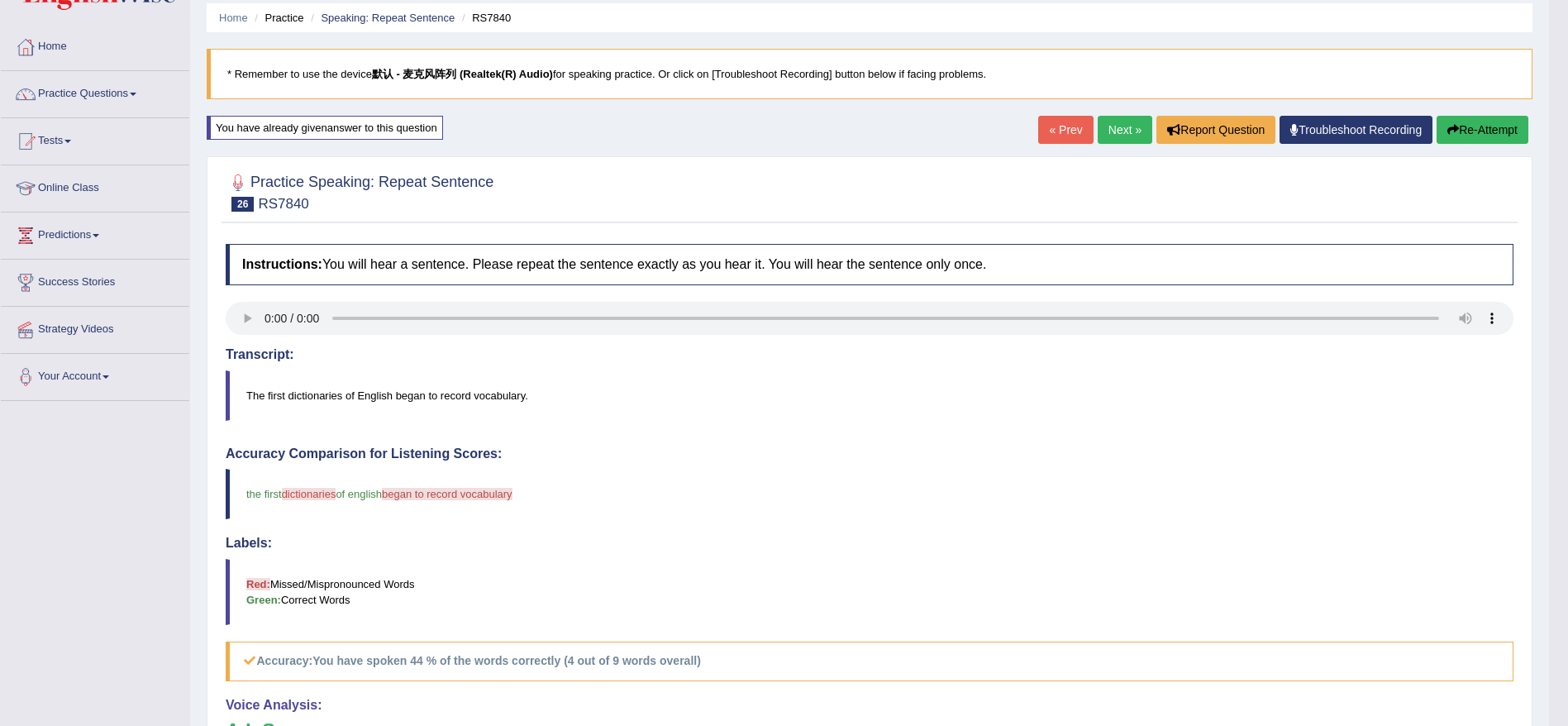 scroll, scrollTop: 0, scrollLeft: 0, axis: both 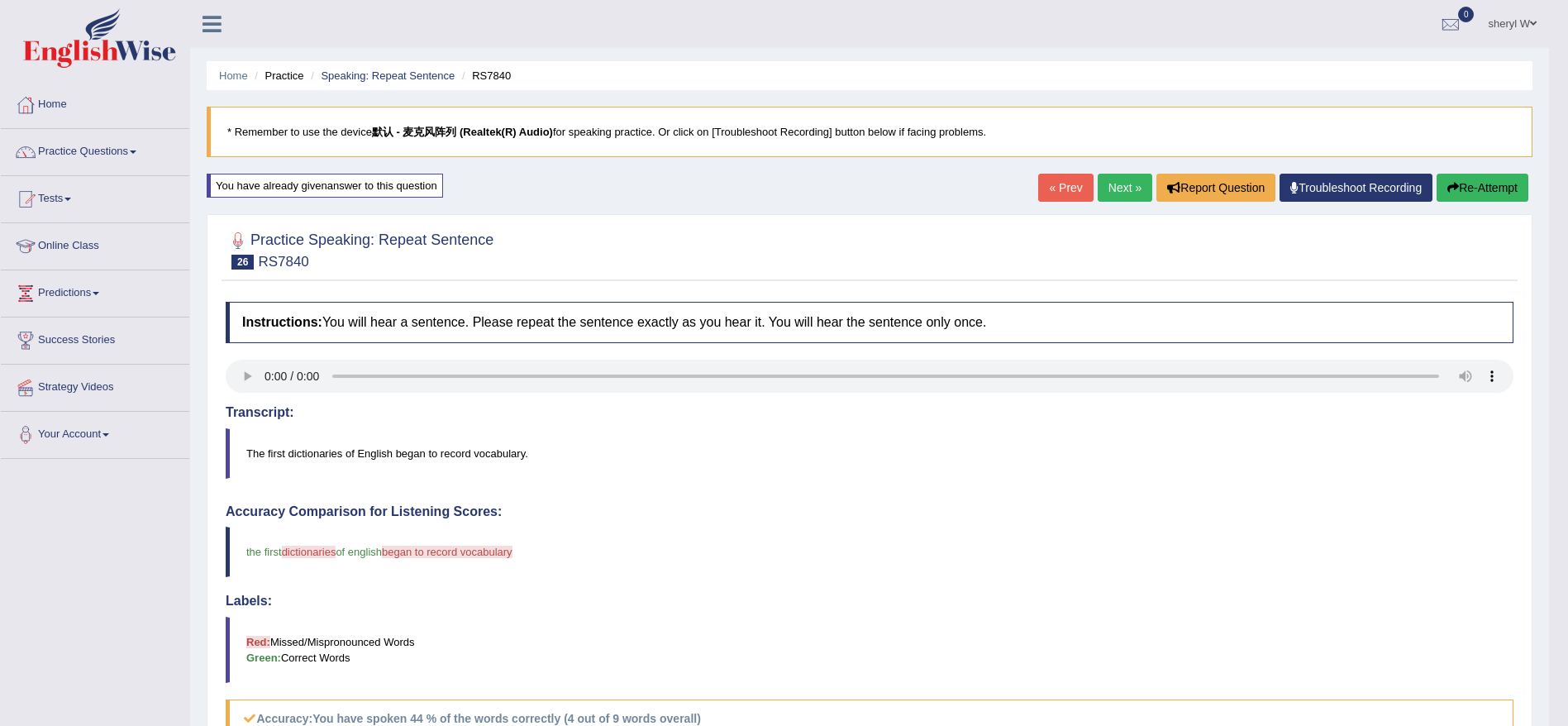 click at bounding box center (1453, 188) 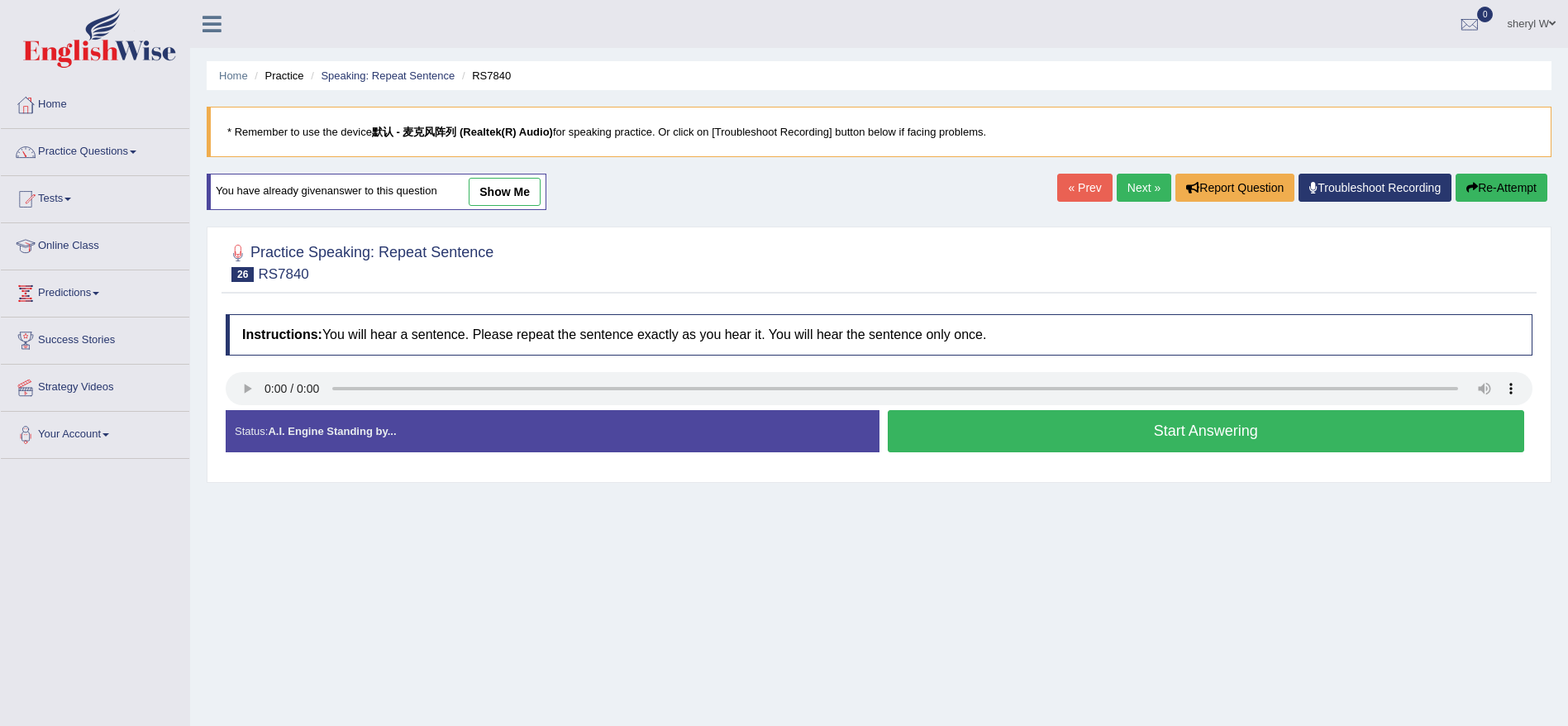 scroll, scrollTop: 0, scrollLeft: 0, axis: both 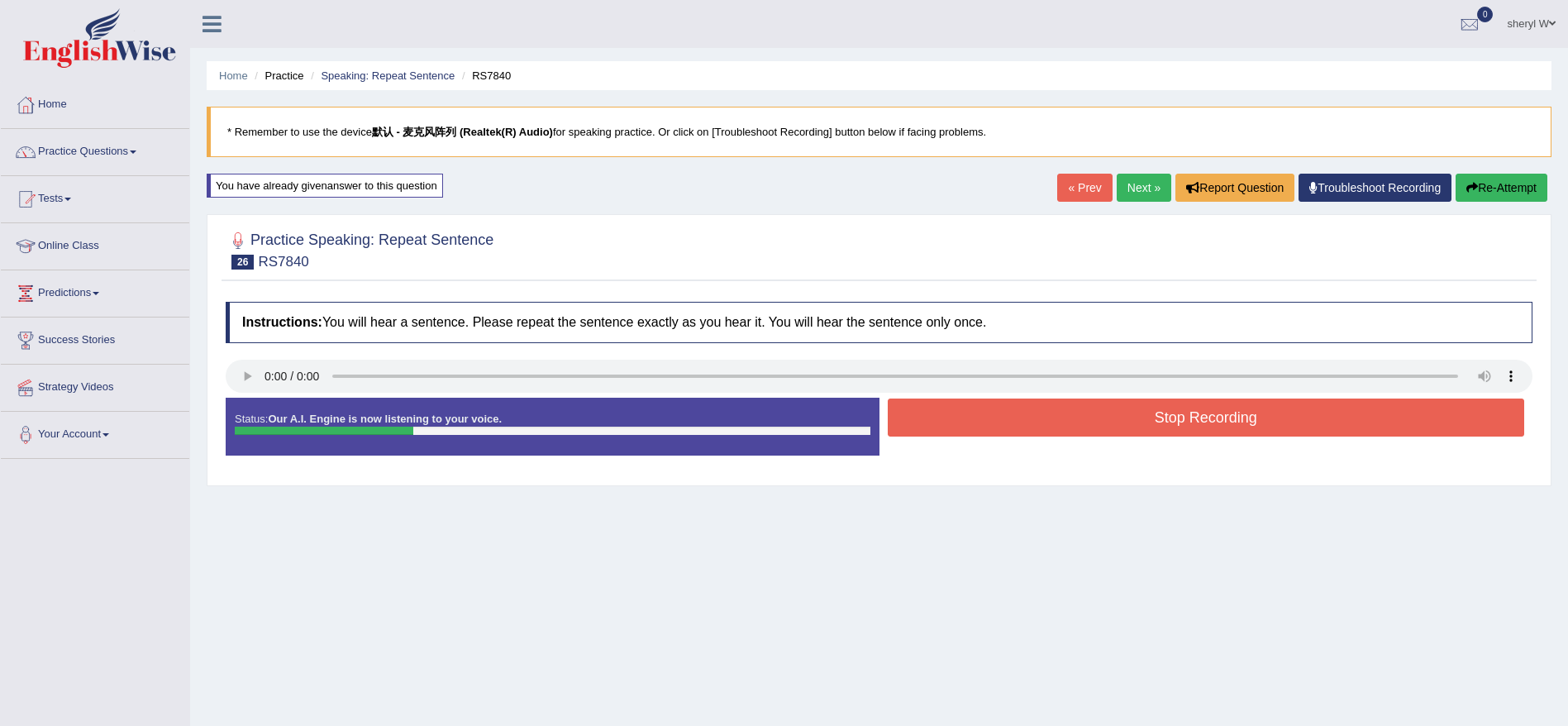 click on "Stop Recording" at bounding box center (1206, 418) 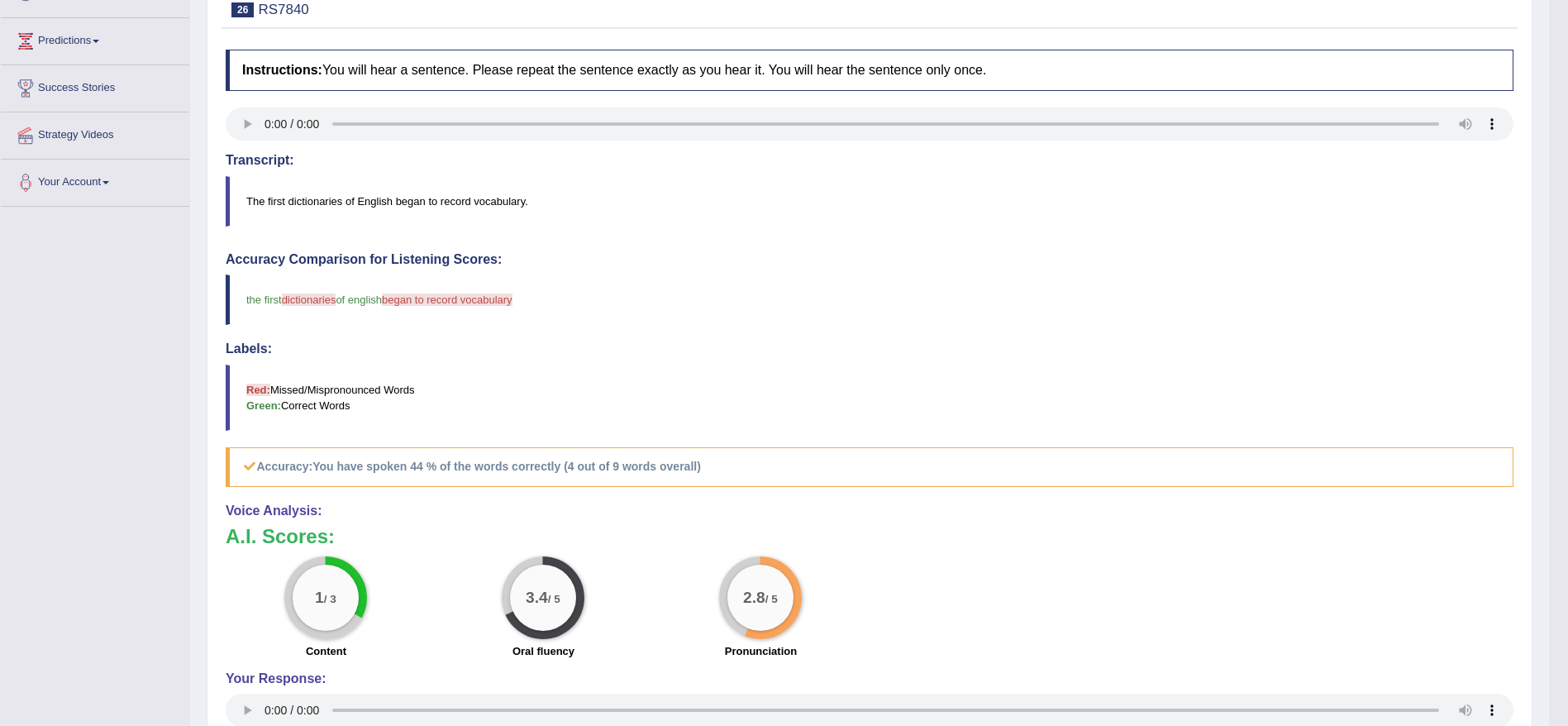 scroll, scrollTop: 0, scrollLeft: 0, axis: both 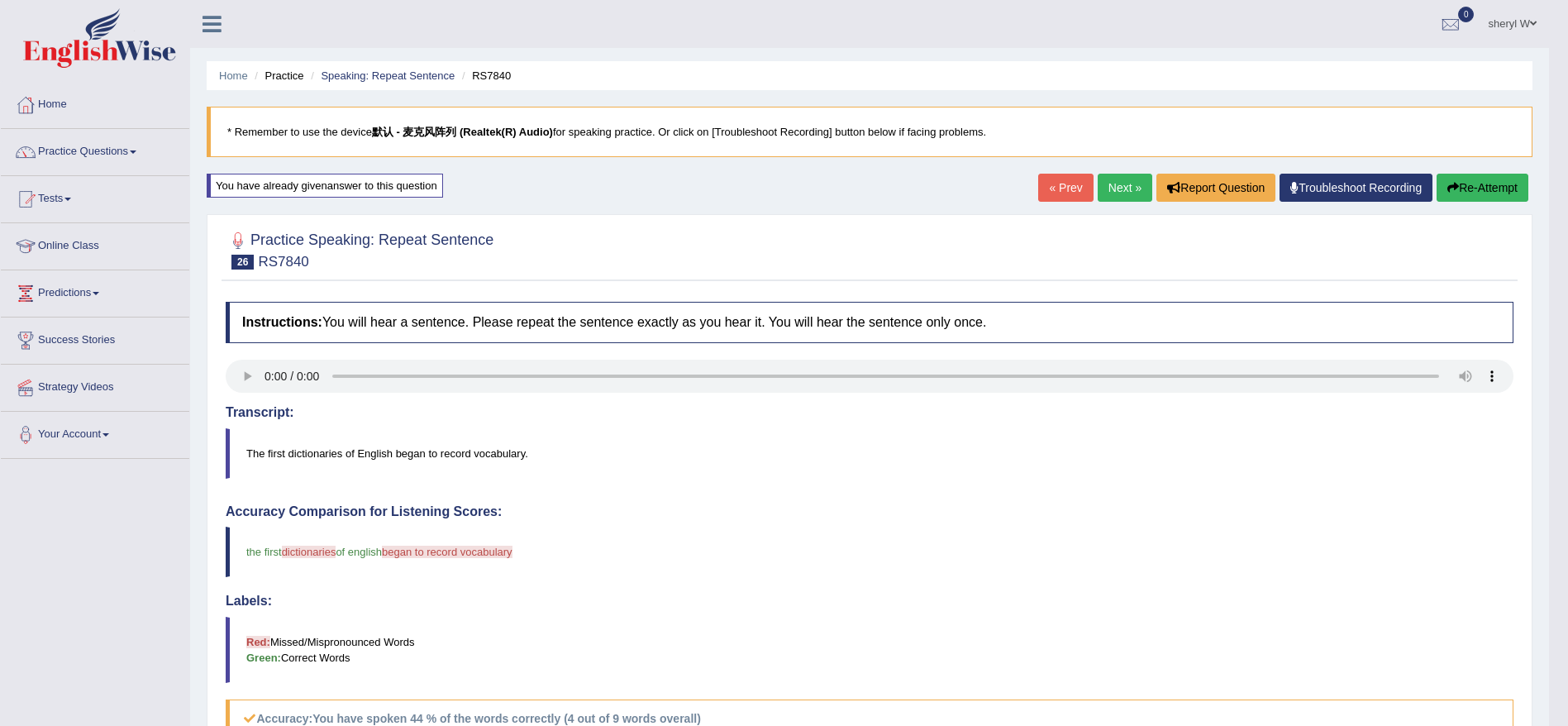 click on "Re-Attempt" at bounding box center (1482, 188) 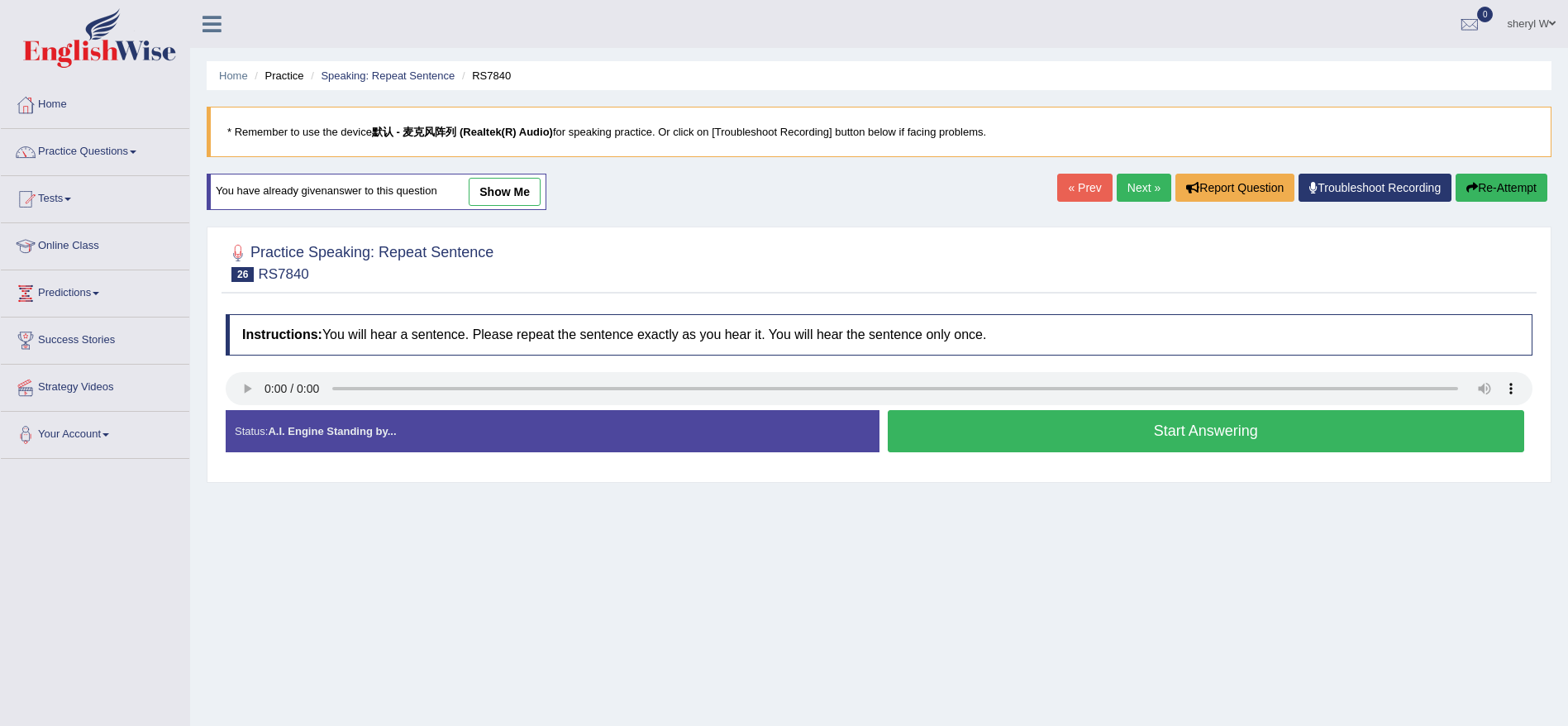 scroll, scrollTop: 0, scrollLeft: 0, axis: both 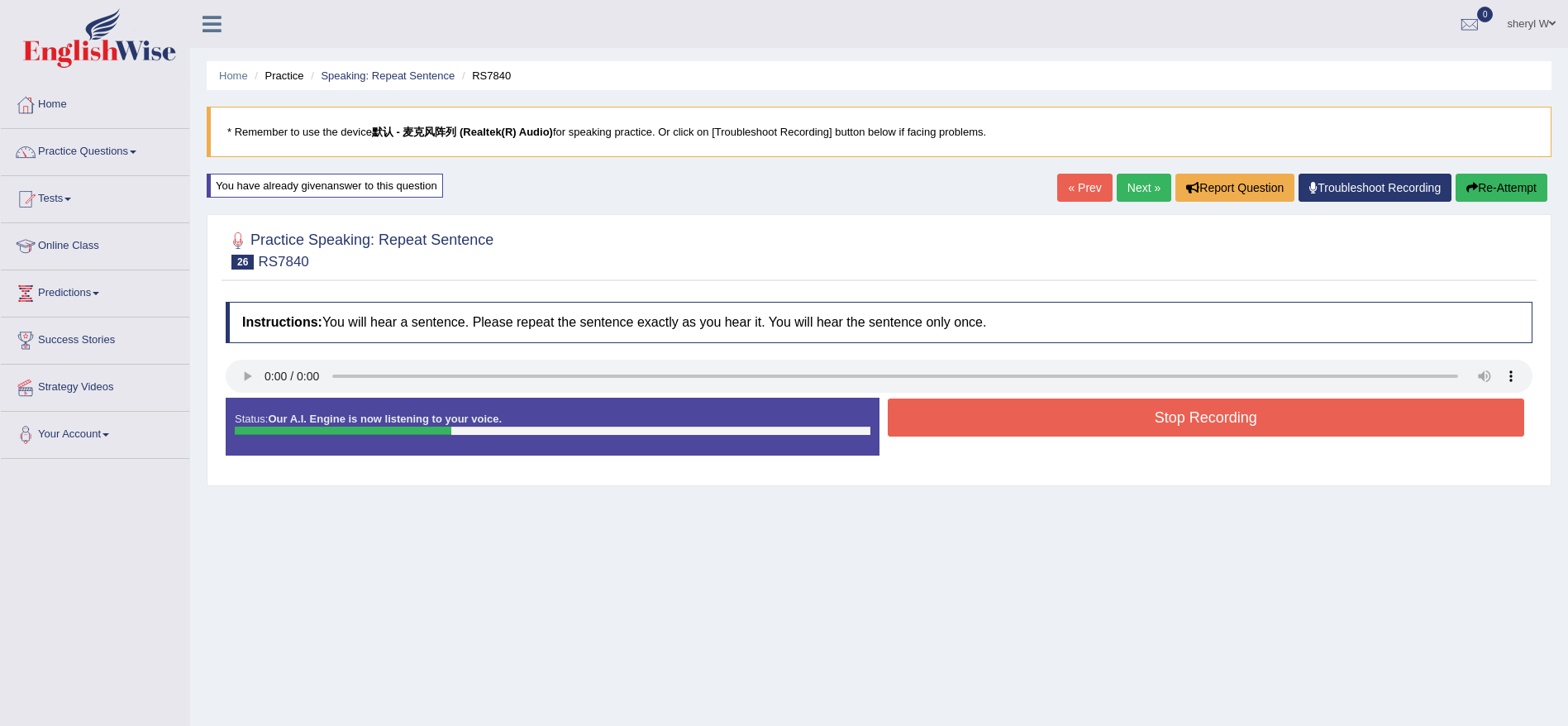 click on "Stop Recording" at bounding box center [1206, 418] 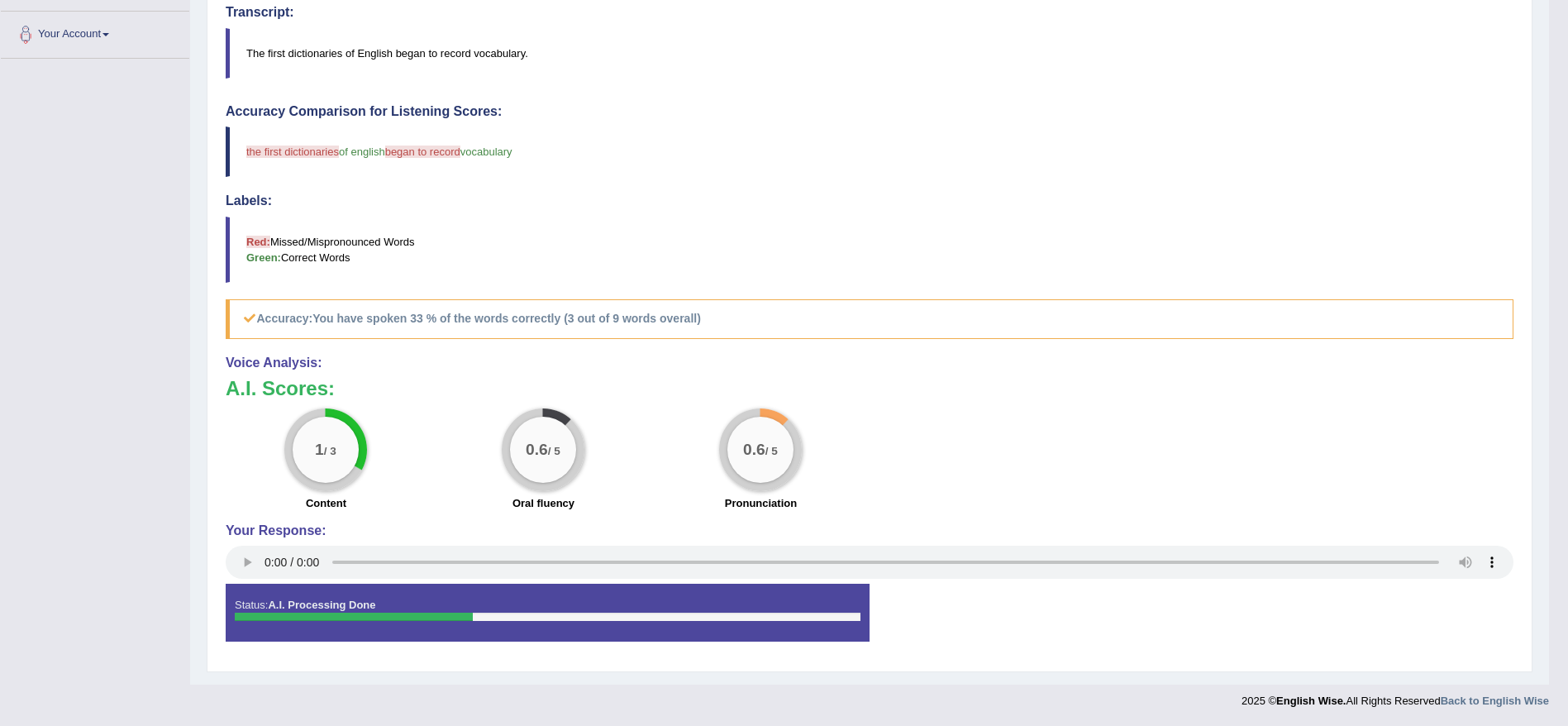 scroll, scrollTop: 0, scrollLeft: 0, axis: both 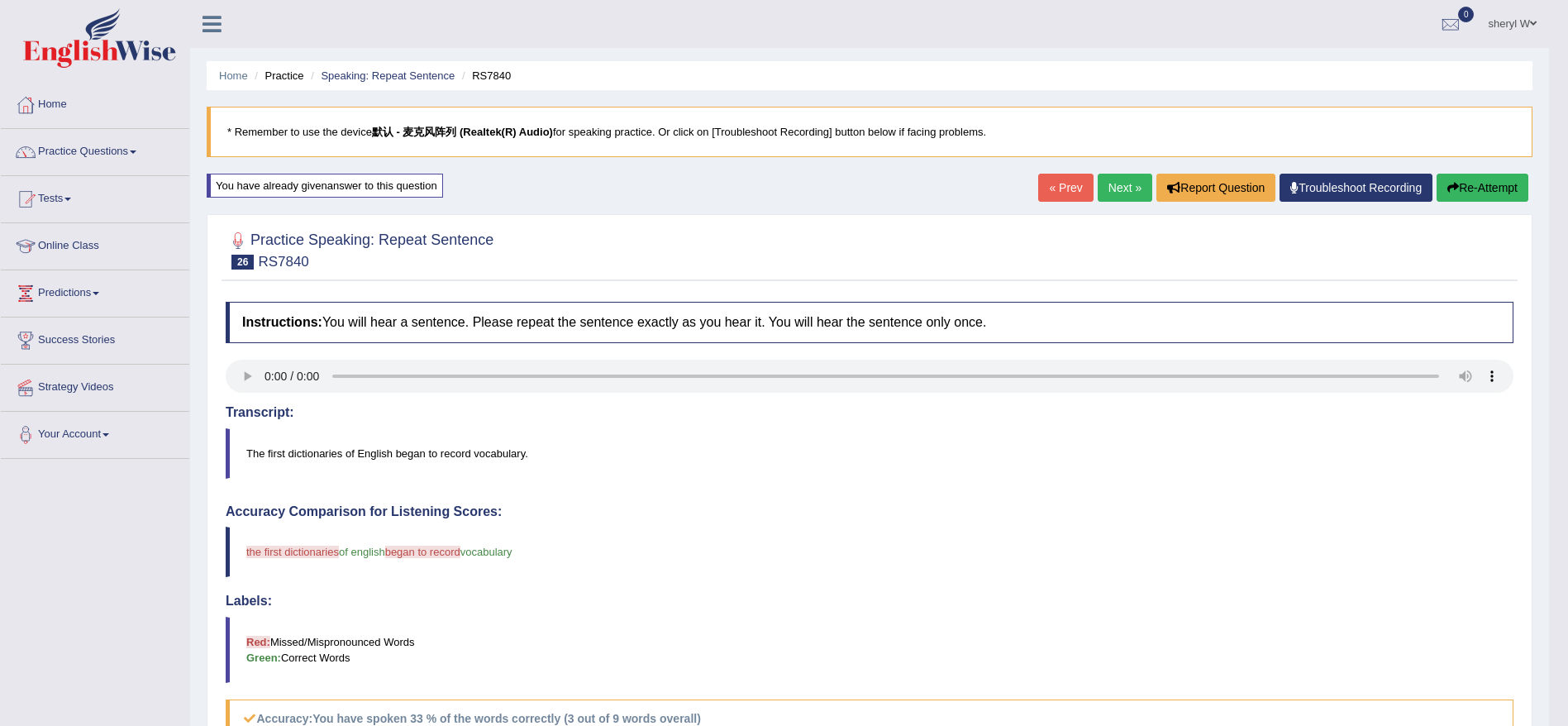 click on "Re-Attempt" at bounding box center (1482, 188) 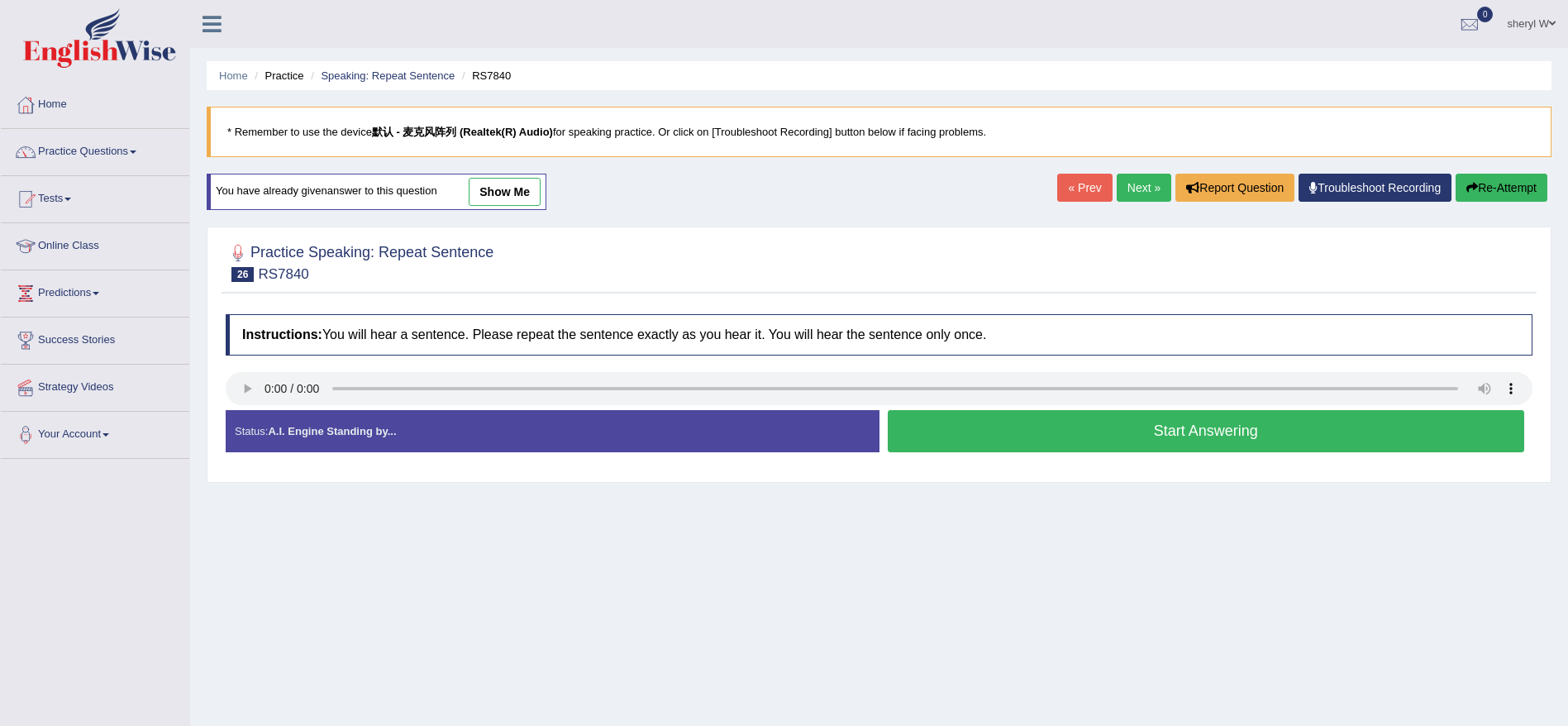 scroll, scrollTop: 0, scrollLeft: 0, axis: both 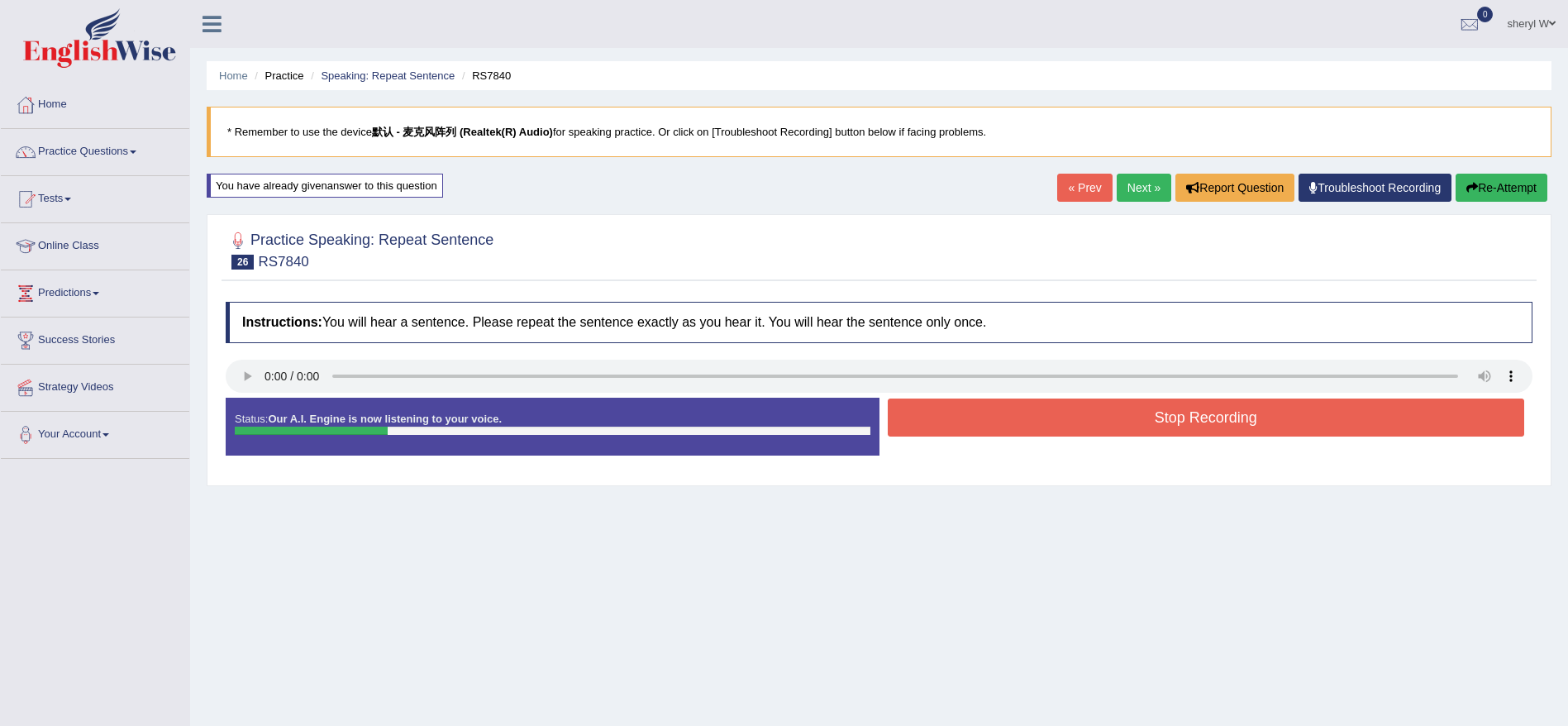 click on "Stop Recording" at bounding box center [1206, 418] 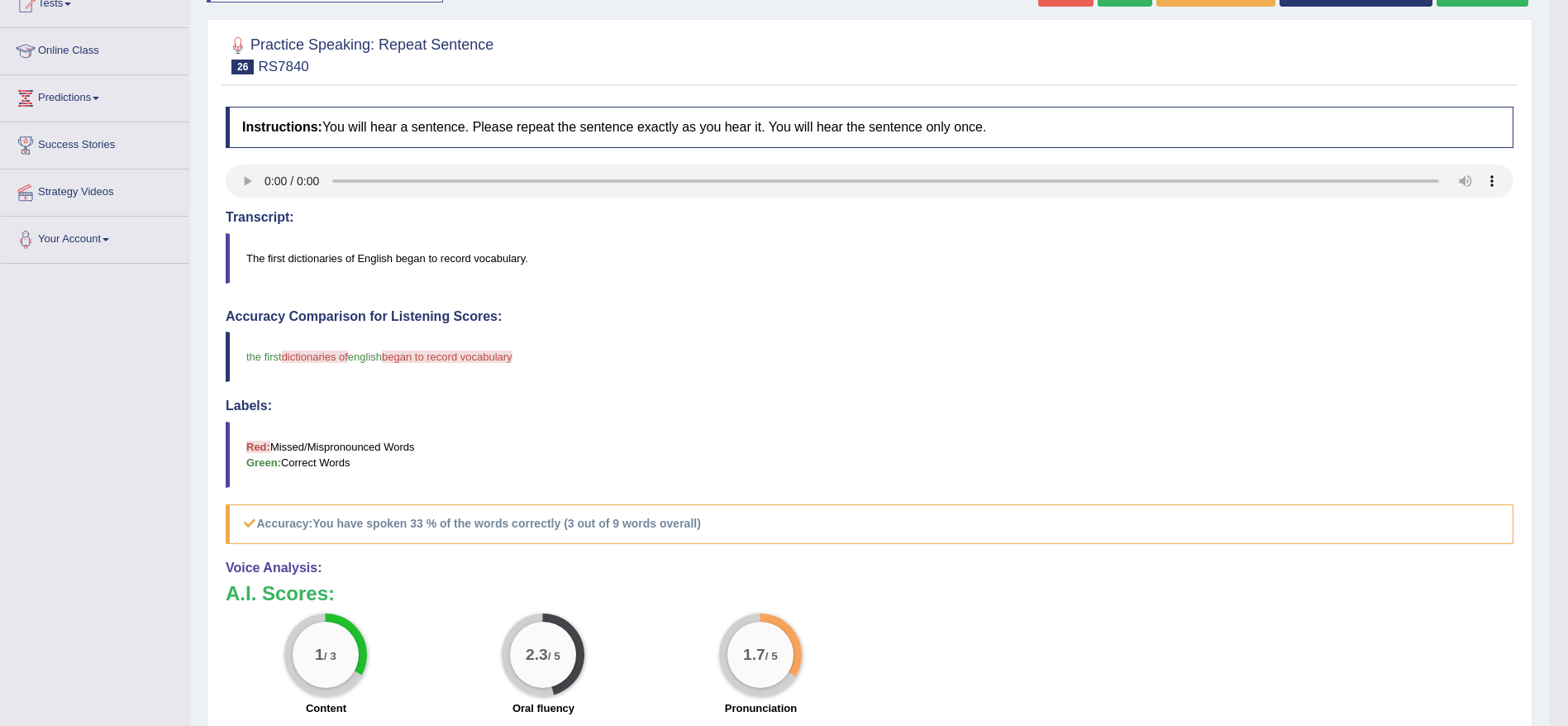scroll, scrollTop: 0, scrollLeft: 0, axis: both 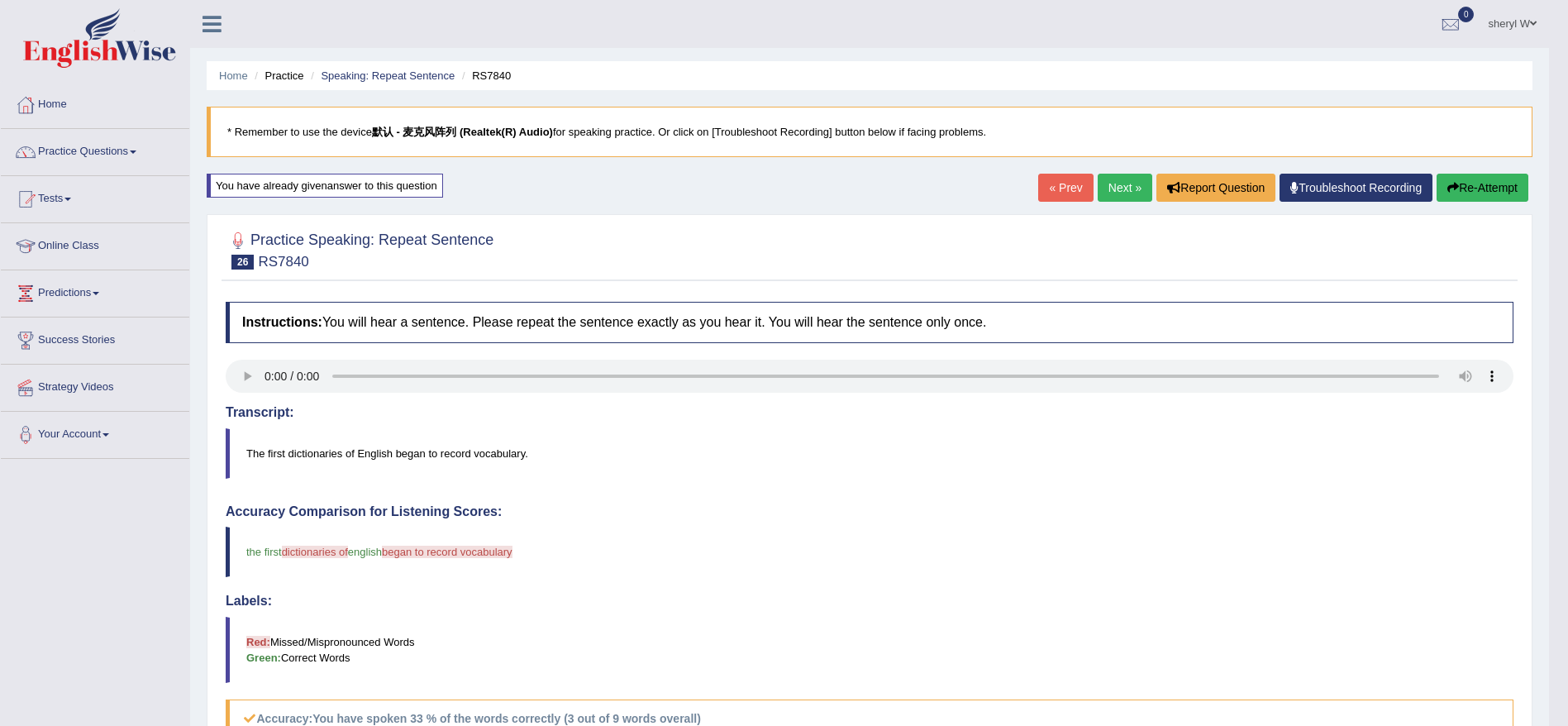 click on "Re-Attempt" at bounding box center [1482, 188] 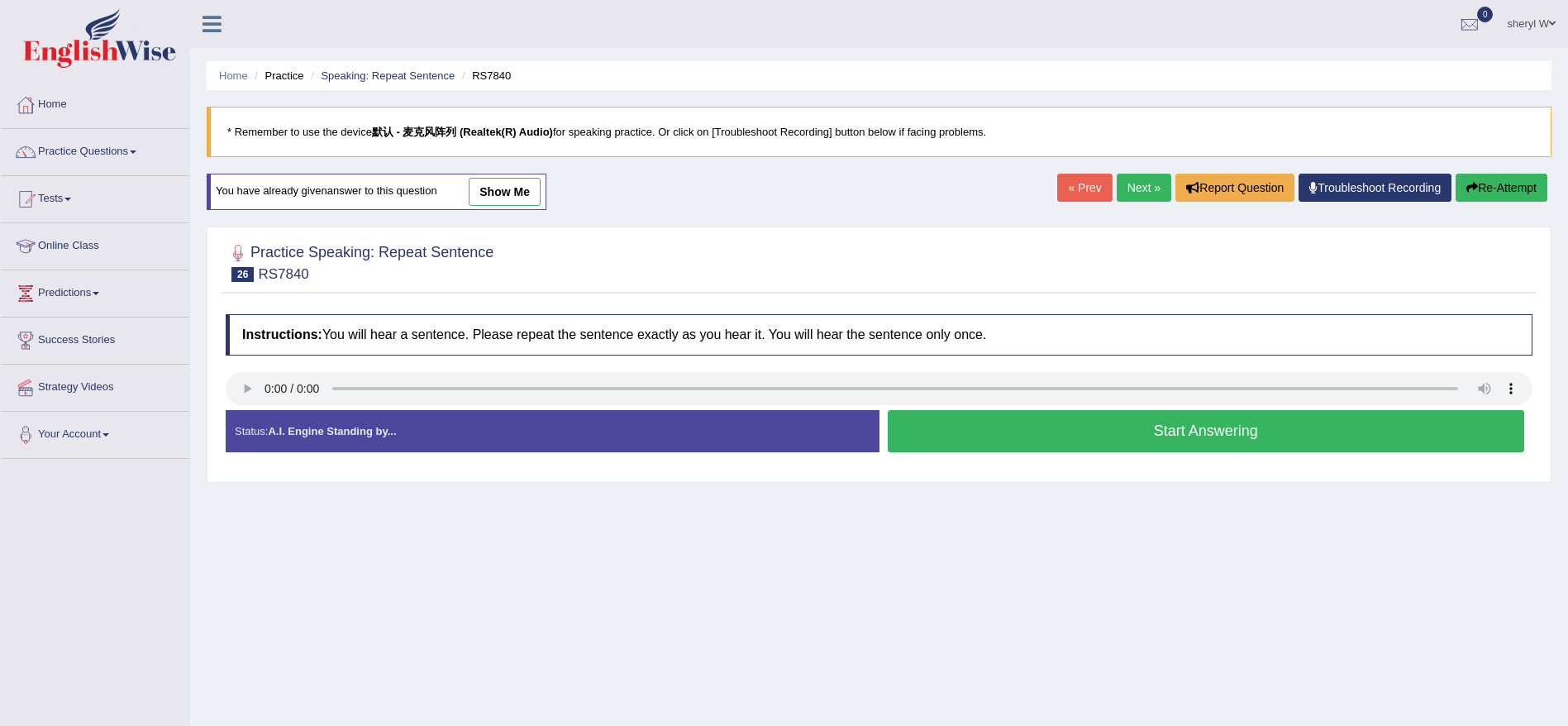 scroll, scrollTop: 0, scrollLeft: 0, axis: both 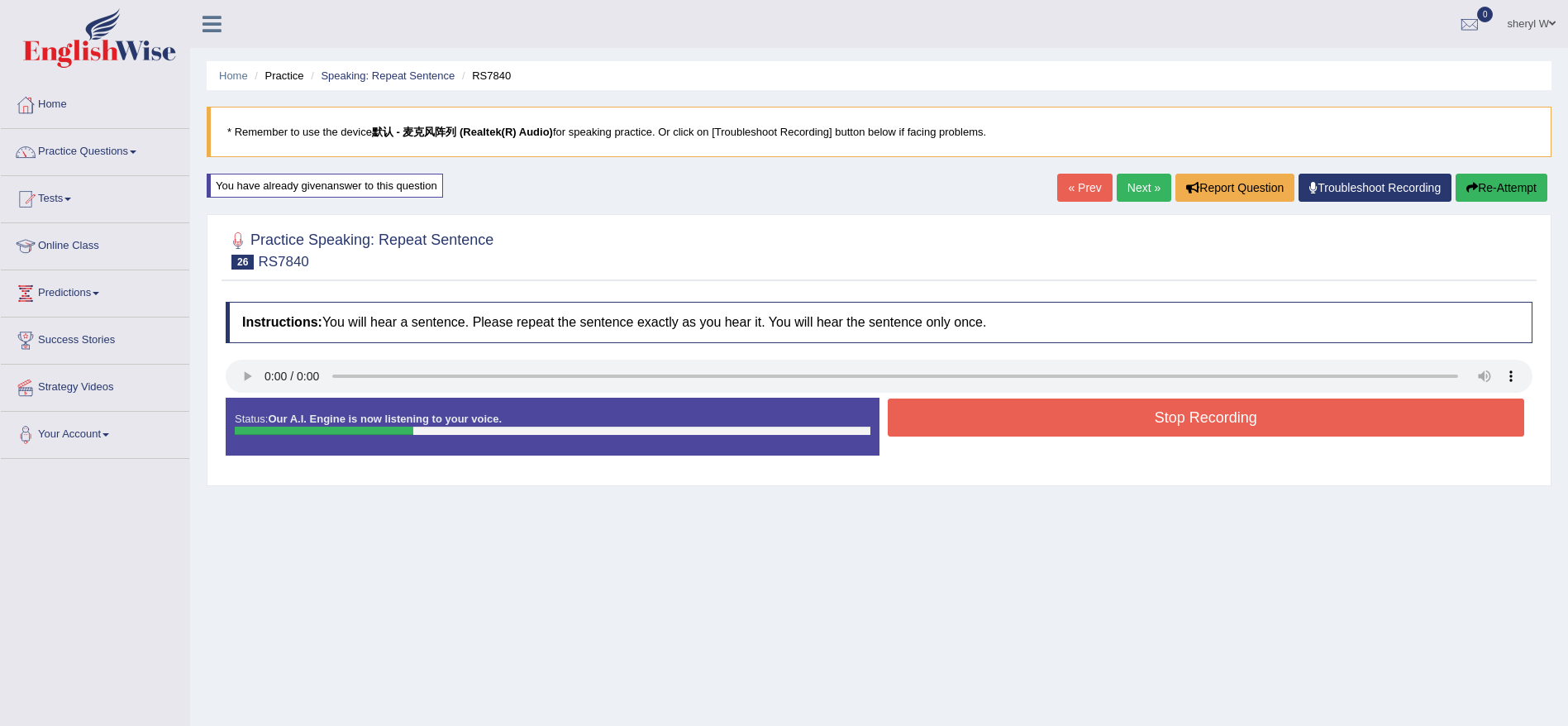 click on "Stop Recording" at bounding box center [1206, 418] 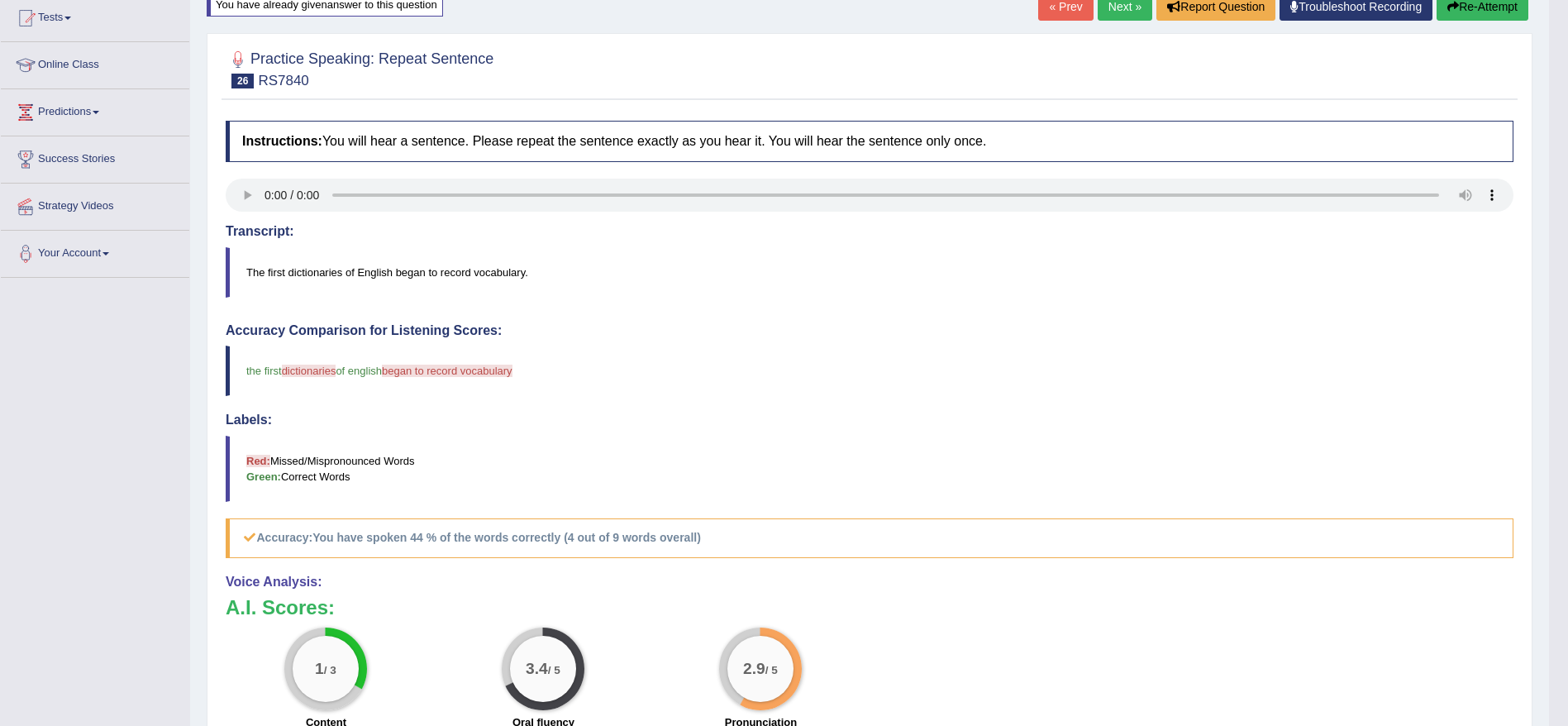 scroll, scrollTop: 0, scrollLeft: 0, axis: both 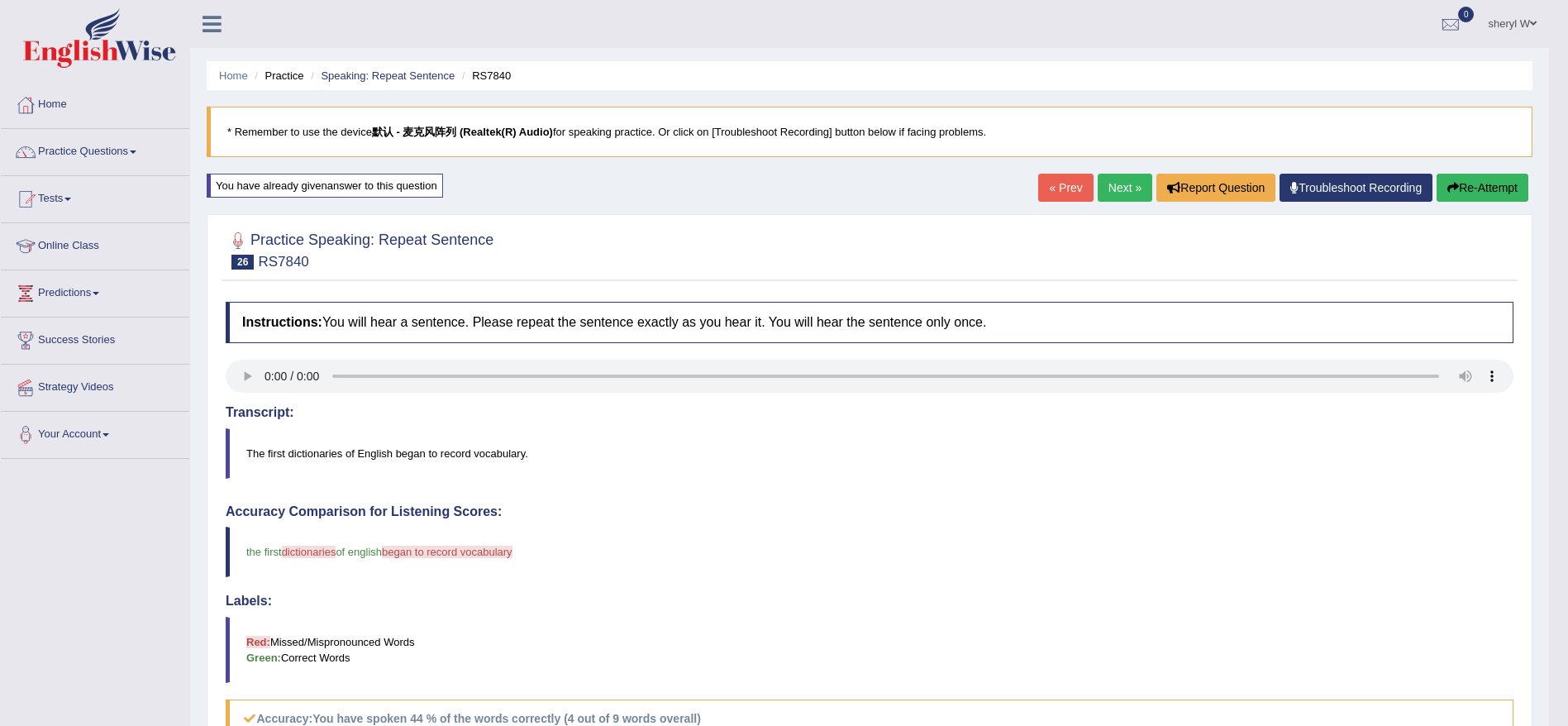 click on "Next »" at bounding box center [1125, 188] 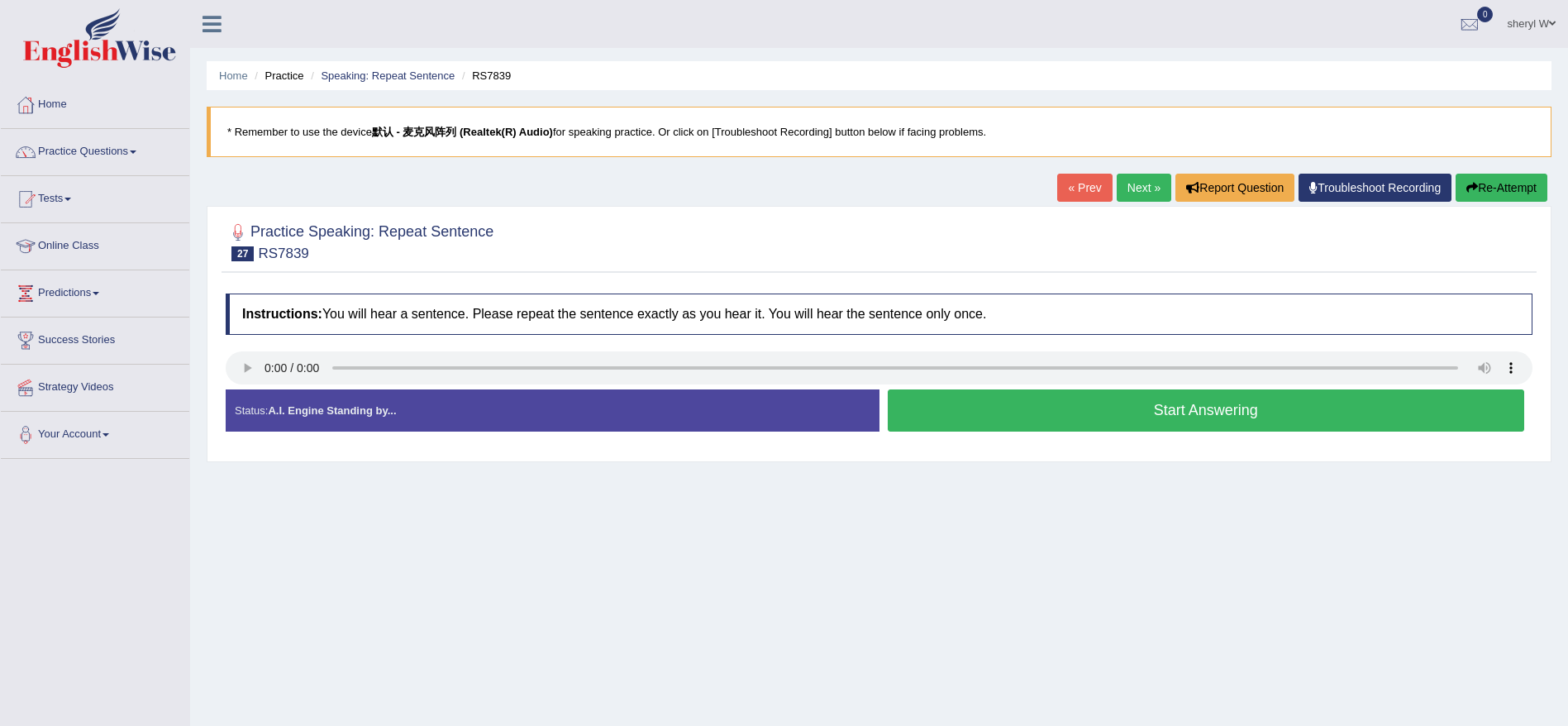 scroll, scrollTop: 0, scrollLeft: 0, axis: both 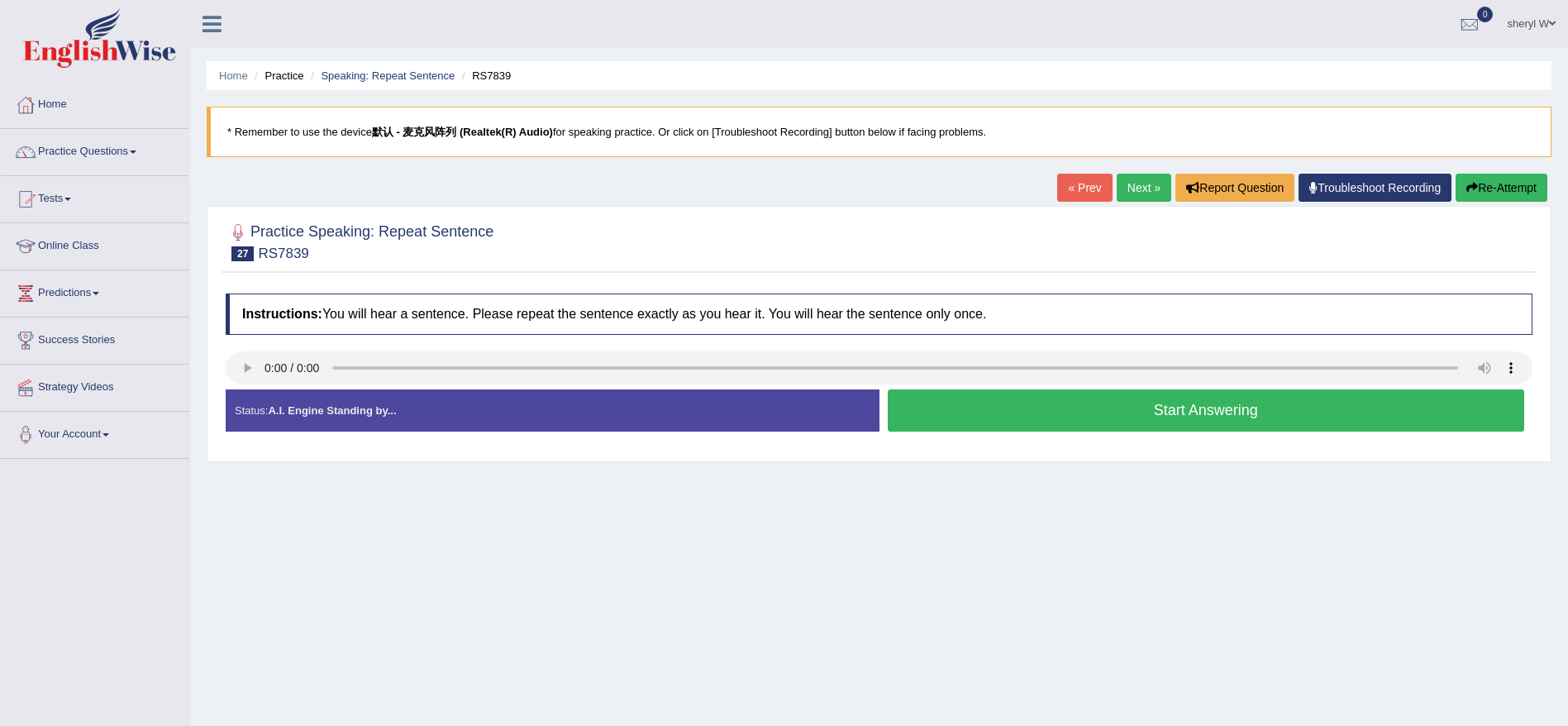 click on "Start Answering" at bounding box center [1206, 410] 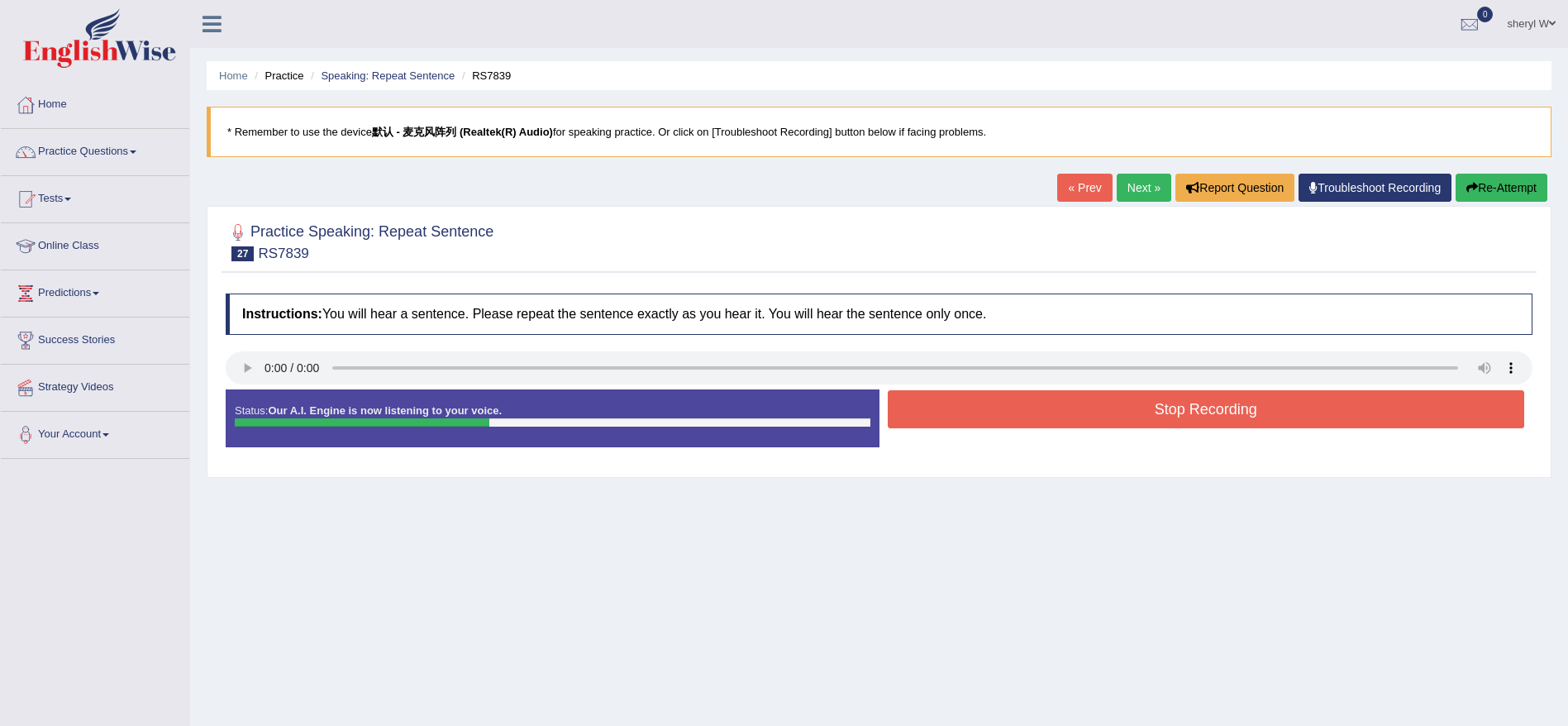 click on "Stop Recording" at bounding box center (1206, 409) 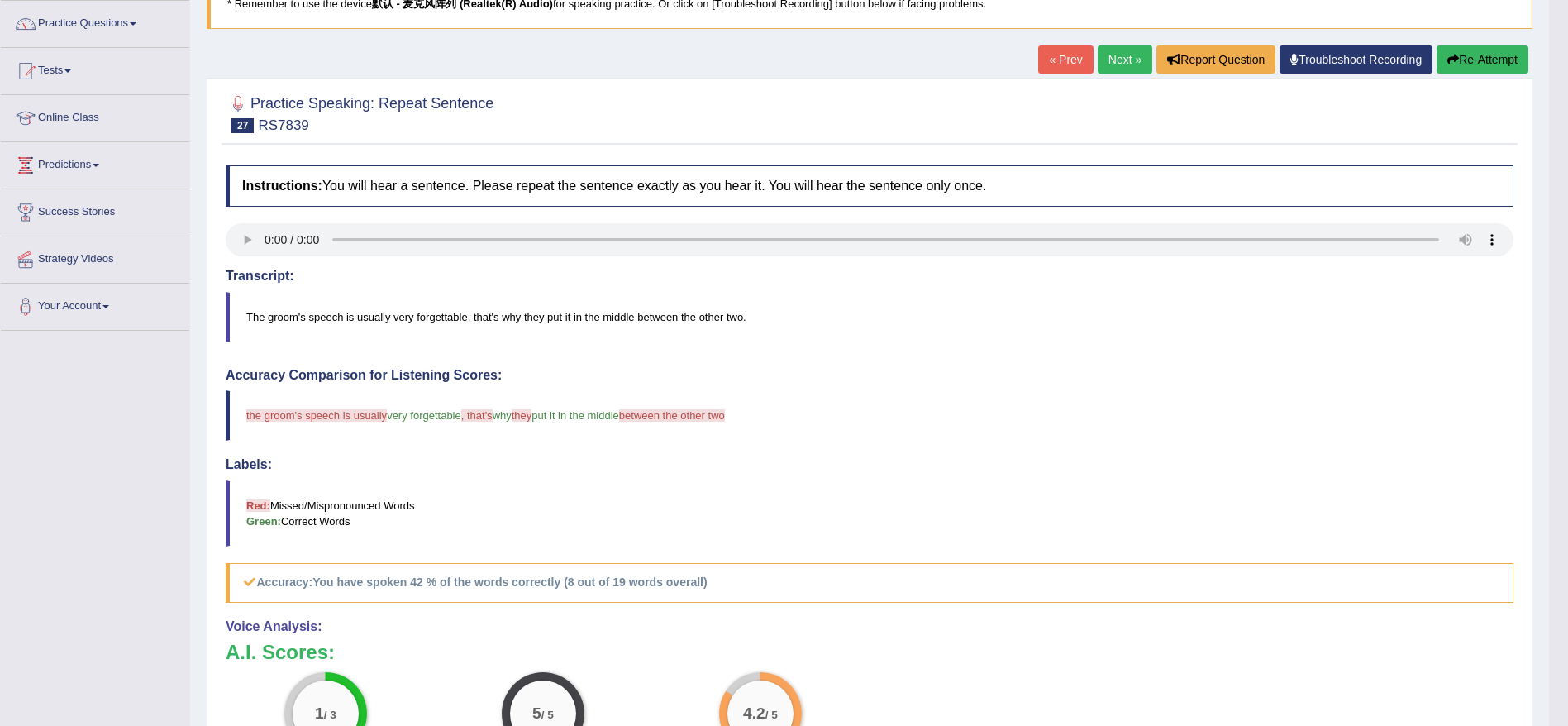 scroll, scrollTop: 0, scrollLeft: 0, axis: both 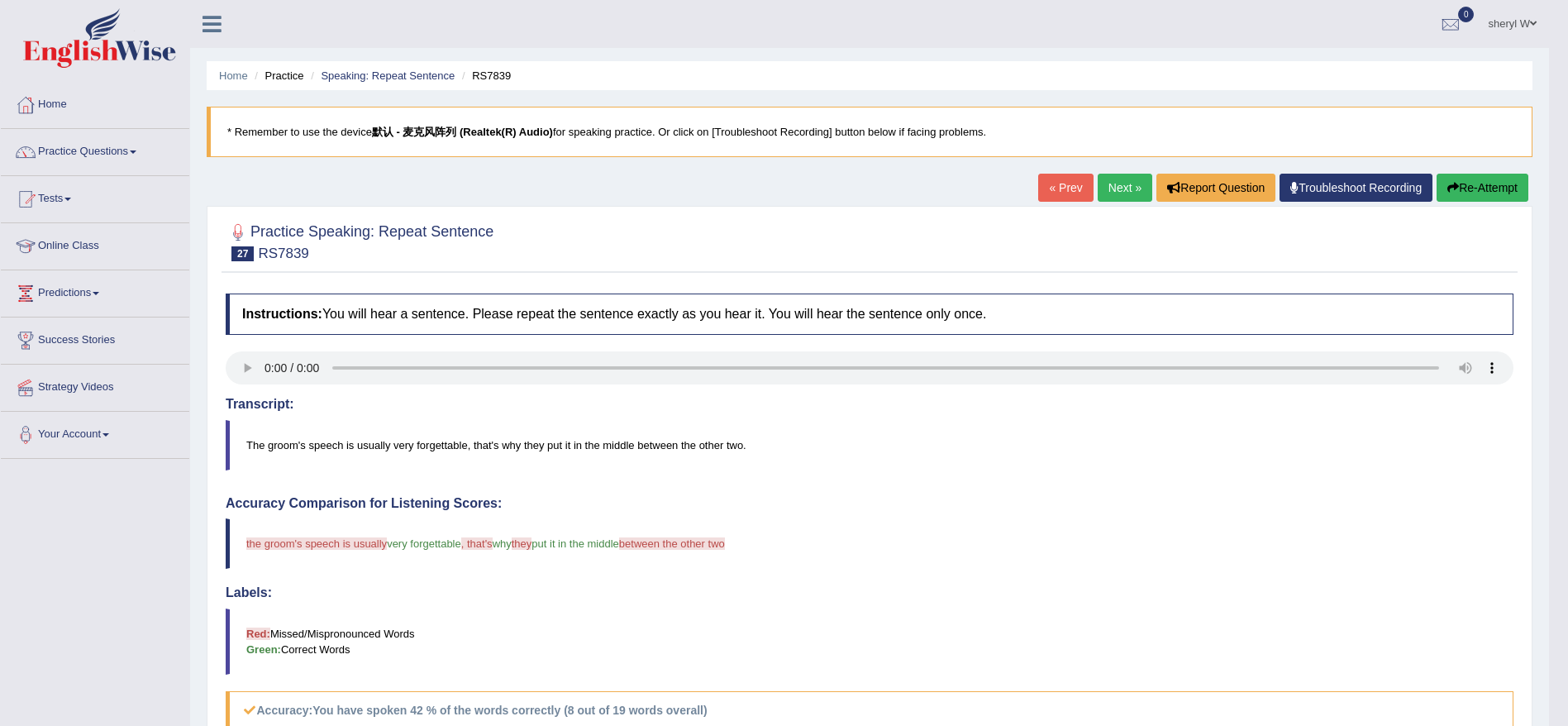 click on "Re-Attempt" at bounding box center [1482, 188] 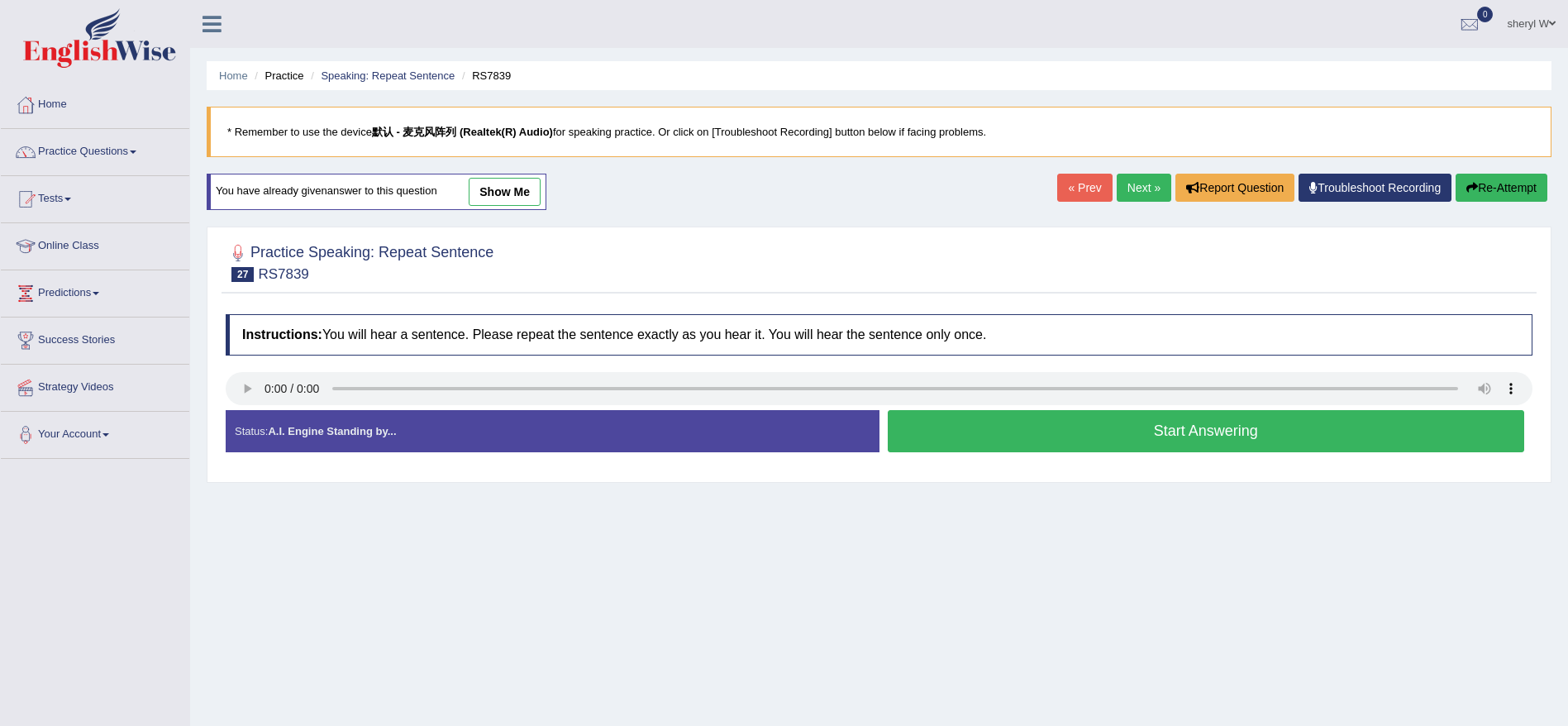scroll, scrollTop: 0, scrollLeft: 0, axis: both 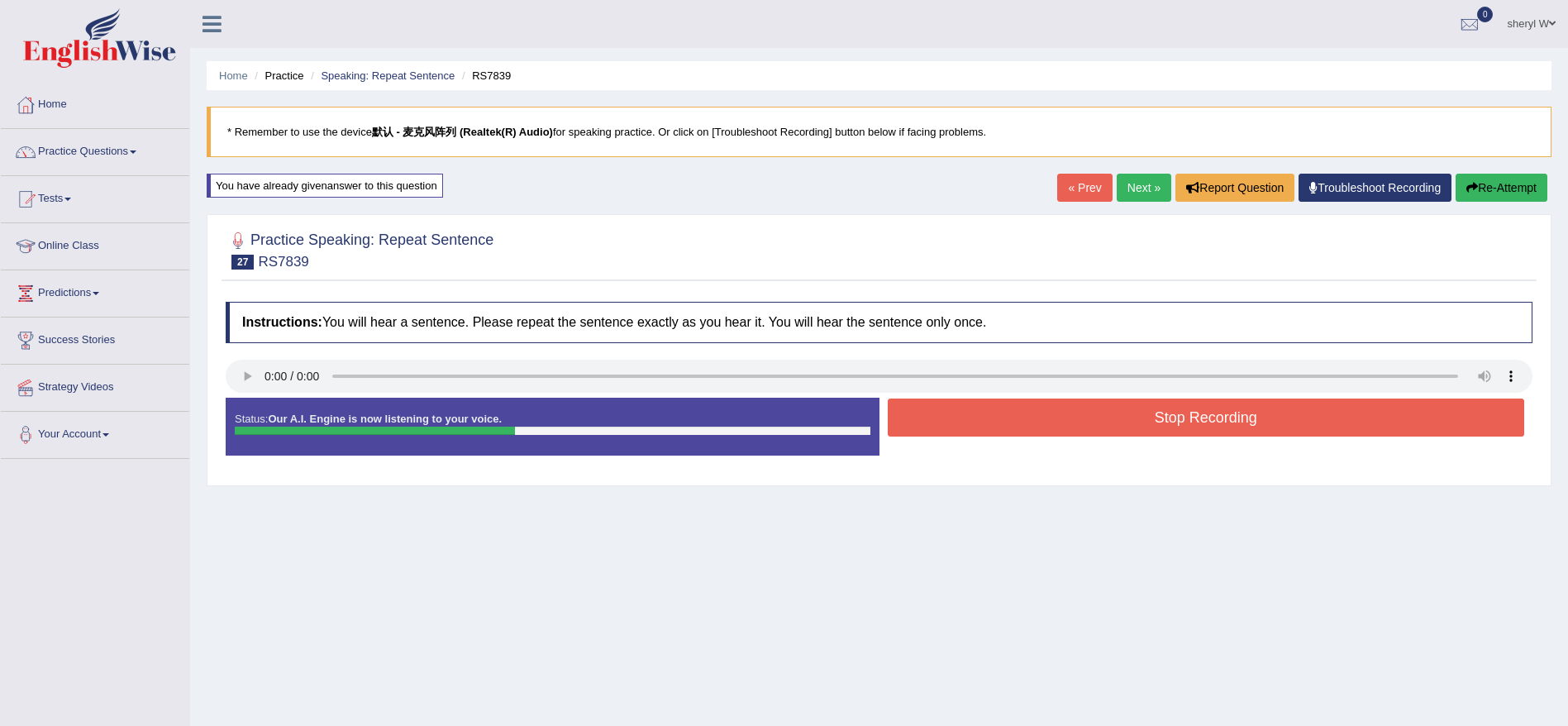 click on "Stop Recording" at bounding box center [1206, 418] 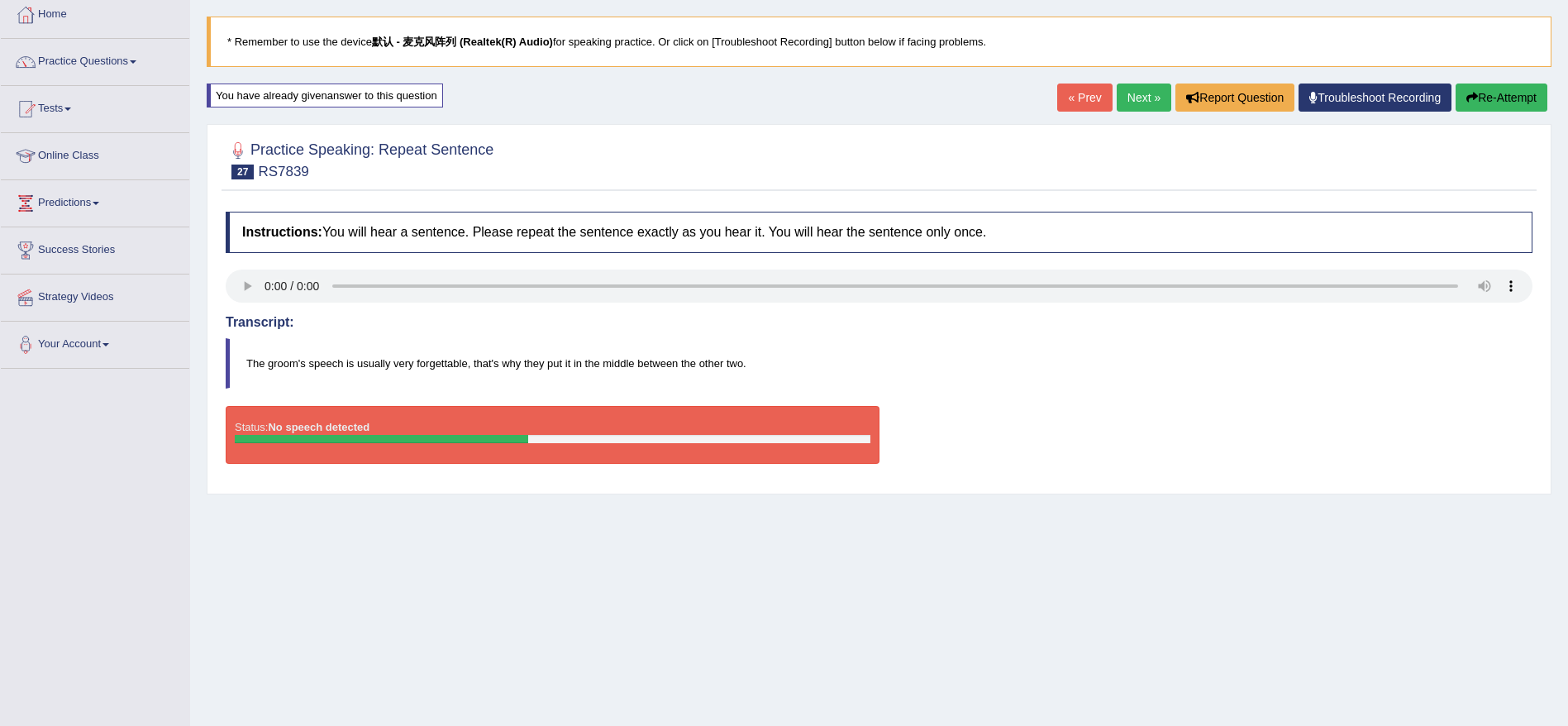 scroll, scrollTop: 124, scrollLeft: 0, axis: vertical 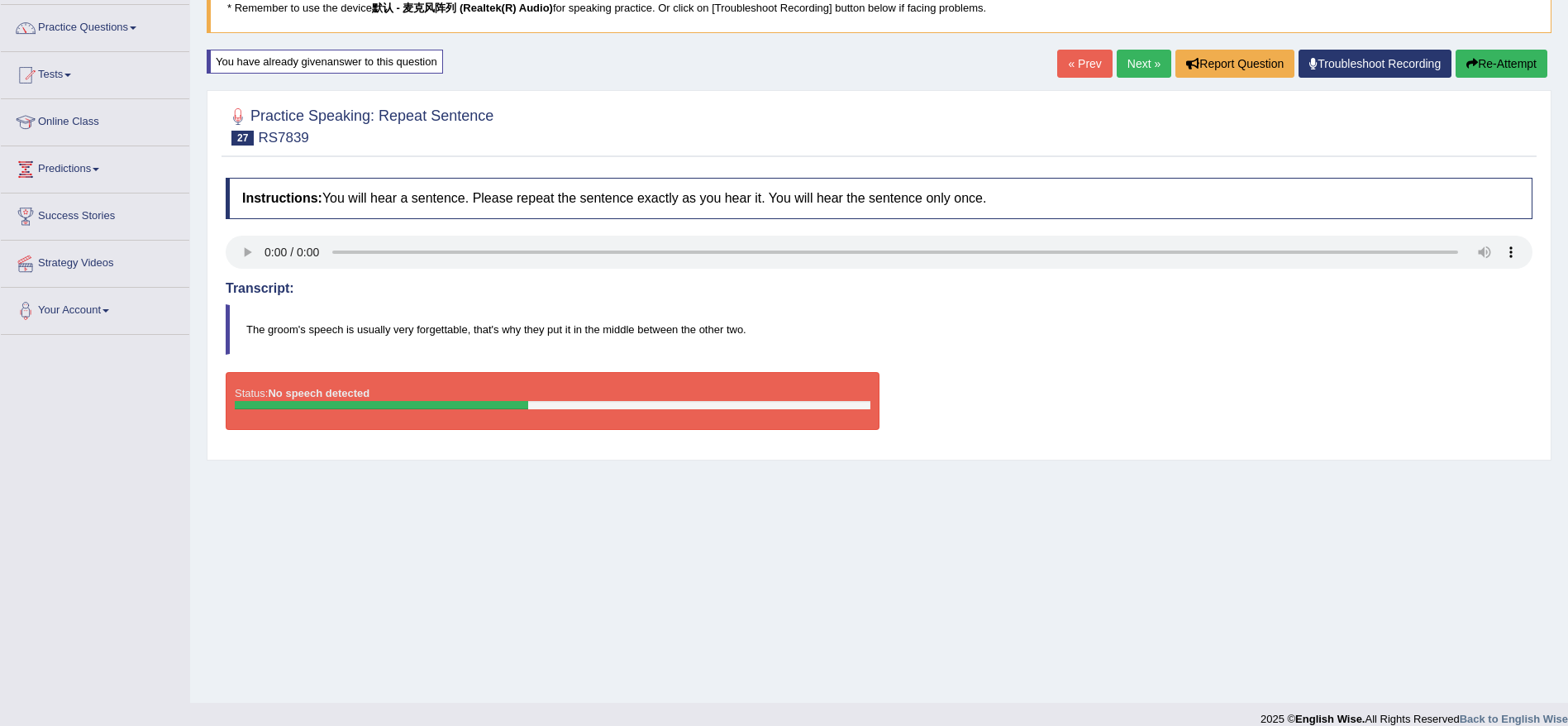 click on "Re-Attempt" at bounding box center (1501, 64) 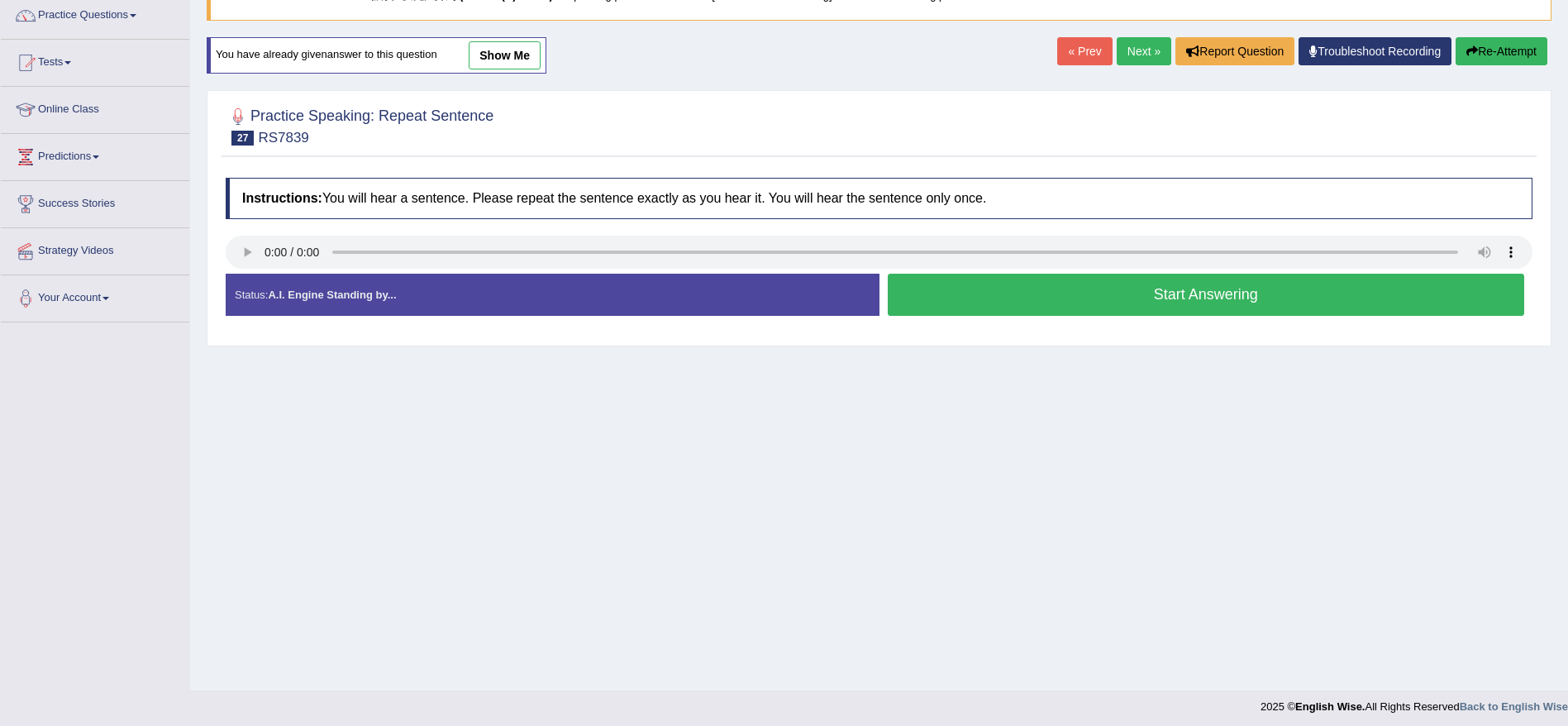 scroll, scrollTop: 136, scrollLeft: 0, axis: vertical 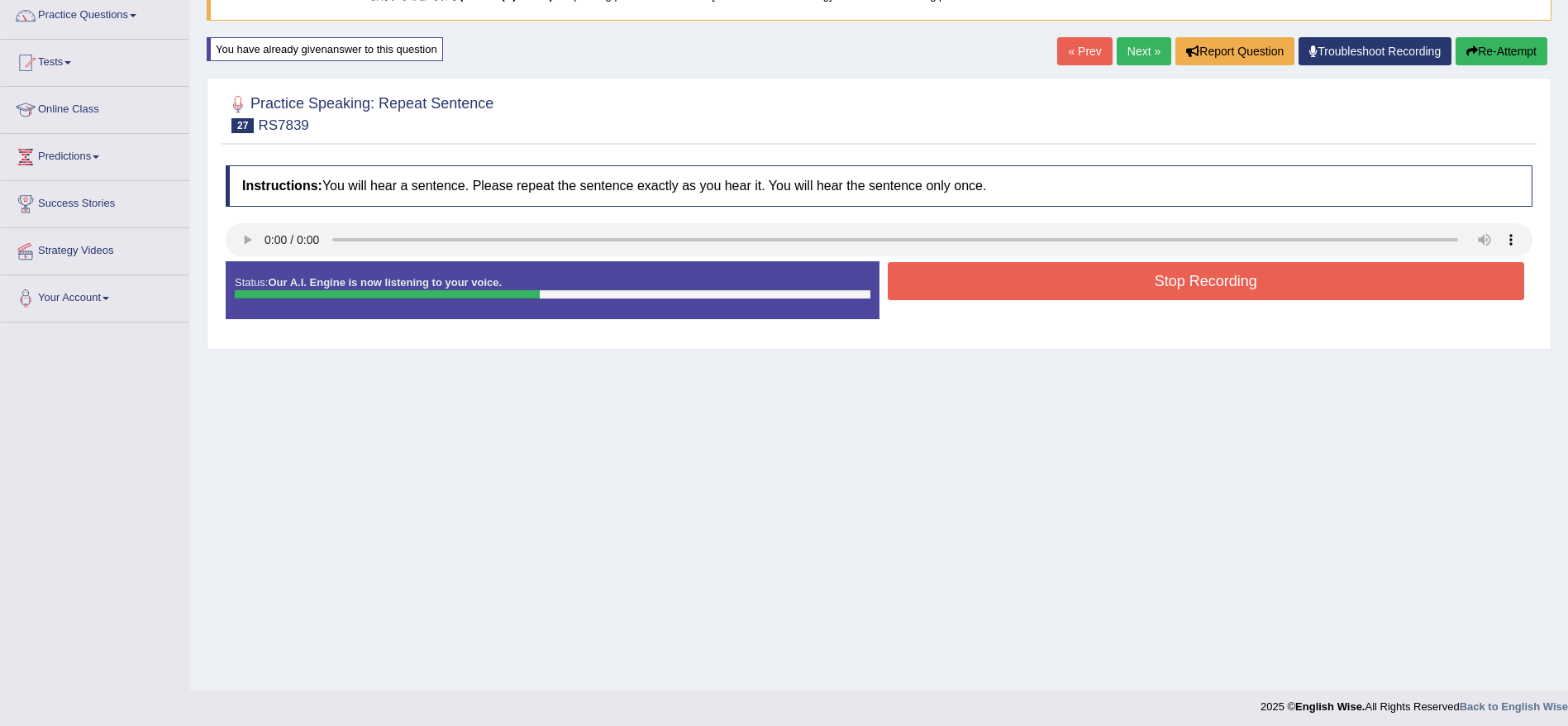 click on "Stop Recording" at bounding box center (1206, 281) 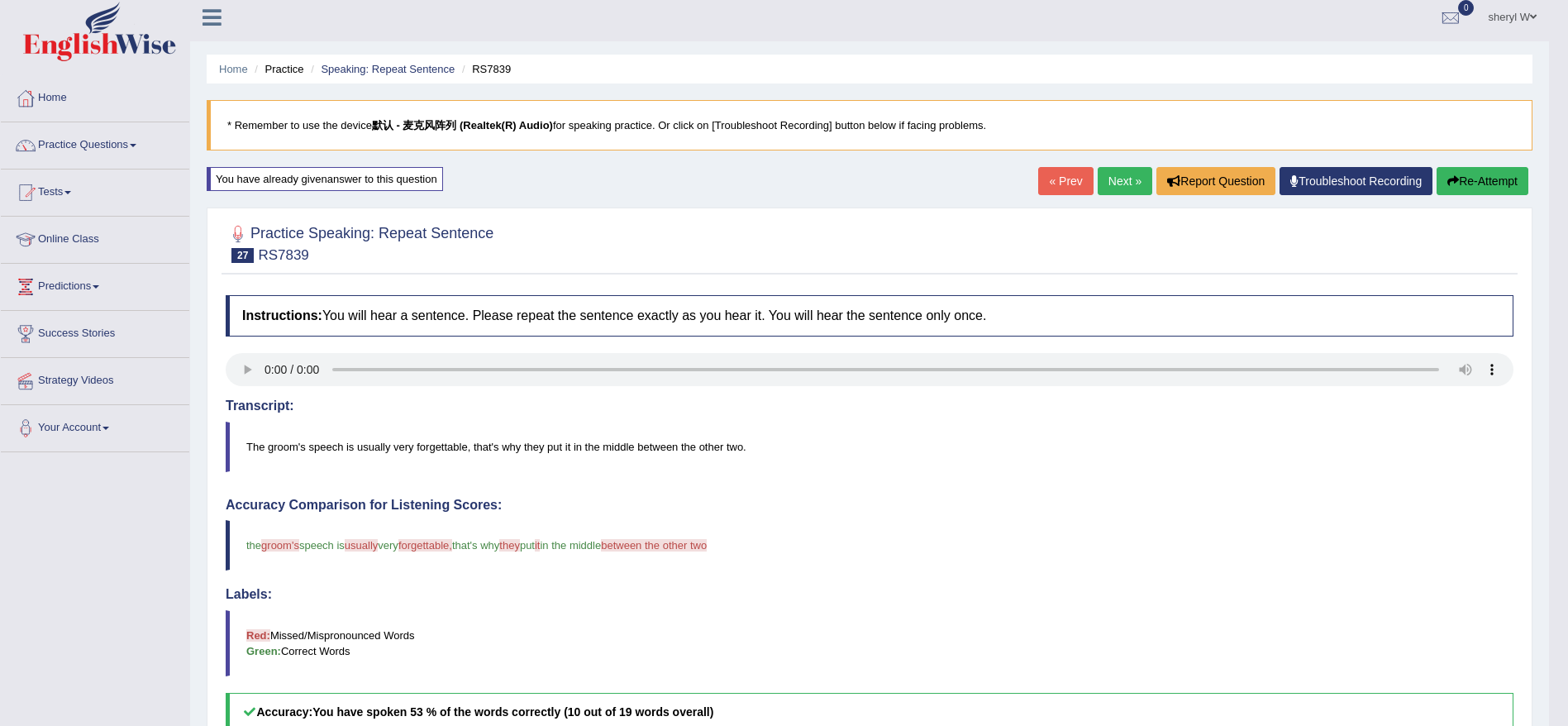 scroll, scrollTop: 0, scrollLeft: 0, axis: both 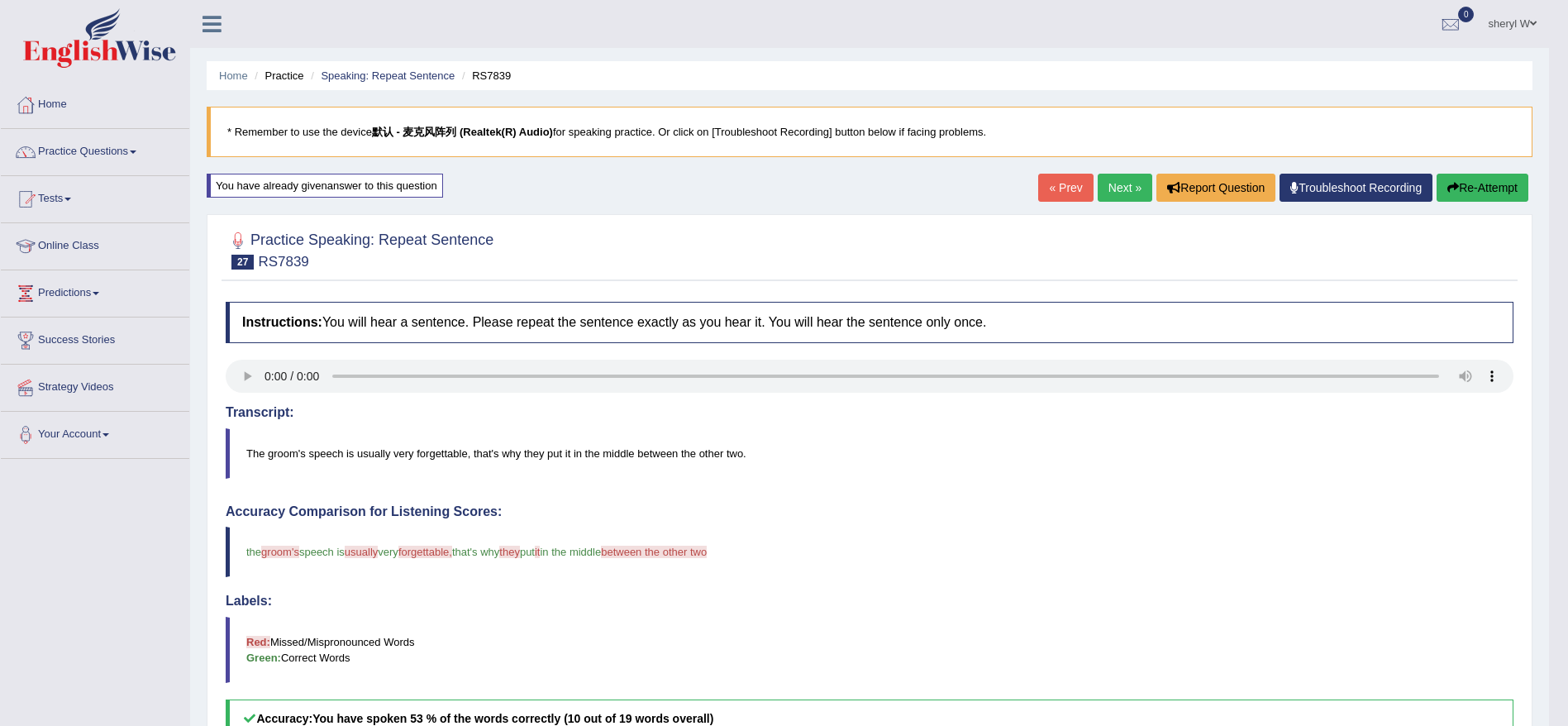 click on "Next »" at bounding box center (1125, 188) 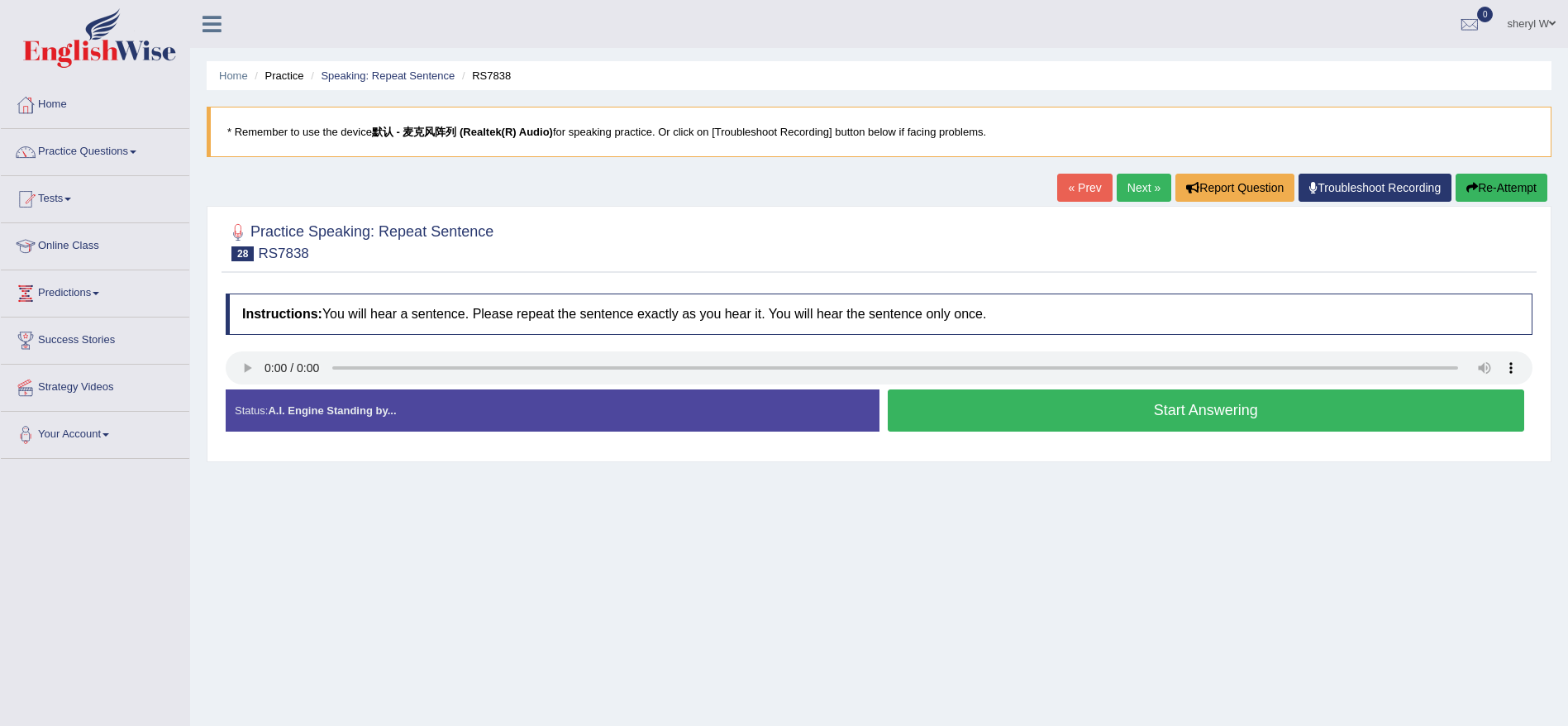 scroll, scrollTop: 0, scrollLeft: 0, axis: both 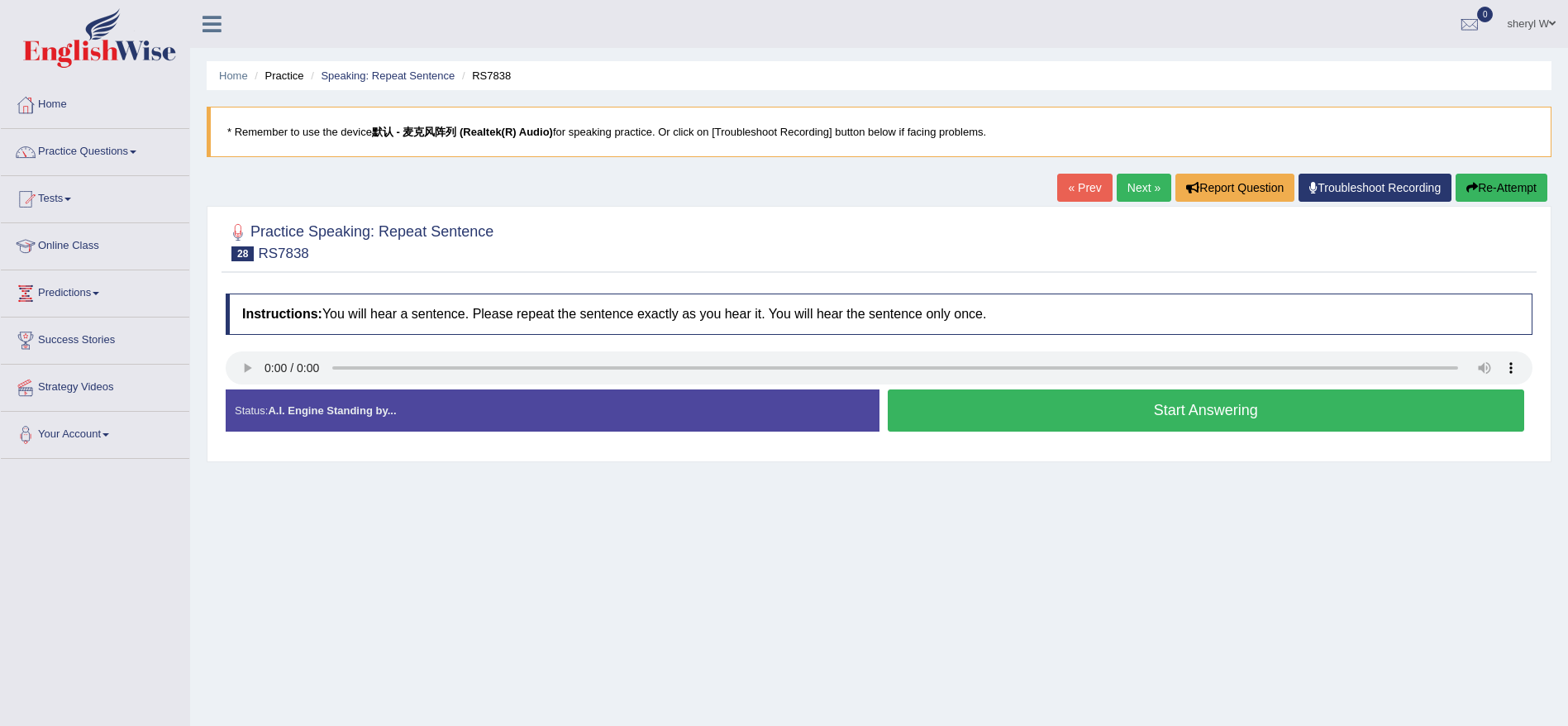 click on "Start Answering" at bounding box center [1206, 410] 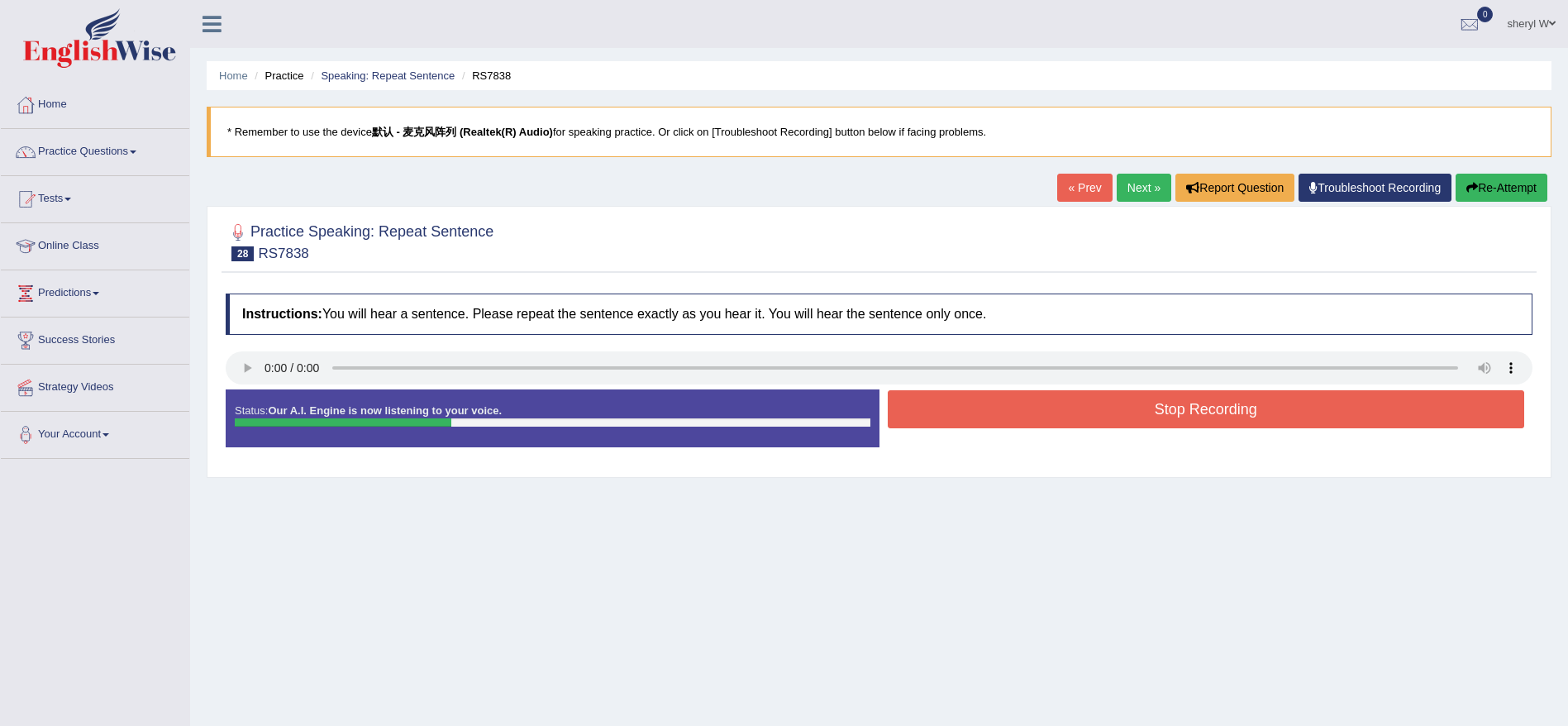 click on "Stop Recording" at bounding box center (1206, 409) 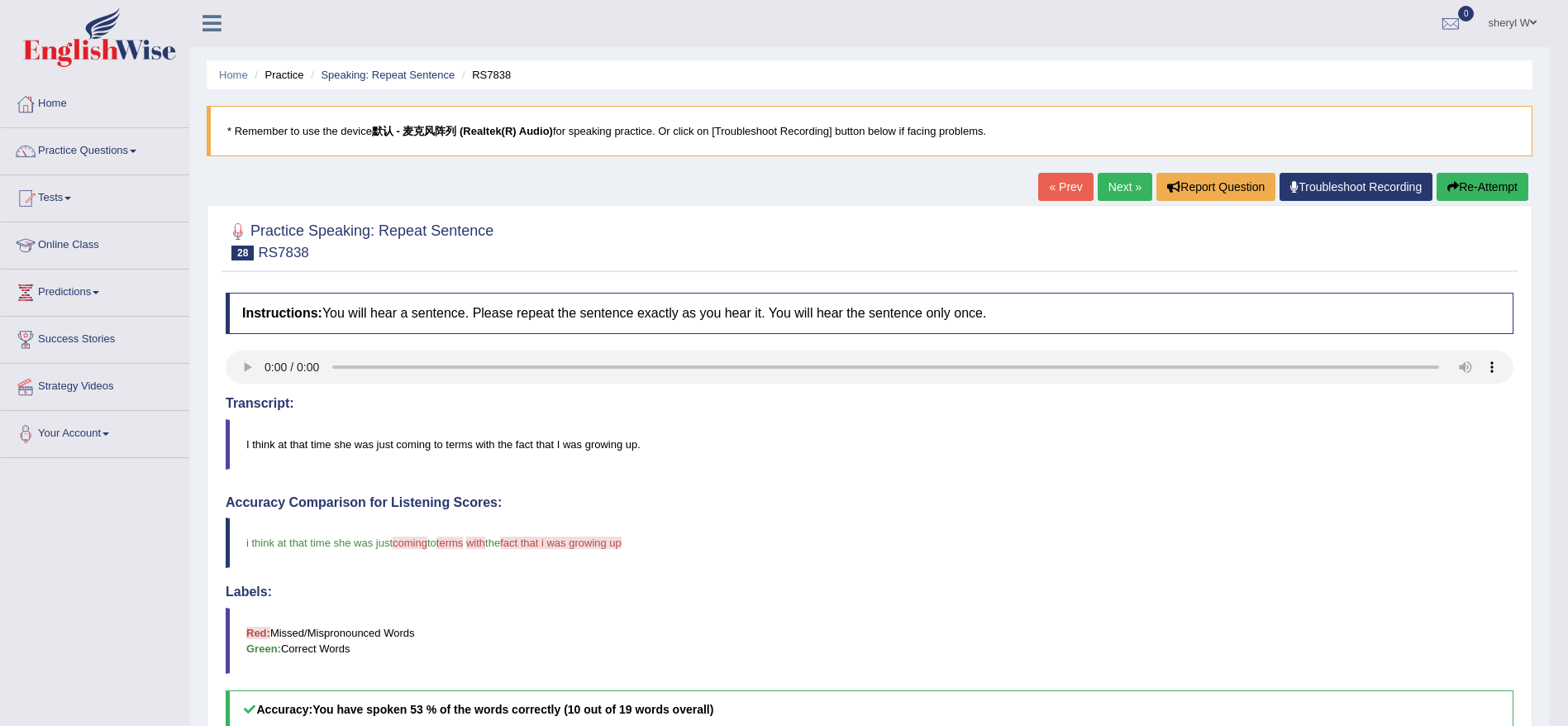 scroll, scrollTop: 0, scrollLeft: 0, axis: both 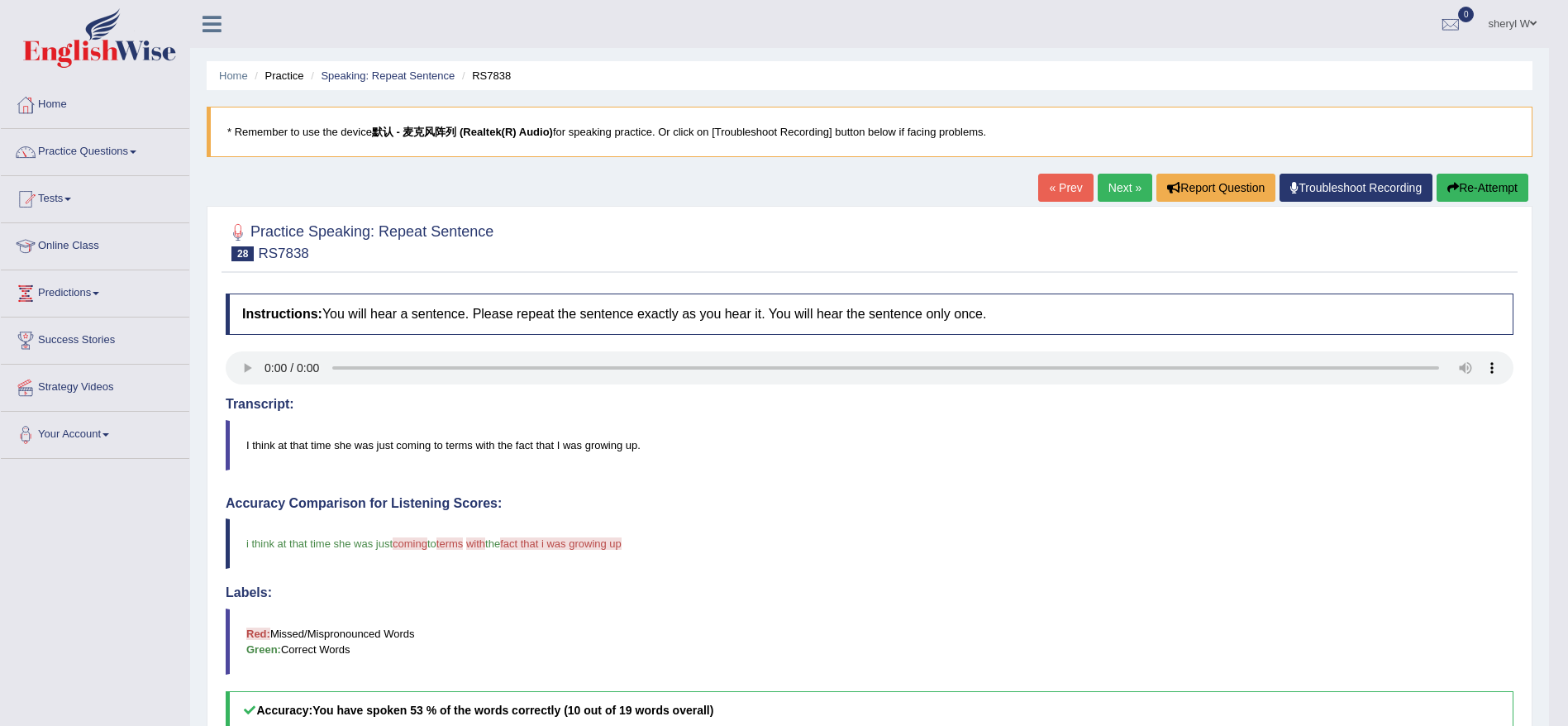 click on "Re-Attempt" at bounding box center [1482, 188] 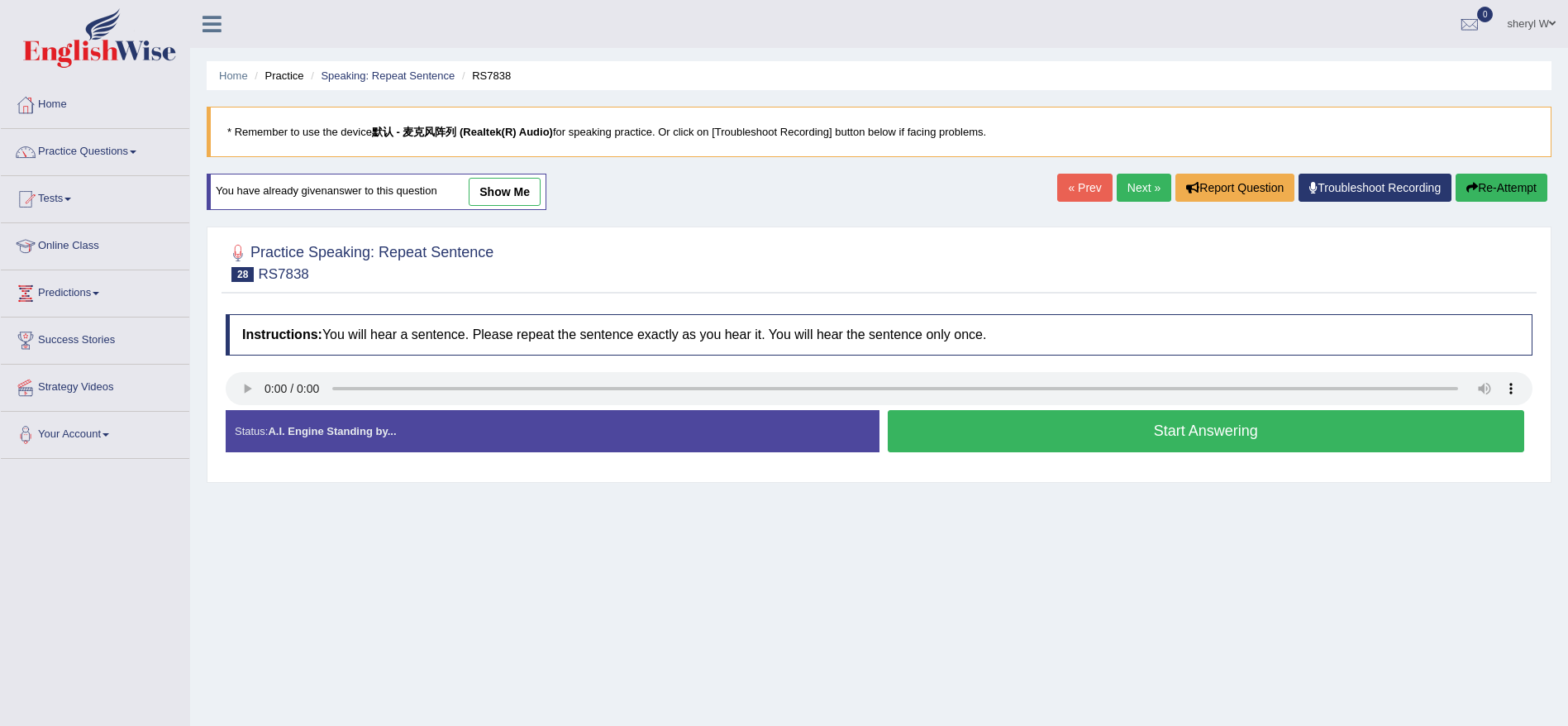 scroll, scrollTop: 0, scrollLeft: 0, axis: both 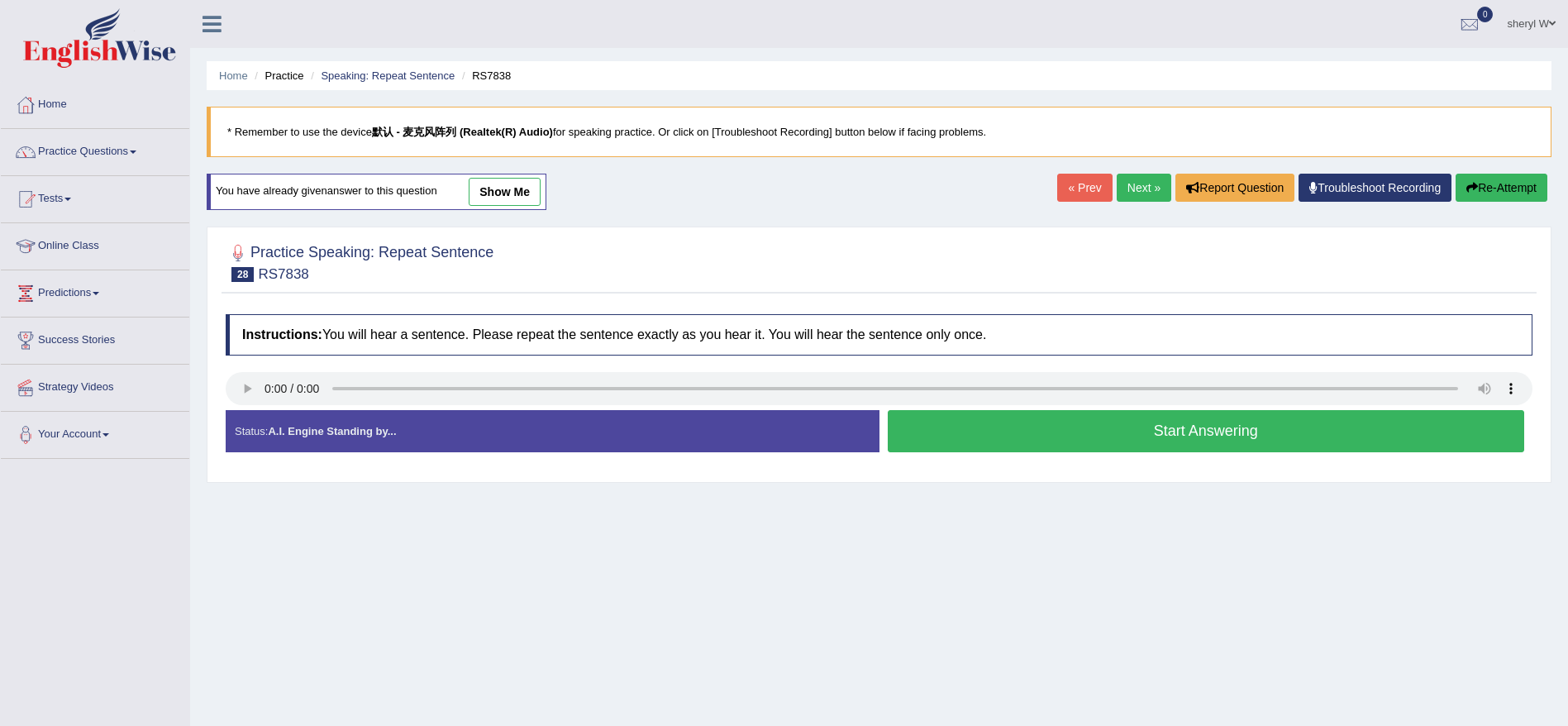 click on "Start Answering" at bounding box center [1206, 431] 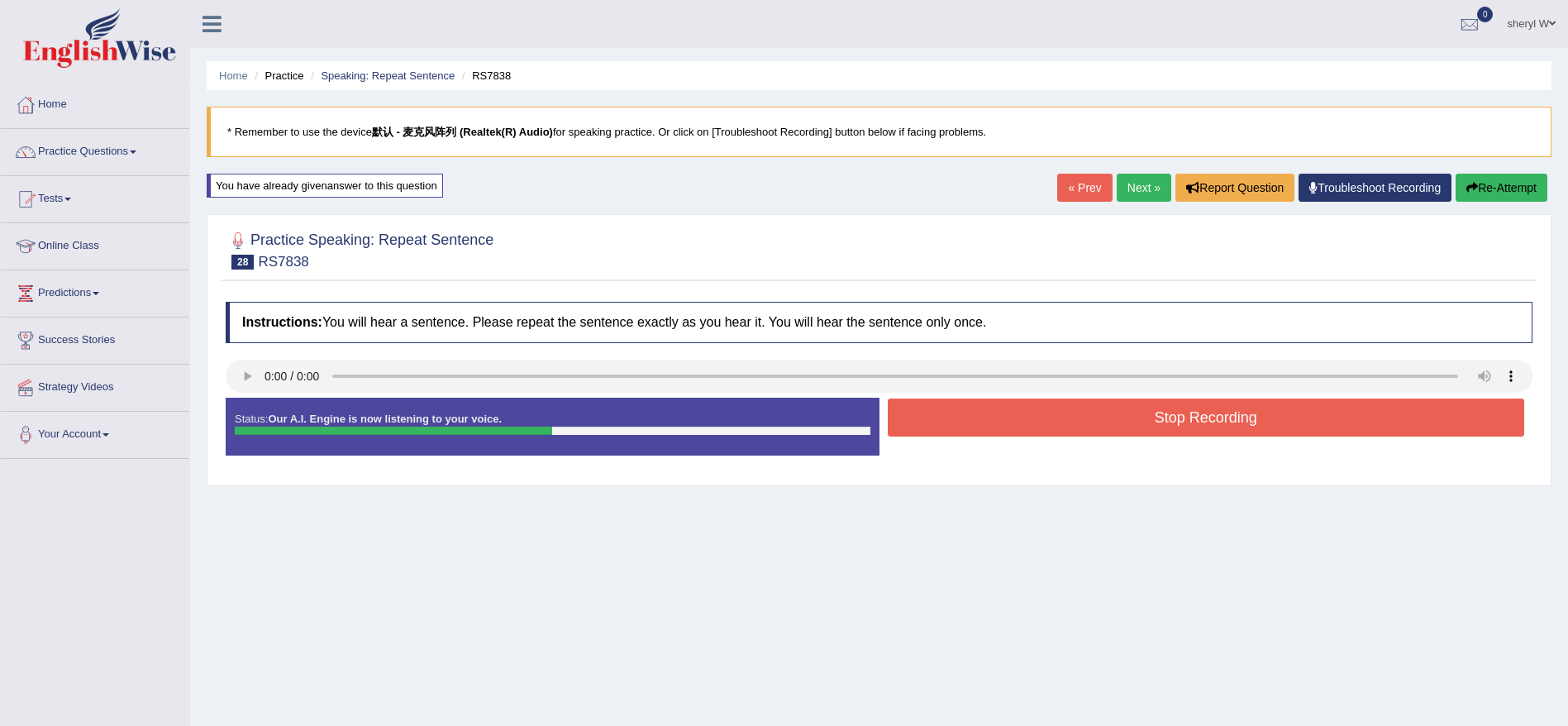 click on "Stop Recording" at bounding box center [1206, 418] 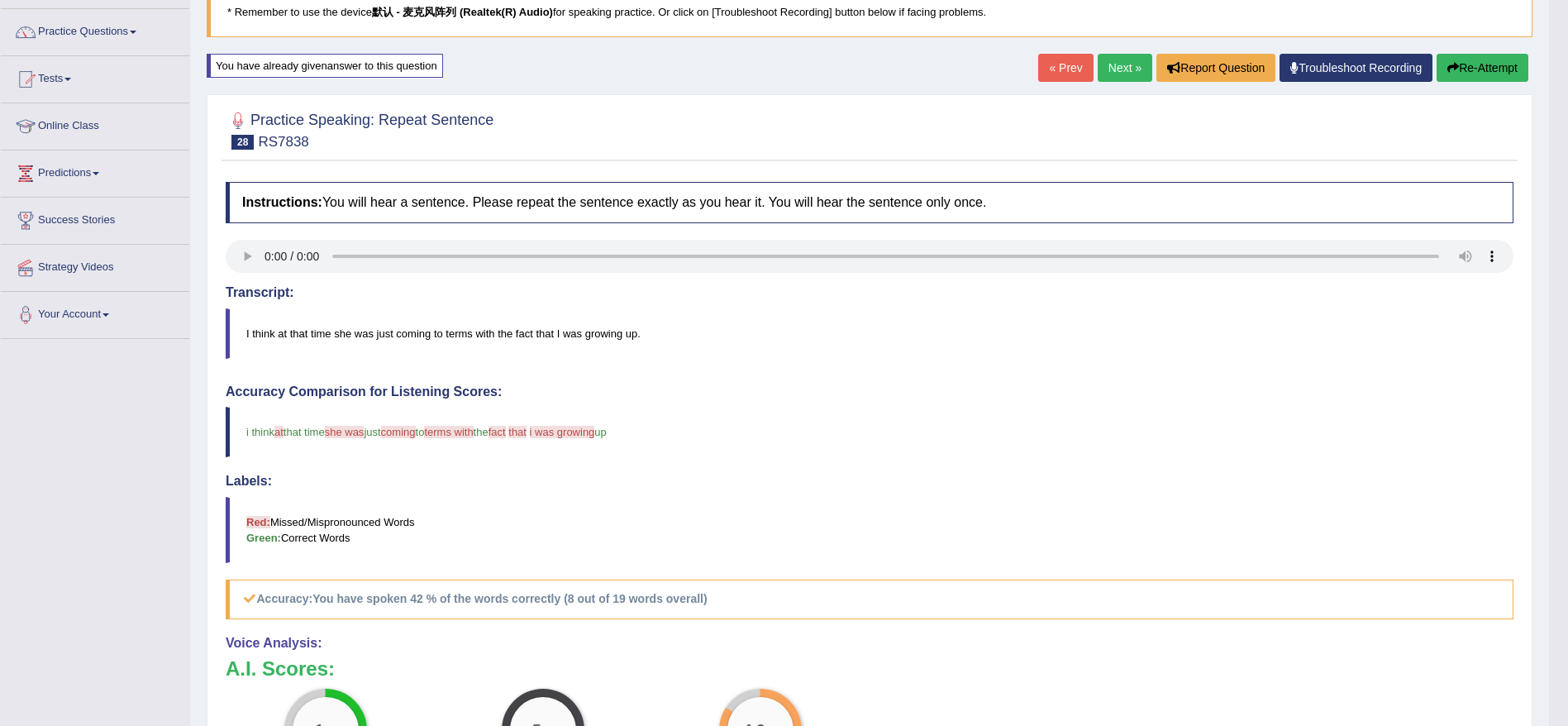 scroll, scrollTop: 0, scrollLeft: 0, axis: both 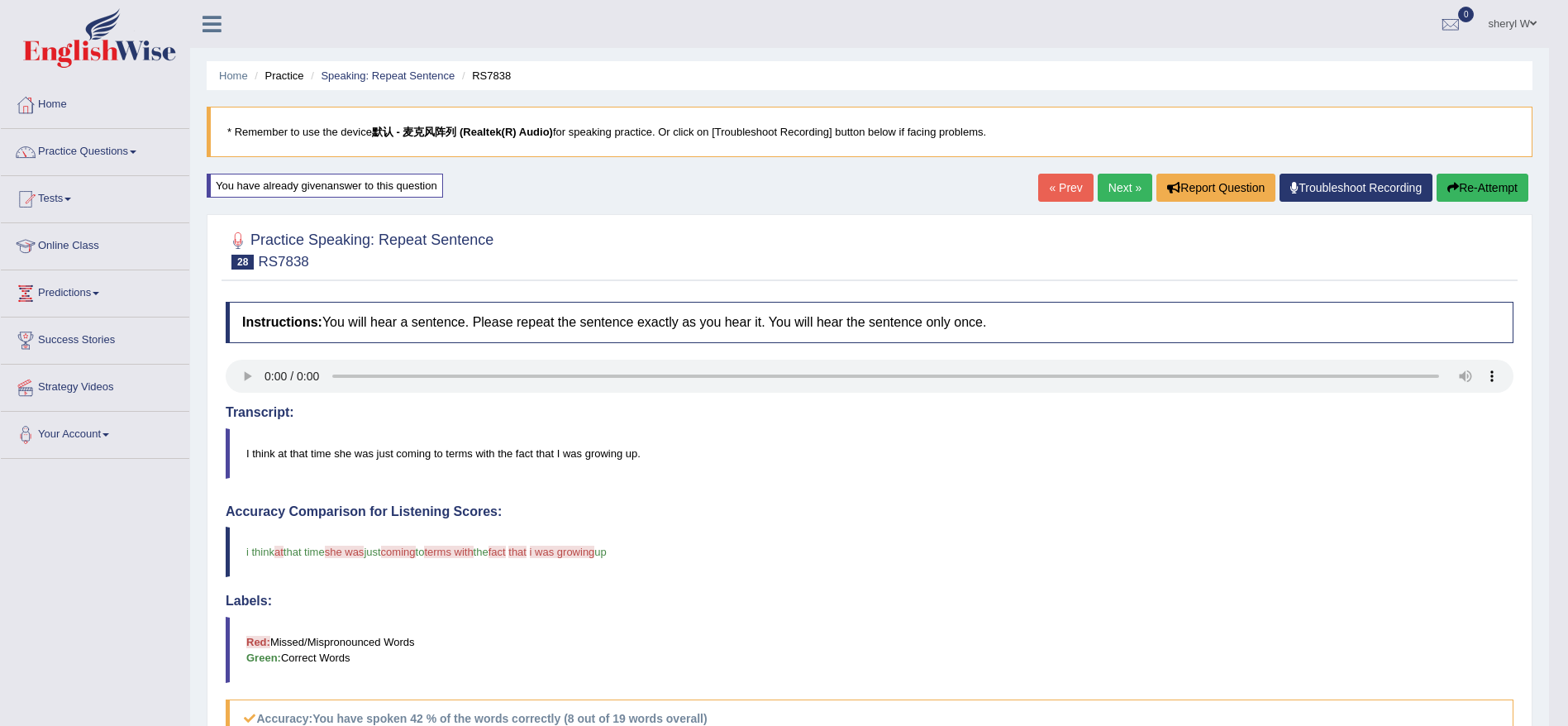 click on "Next »" at bounding box center [1125, 188] 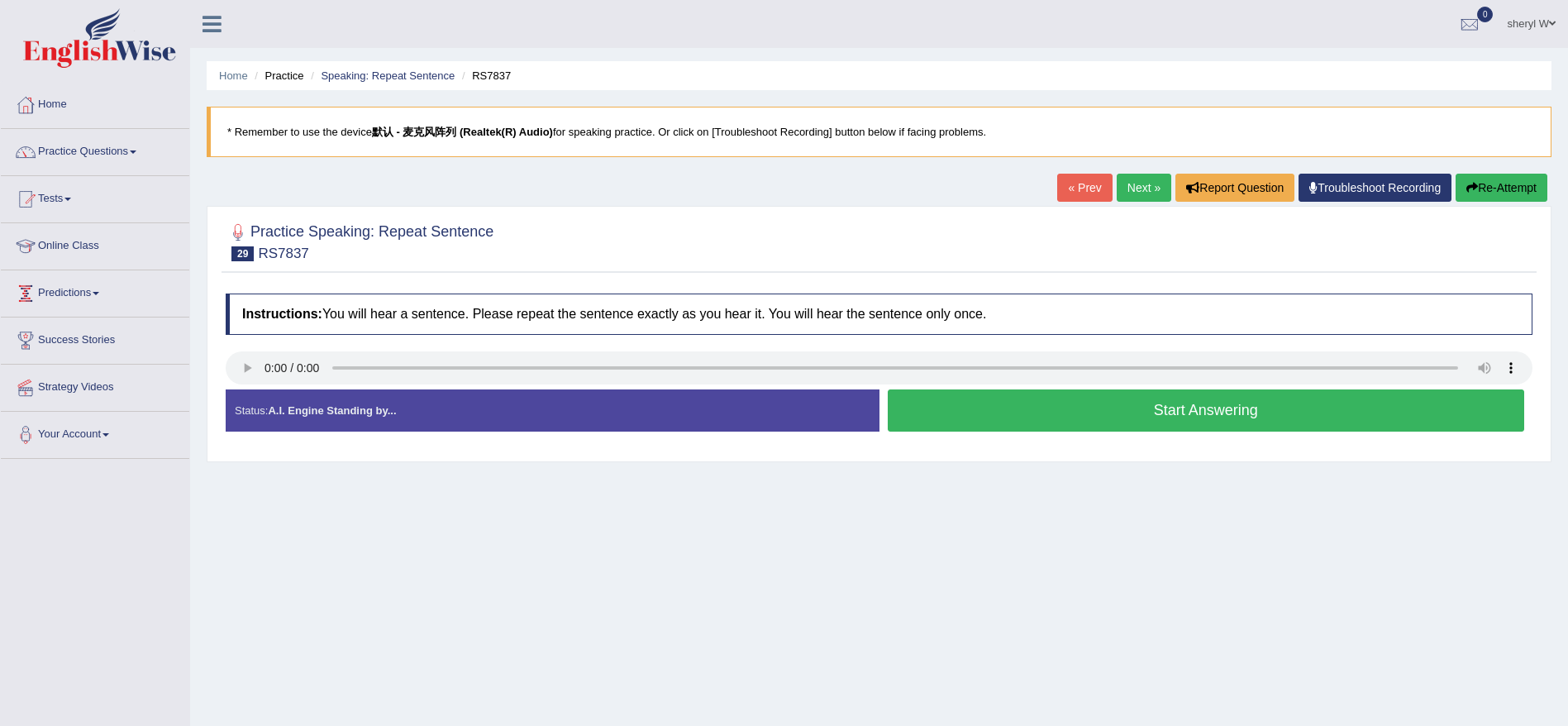 scroll, scrollTop: 0, scrollLeft: 0, axis: both 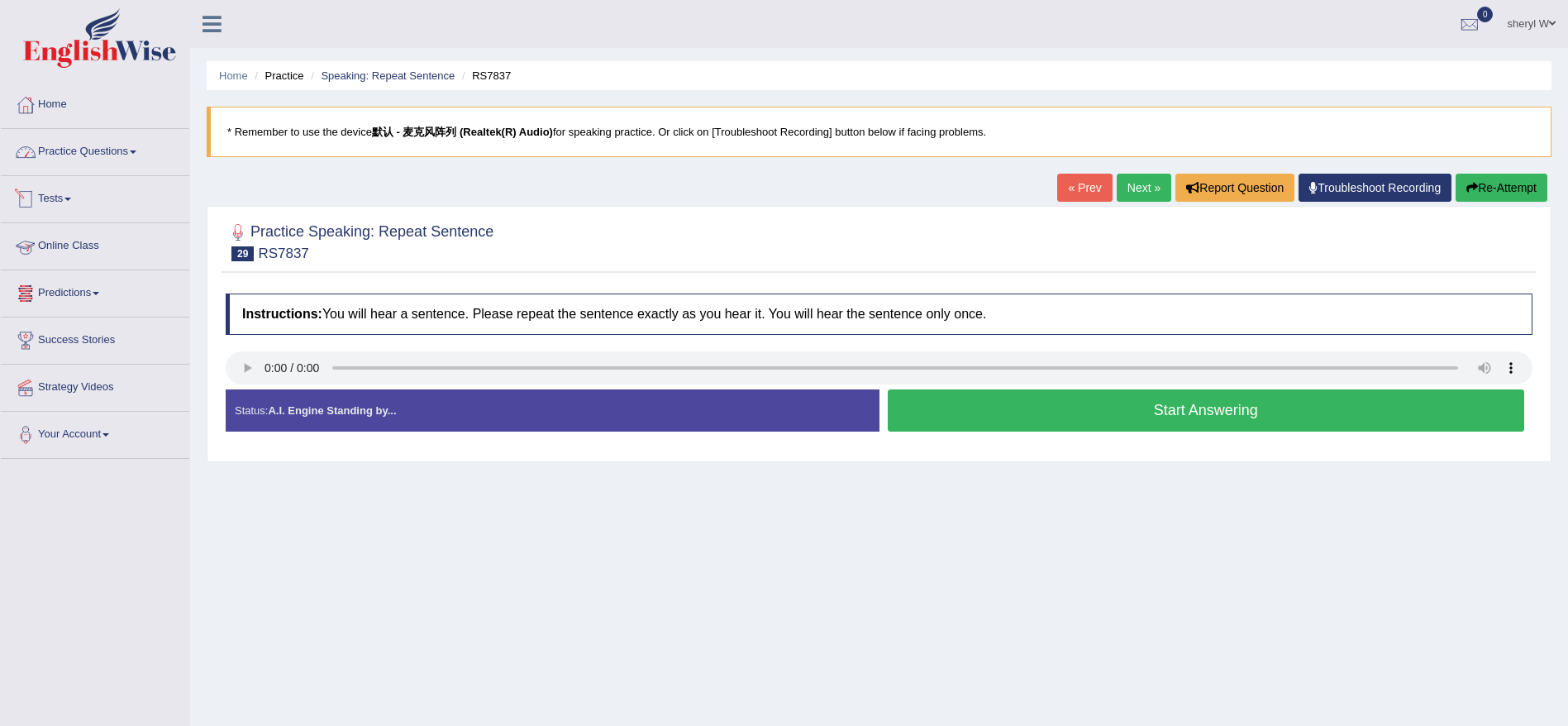 click on "Practice Questions" at bounding box center (95, 150) 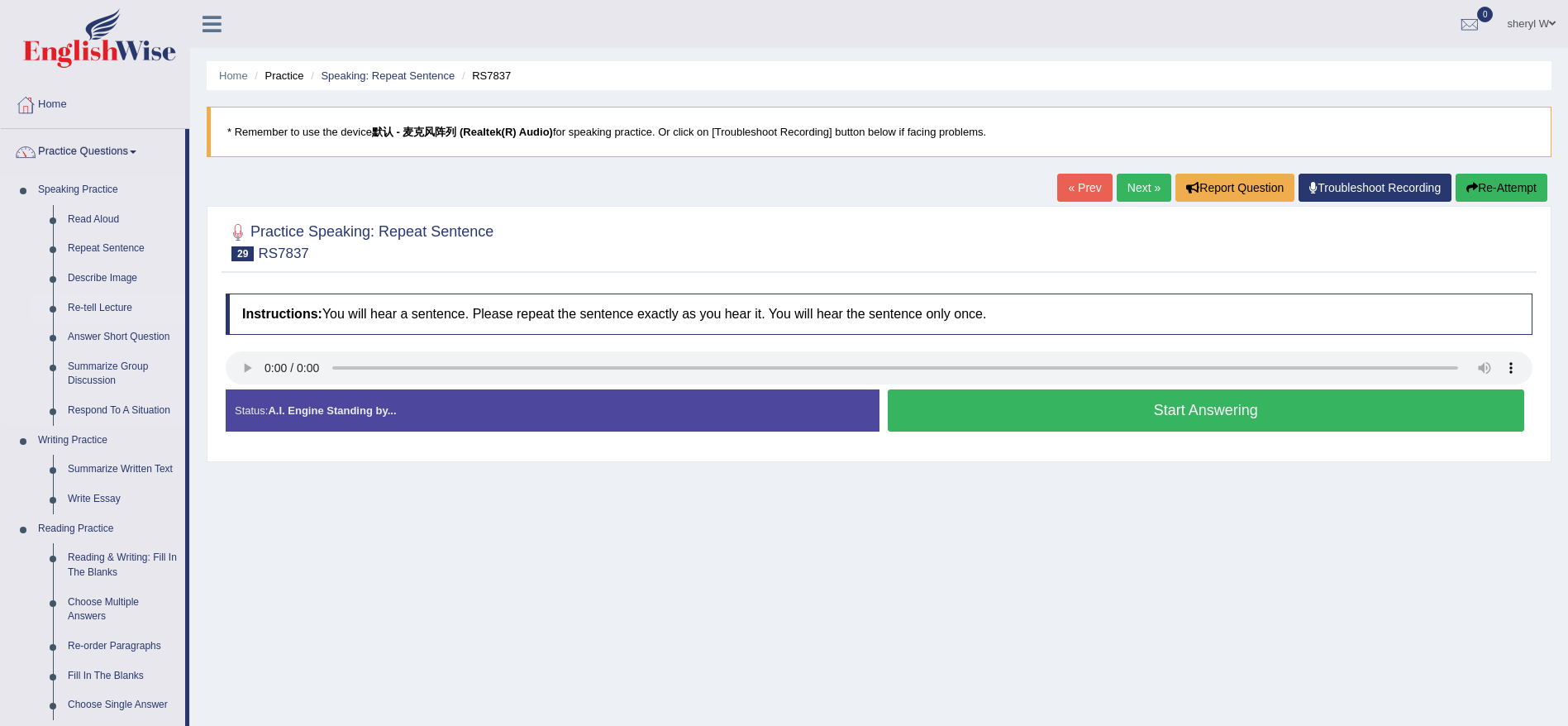 click on "Re-tell Lecture" at bounding box center (122, 308) 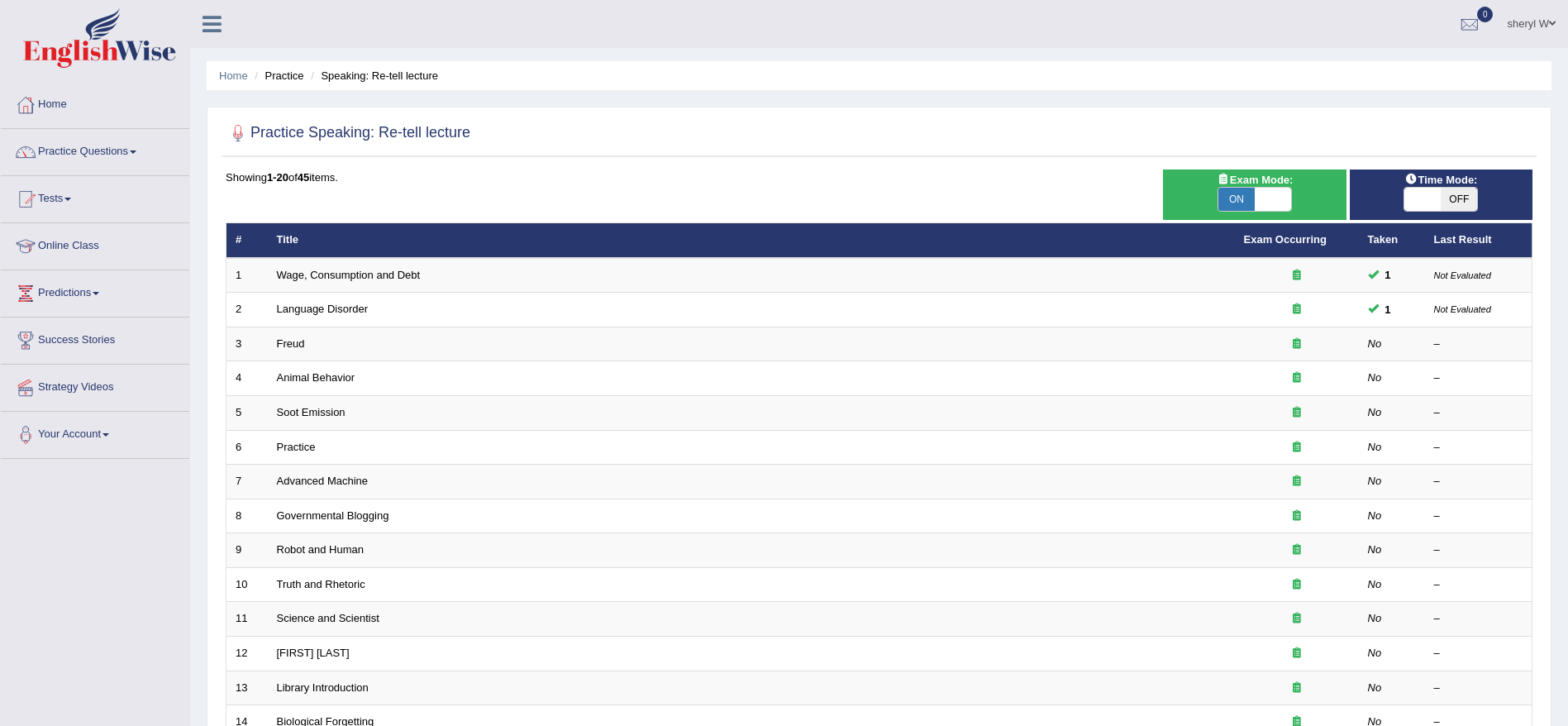 scroll, scrollTop: 0, scrollLeft: 0, axis: both 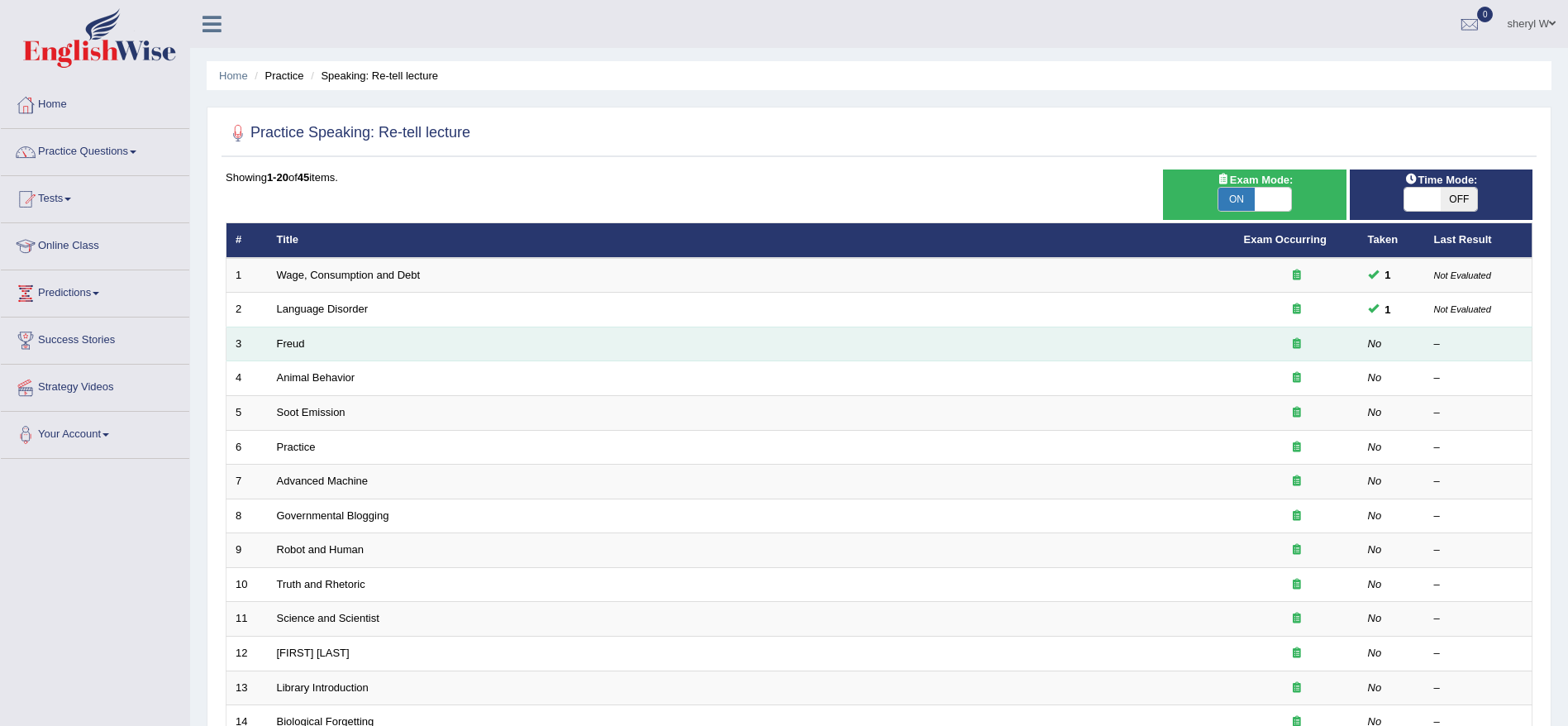 click on "Freud" at bounding box center [751, 344] 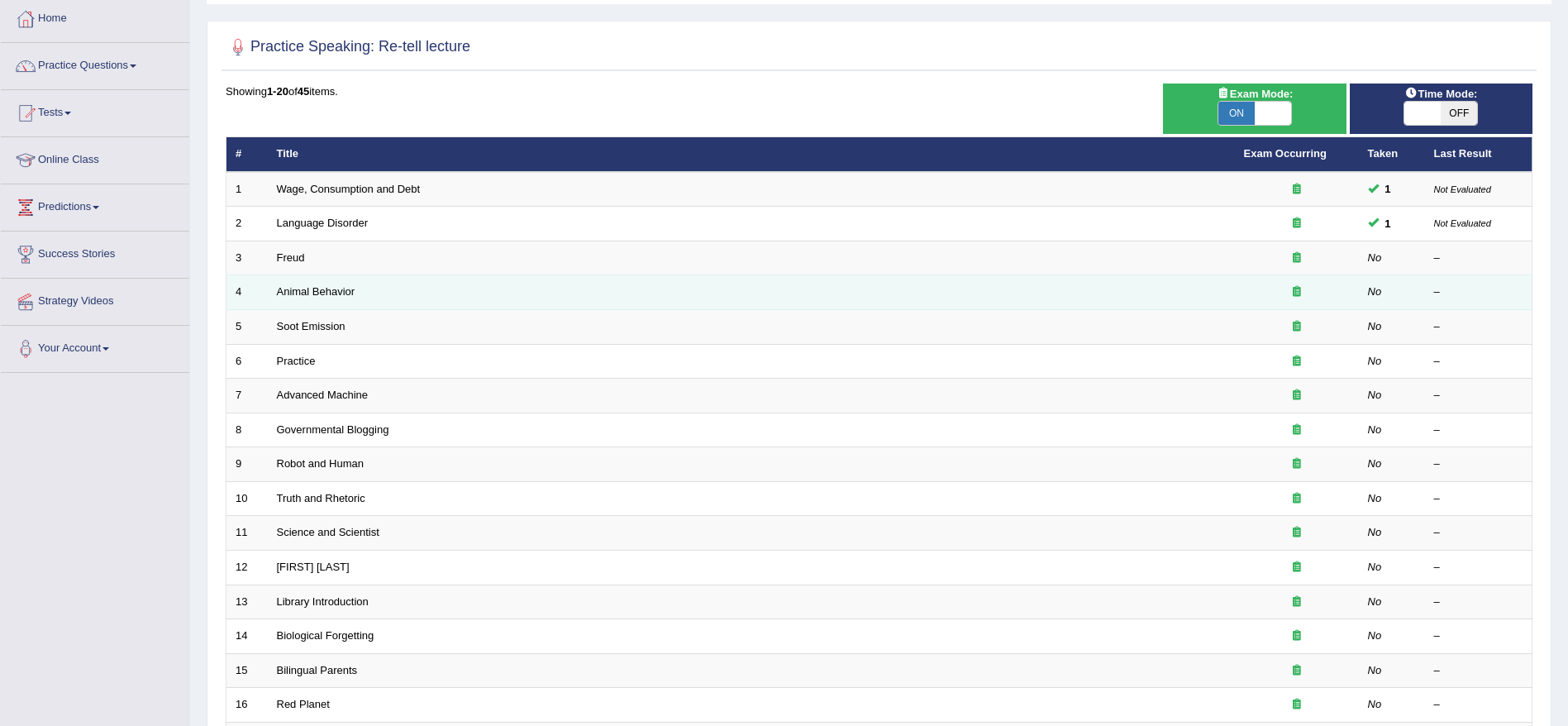 scroll, scrollTop: 124, scrollLeft: 0, axis: vertical 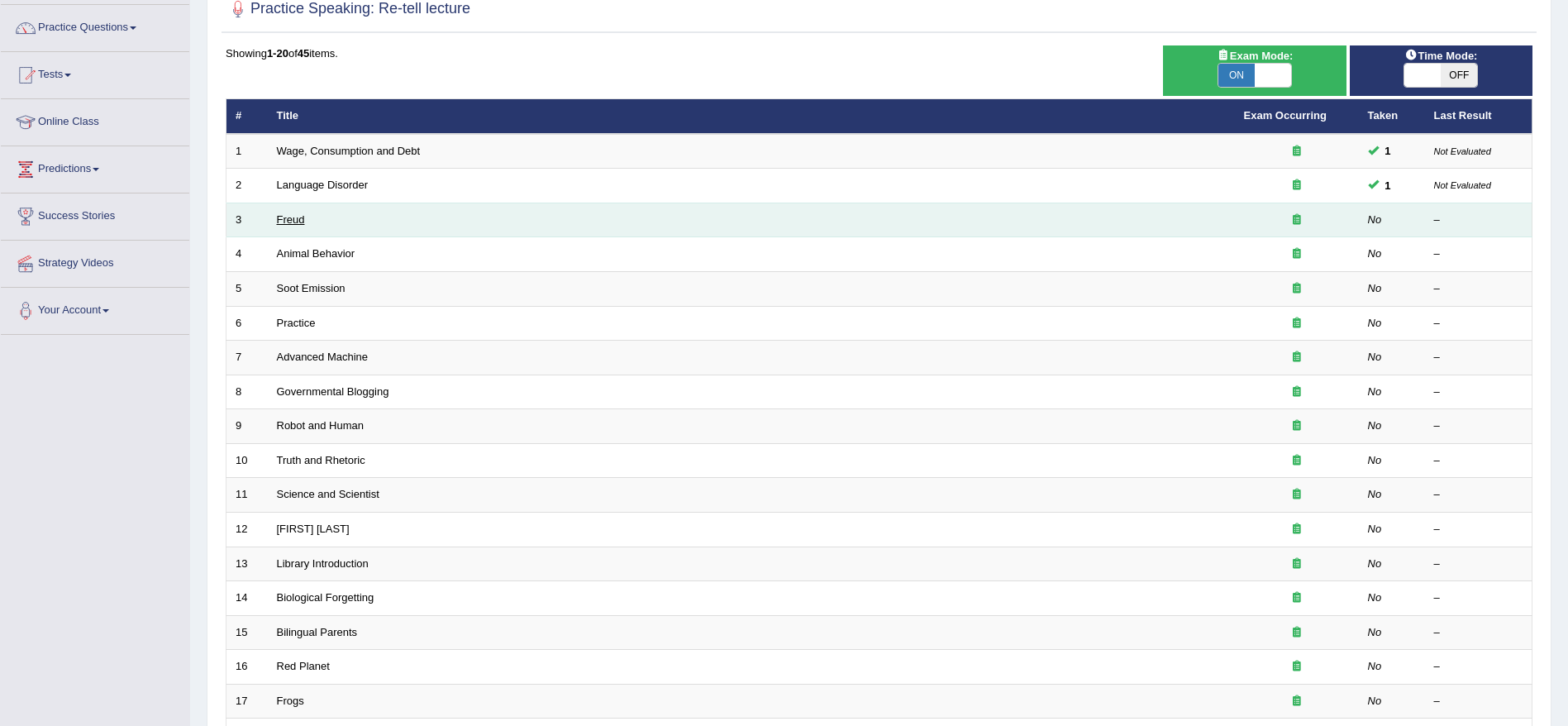 click on "Freud" at bounding box center [291, 219] 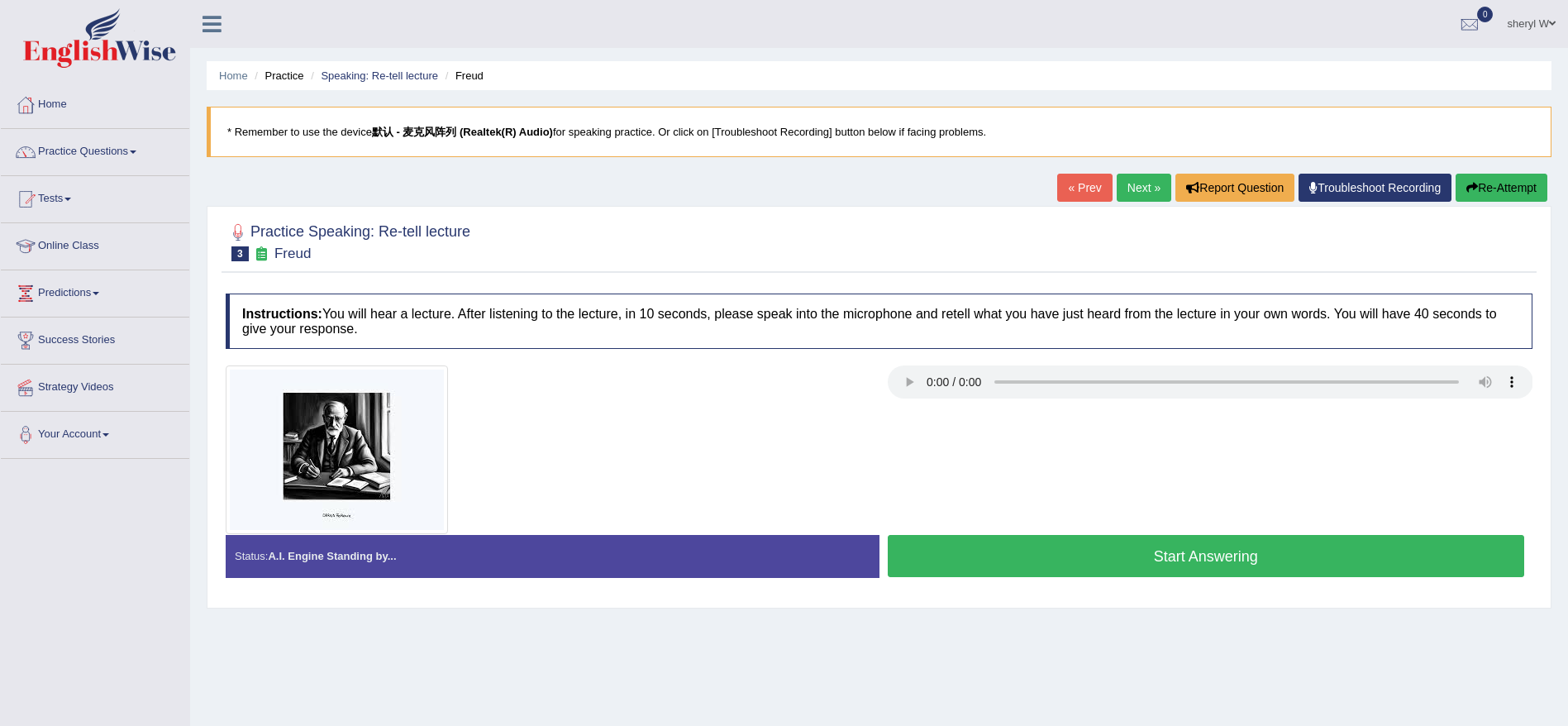 scroll, scrollTop: 0, scrollLeft: 0, axis: both 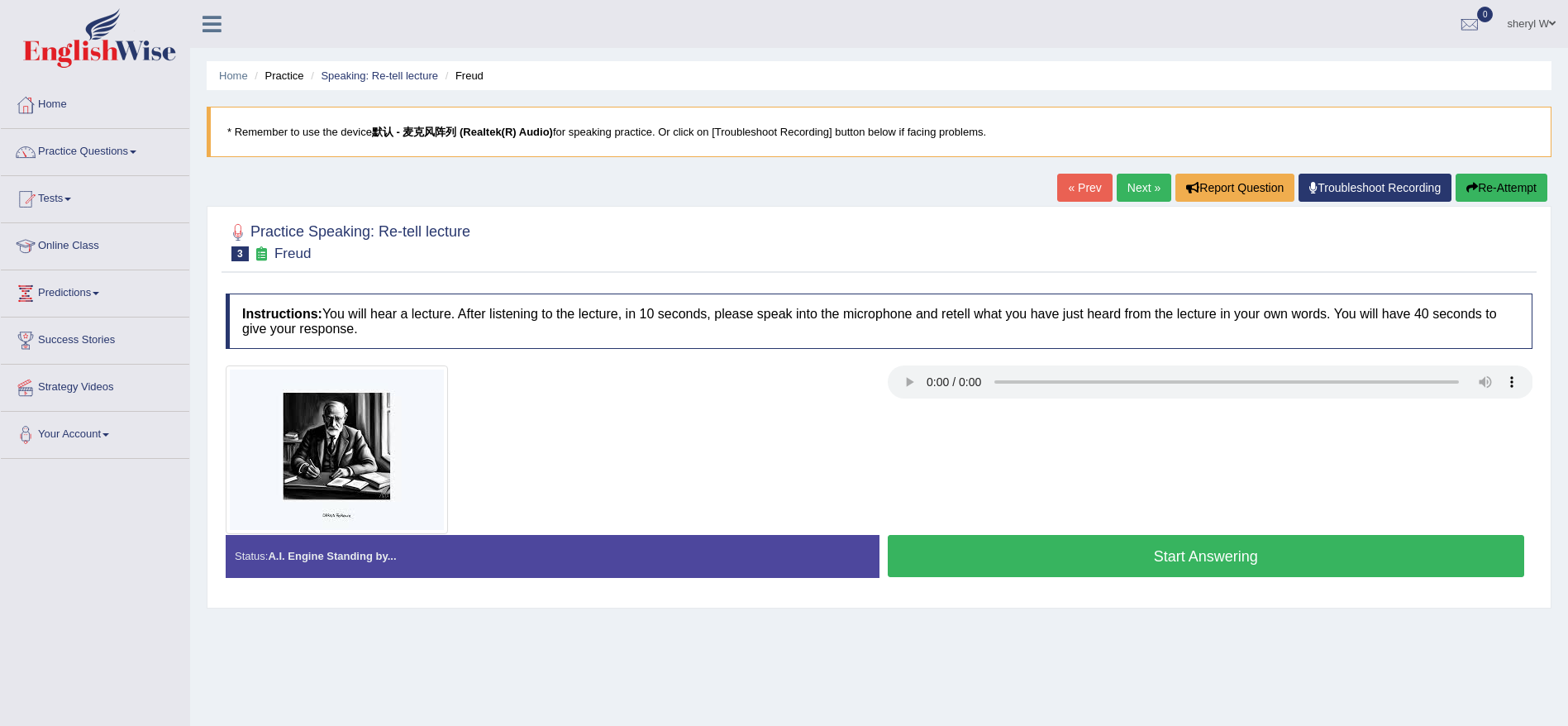 click on "Start Answering" at bounding box center (1206, 556) 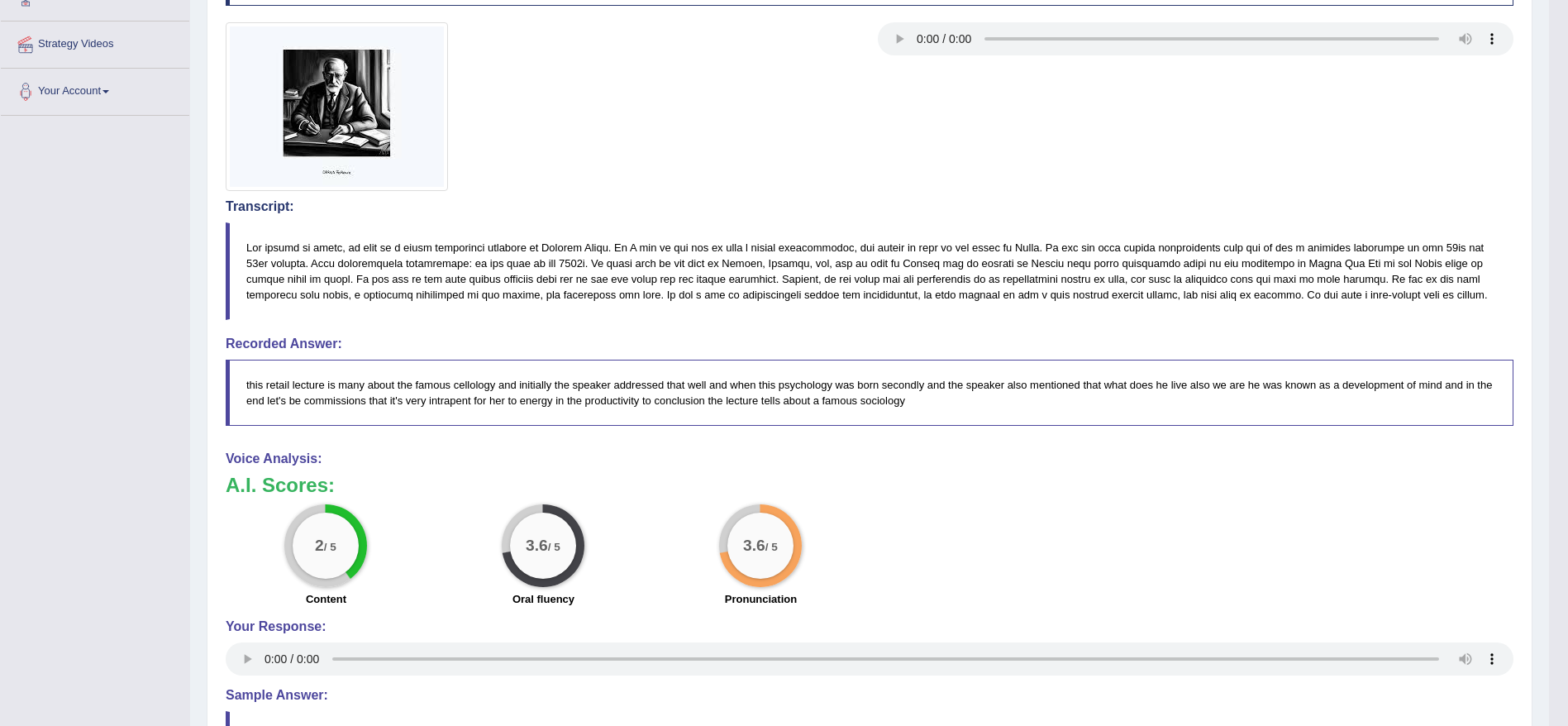 scroll, scrollTop: 305, scrollLeft: 0, axis: vertical 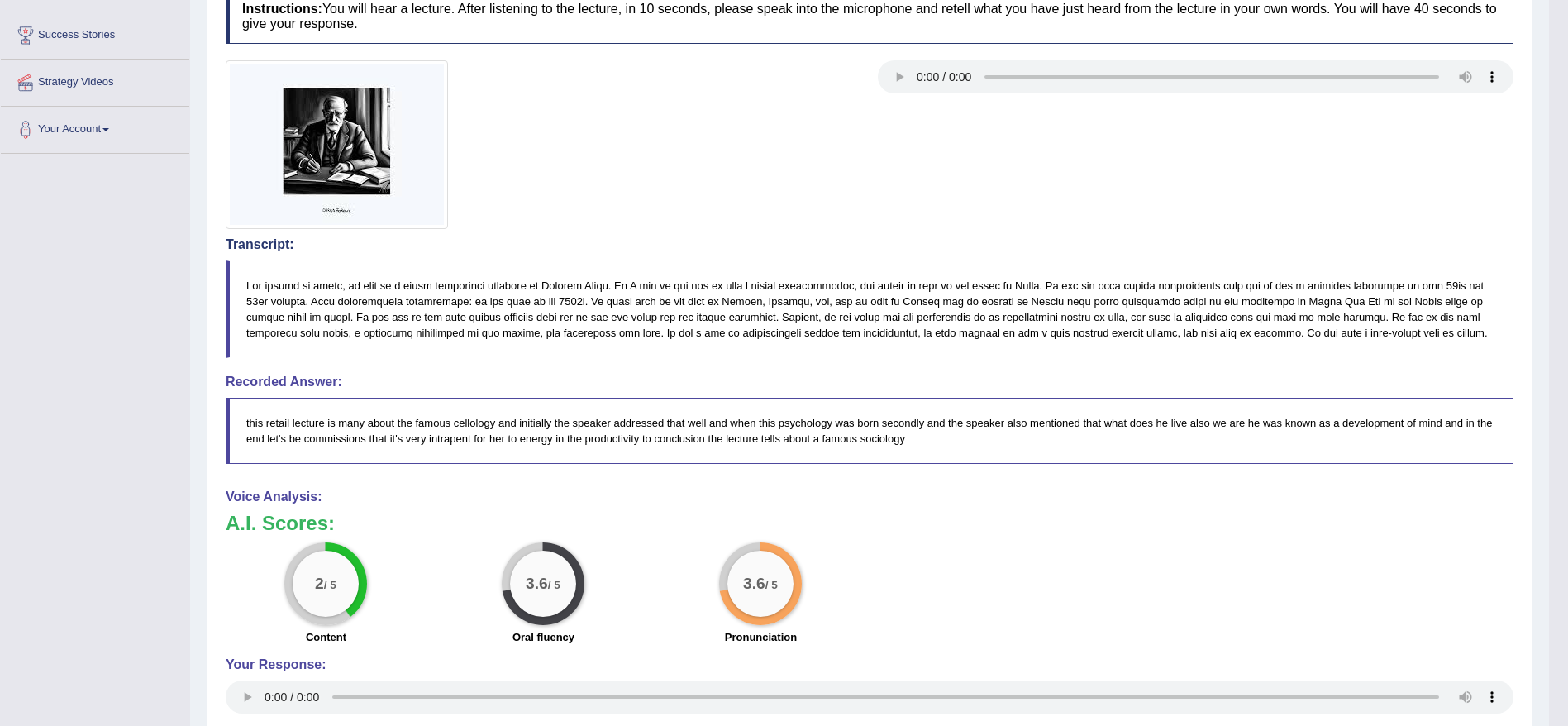 drag, startPoint x: 792, startPoint y: 288, endPoint x: 854, endPoint y: 280, distance: 62.514 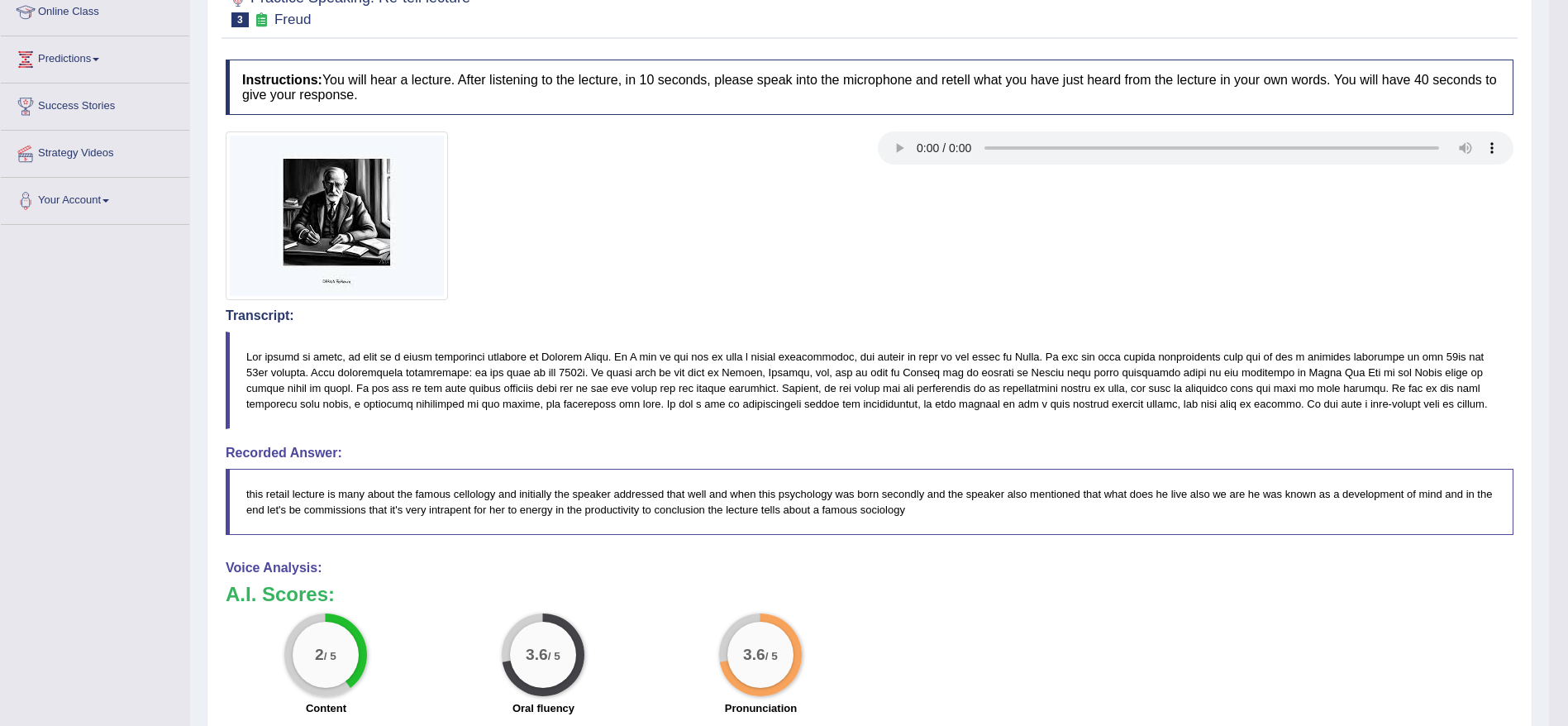 scroll, scrollTop: 181, scrollLeft: 0, axis: vertical 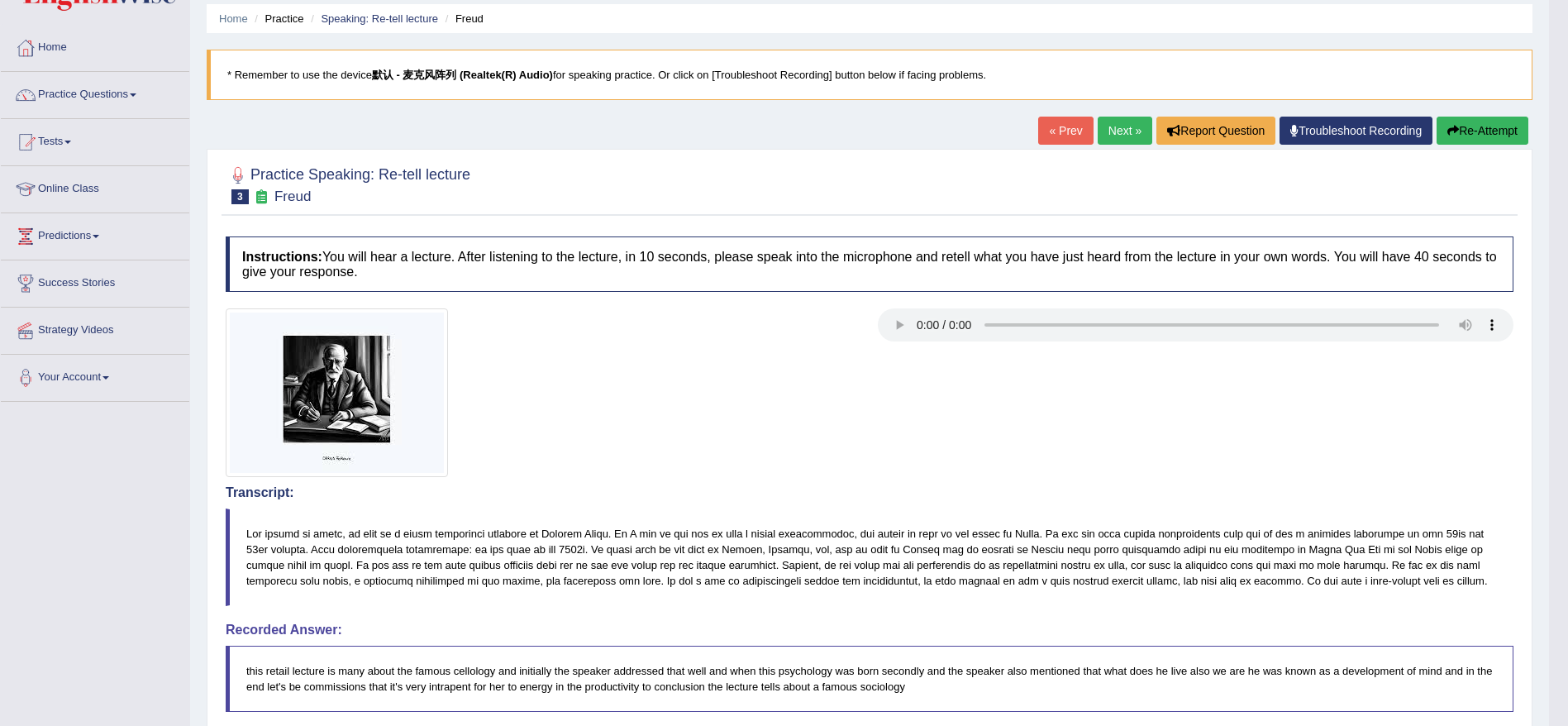 click on "Re-Attempt" at bounding box center (1482, 131) 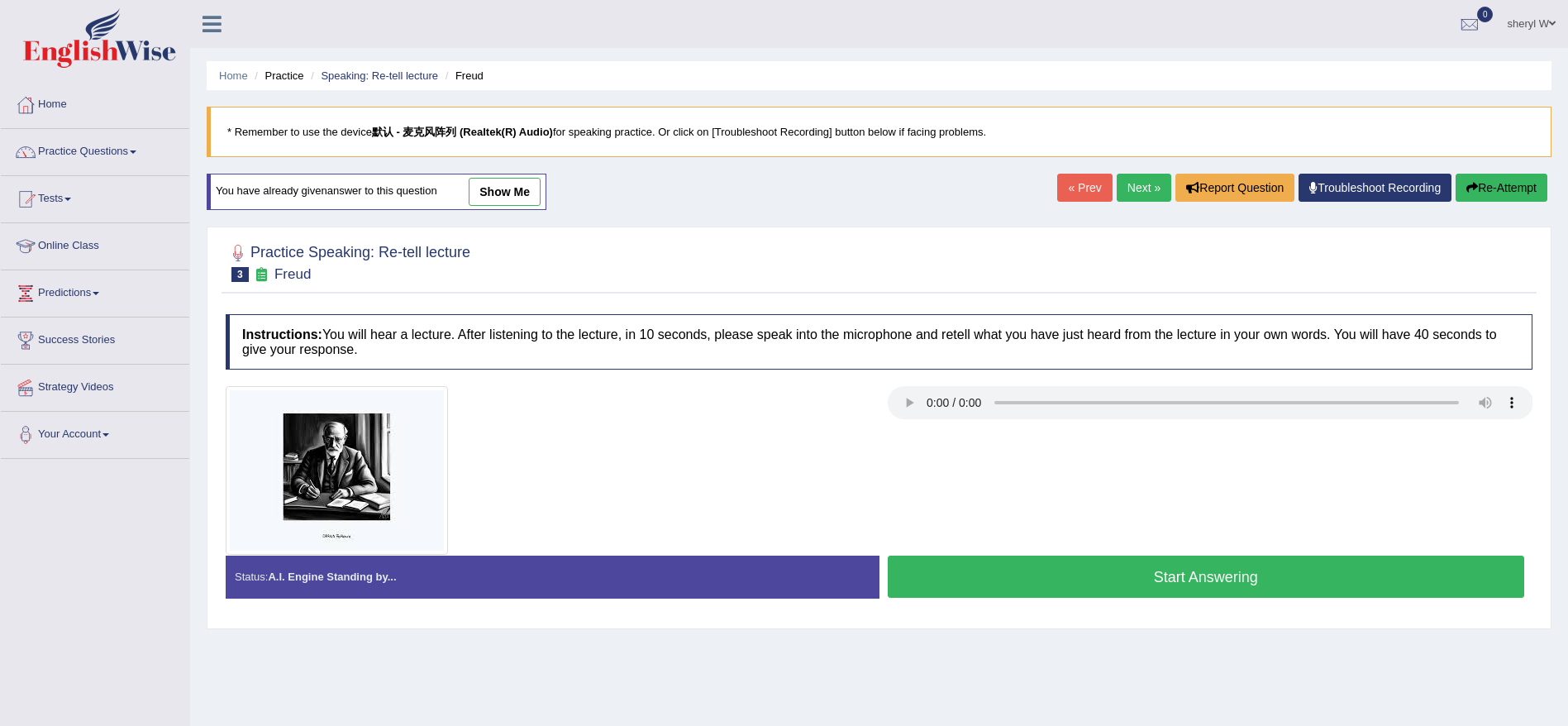 scroll, scrollTop: 57, scrollLeft: 0, axis: vertical 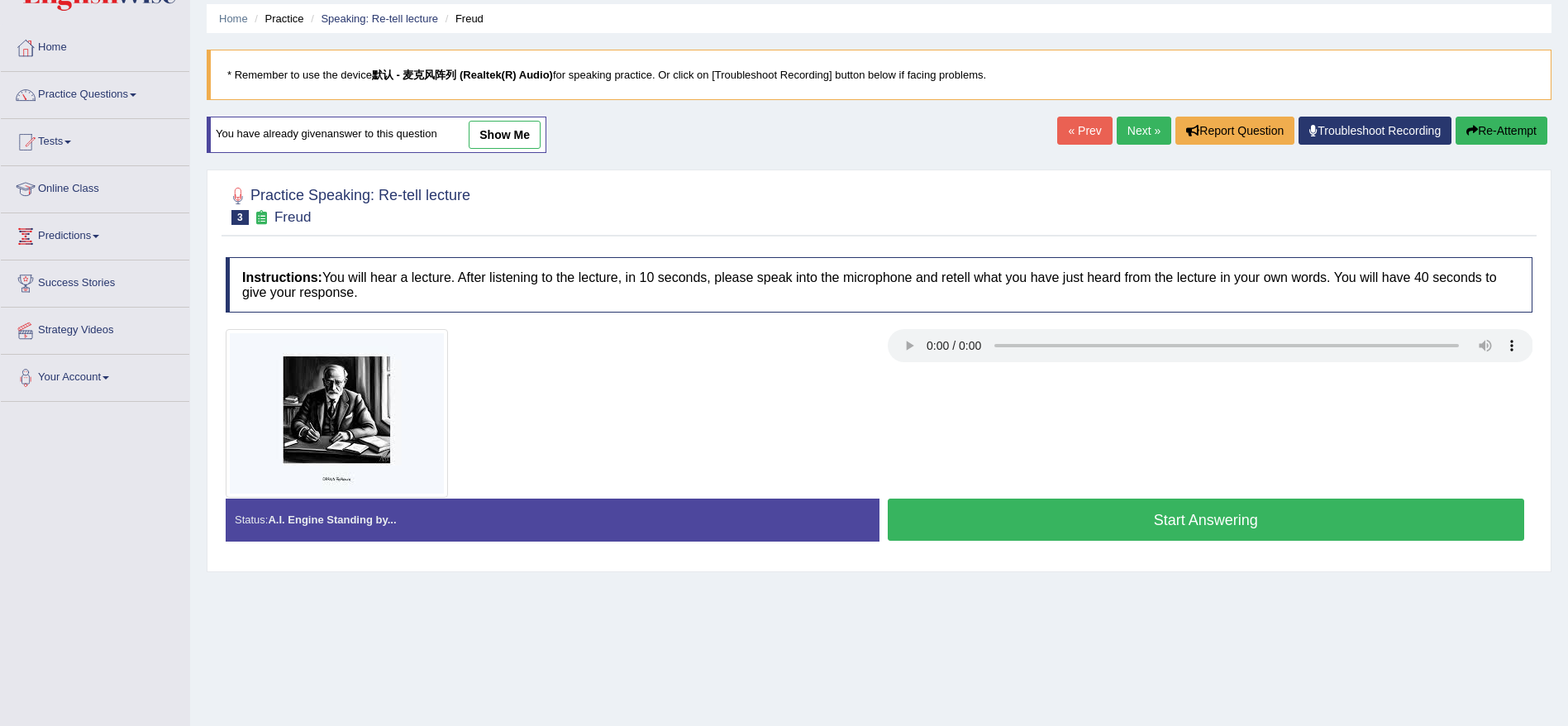 click on "Start Answering" at bounding box center (1206, 519) 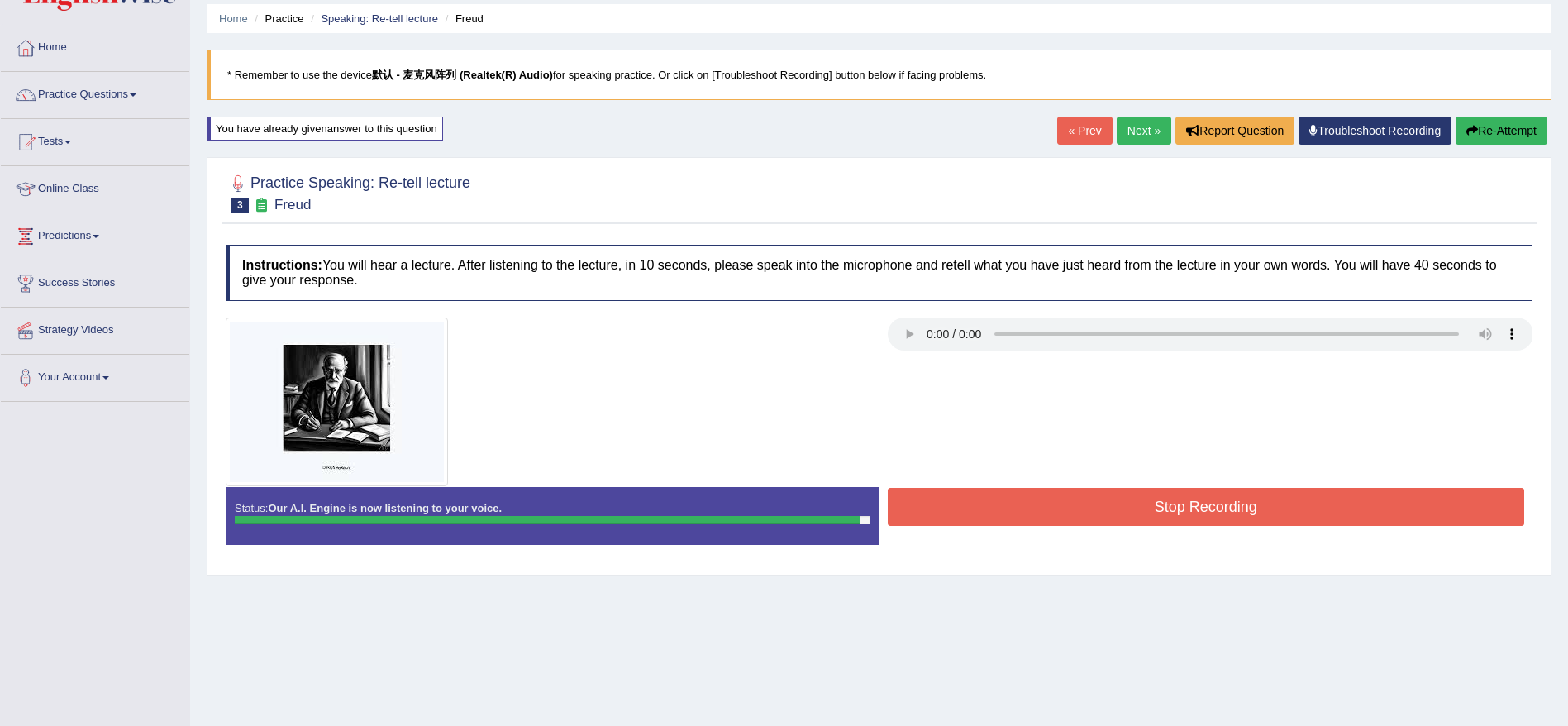 click on "Stop Recording" at bounding box center [1206, 507] 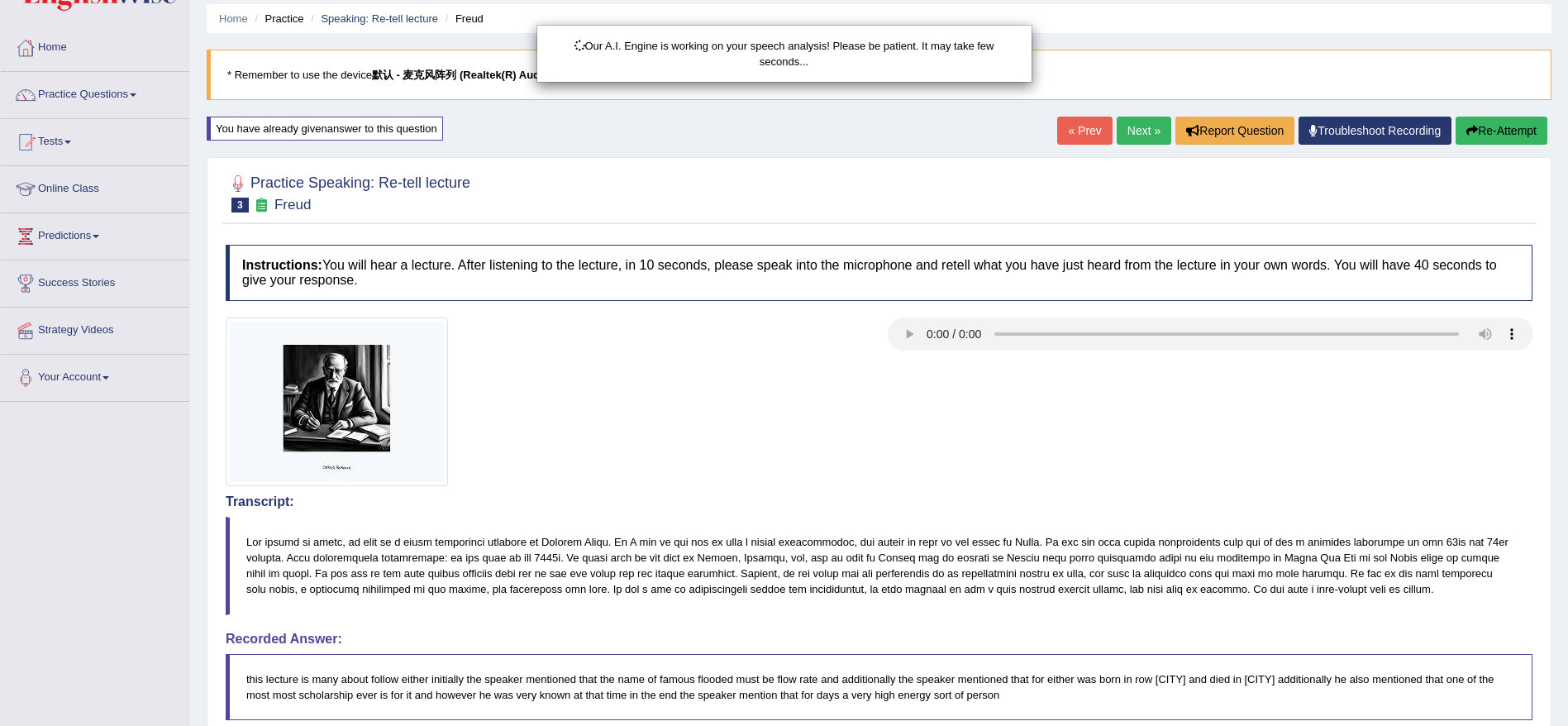 scroll, scrollTop: 325, scrollLeft: 0, axis: vertical 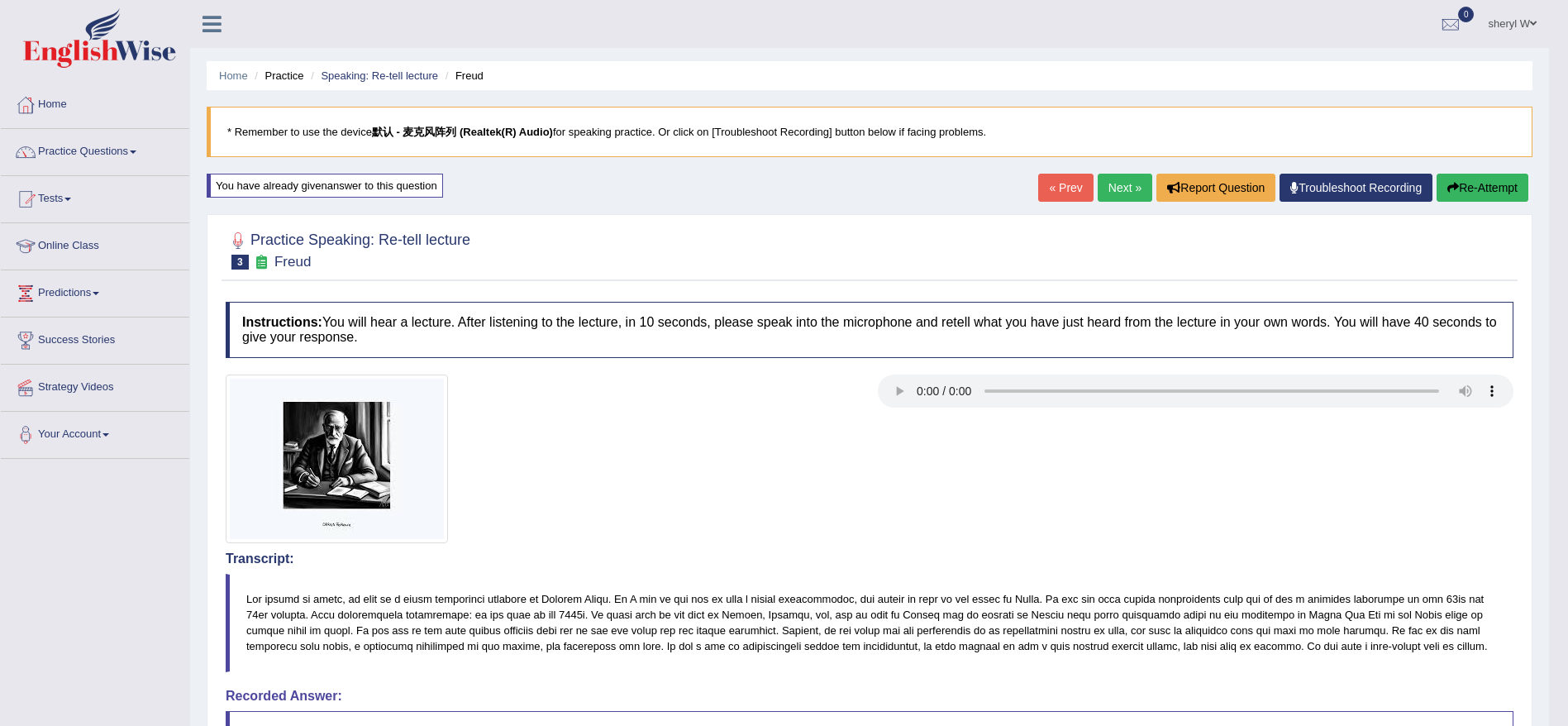 click on "Re-Attempt" at bounding box center (1482, 188) 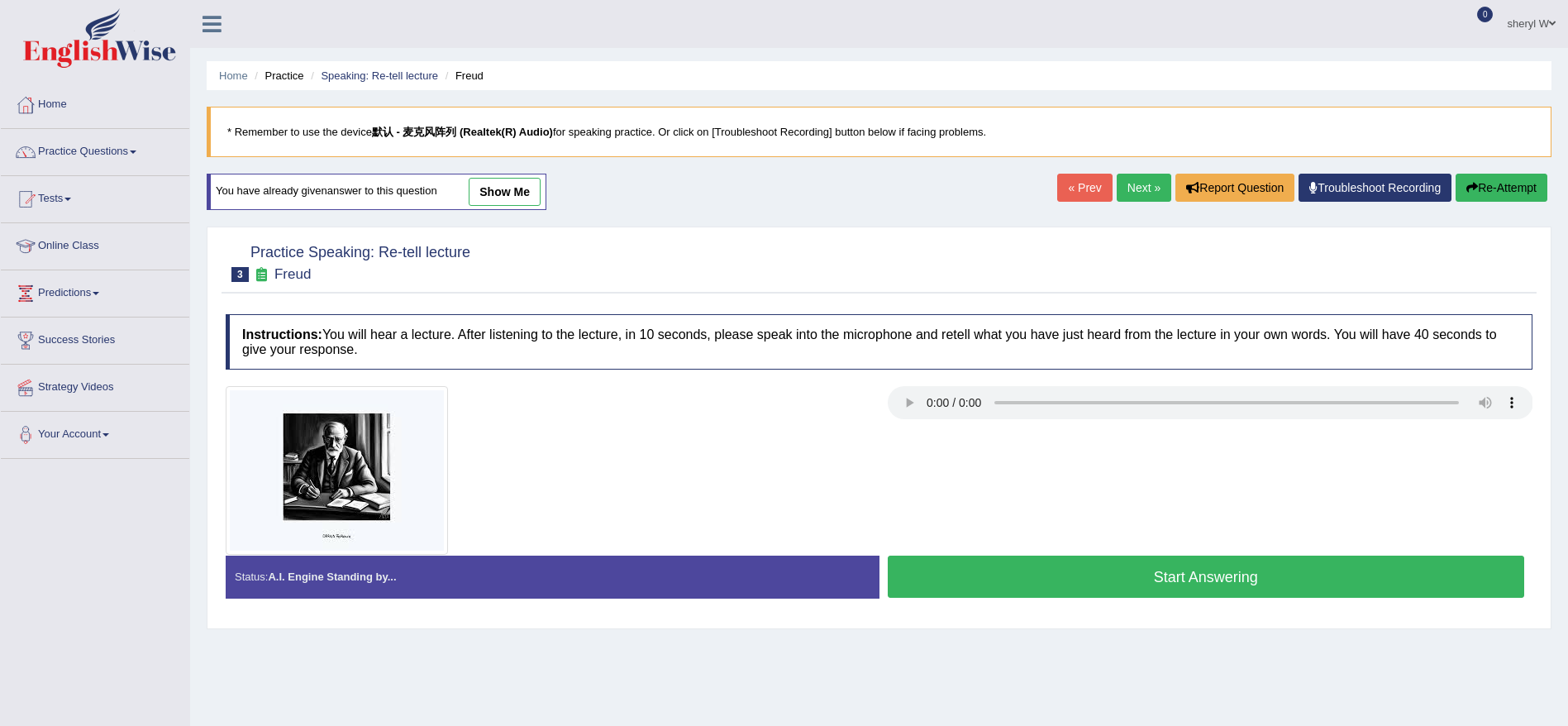 scroll, scrollTop: 0, scrollLeft: 0, axis: both 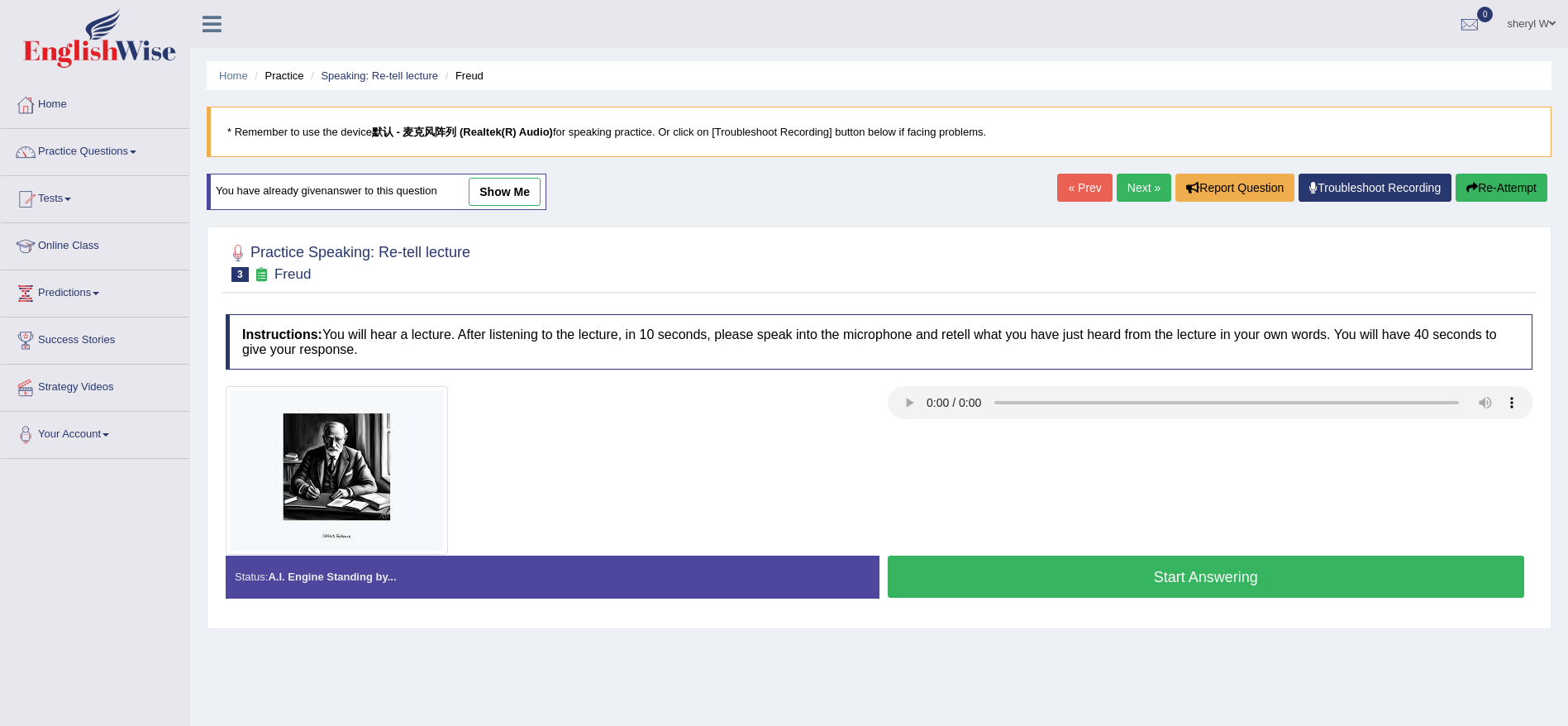 click on "Start Answering" at bounding box center (1206, 576) 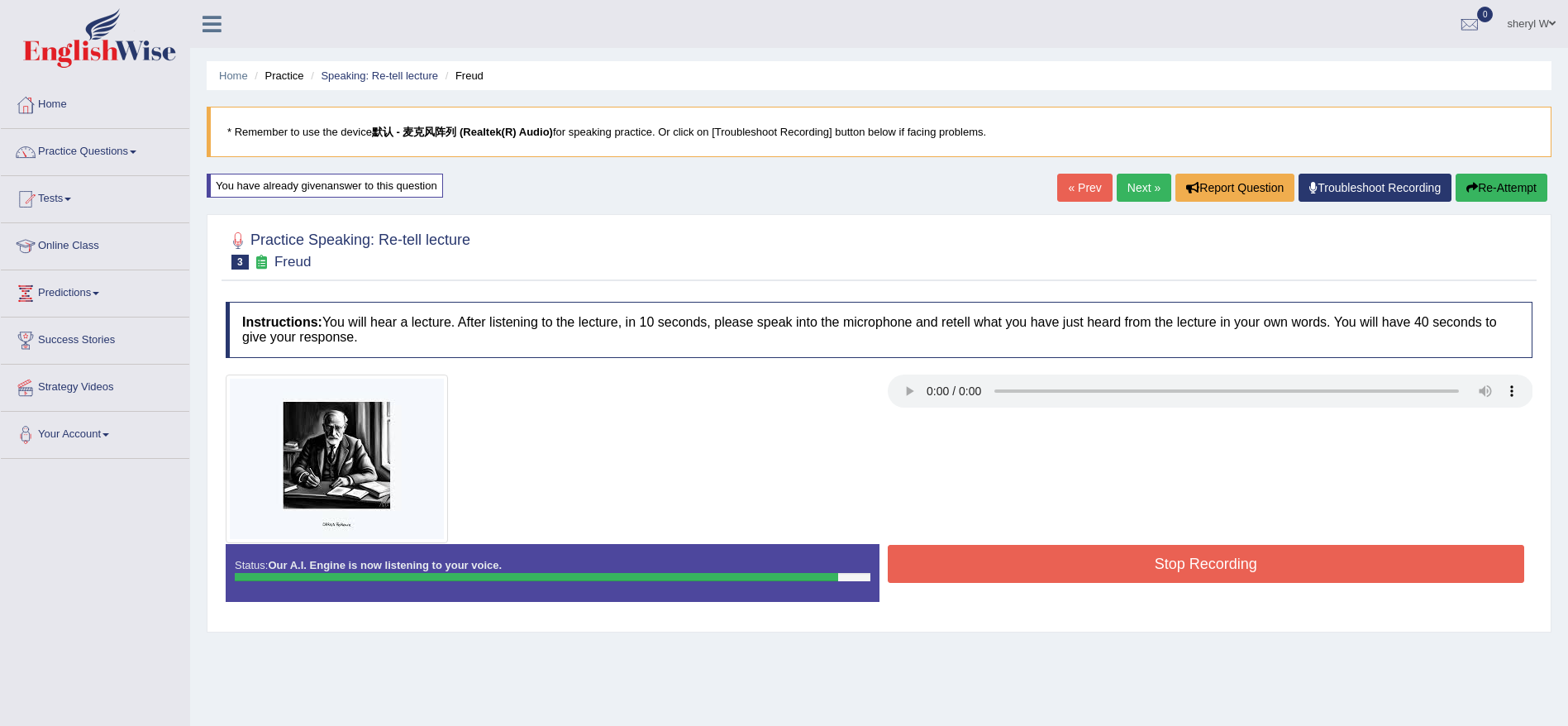 click on "Stop Recording" at bounding box center [1206, 564] 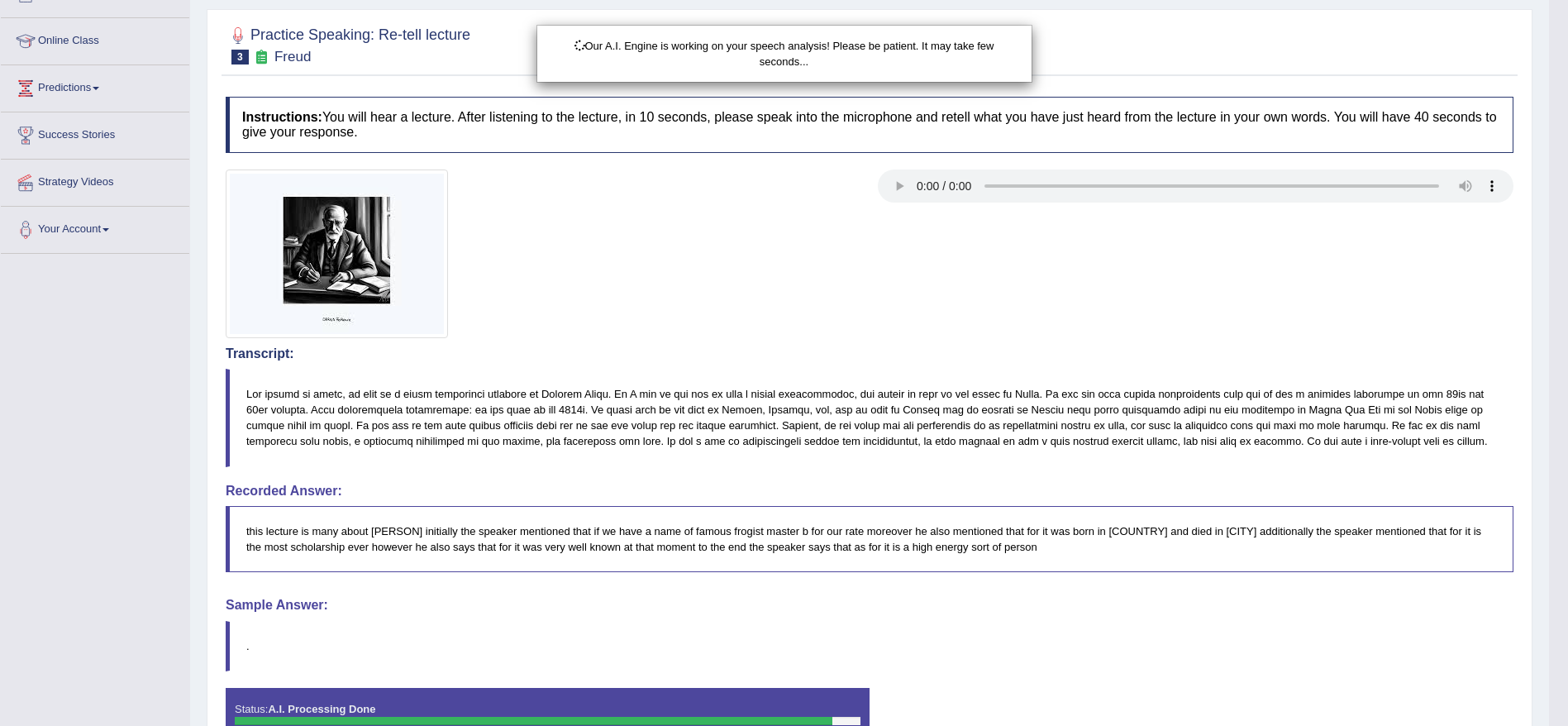 scroll, scrollTop: 325, scrollLeft: 0, axis: vertical 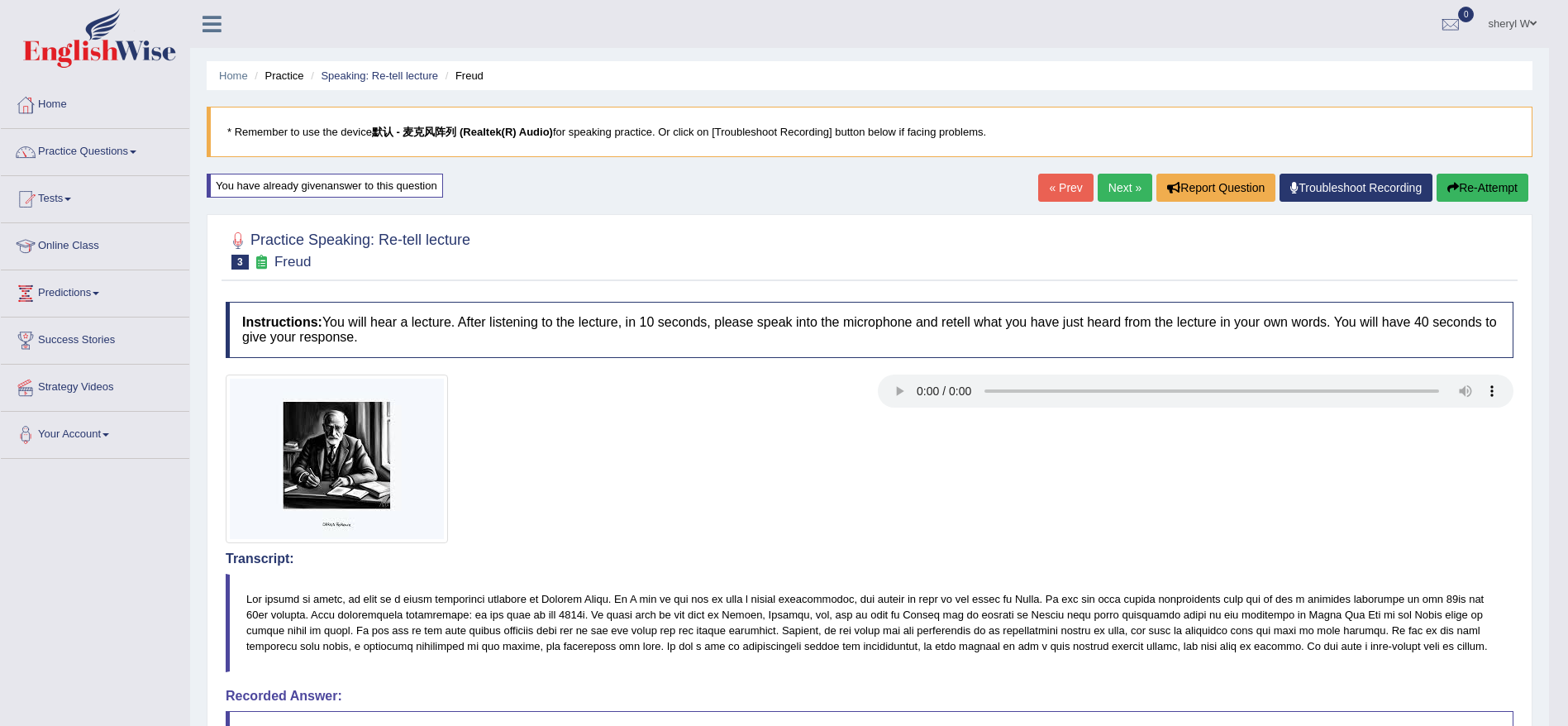 click on "Next »" at bounding box center [1125, 188] 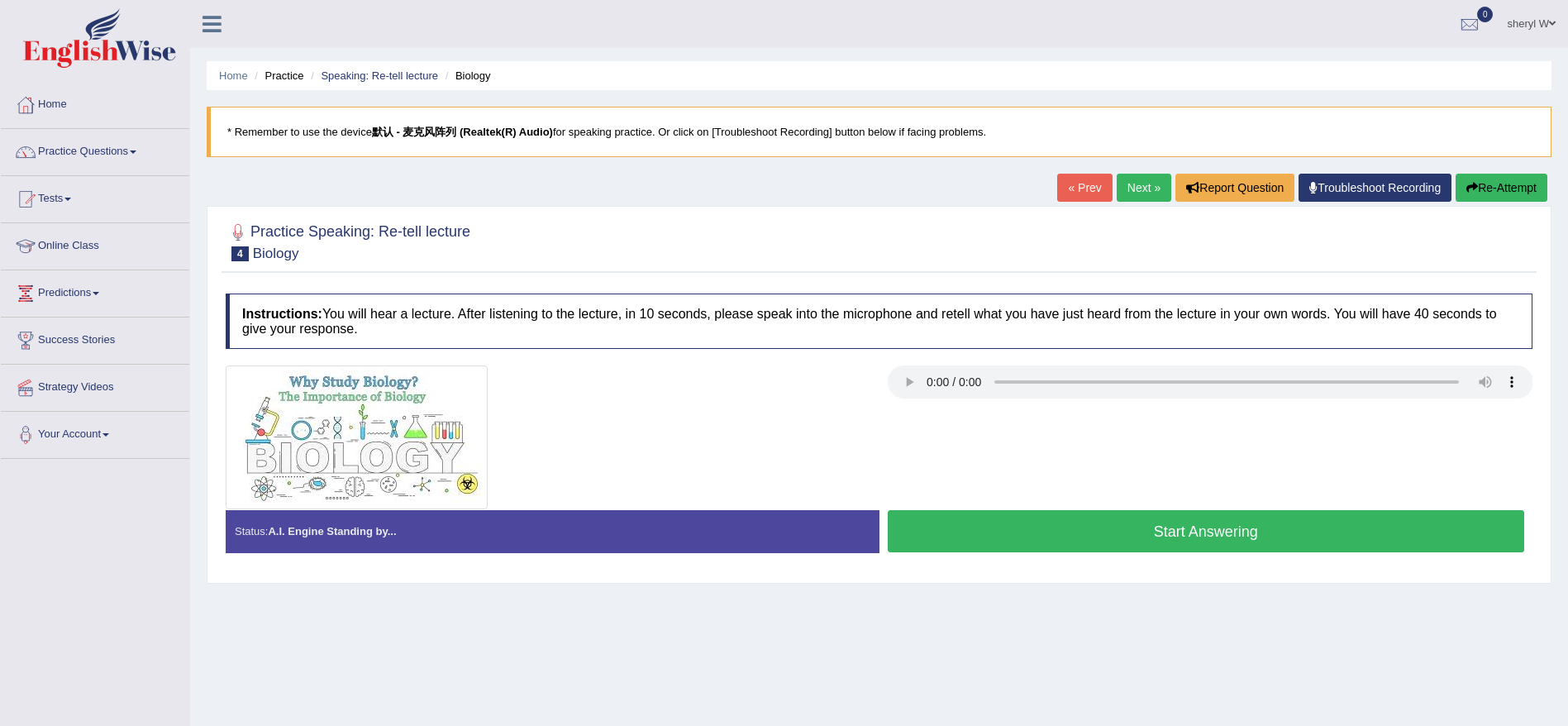 scroll, scrollTop: 0, scrollLeft: 0, axis: both 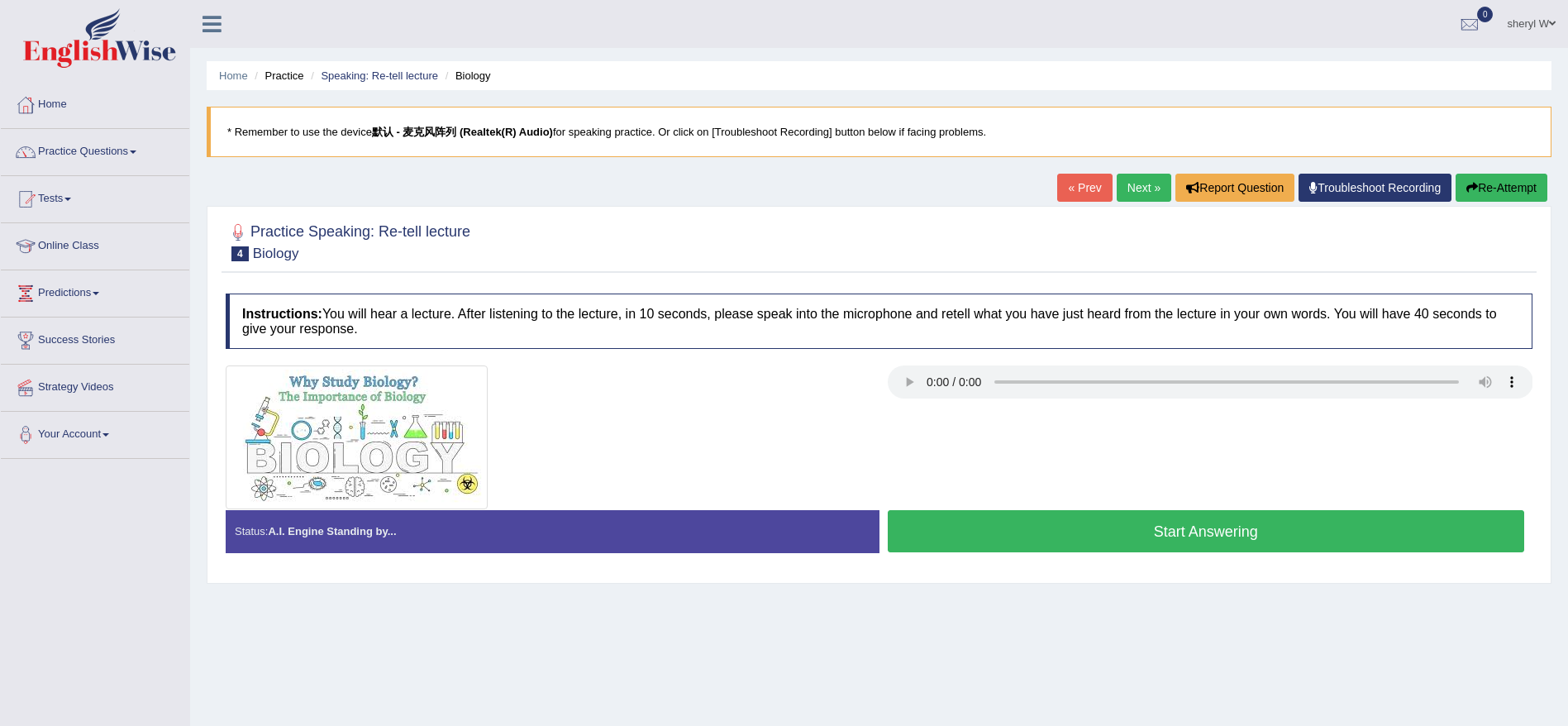 click on "Start Answering" at bounding box center (1206, 531) 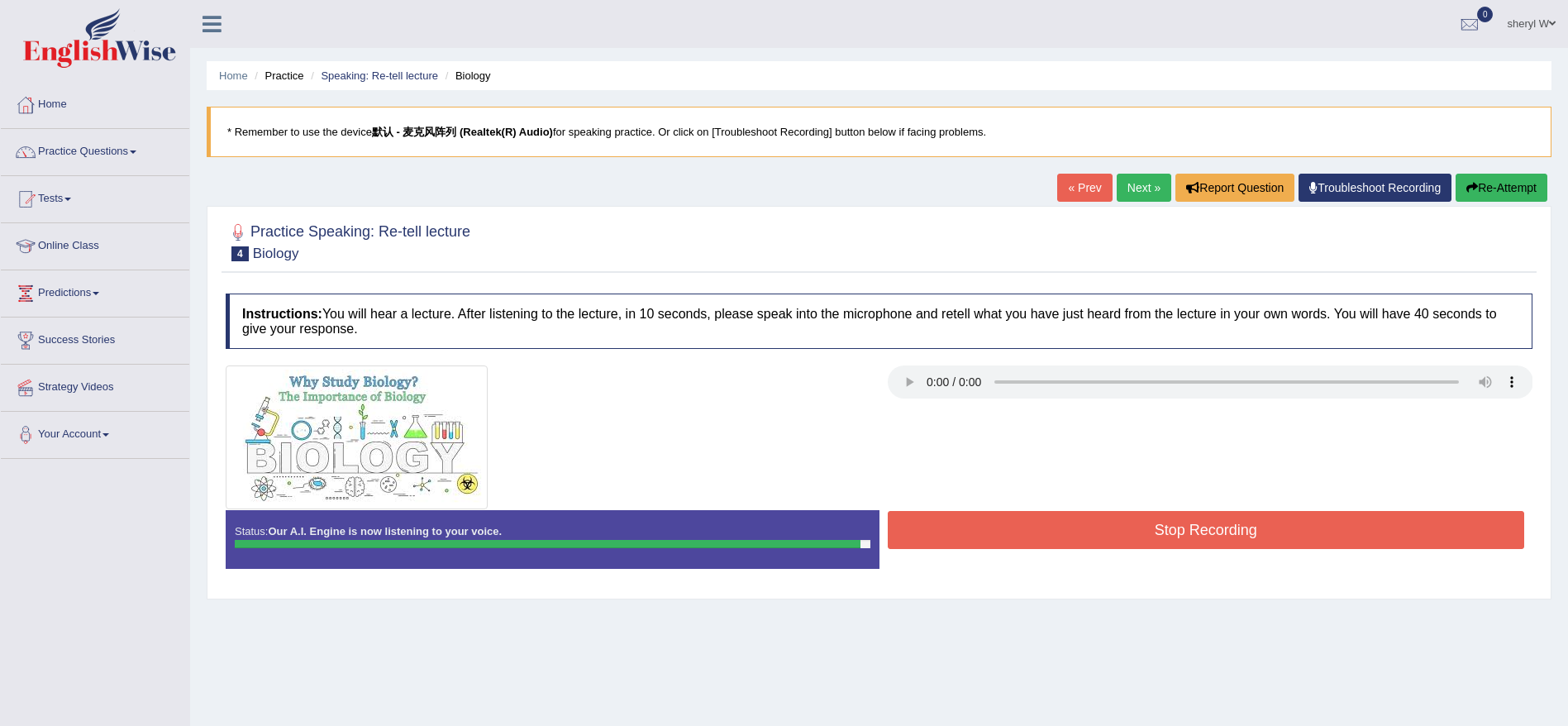 click on "Stop Recording" at bounding box center [1206, 530] 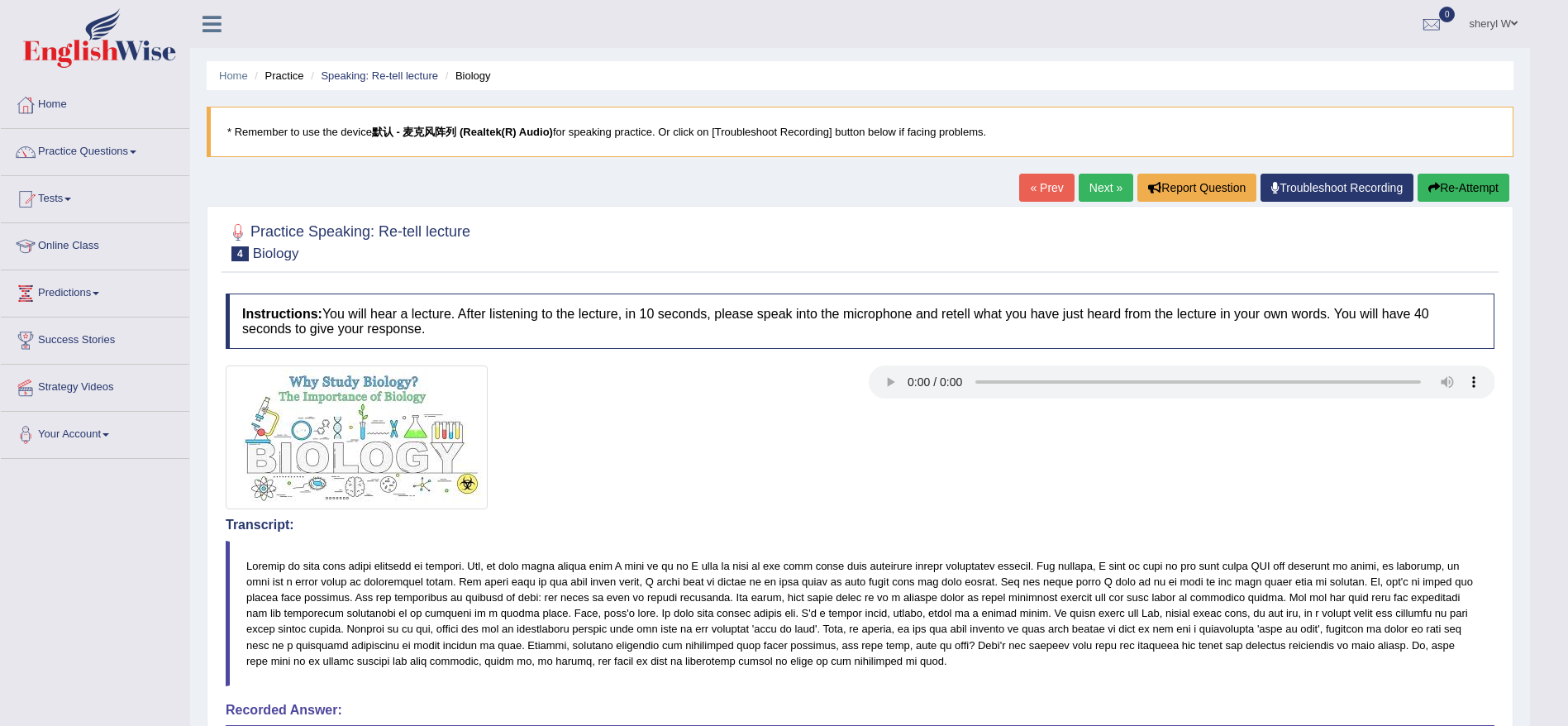 scroll, scrollTop: 324, scrollLeft: 0, axis: vertical 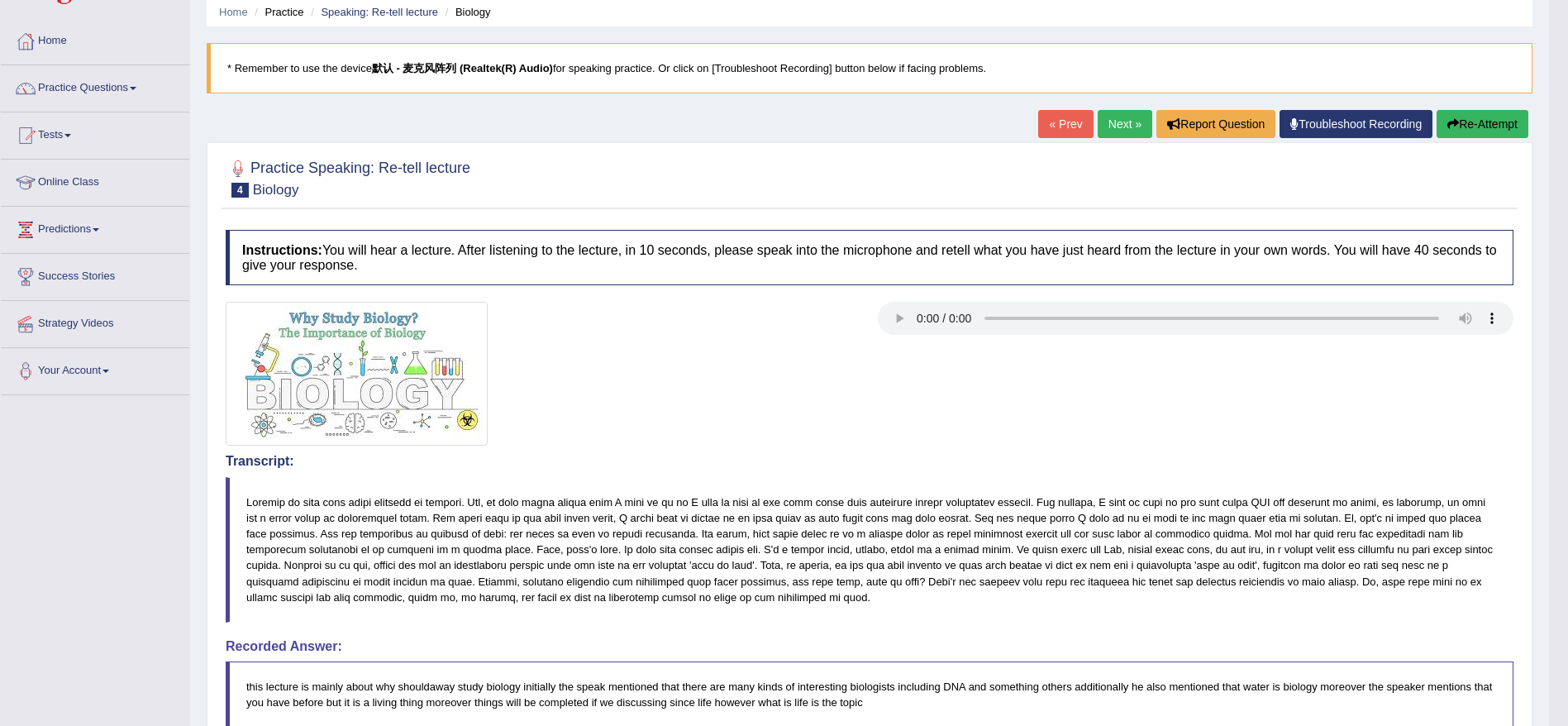 click on "Re-Attempt" at bounding box center [1482, 124] 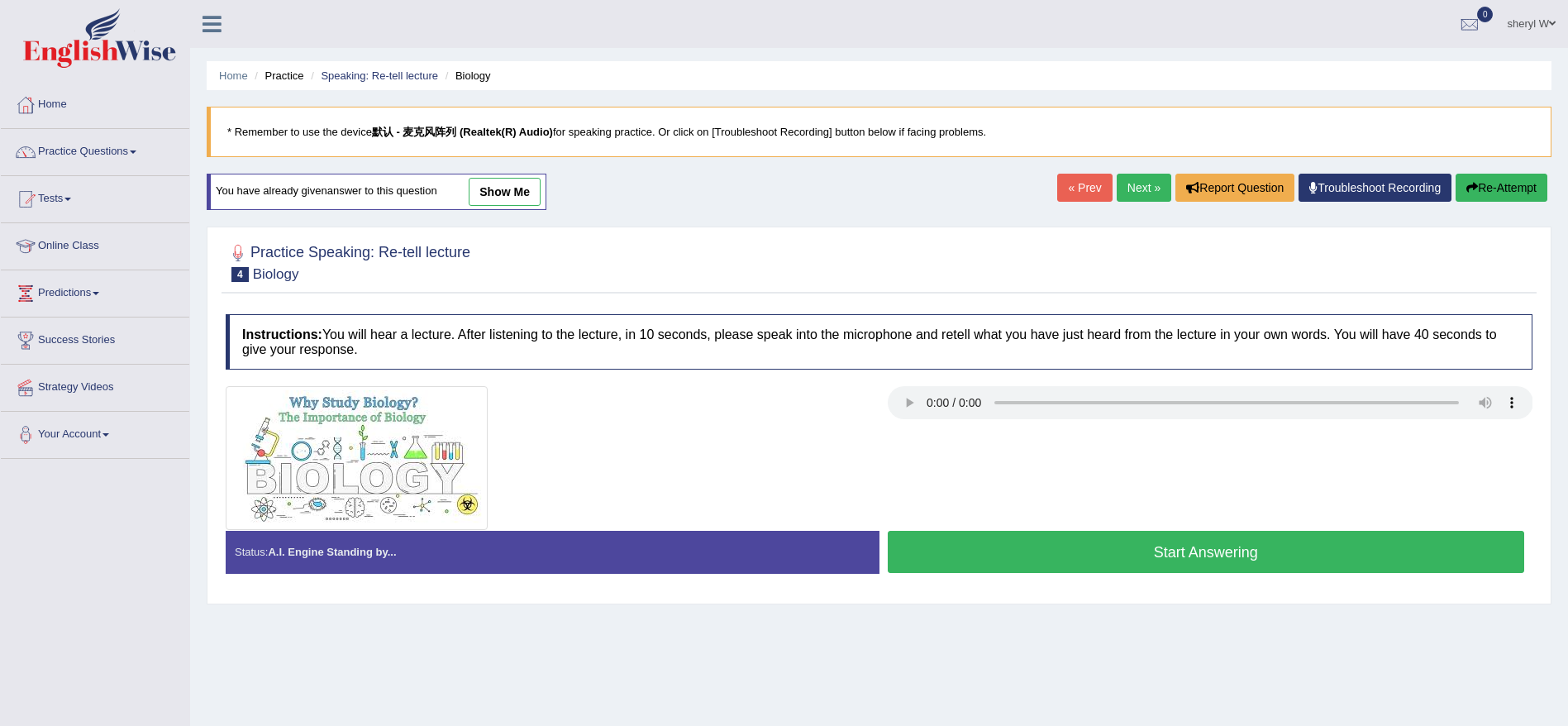 scroll, scrollTop: 64, scrollLeft: 0, axis: vertical 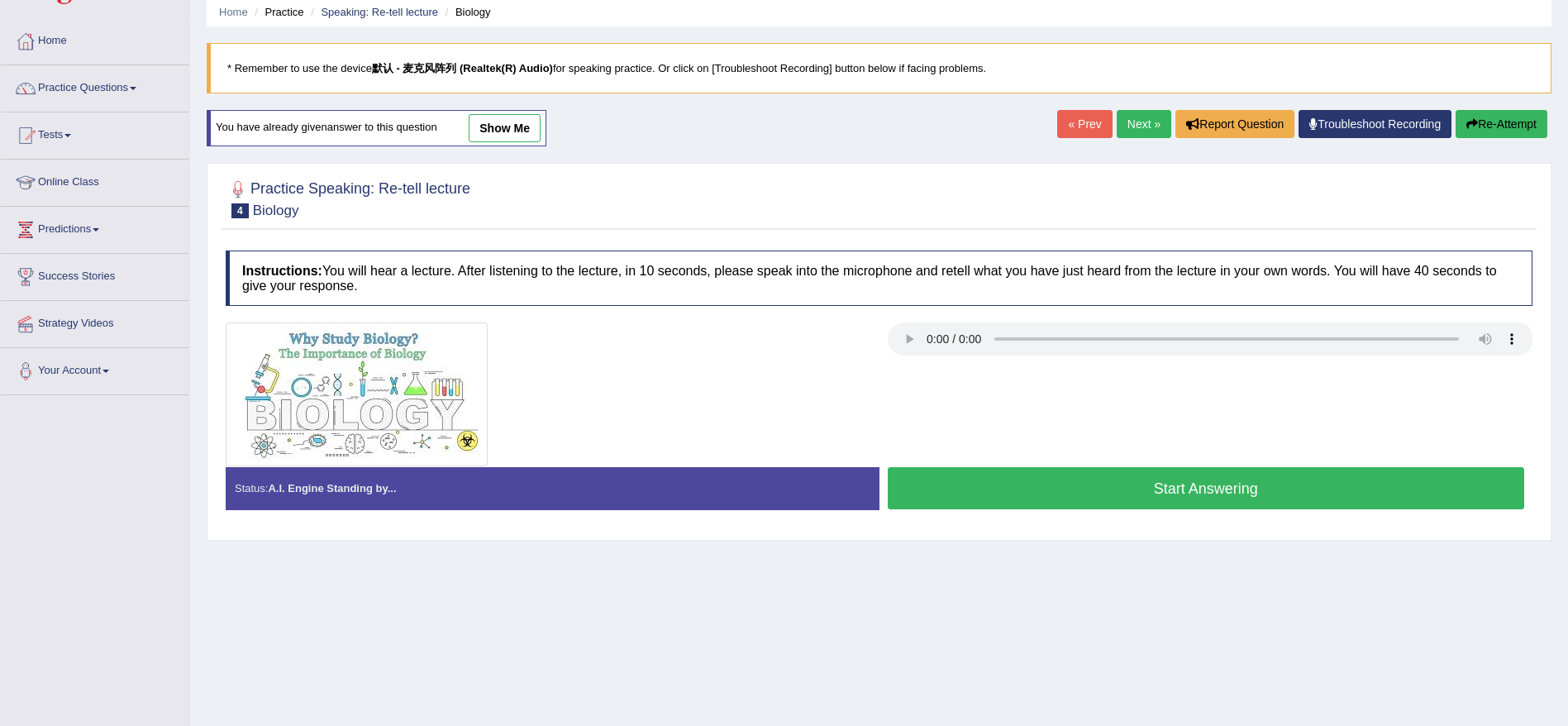 click on "Start Answering" at bounding box center (1206, 488) 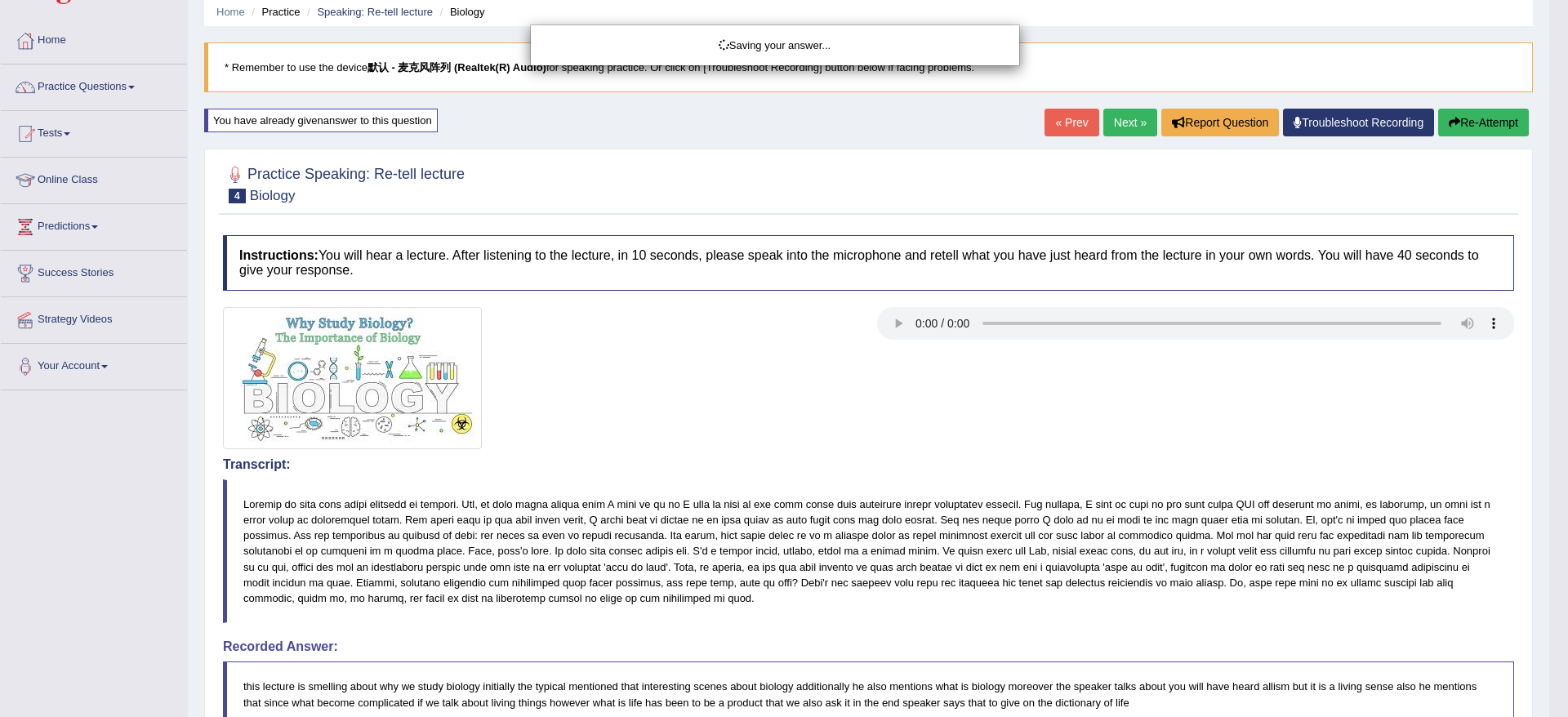 click on "Saving your answer..." at bounding box center (784, 358) 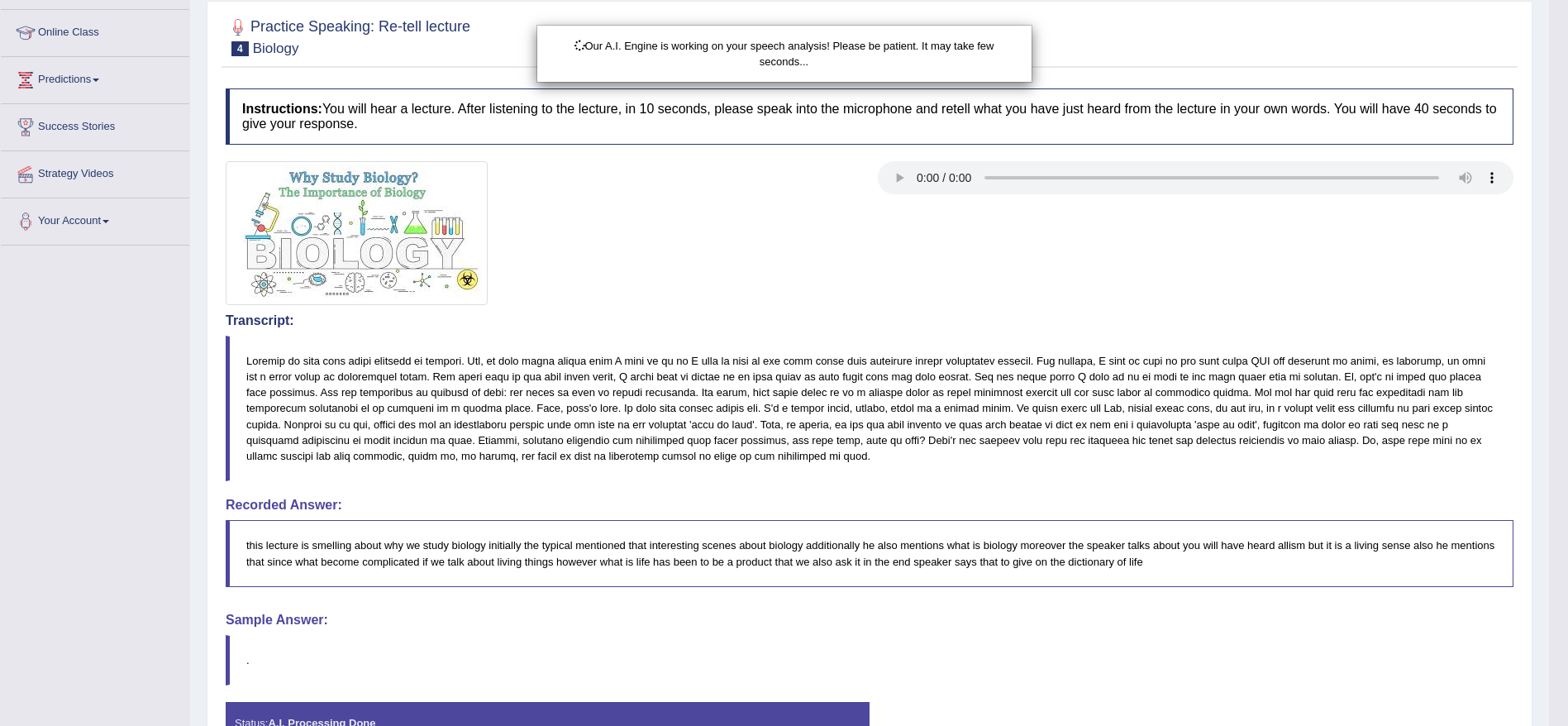 scroll, scrollTop: 332, scrollLeft: 0, axis: vertical 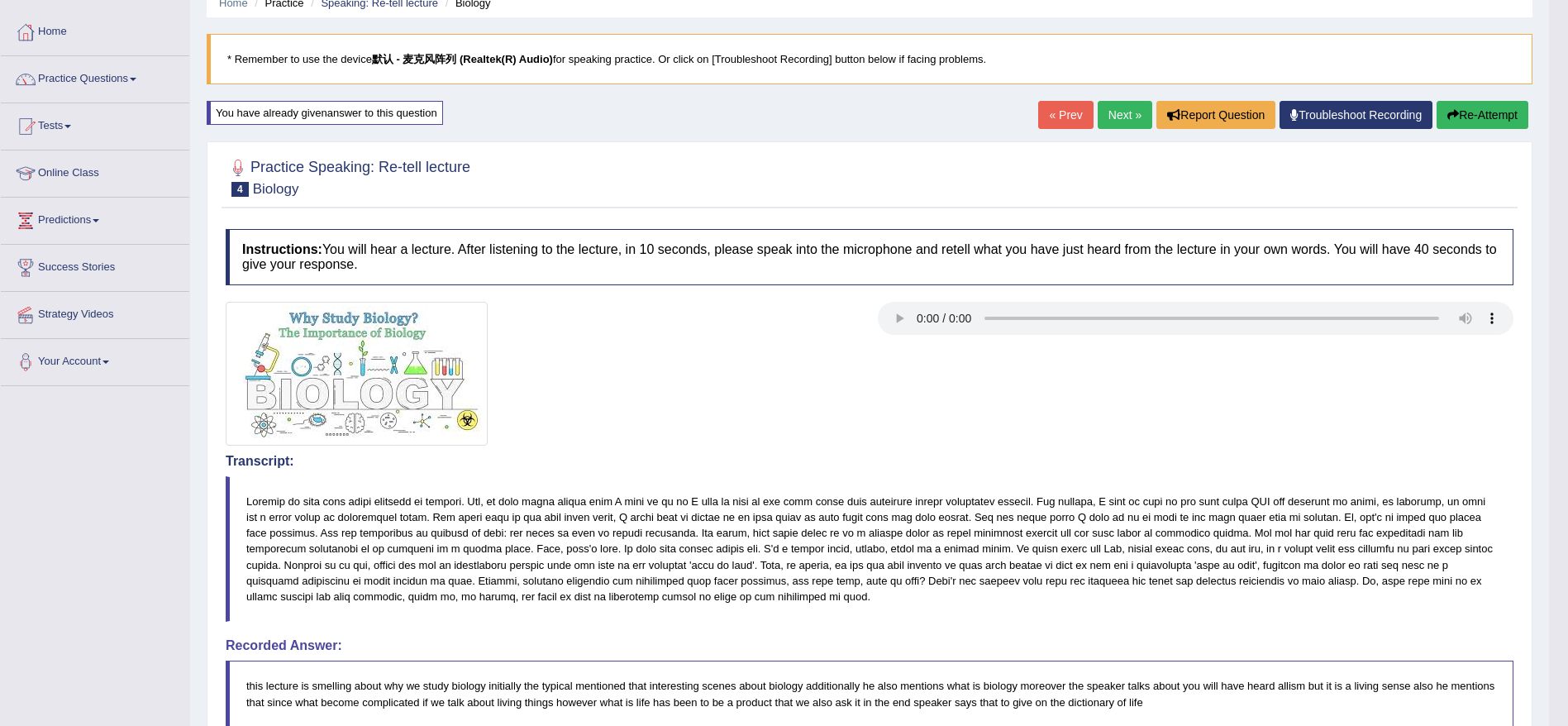 click on "Re-Attempt" at bounding box center [1482, 115] 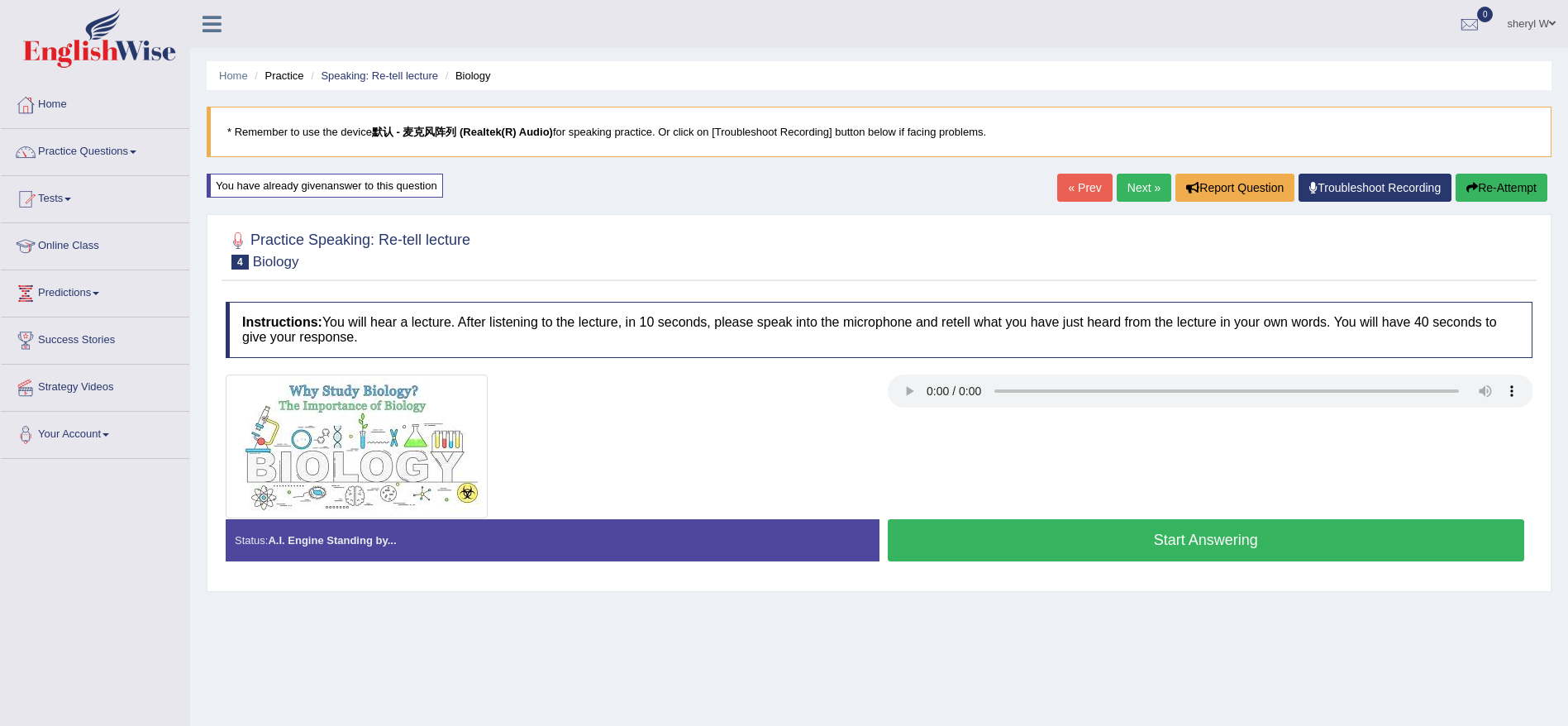 scroll, scrollTop: 73, scrollLeft: 0, axis: vertical 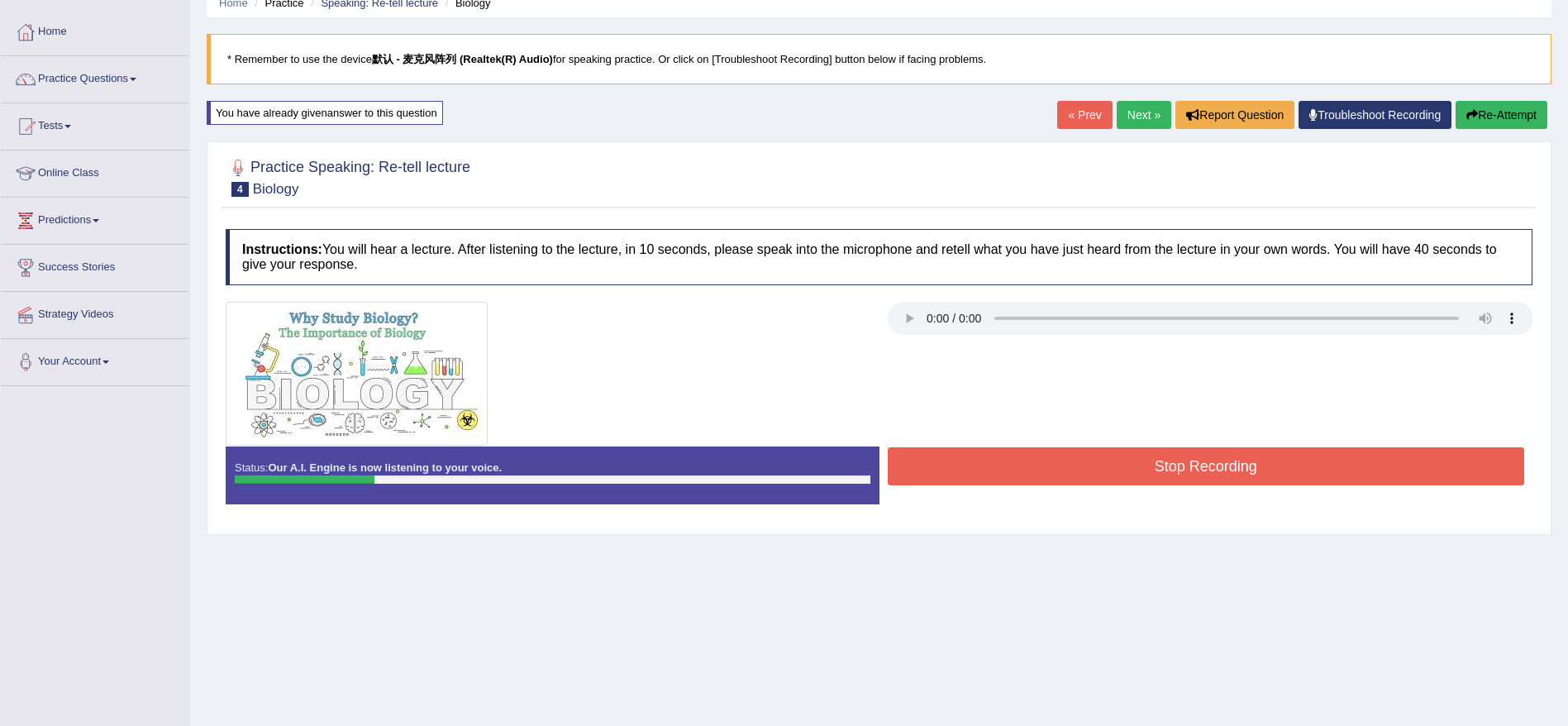 click on "Stop Recording" at bounding box center (1206, 466) 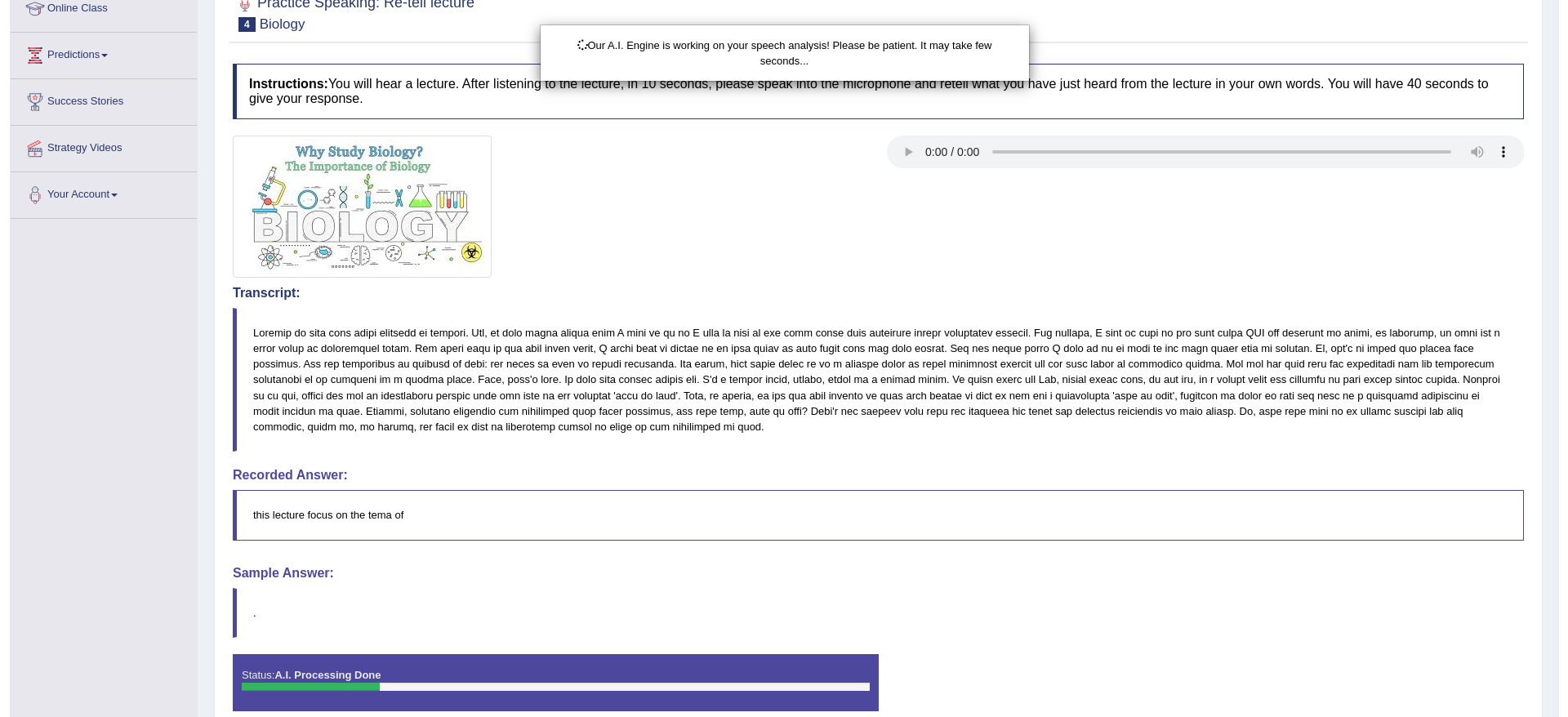 scroll, scrollTop: 313, scrollLeft: 0, axis: vertical 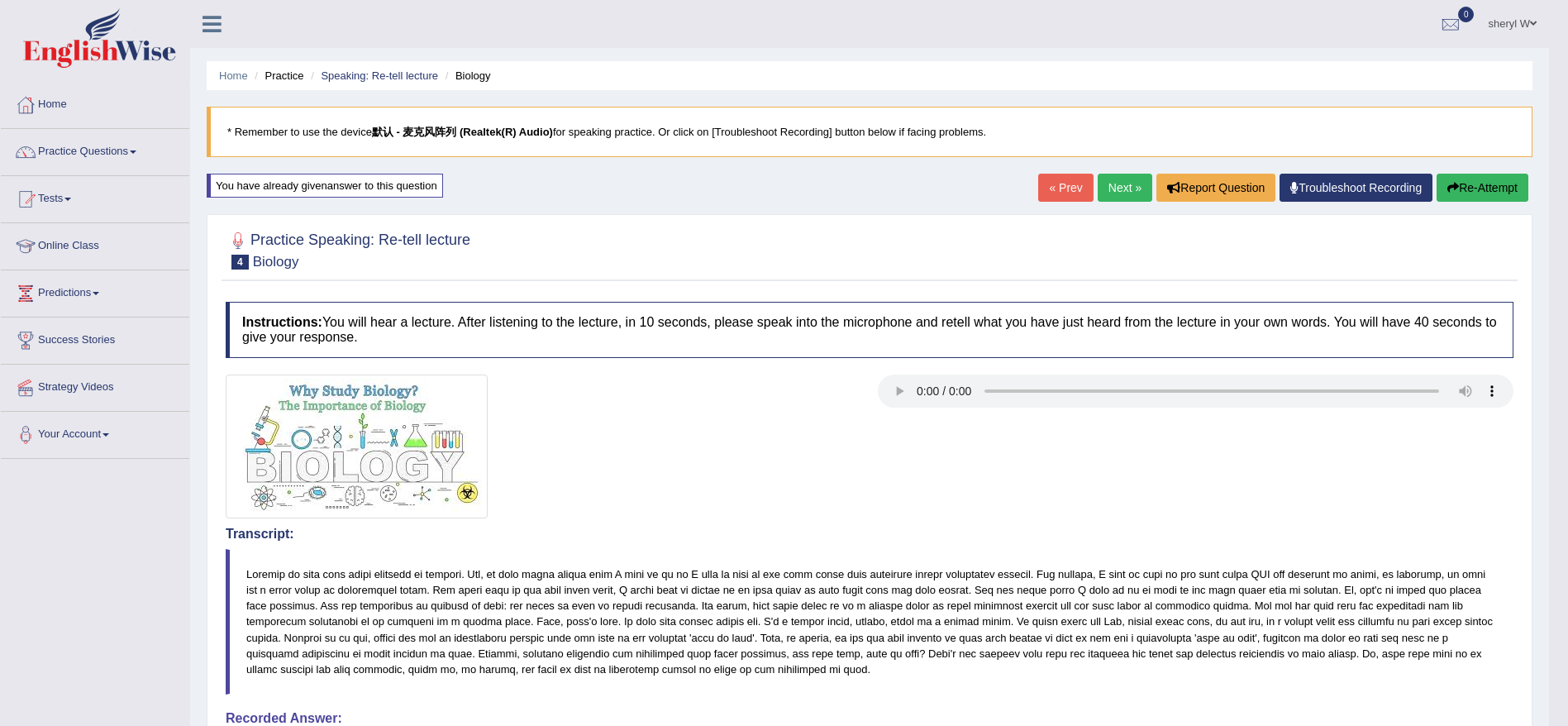click on "Re-Attempt" at bounding box center (1482, 188) 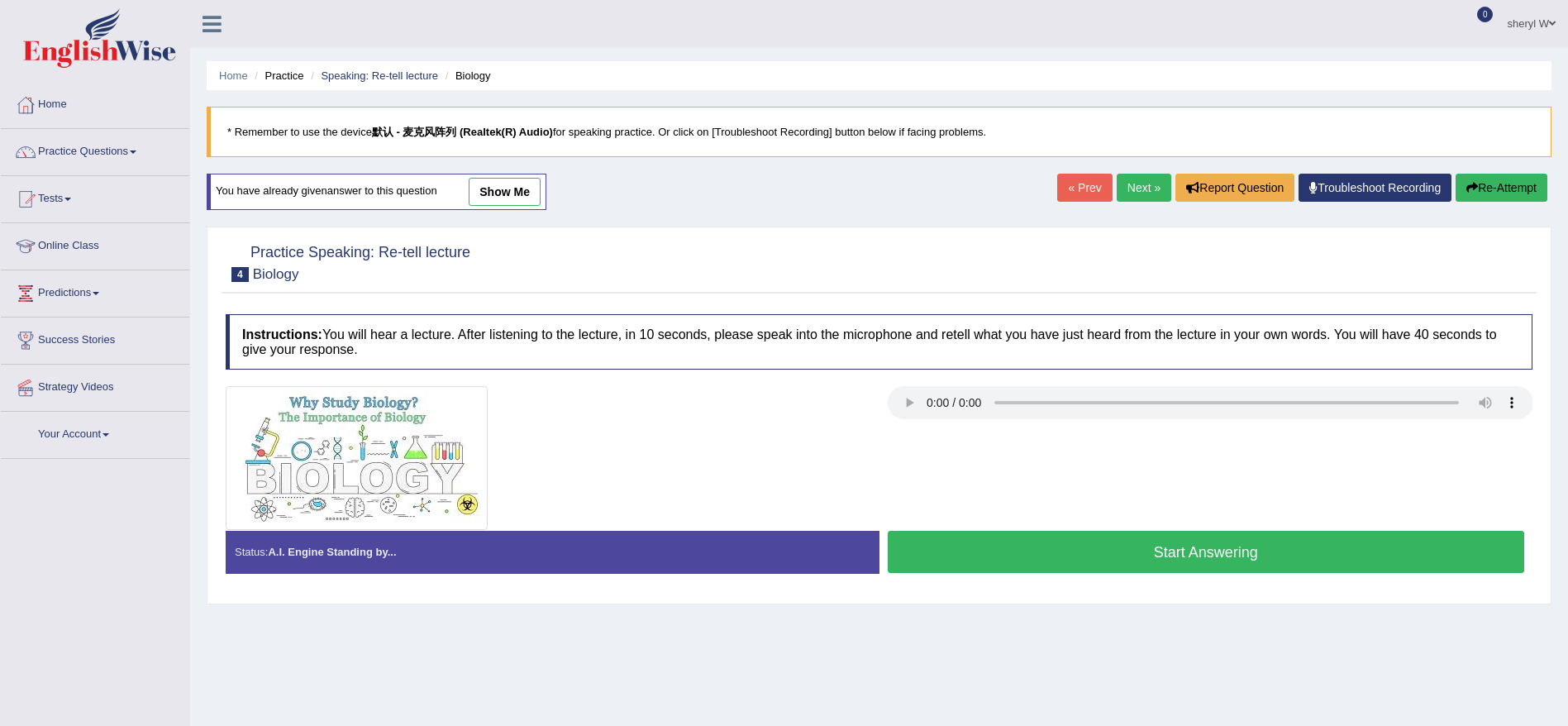 scroll, scrollTop: 0, scrollLeft: 0, axis: both 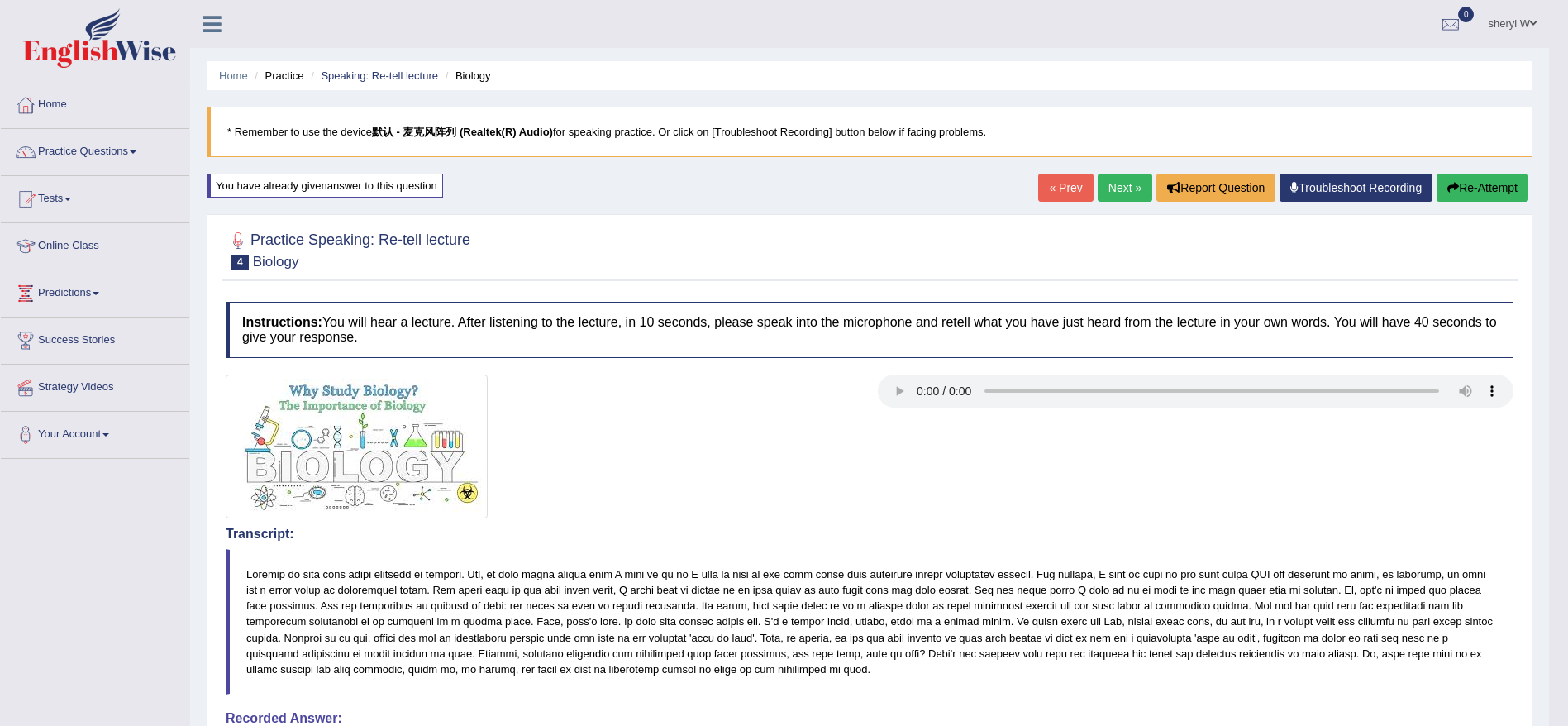 click on "Next »" at bounding box center (1125, 188) 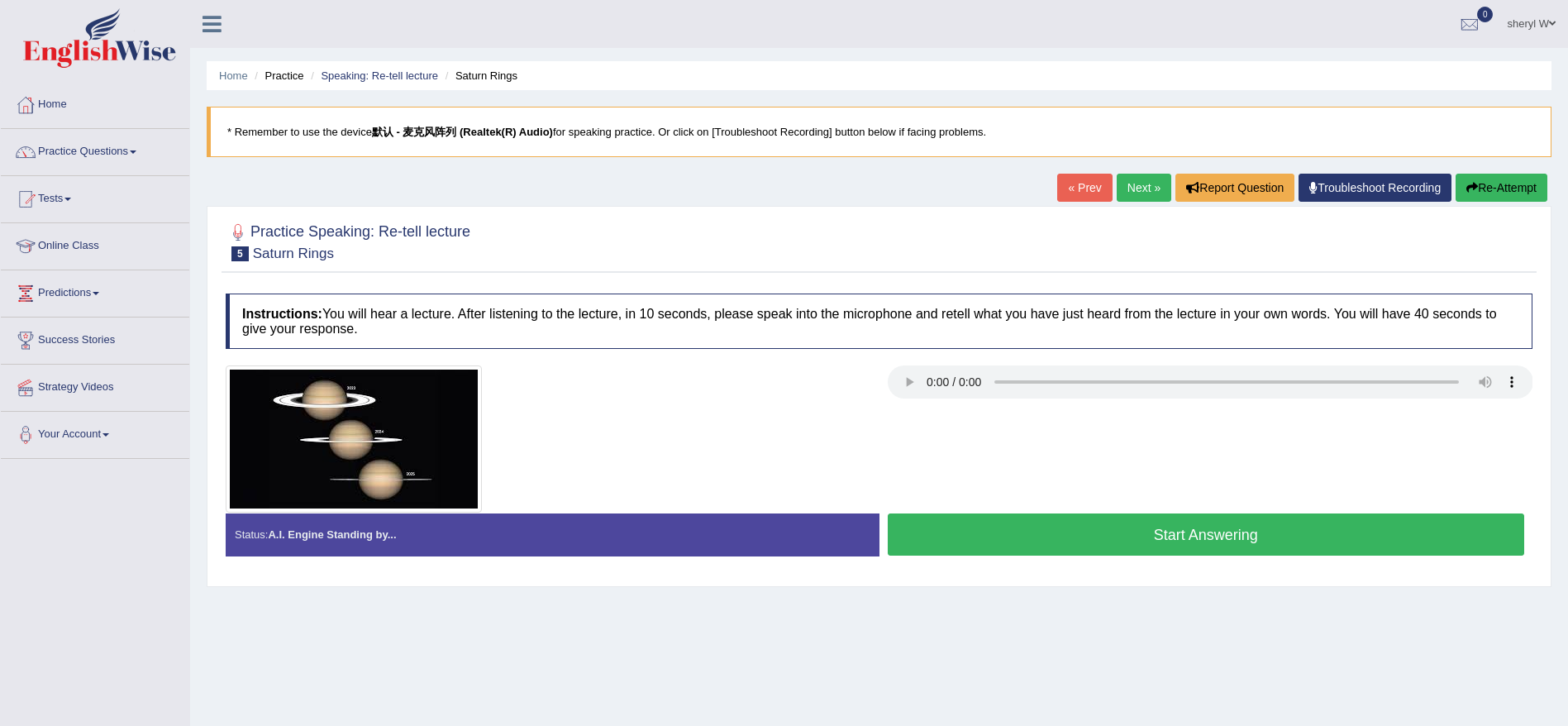 scroll, scrollTop: 0, scrollLeft: 0, axis: both 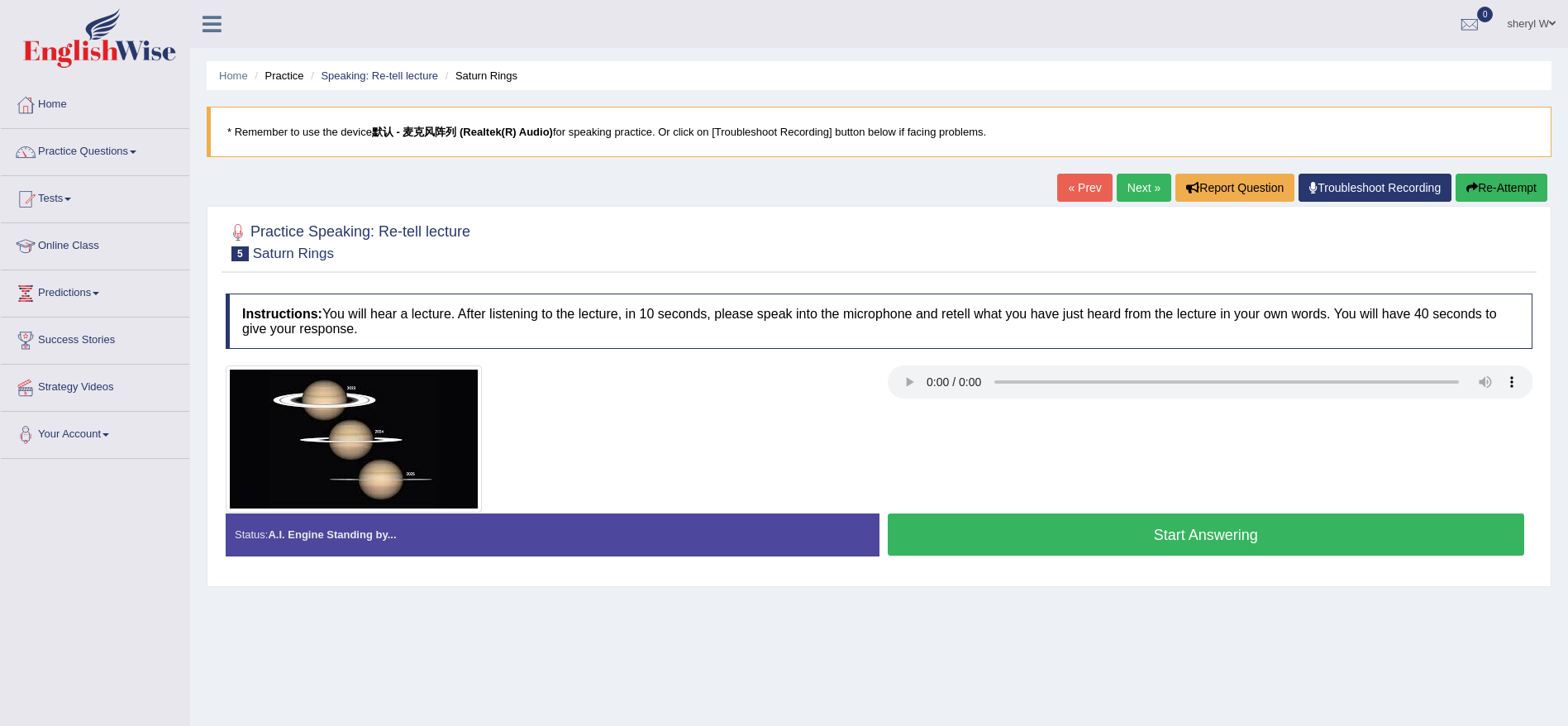 click on "Start Answering" at bounding box center [1206, 534] 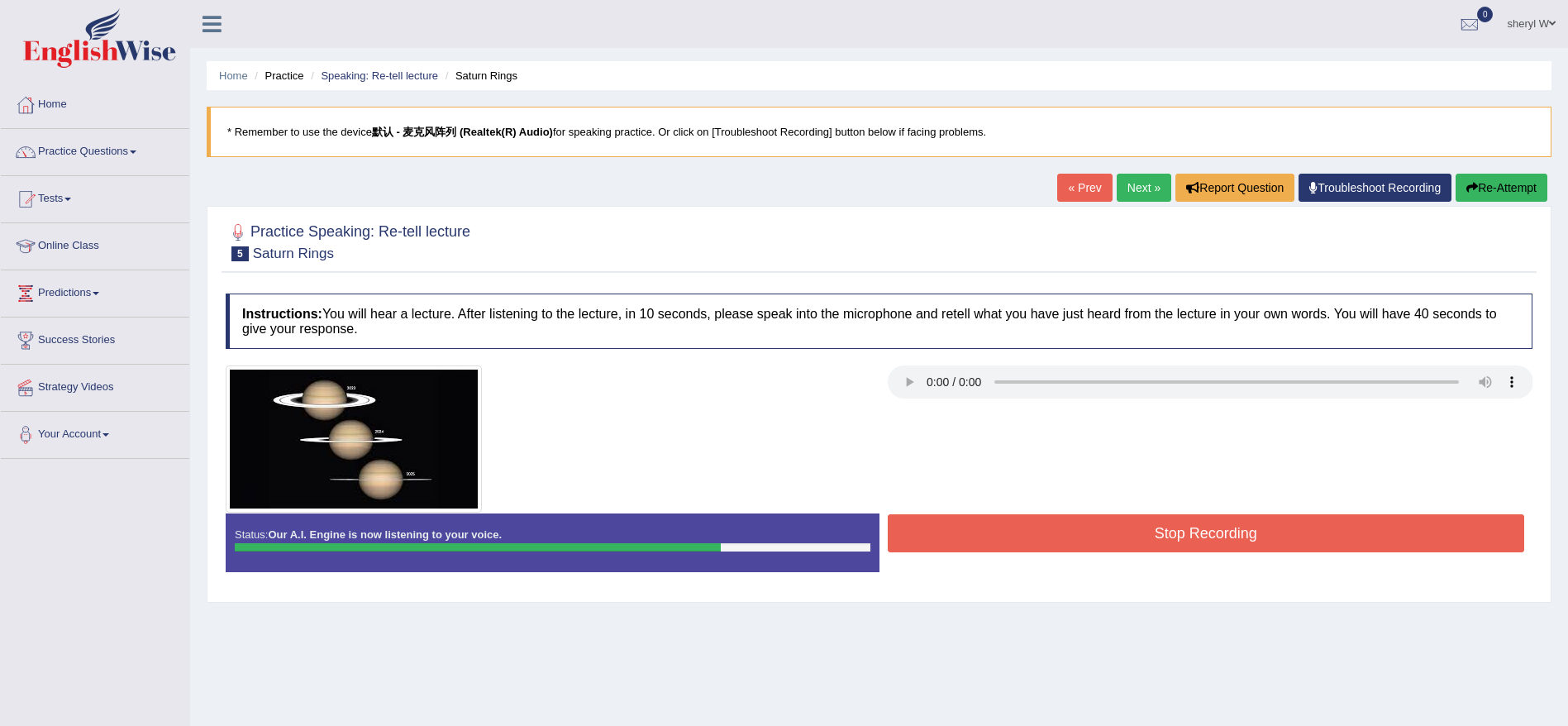 drag, startPoint x: 1303, startPoint y: 529, endPoint x: 1361, endPoint y: 514, distance: 59.90826 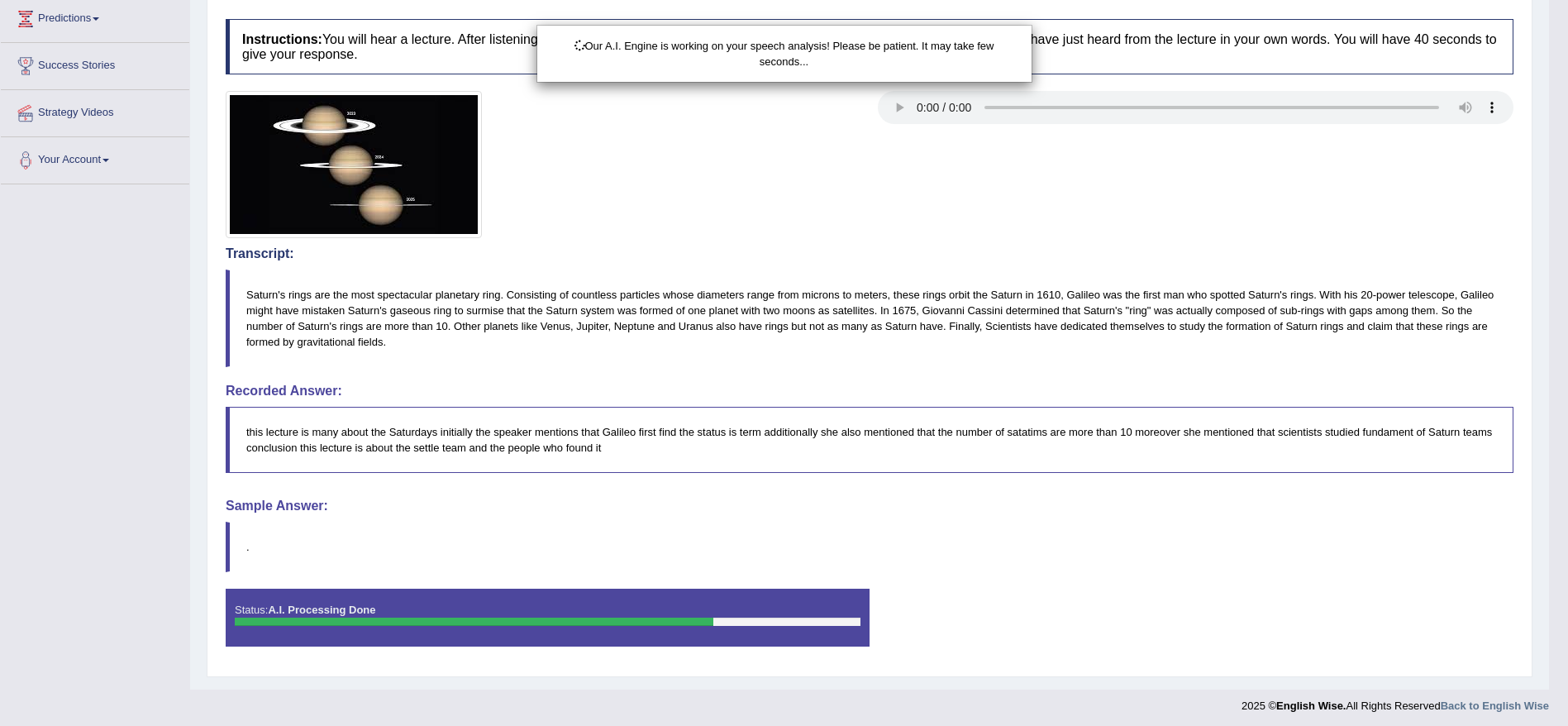 scroll, scrollTop: 279, scrollLeft: 0, axis: vertical 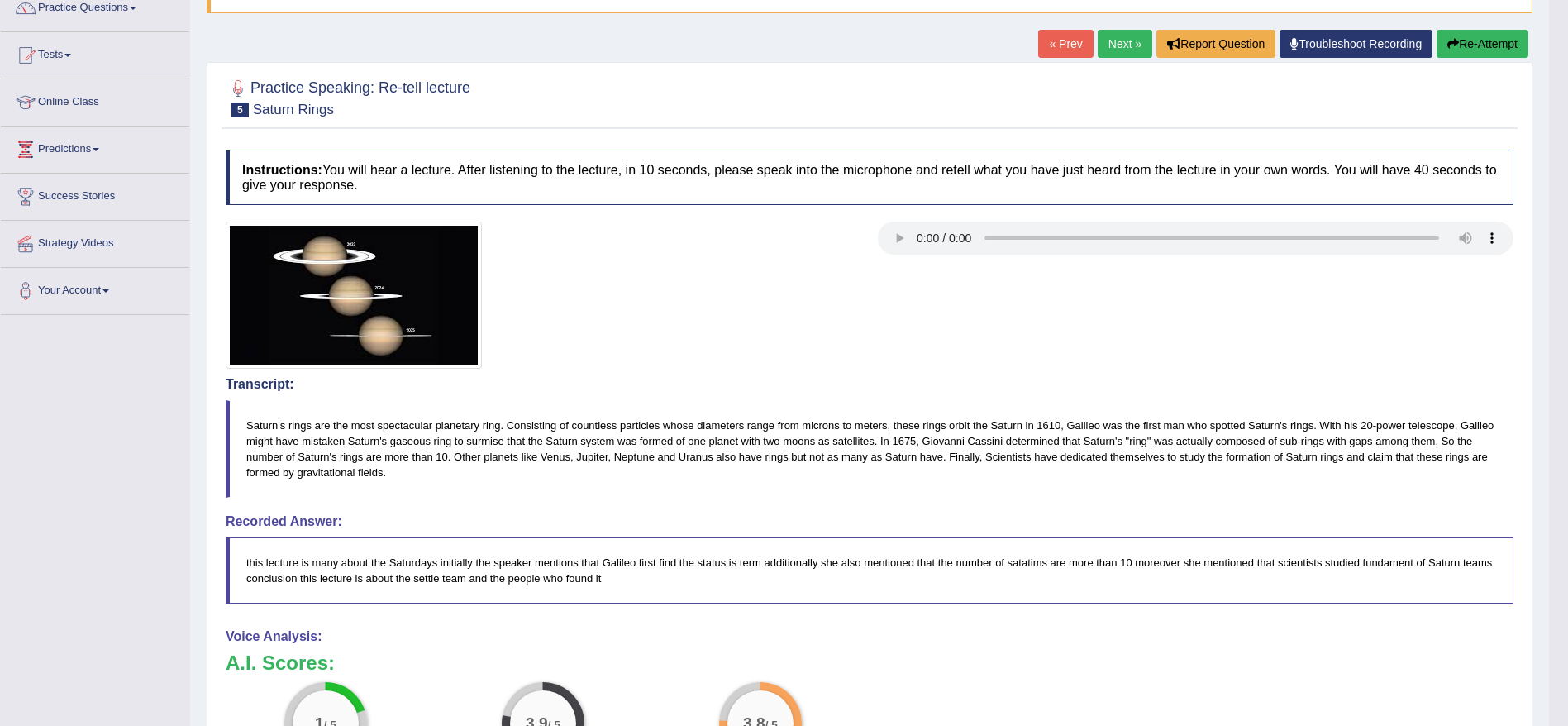 click on "Re-Attempt" at bounding box center (1482, 44) 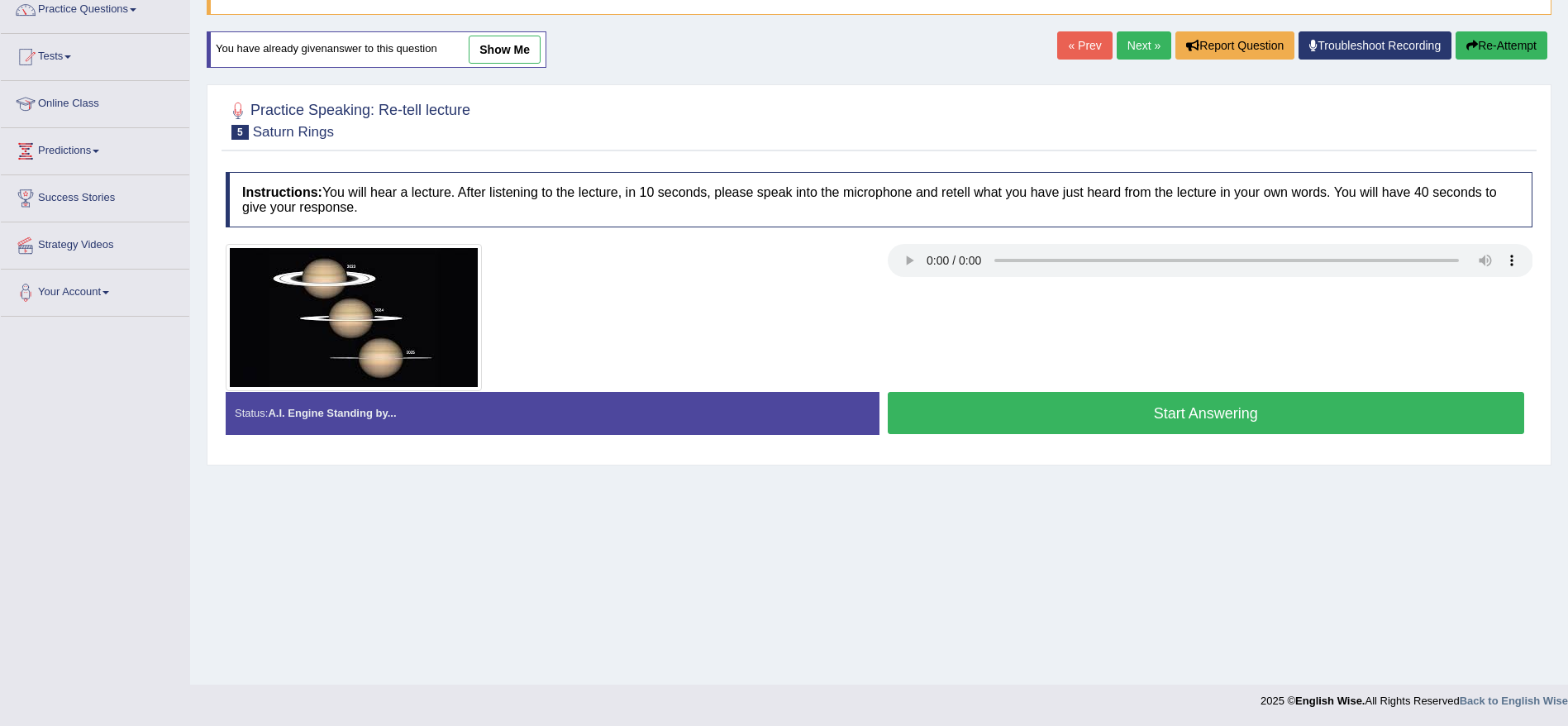 scroll, scrollTop: 142, scrollLeft: 0, axis: vertical 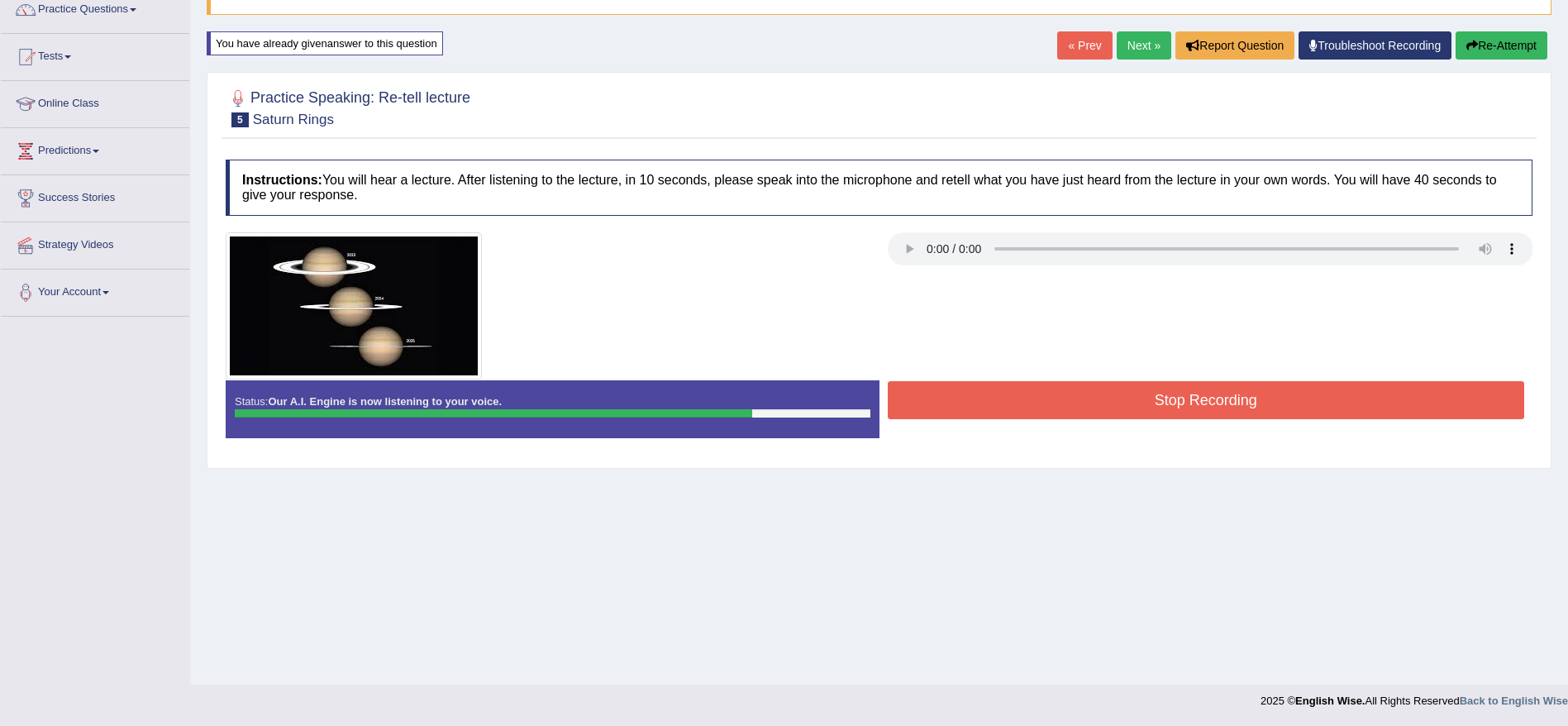 click on "Stop Recording" at bounding box center [1206, 400] 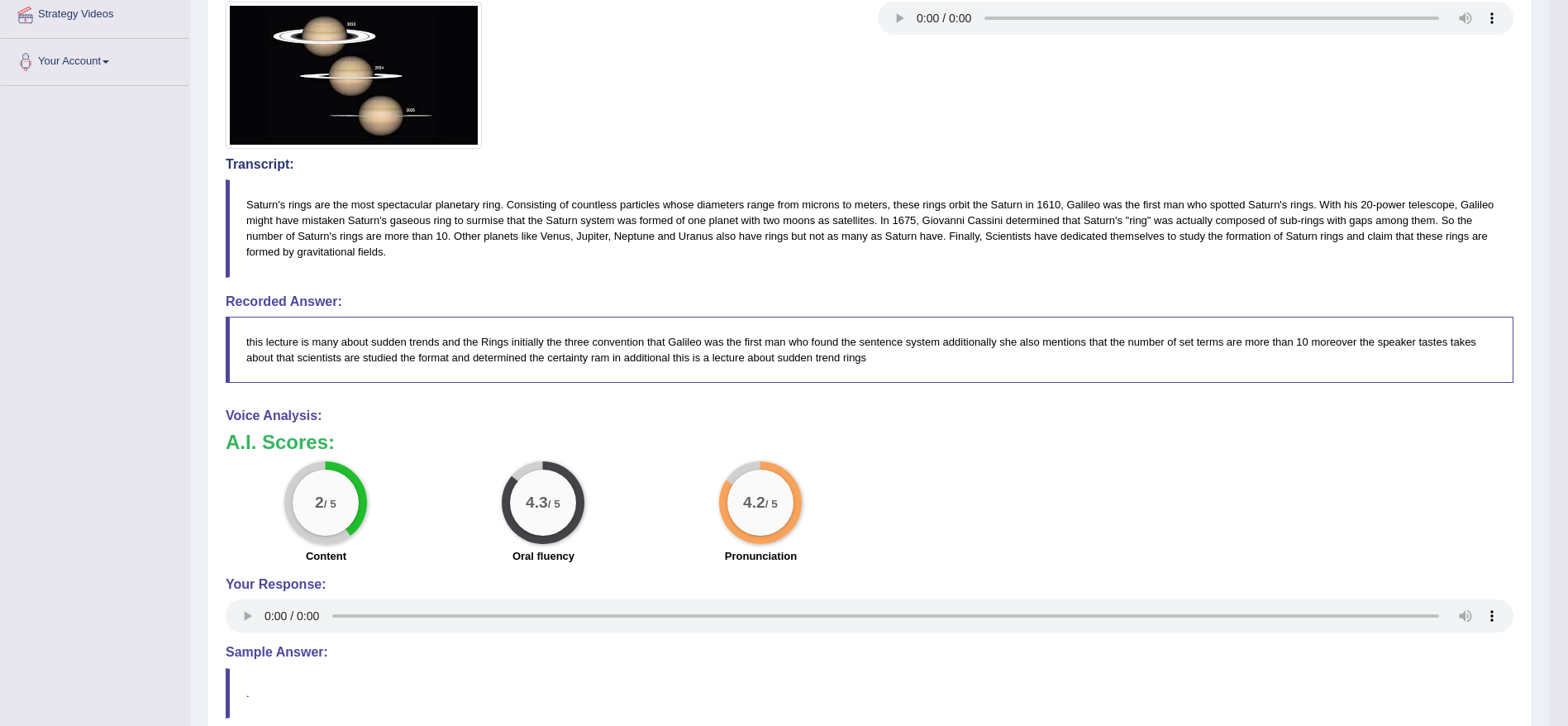 scroll, scrollTop: 524, scrollLeft: 0, axis: vertical 